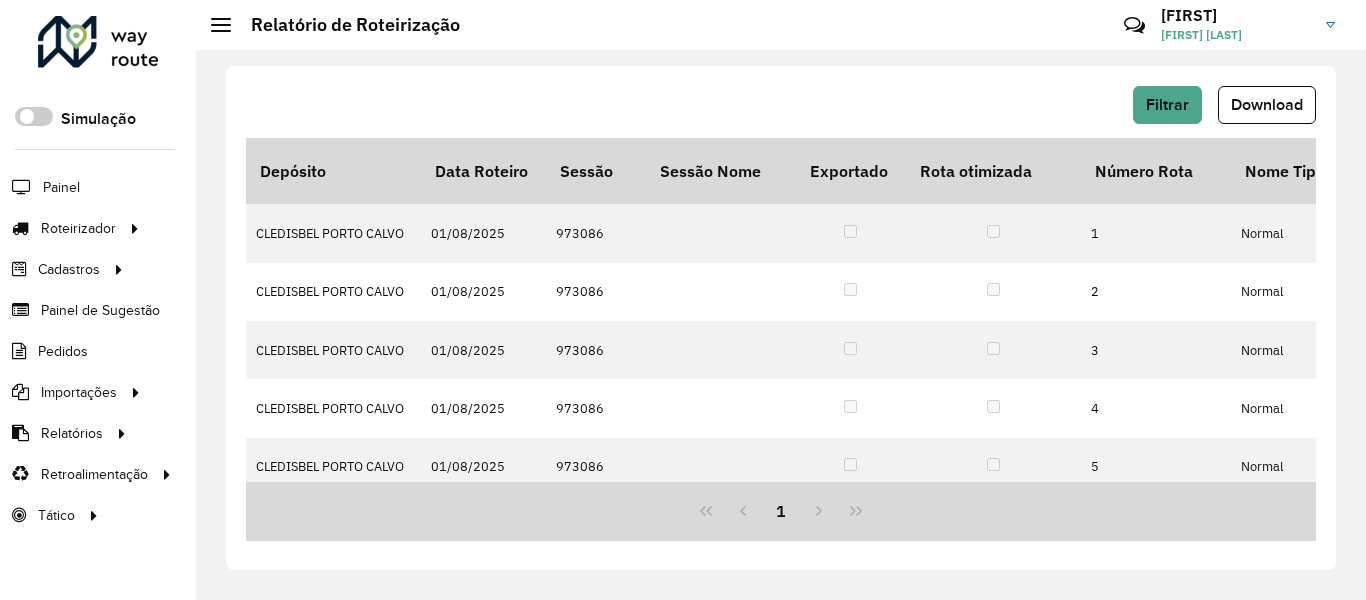 scroll, scrollTop: 0, scrollLeft: 0, axis: both 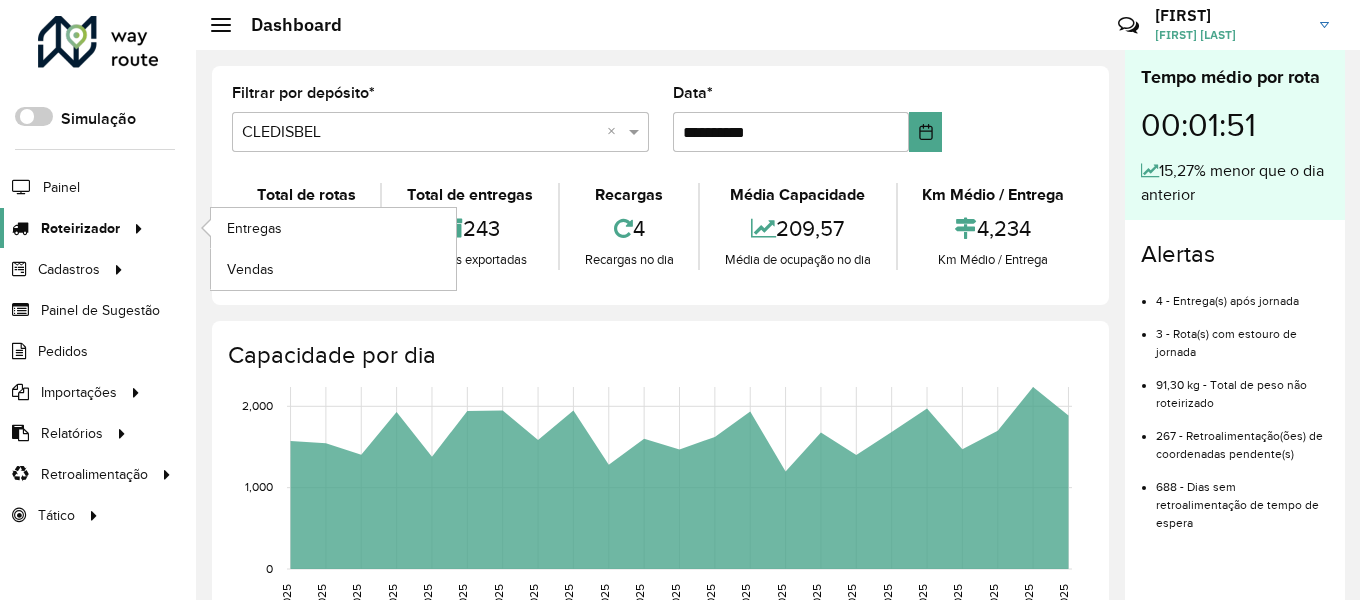 click 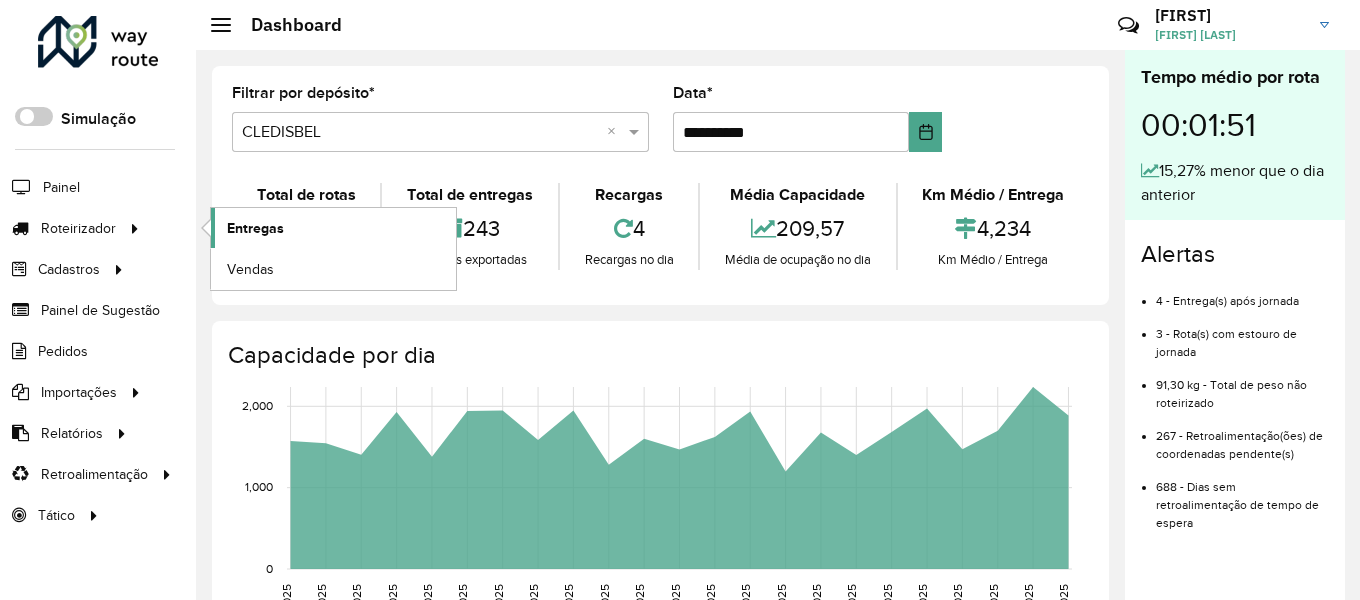 click on "Entregas" 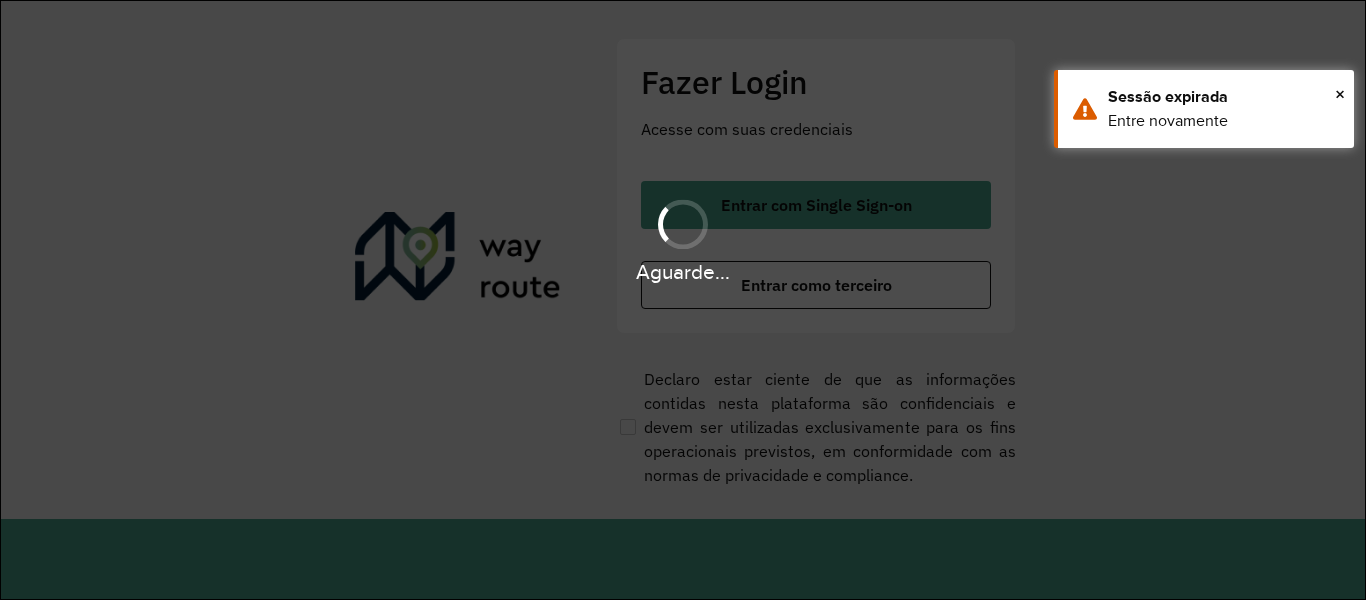 scroll, scrollTop: 0, scrollLeft: 0, axis: both 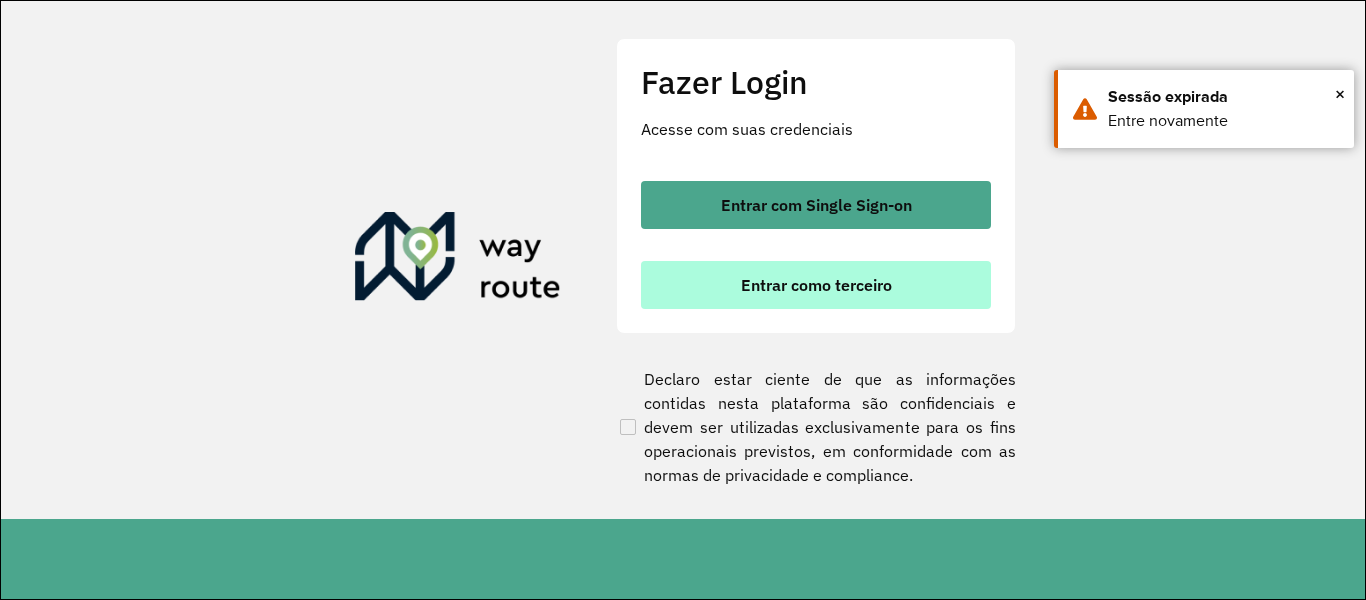 click on "Entrar como terceiro" at bounding box center (816, 285) 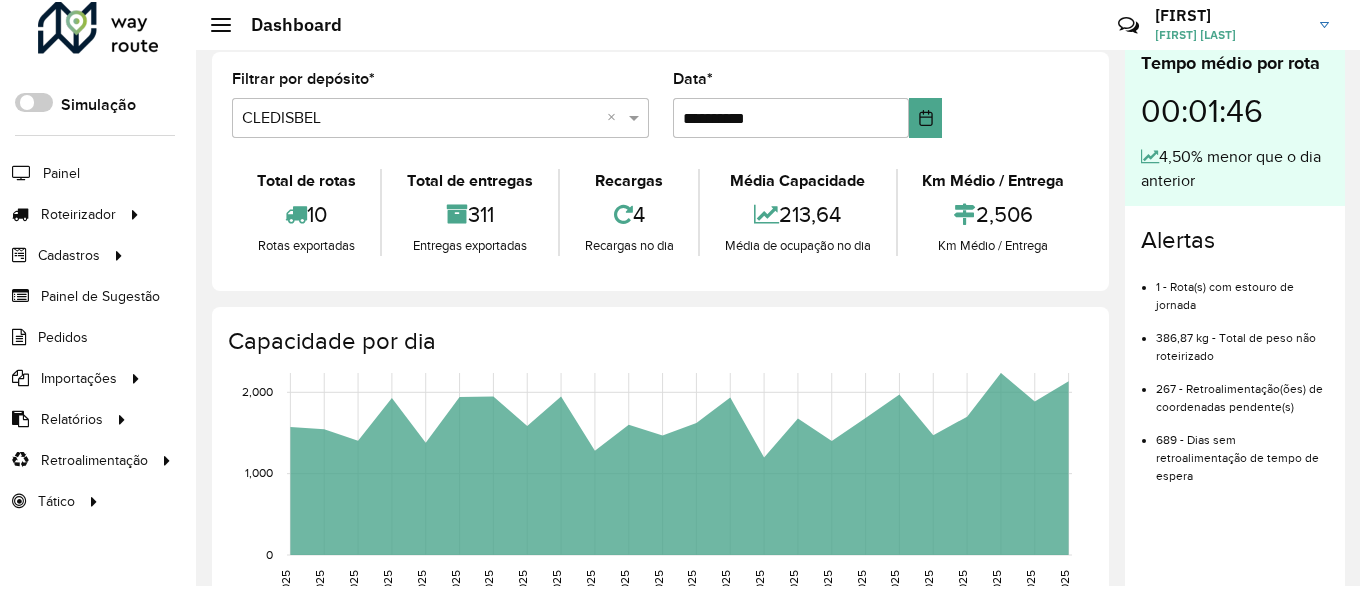 scroll, scrollTop: 14, scrollLeft: 0, axis: vertical 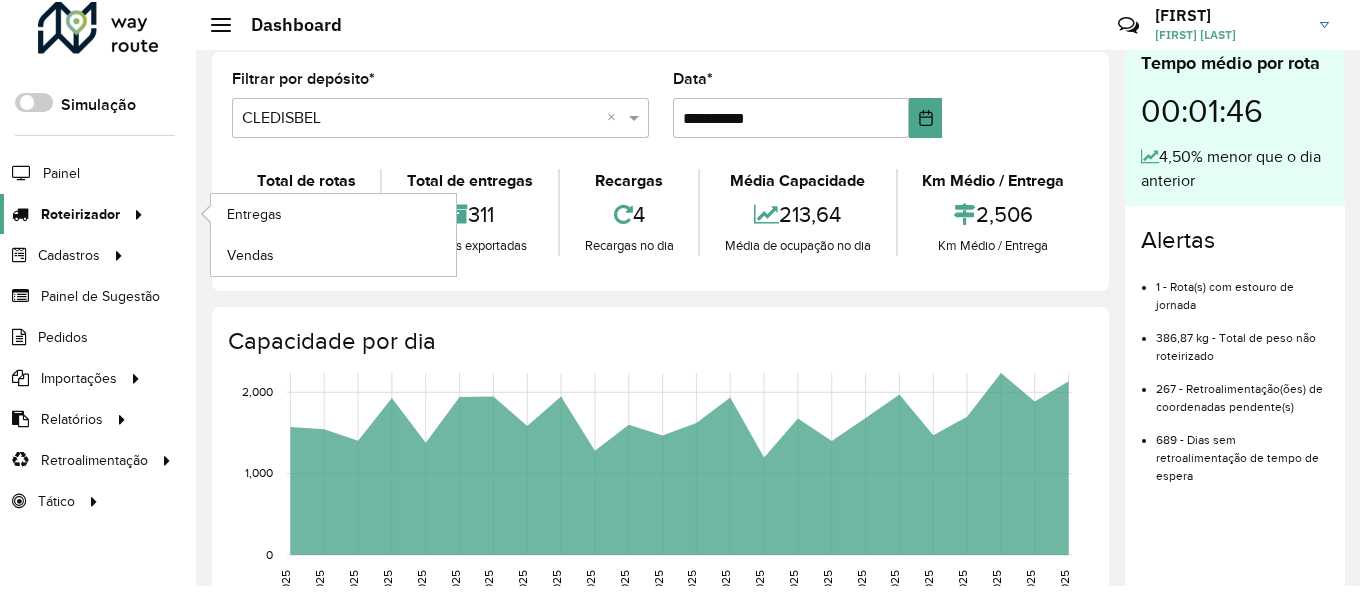 click 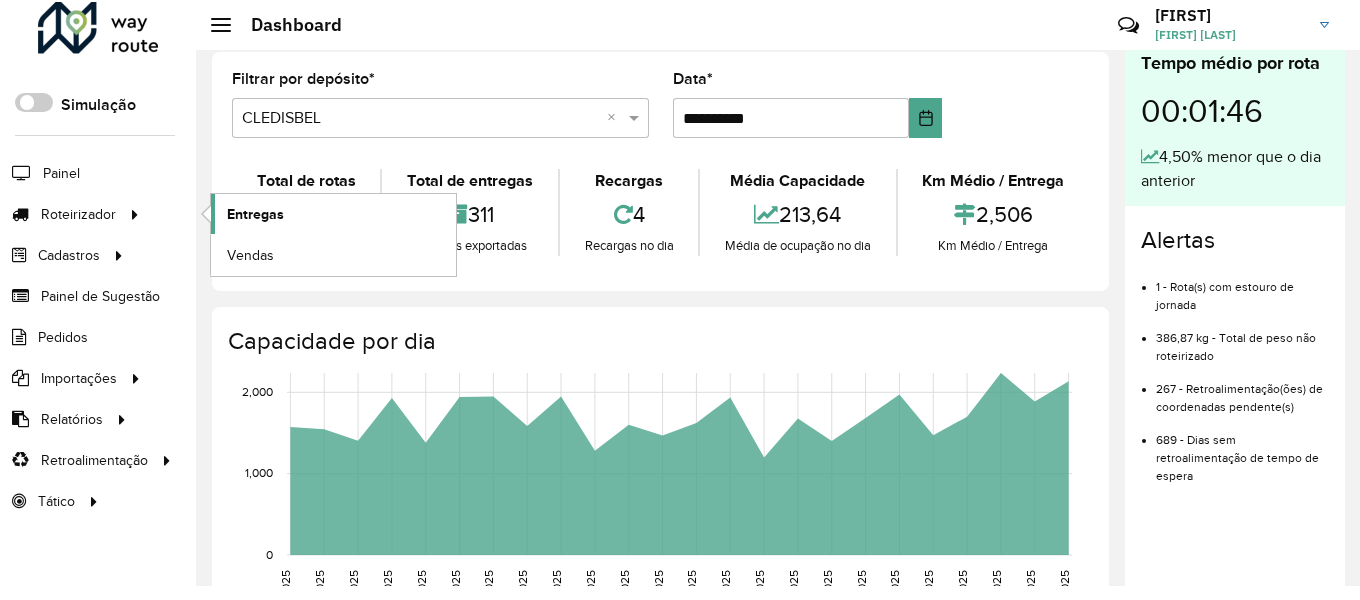 click on "Entregas" 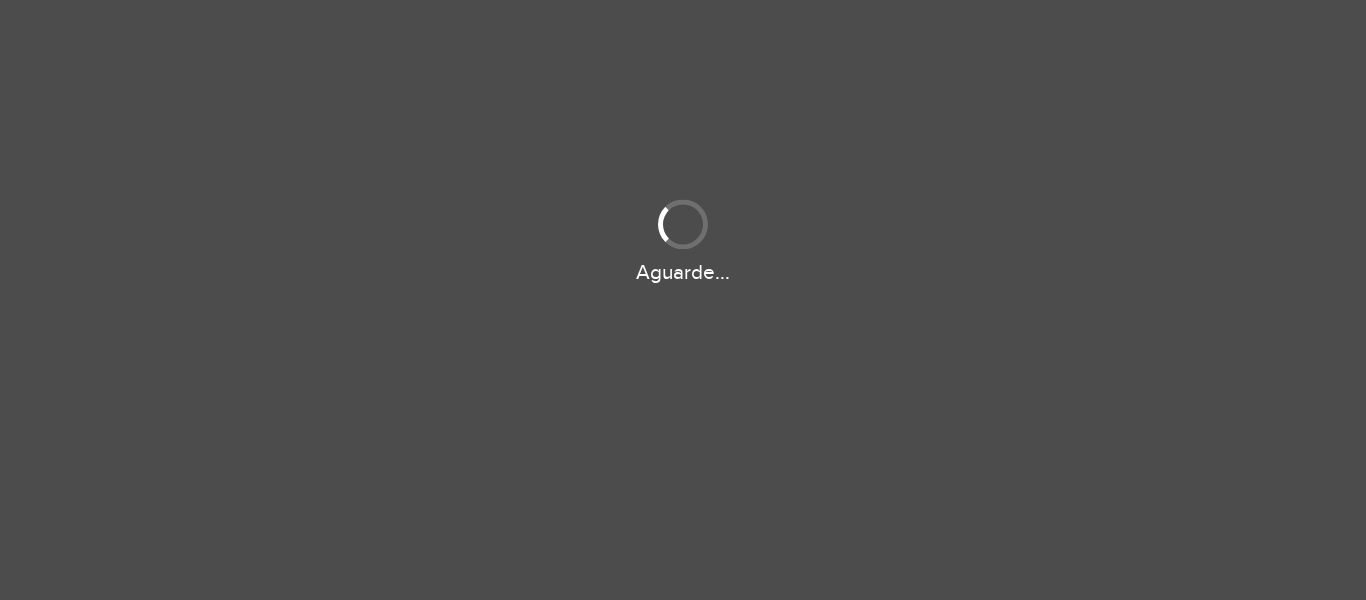 scroll, scrollTop: 0, scrollLeft: 0, axis: both 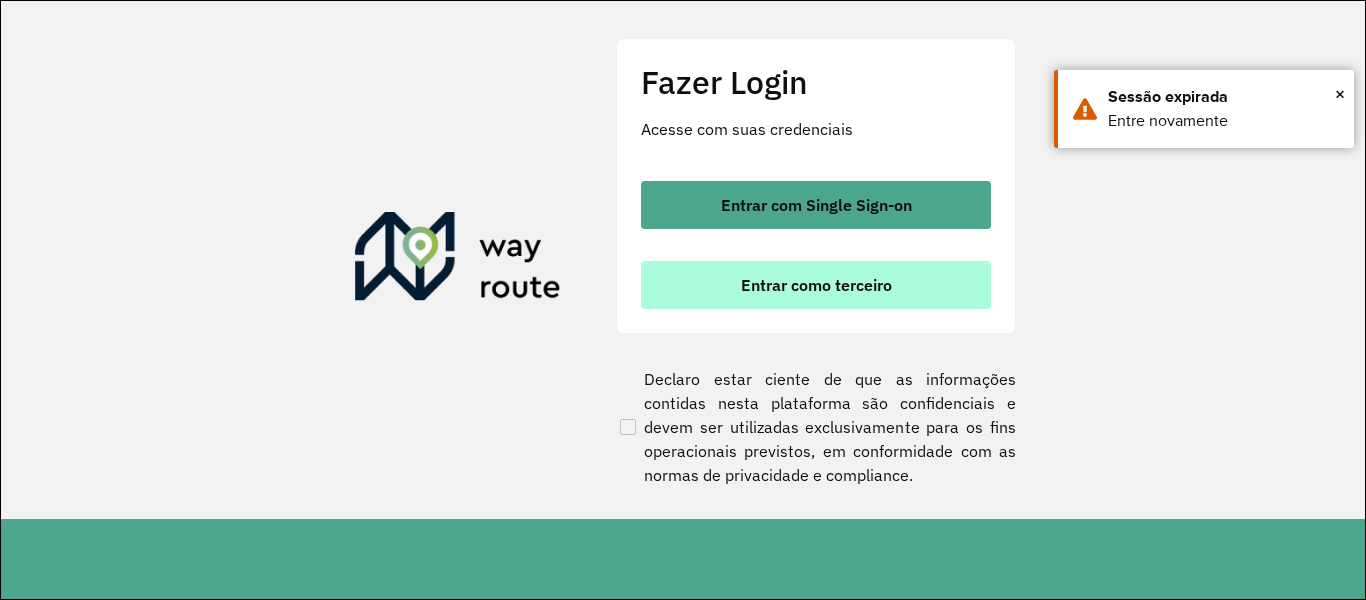 click on "Entrar como terceiro" at bounding box center (816, 285) 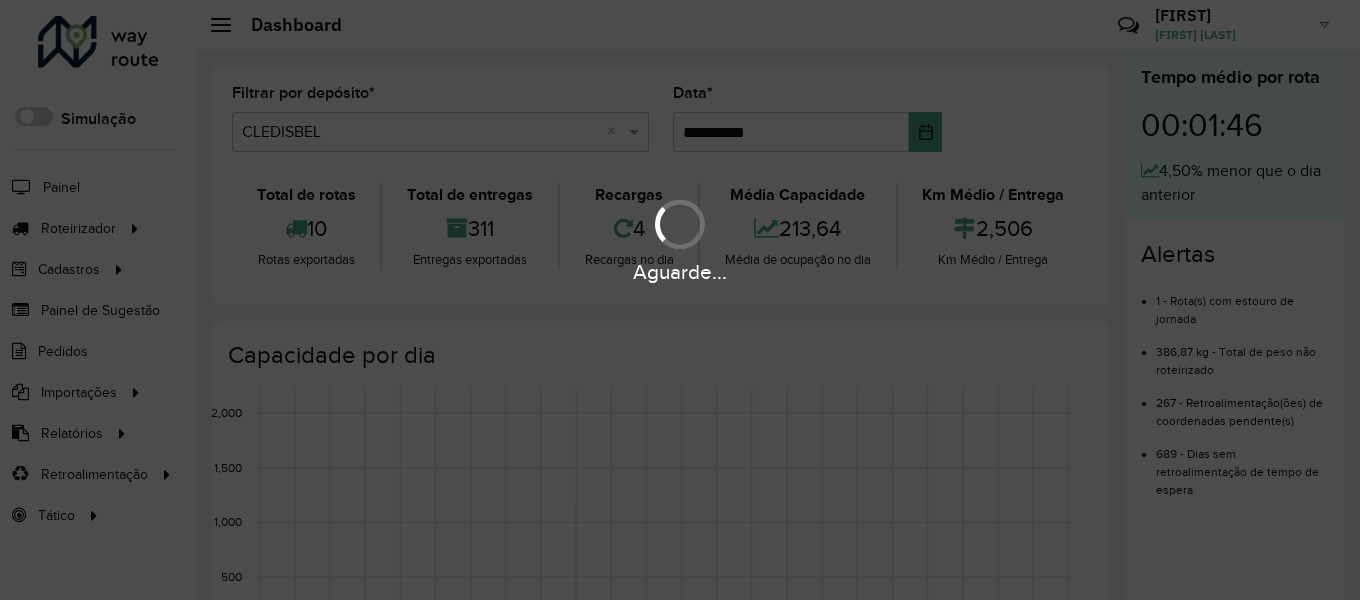 scroll, scrollTop: 0, scrollLeft: 0, axis: both 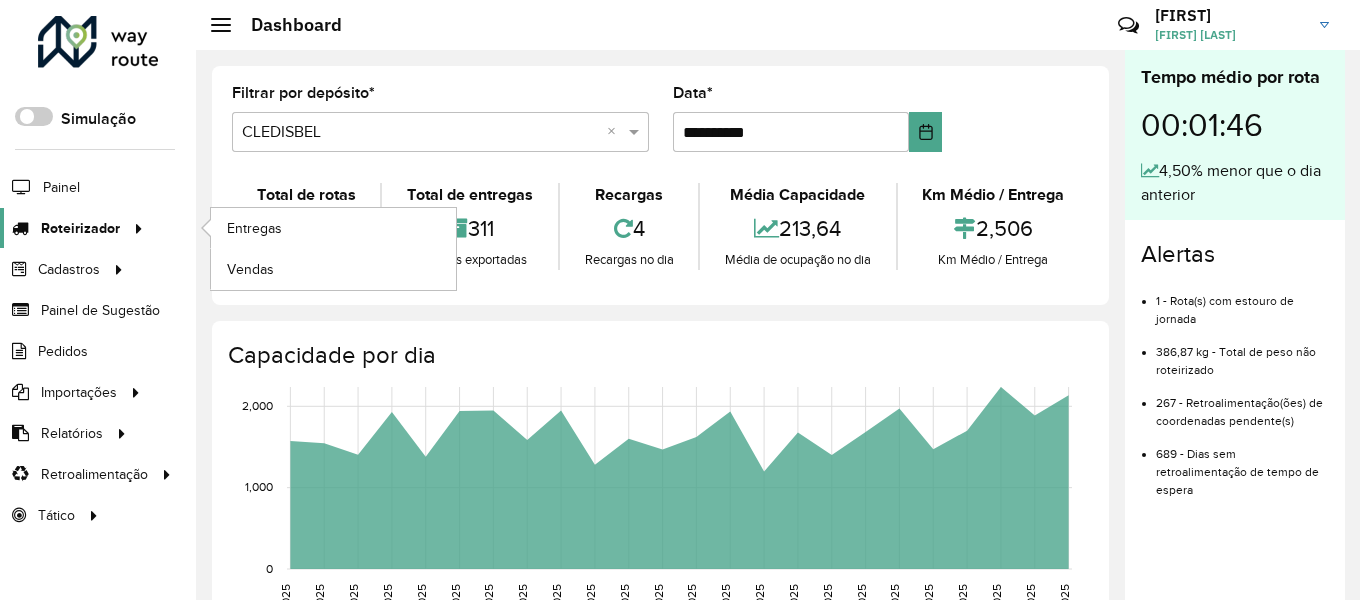 click 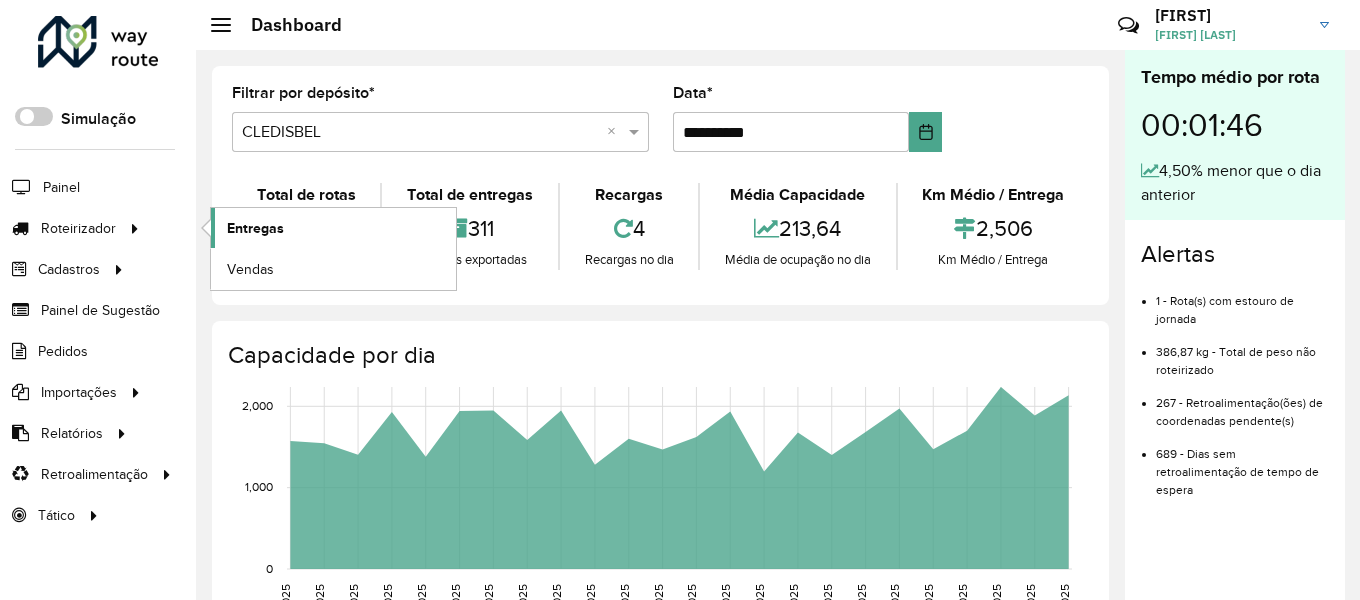 click on "Entregas" 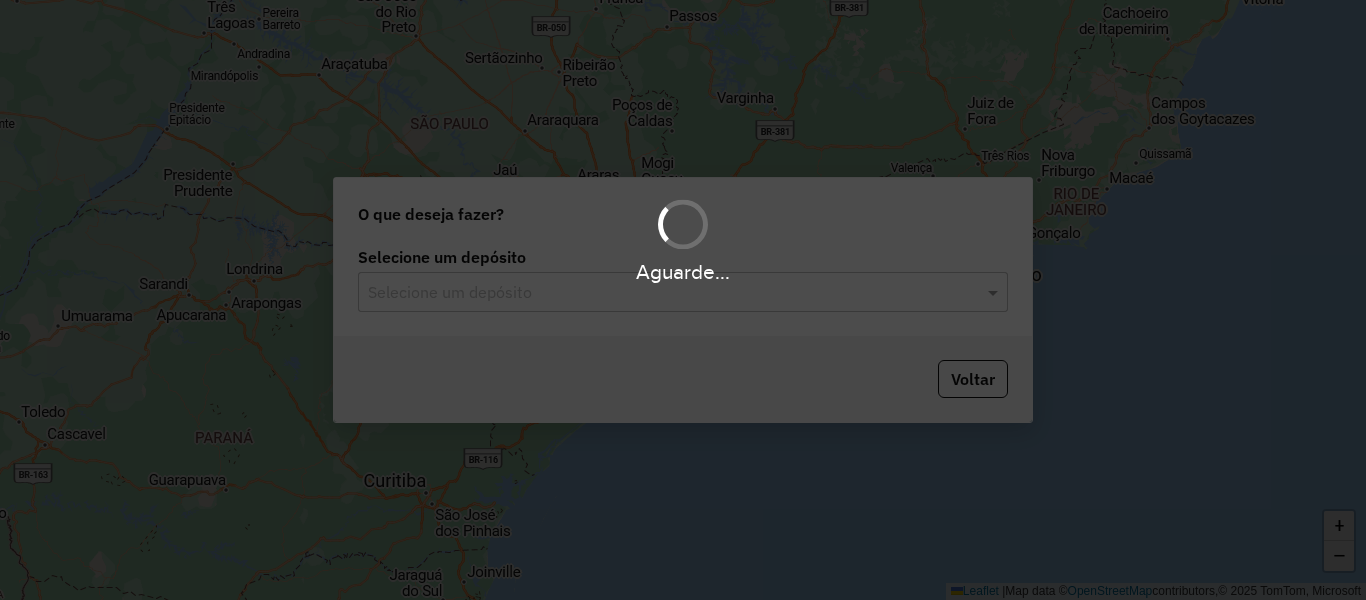 scroll, scrollTop: 0, scrollLeft: 0, axis: both 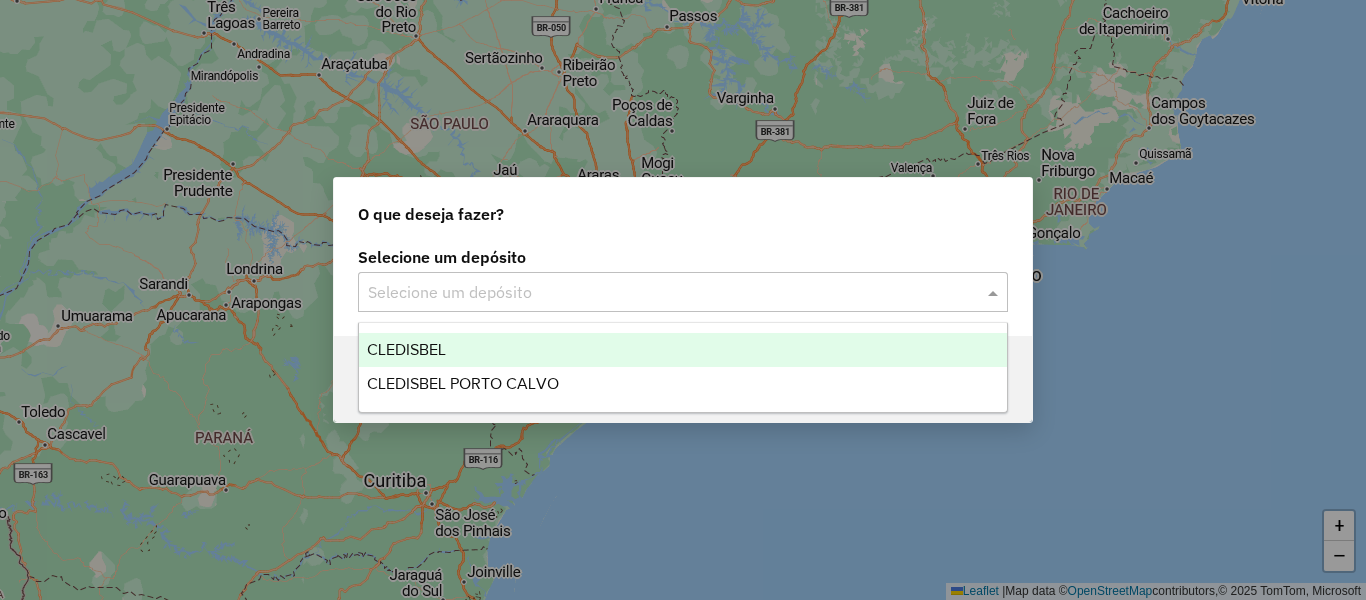 click 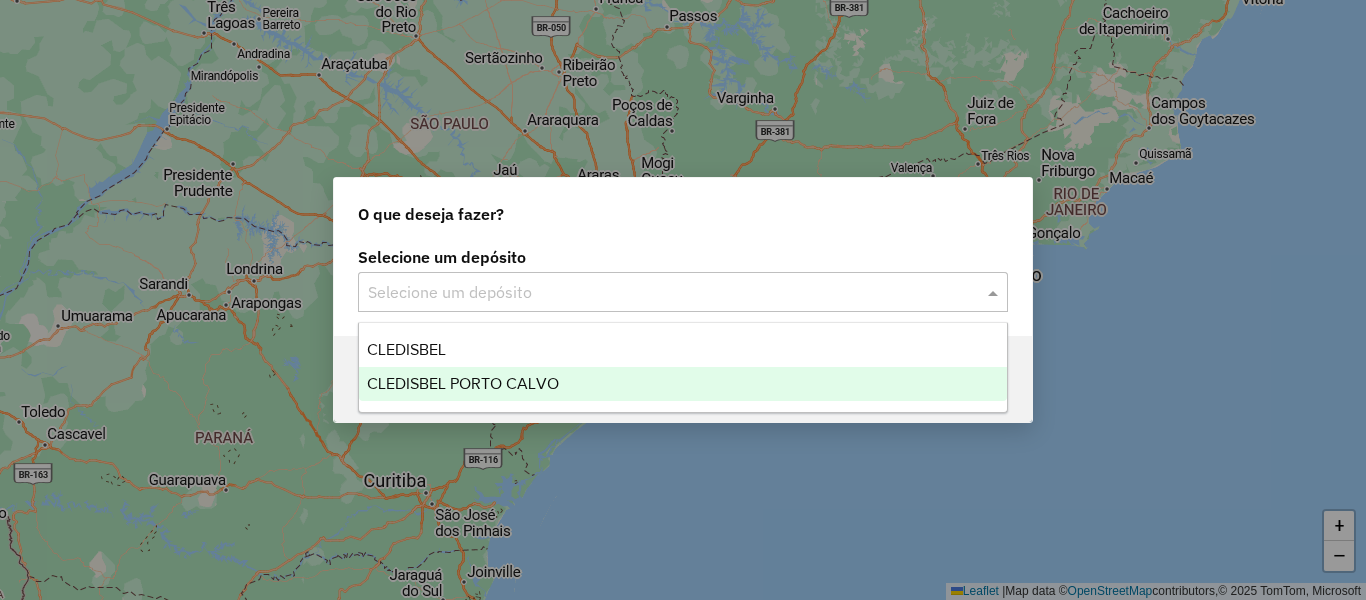 click on "CLEDISBEL PORTO CALVO" at bounding box center (463, 383) 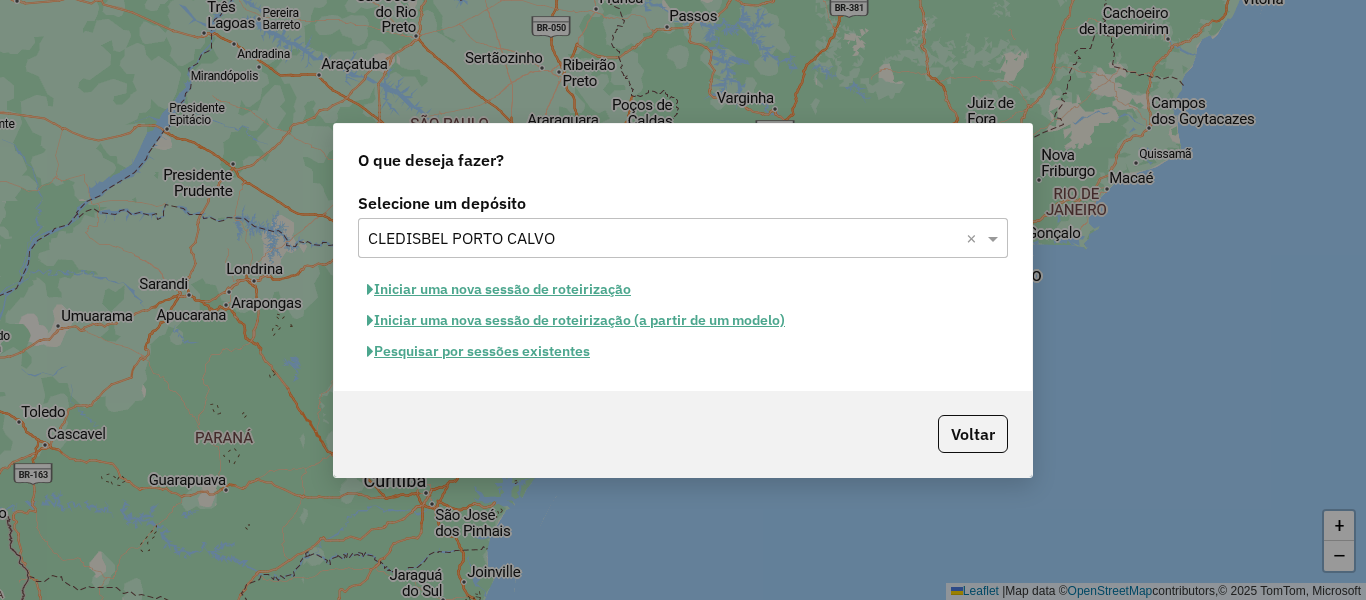 click on "Iniciar uma nova sessão de roteirização (a partir de um modelo)" 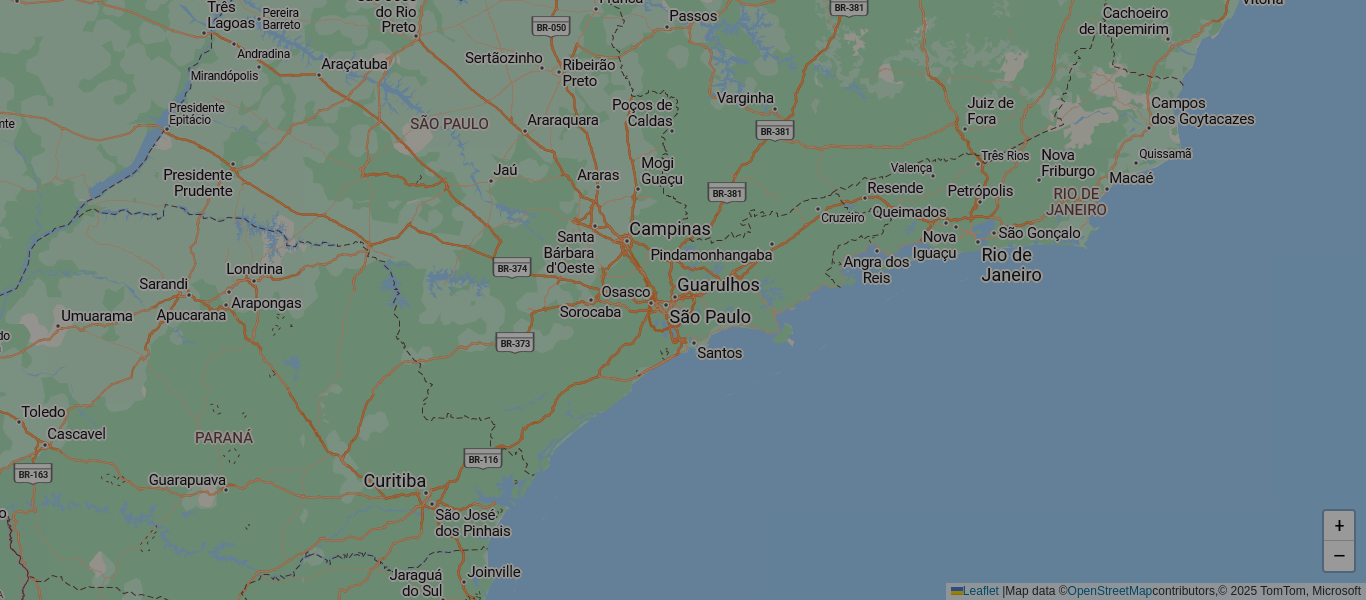 select on "*" 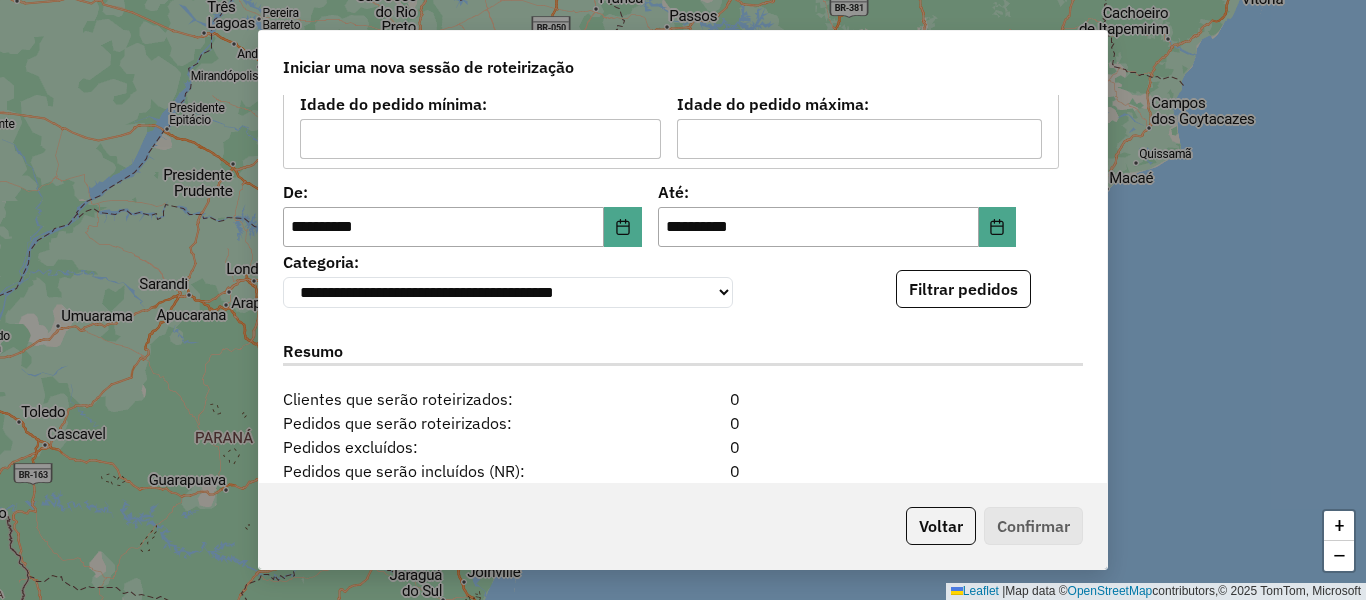 scroll, scrollTop: 300, scrollLeft: 0, axis: vertical 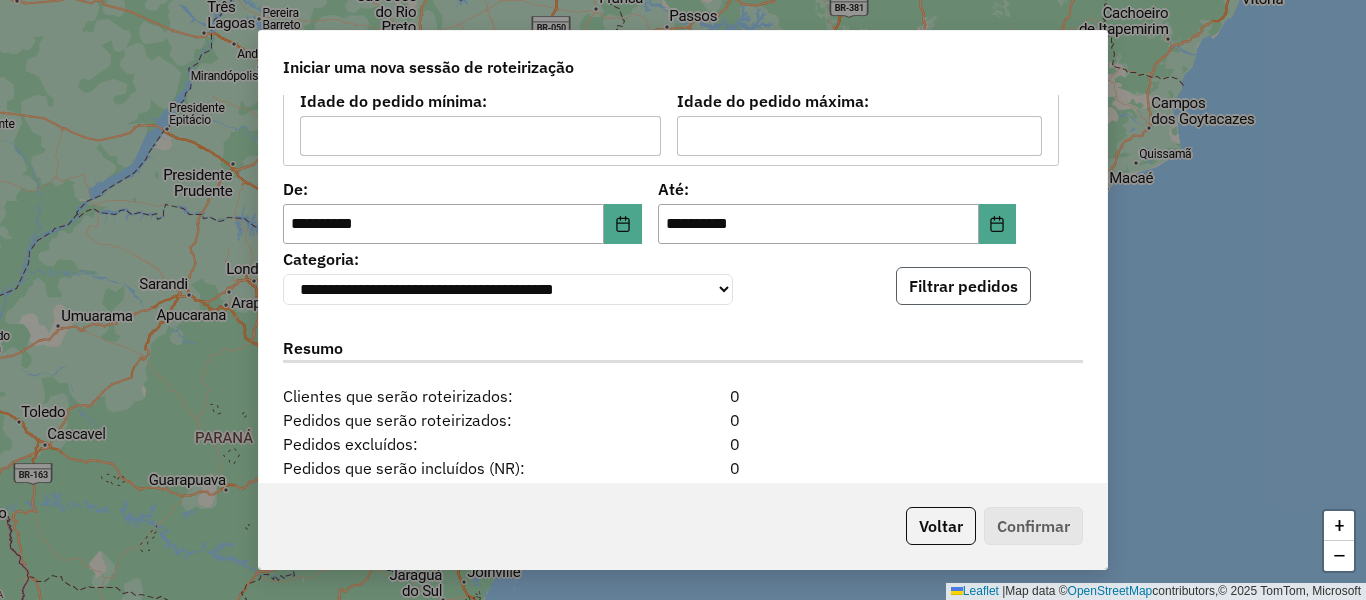 click on "Filtrar pedidos" 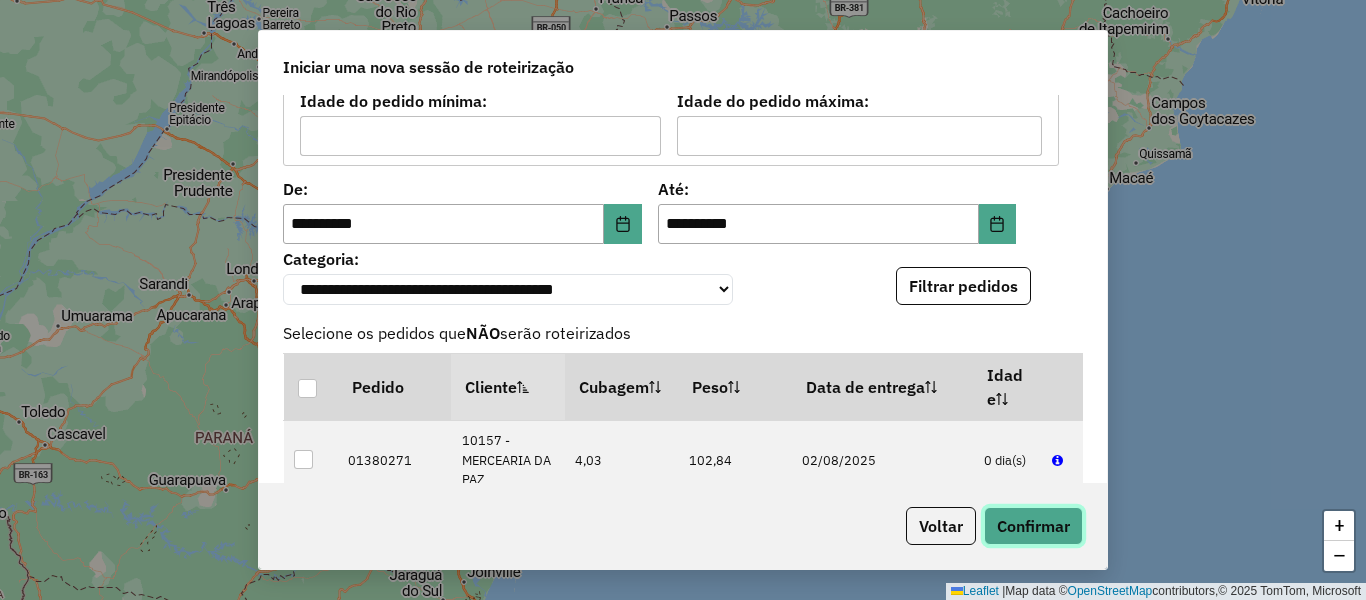 click on "Confirmar" 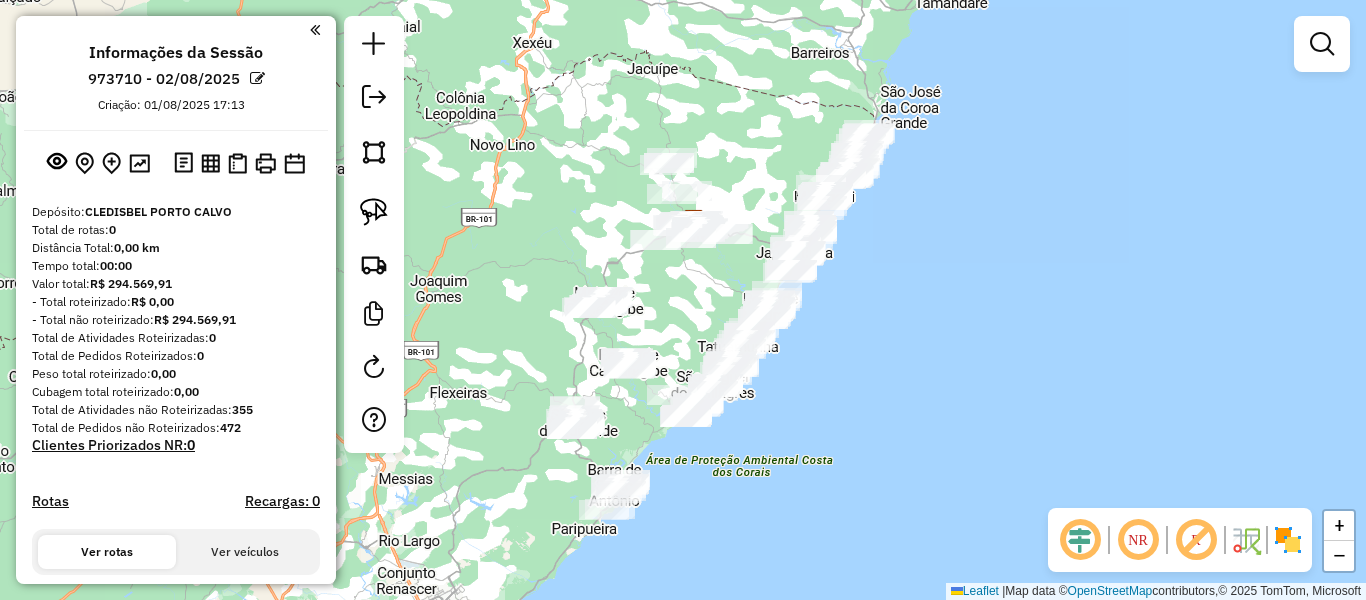 drag, startPoint x: 808, startPoint y: 453, endPoint x: 819, endPoint y: 375, distance: 78.77182 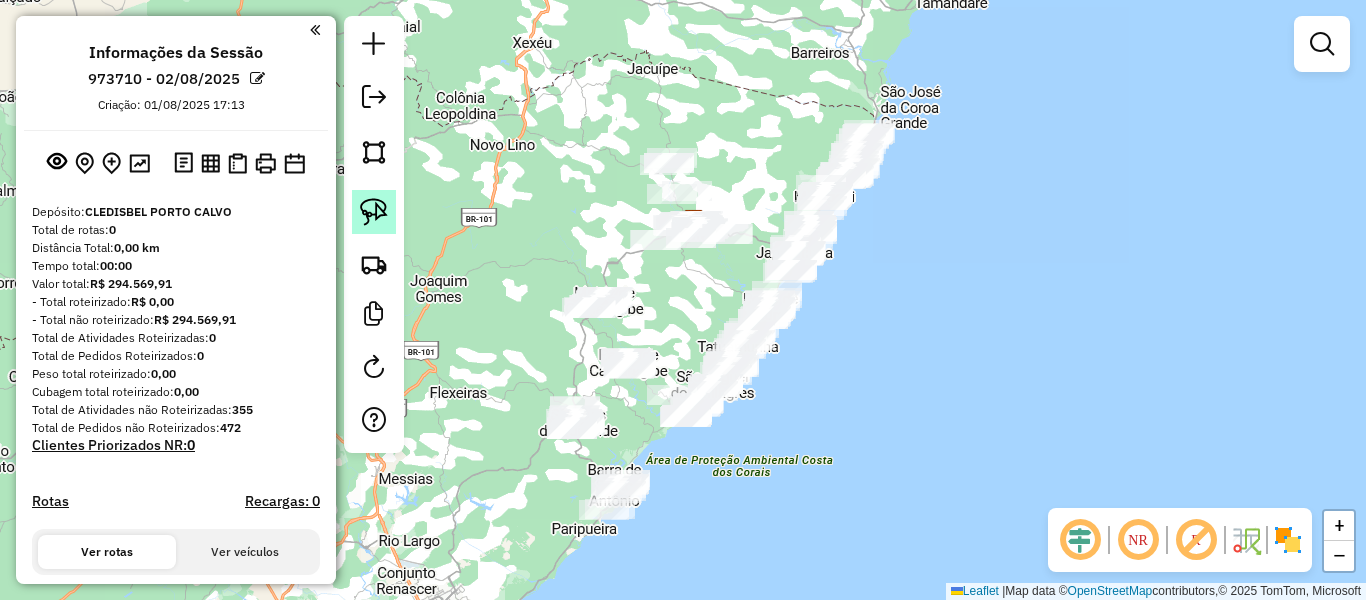 click 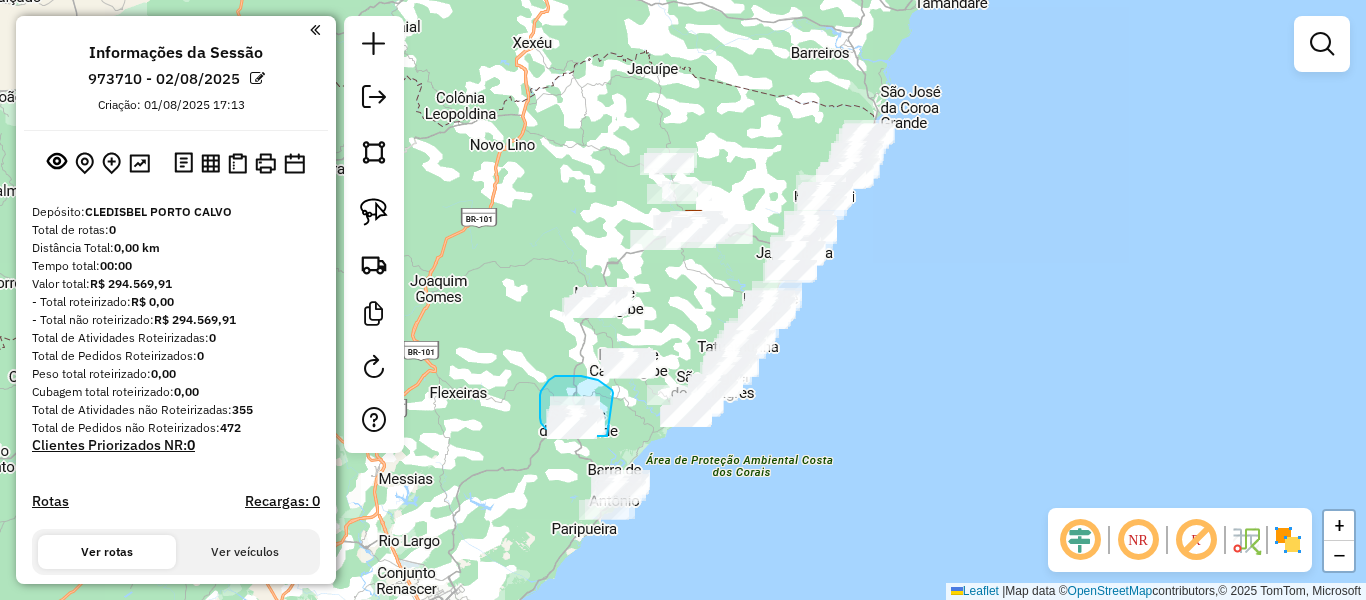 drag, startPoint x: 613, startPoint y: 393, endPoint x: 611, endPoint y: 436, distance: 43.046486 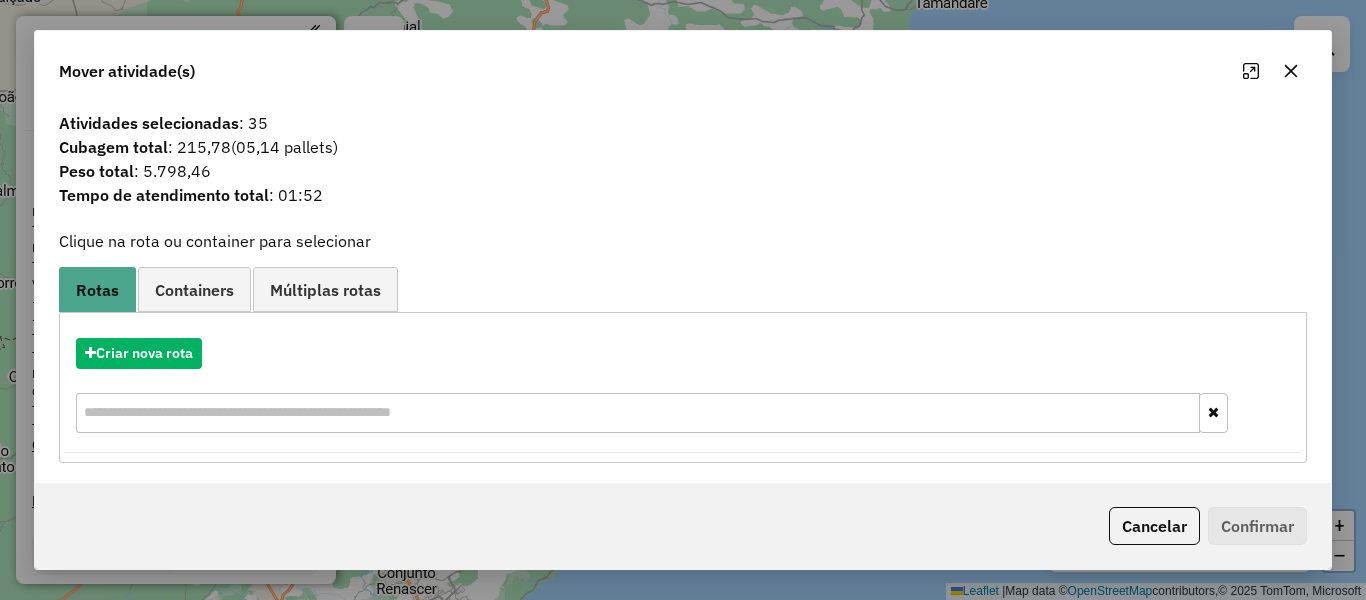 click 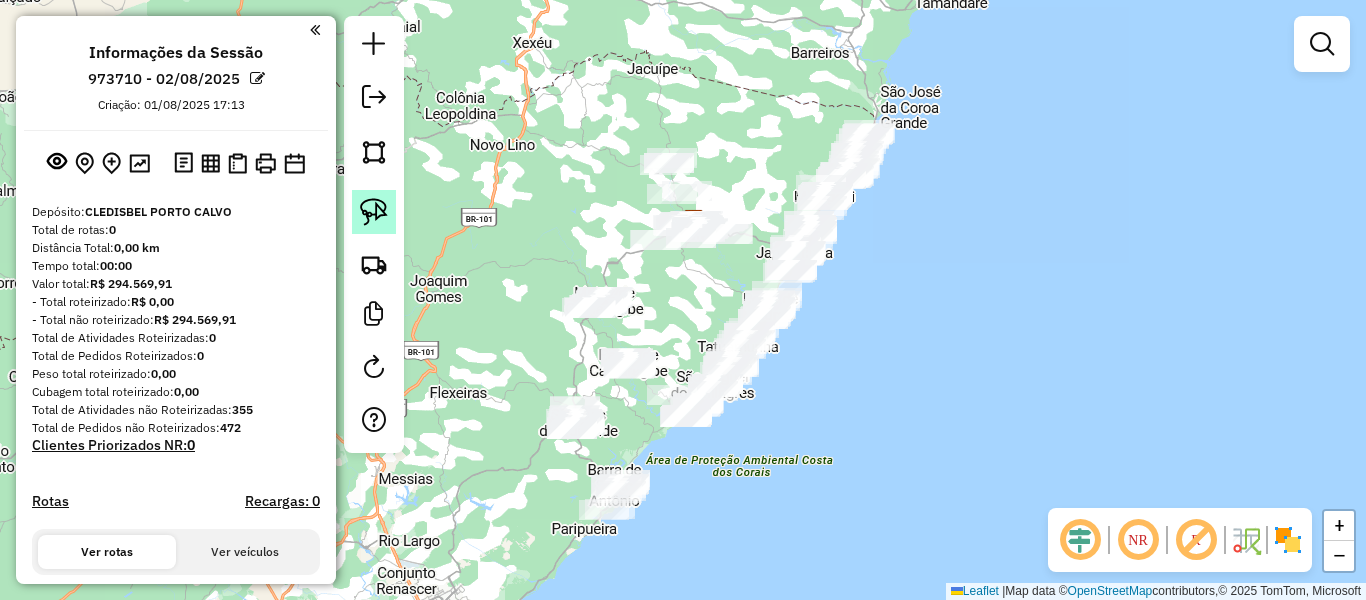 click 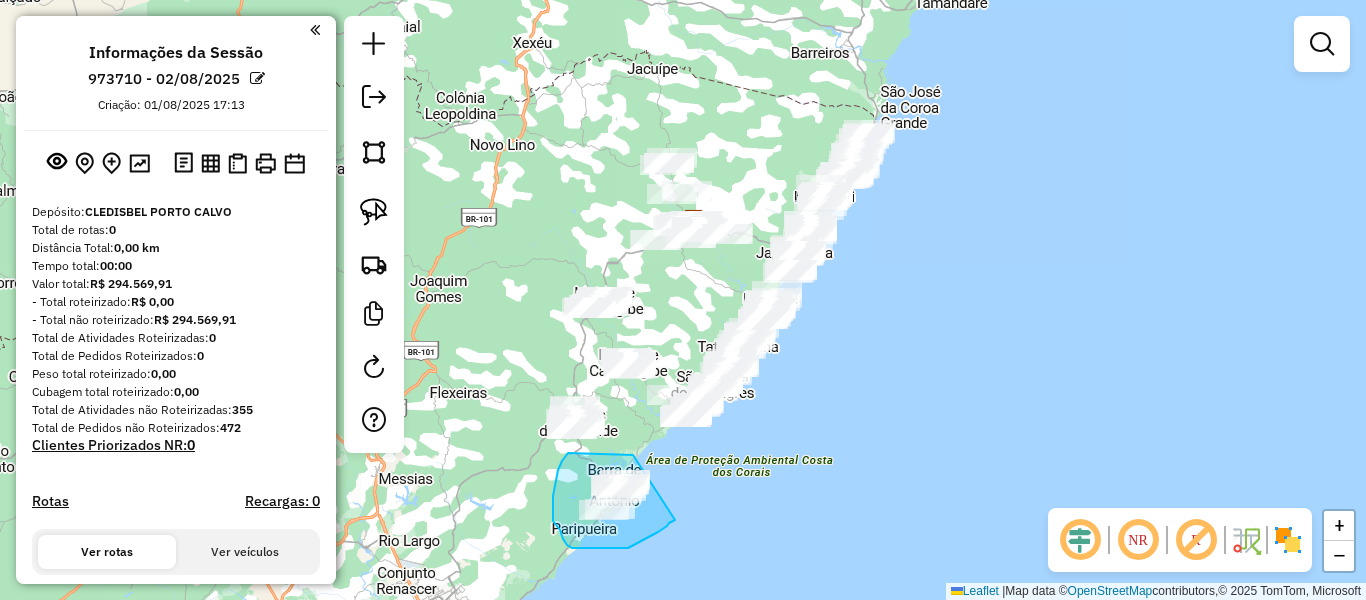 drag, startPoint x: 633, startPoint y: 455, endPoint x: 686, endPoint y: 513, distance: 78.56844 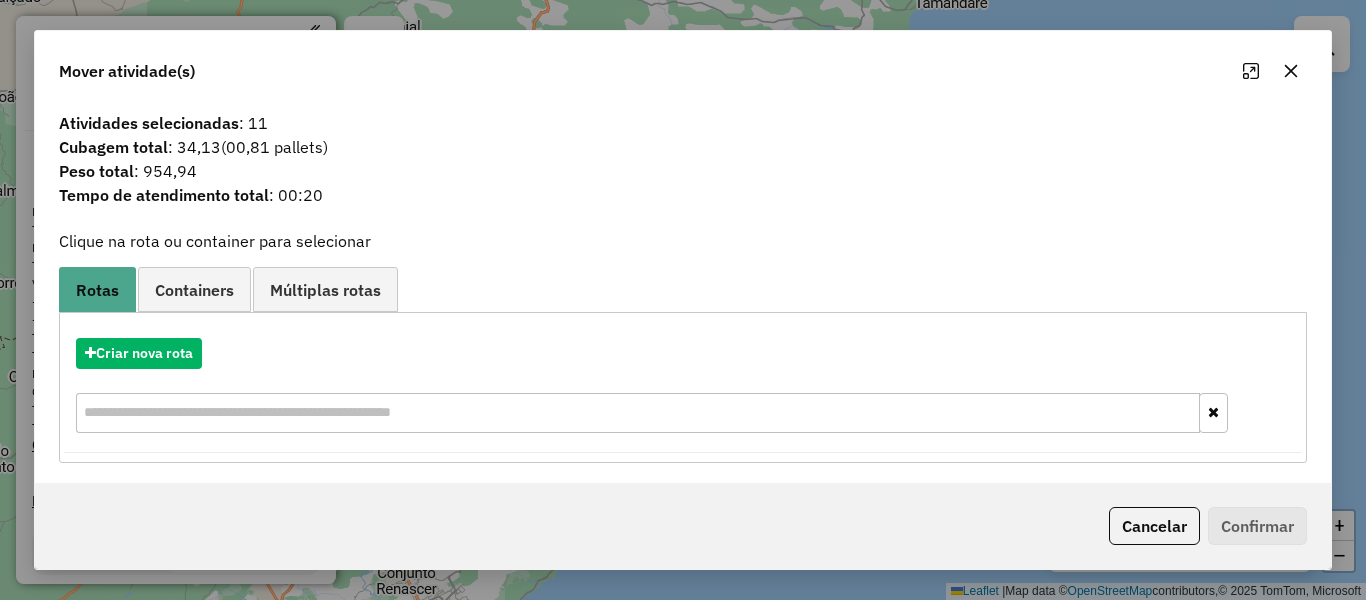 click 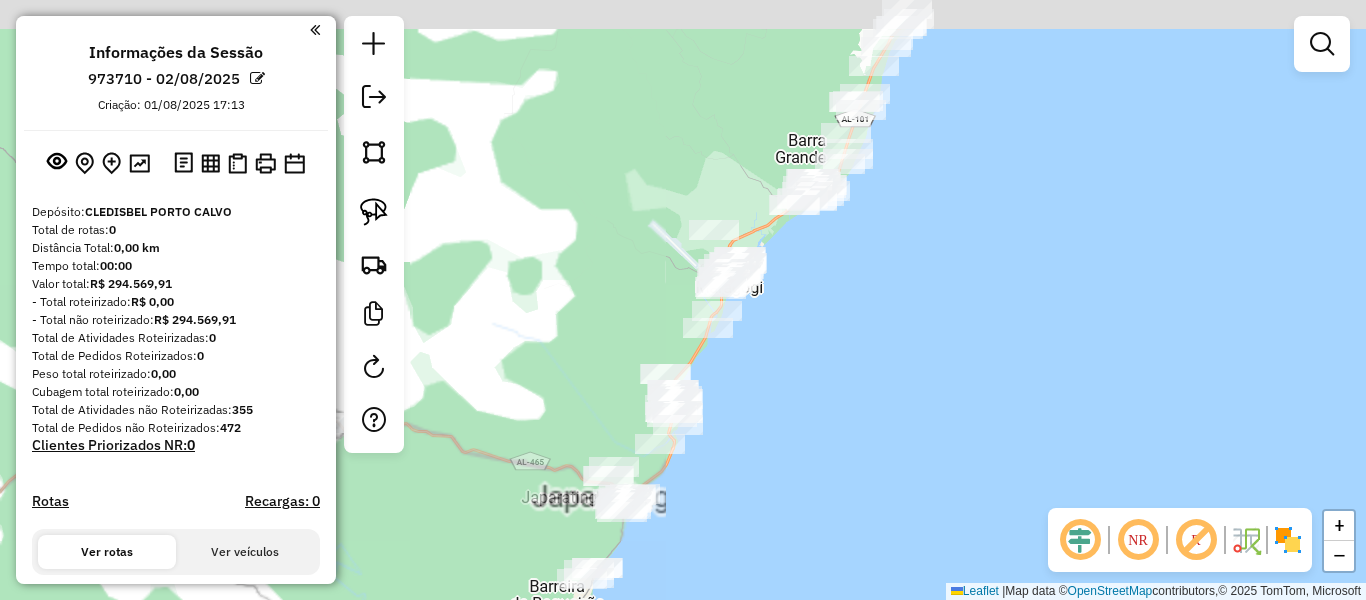 drag, startPoint x: 898, startPoint y: 196, endPoint x: 856, endPoint y: 462, distance: 269.29538 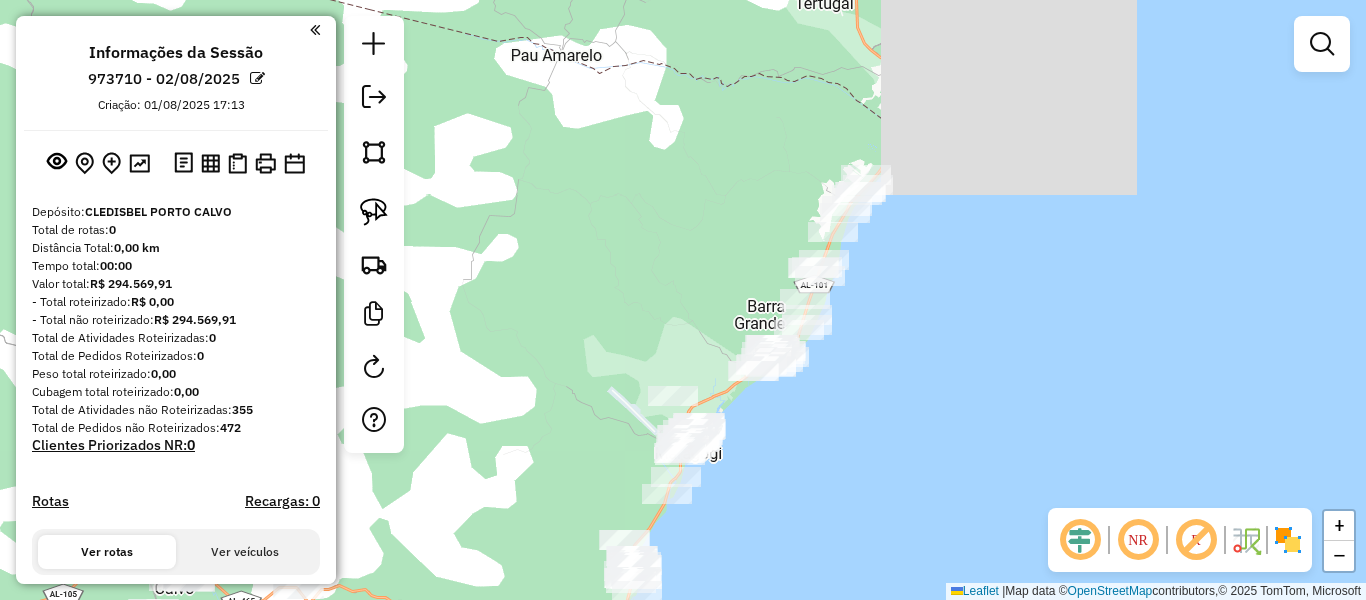 click on "Janela de atendimento Grade de atendimento Capacidade Transportadoras Veículos Cliente Pedidos  Rotas Selecione os dias de semana para filtrar as janelas de atendimento  Seg   Ter   Qua   Qui   Sex   Sáb   Dom  Informe o período da janela de atendimento: De: Até:  Filtrar exatamente a janela do cliente  Considerar janela de atendimento padrão  Selecione os dias de semana para filtrar as grades de atendimento  Seg   Ter   Qua   Qui   Sex   Sáb   Dom   Considerar clientes sem dia de atendimento cadastrado  Clientes fora do dia de atendimento selecionado Filtrar as atividades entre os valores definidos abaixo:  Peso mínimo:   Peso máximo:   Cubagem mínima:   Cubagem máxima:   De:   Até:  Filtrar as atividades entre o tempo de atendimento definido abaixo:  De:   Até:   Considerar capacidade total dos clientes não roteirizados Transportadora: Selecione um ou mais itens Tipo de veículo: Selecione um ou mais itens Veículo: Selecione um ou mais itens Motorista: Selecione um ou mais itens Nome: Rótulo:" 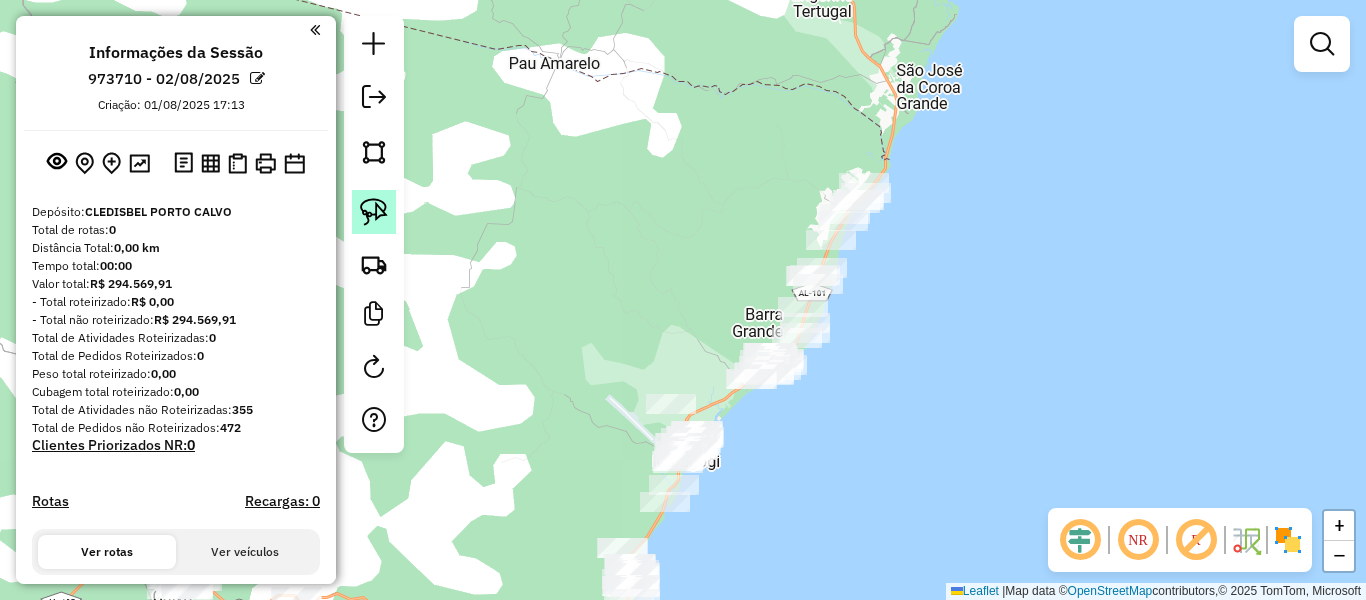 click 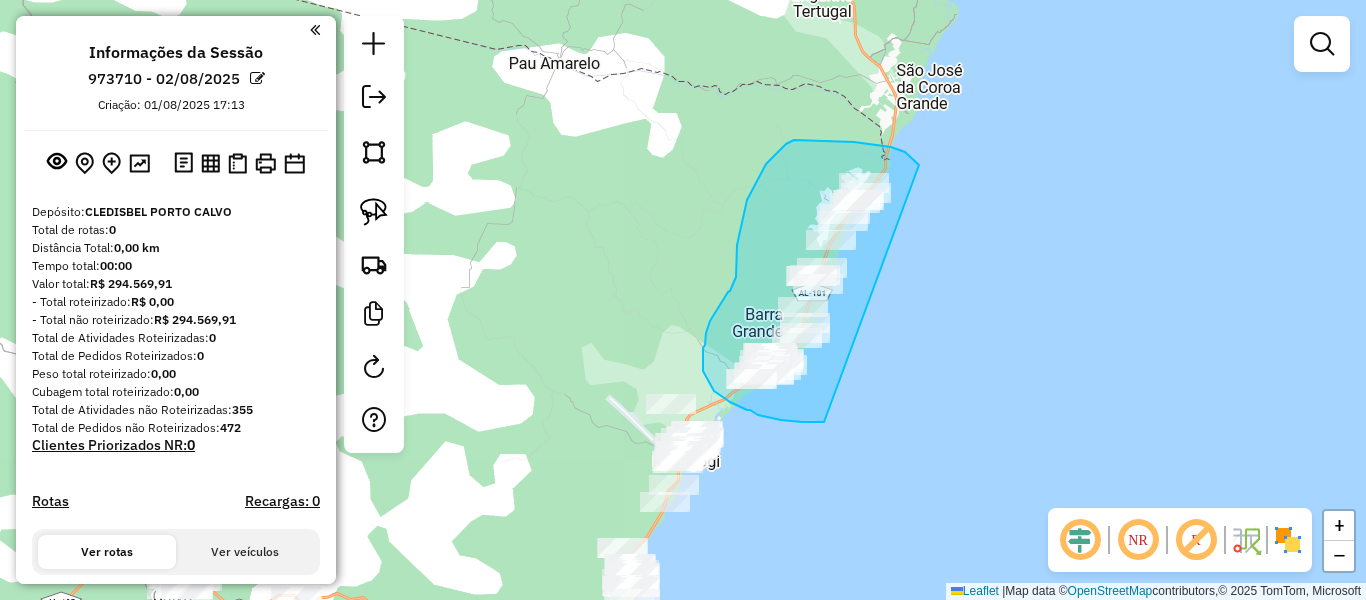 drag, startPoint x: 919, startPoint y: 165, endPoint x: 846, endPoint y: 417, distance: 262.36044 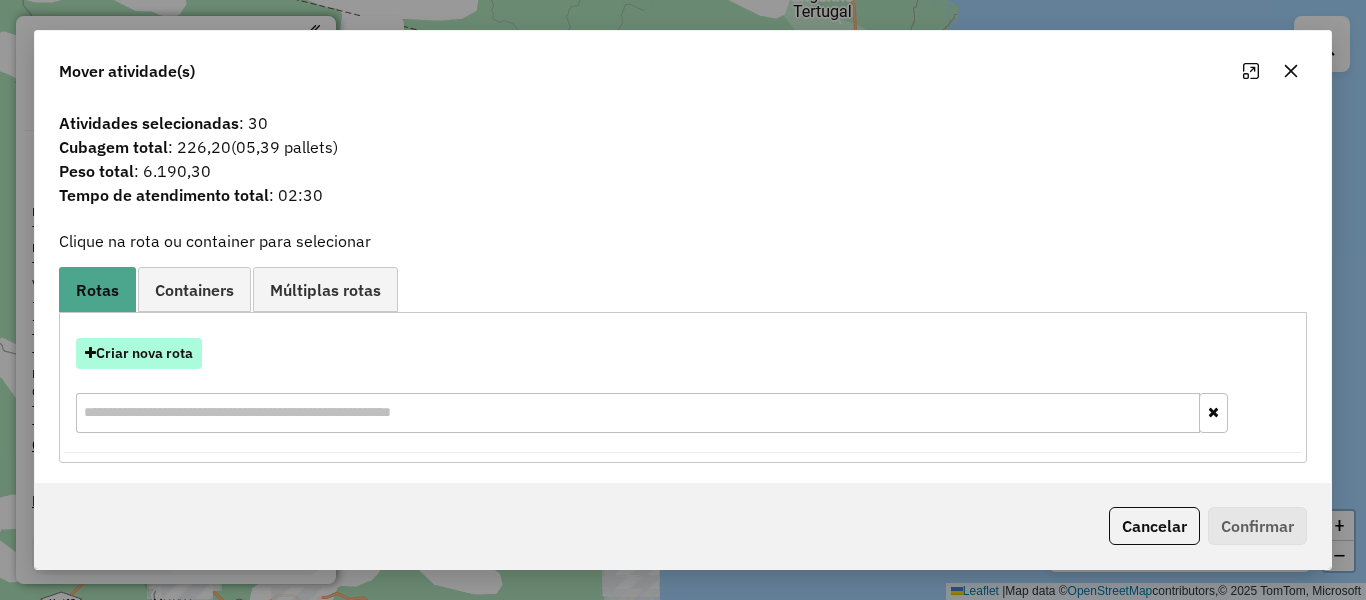 click on "Criar nova rota" at bounding box center (139, 353) 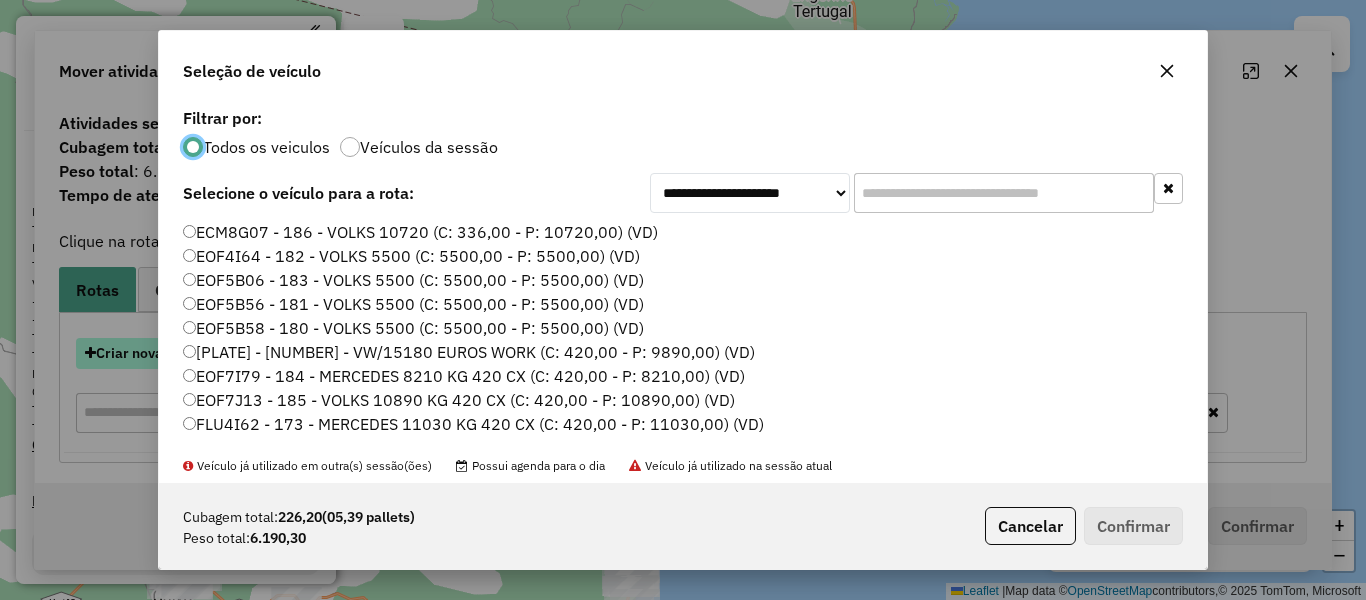 scroll, scrollTop: 11, scrollLeft: 6, axis: both 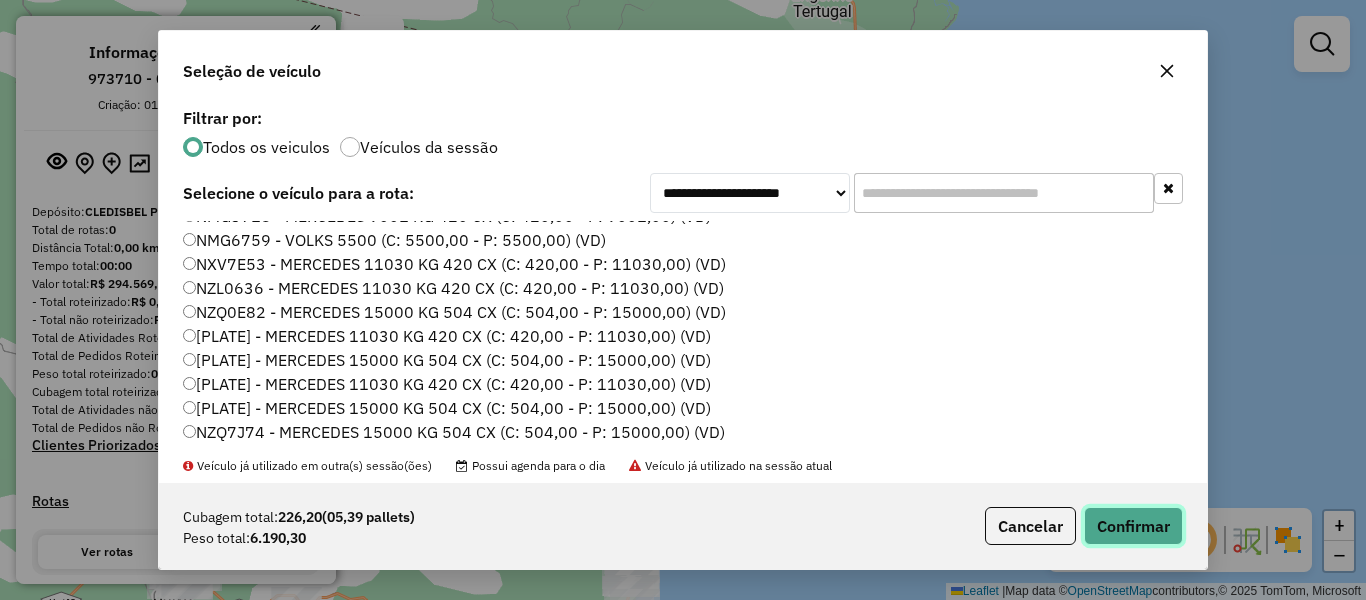 click on "Confirmar" 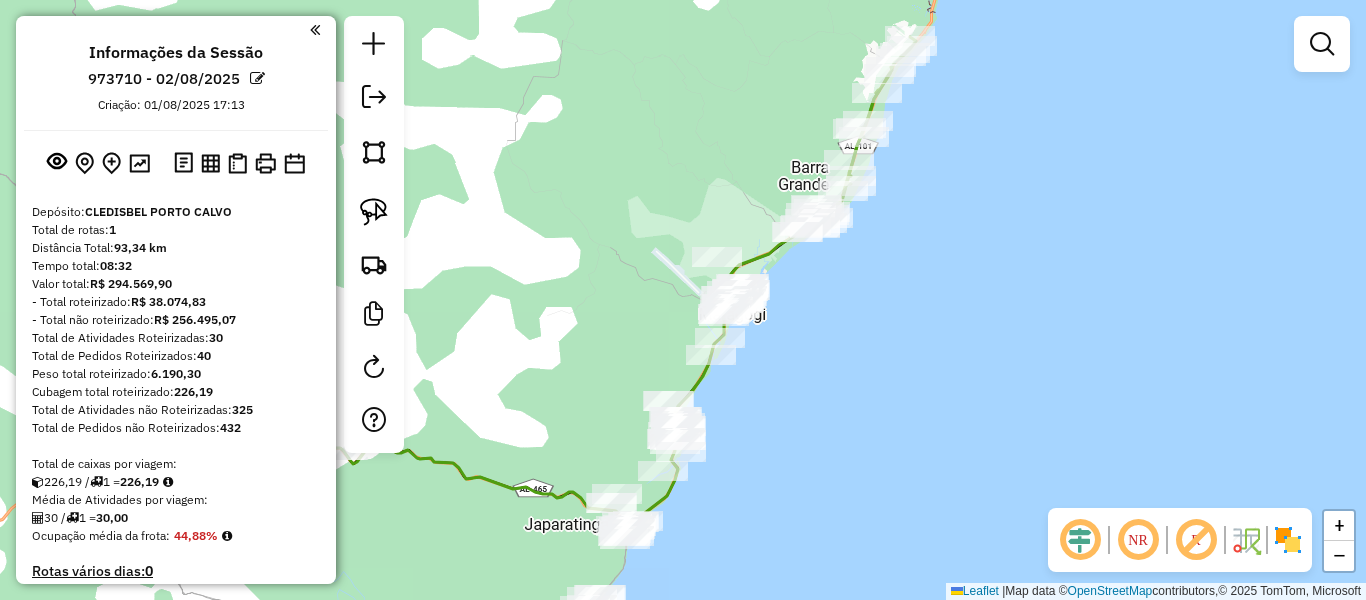 drag, startPoint x: 817, startPoint y: 448, endPoint x: 863, endPoint y: 295, distance: 159.76546 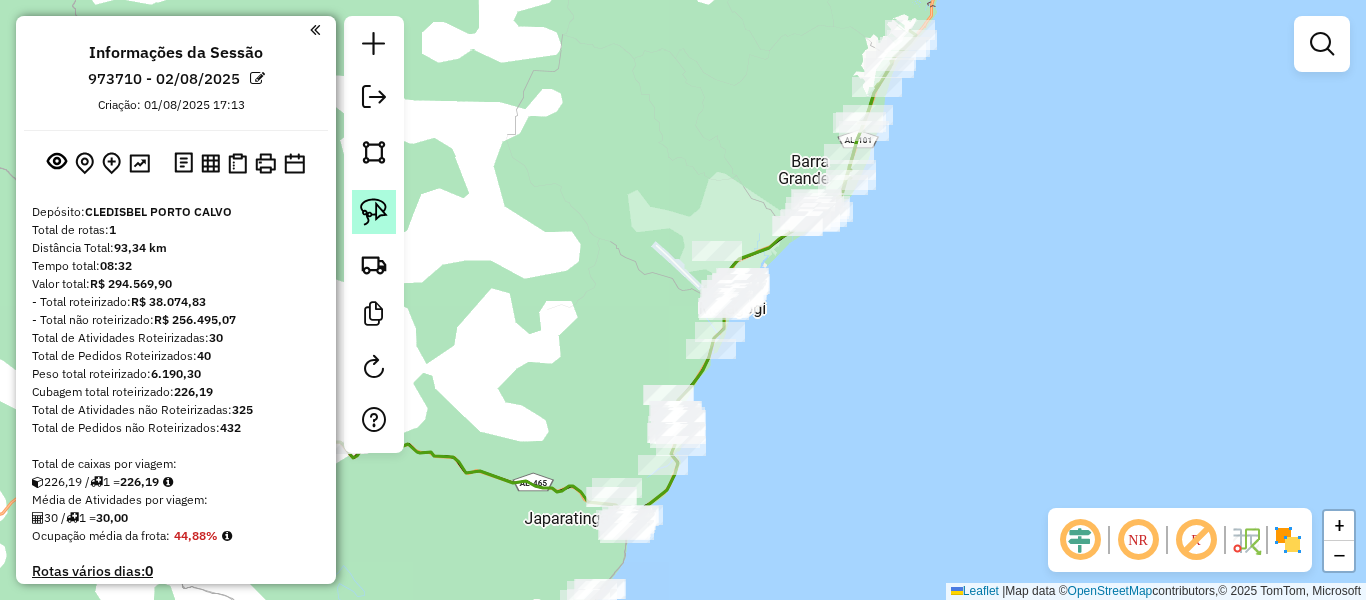 click 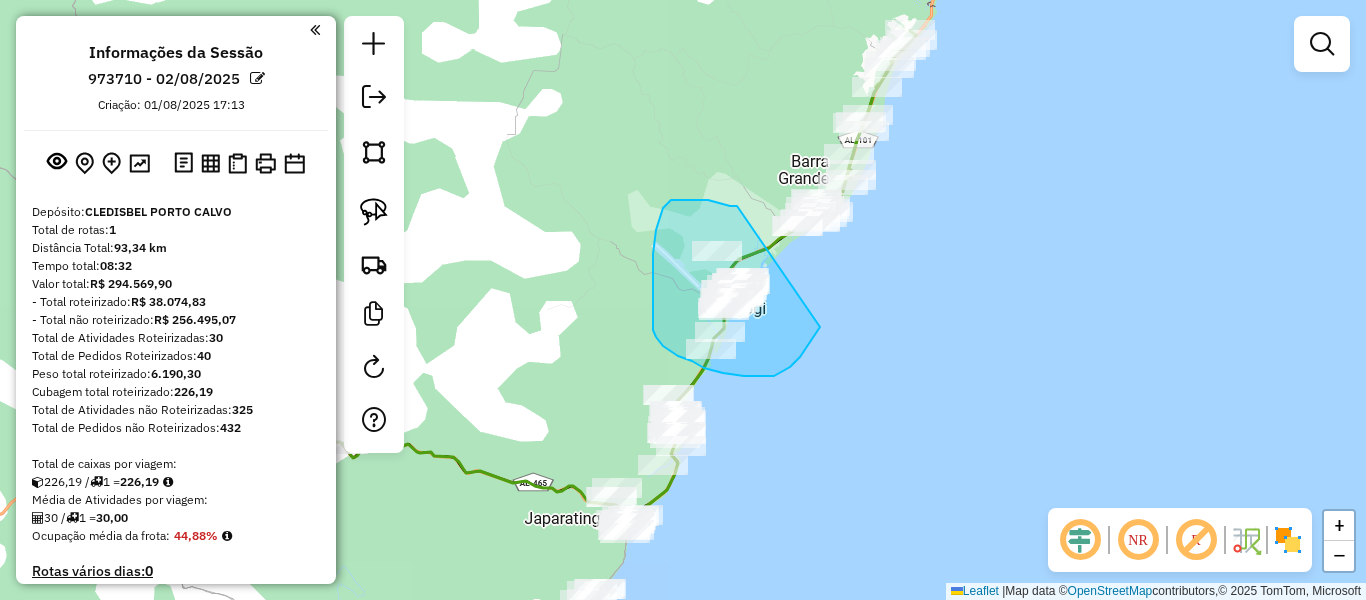 drag, startPoint x: 737, startPoint y: 206, endPoint x: 821, endPoint y: 314, distance: 136.82104 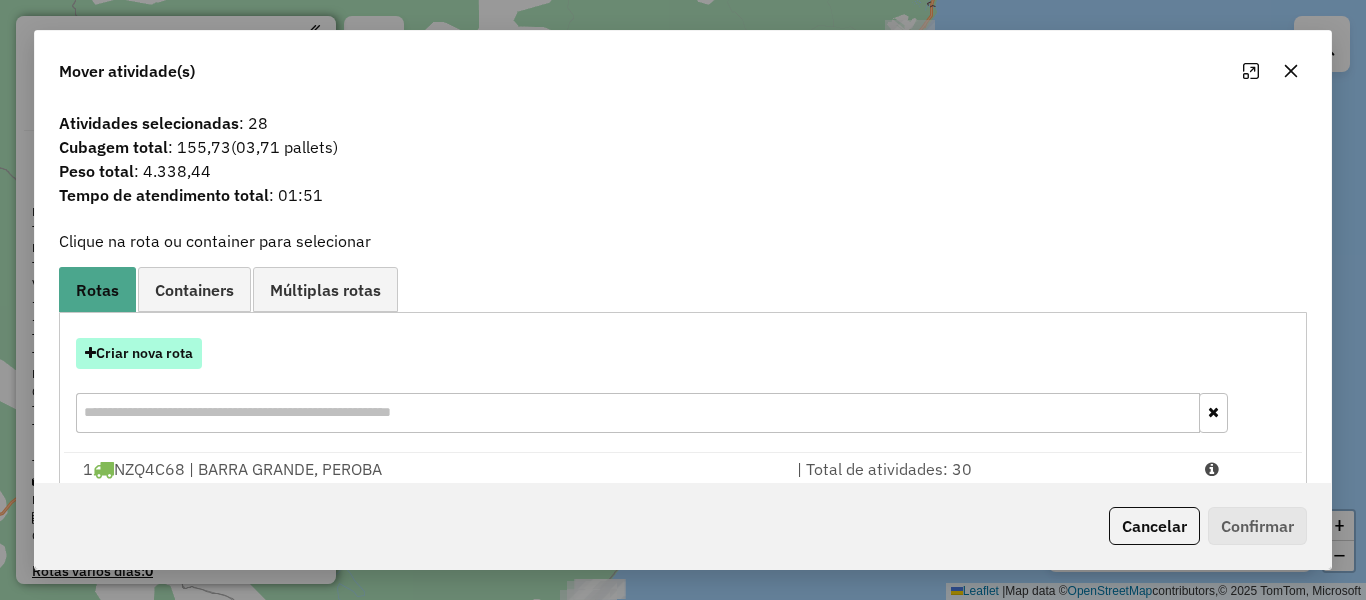 click on "Criar nova rota" at bounding box center [139, 353] 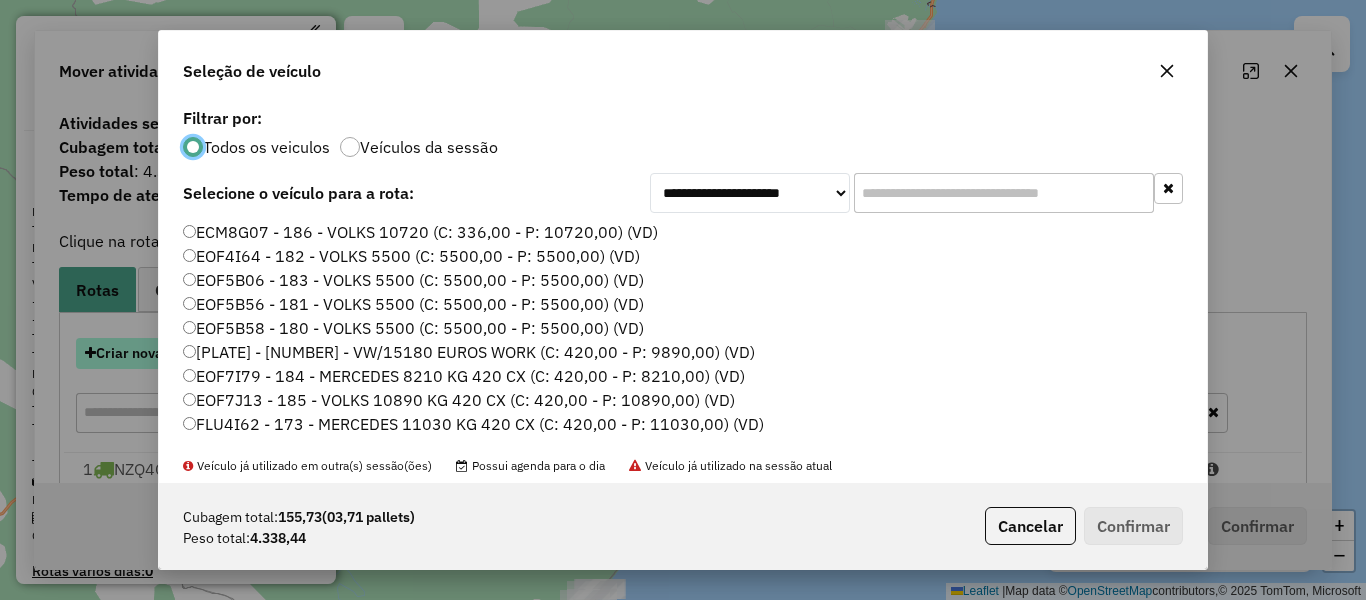scroll, scrollTop: 11, scrollLeft: 6, axis: both 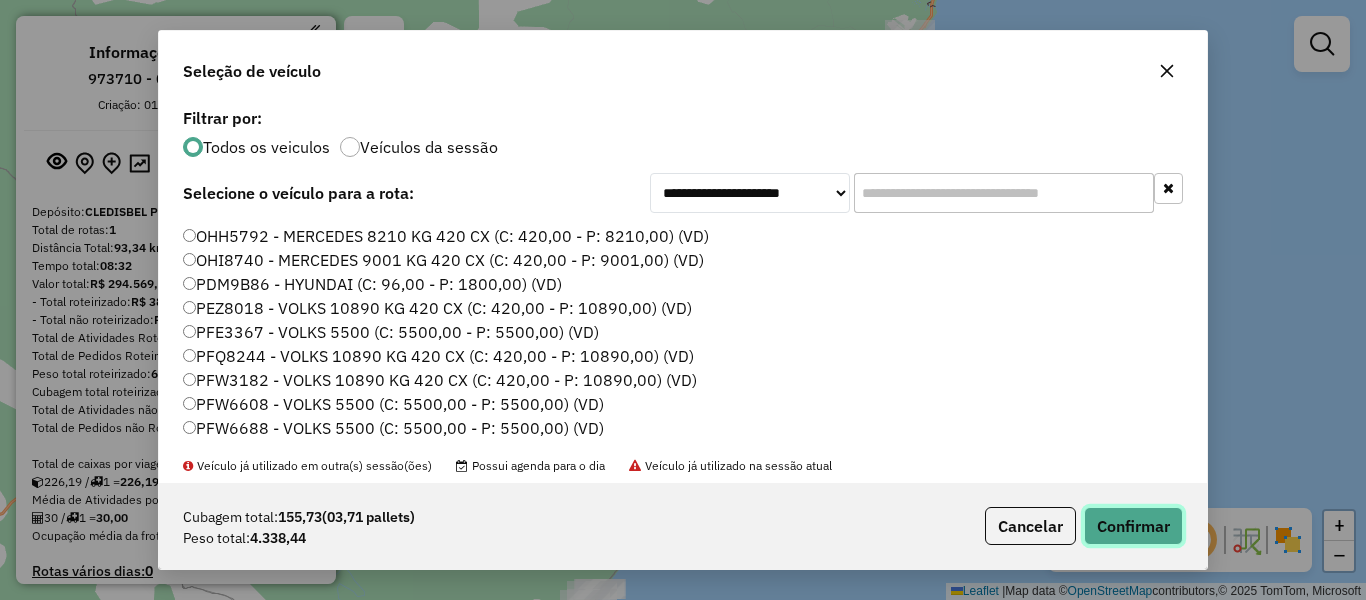 click on "Confirmar" 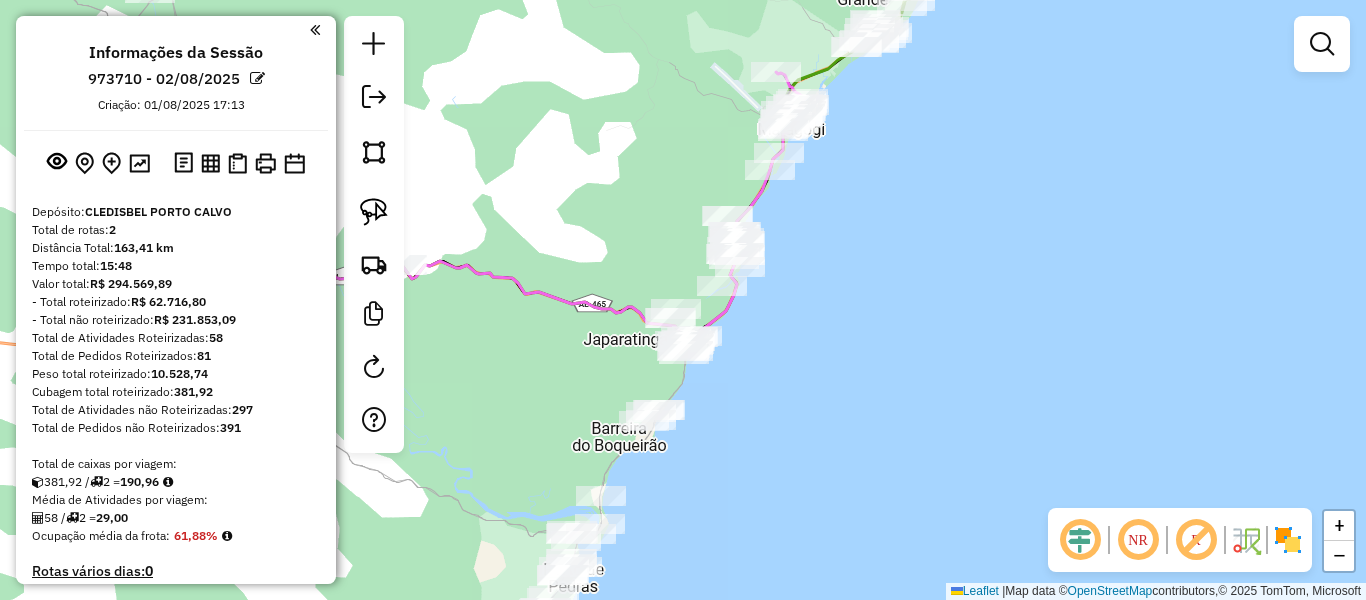 drag, startPoint x: 829, startPoint y: 416, endPoint x: 897, endPoint y: 198, distance: 228.35936 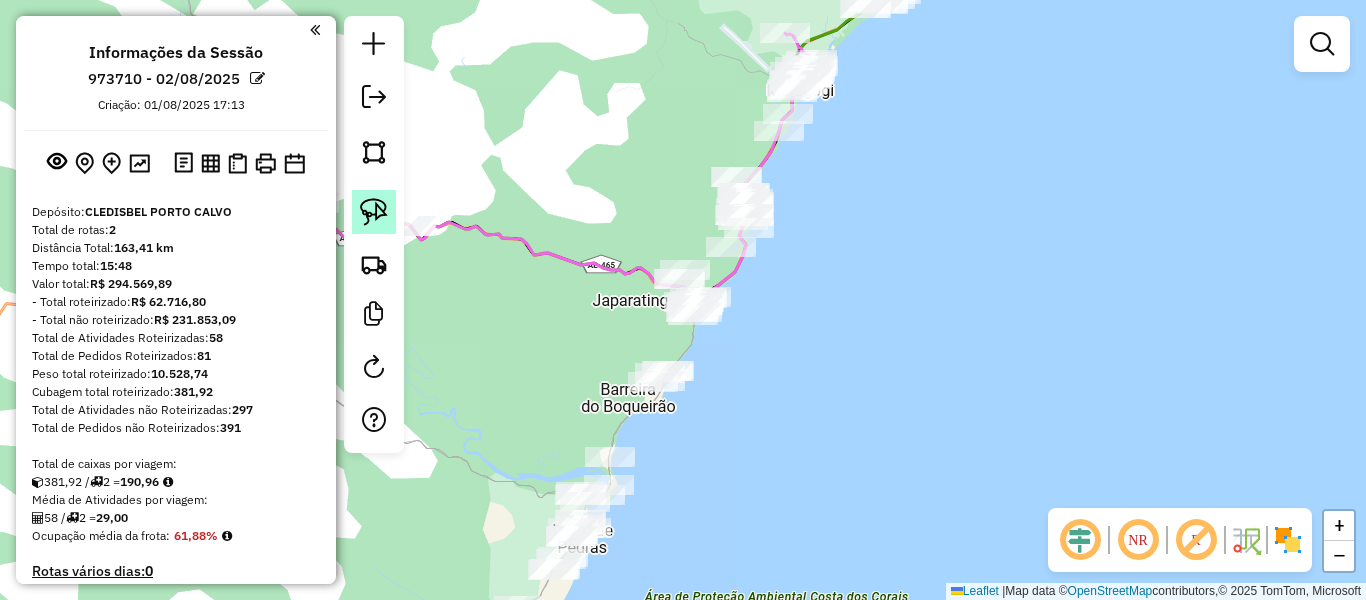 click 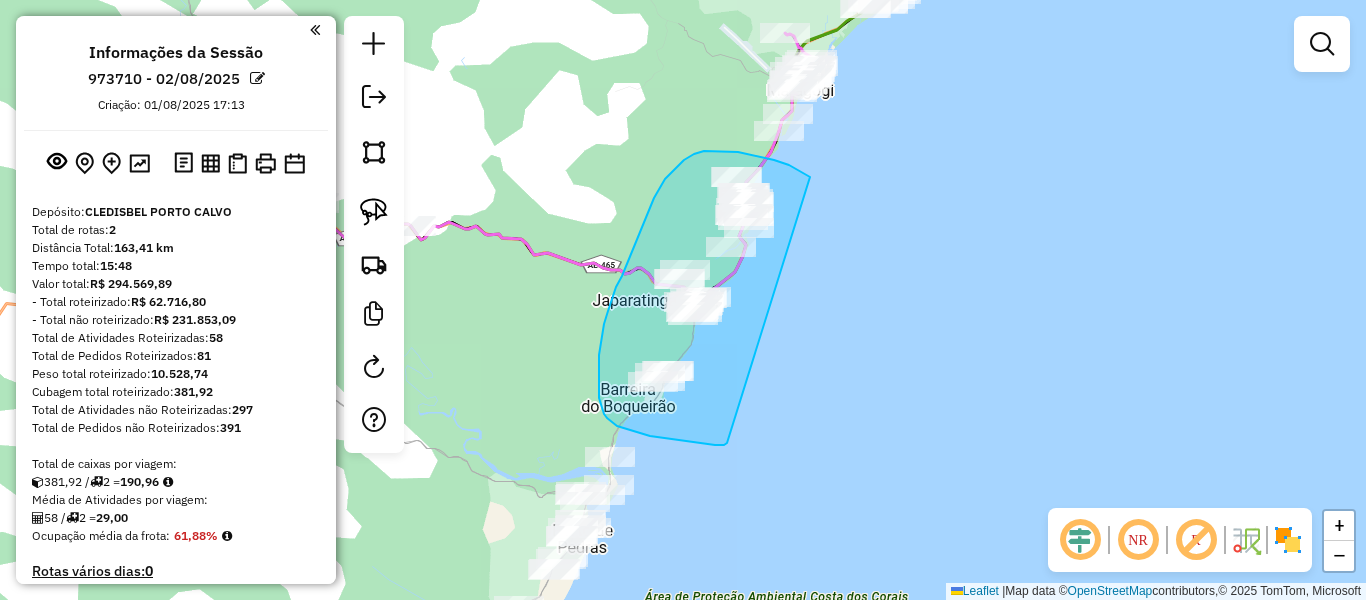 drag, startPoint x: 810, startPoint y: 177, endPoint x: 753, endPoint y: 439, distance: 268.1287 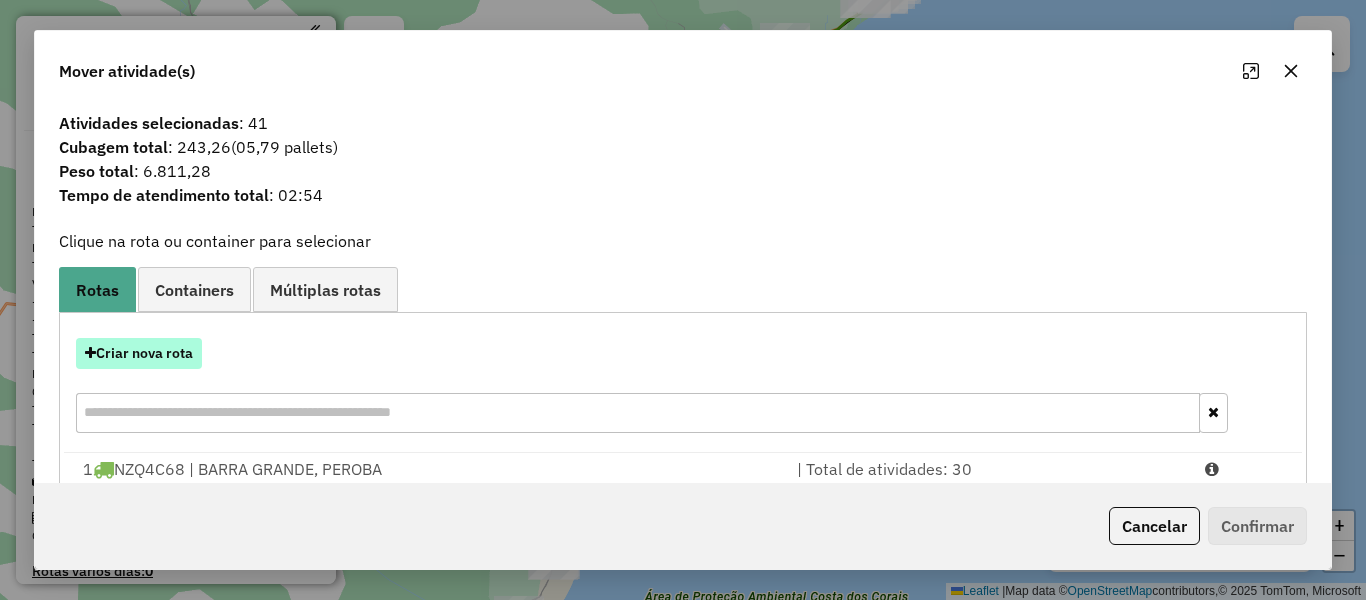 click on "Criar nova rota" at bounding box center [139, 353] 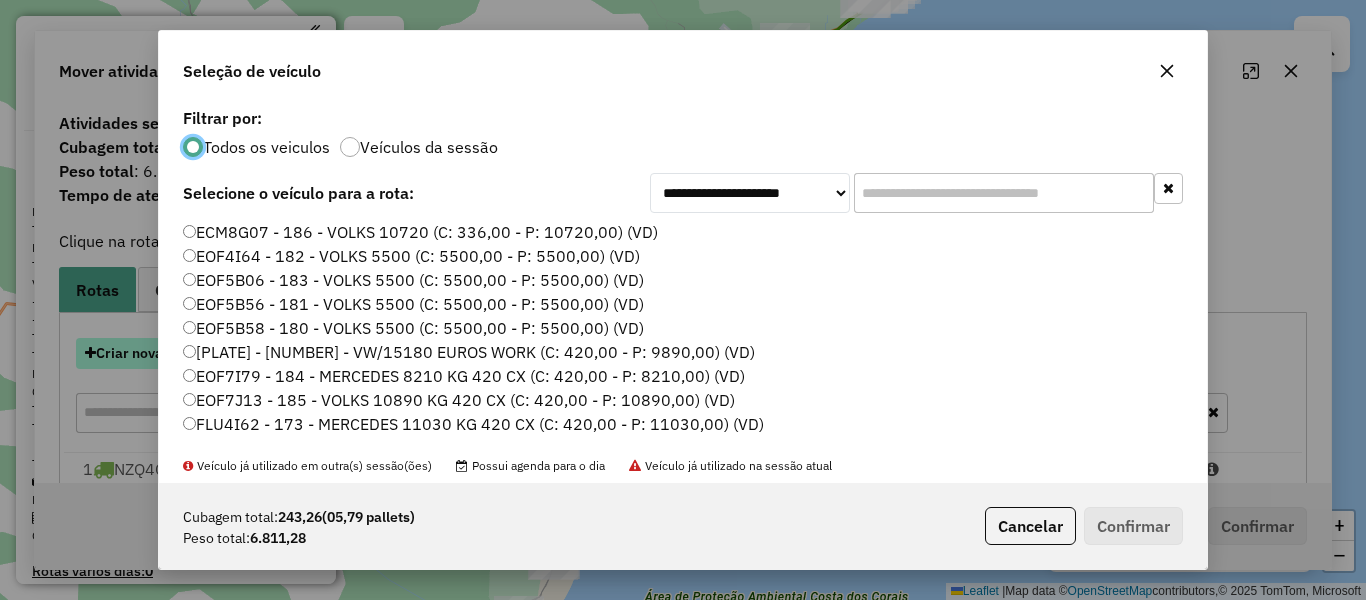 scroll, scrollTop: 11, scrollLeft: 6, axis: both 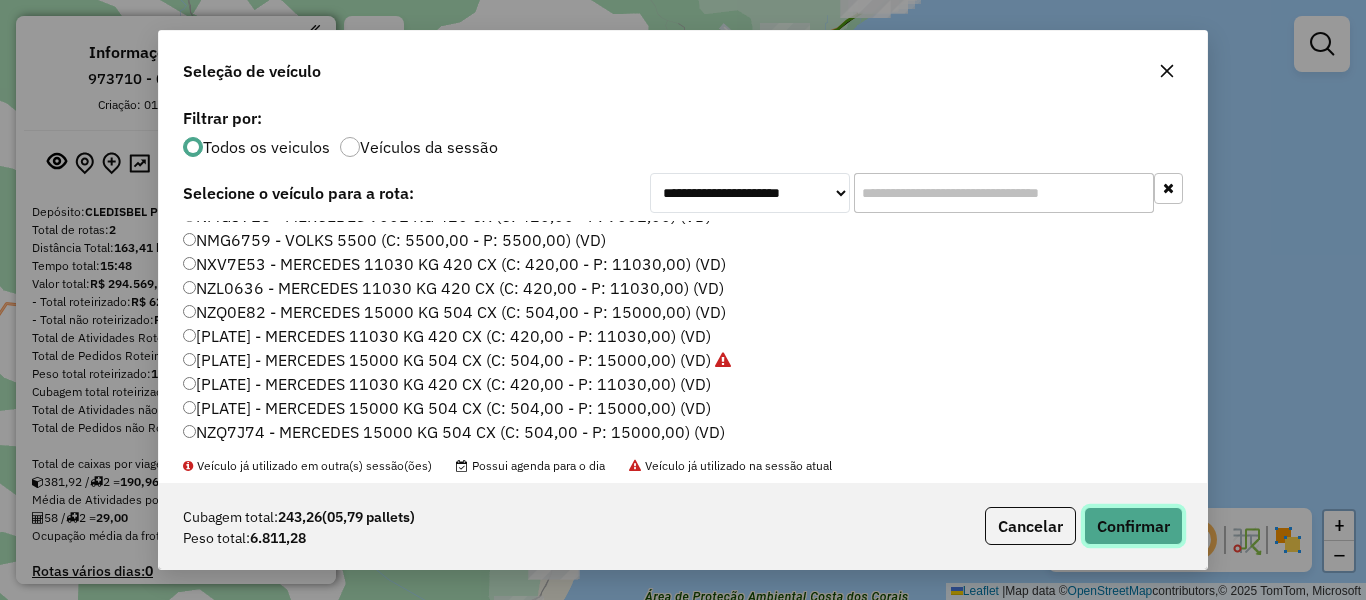 click on "Confirmar" 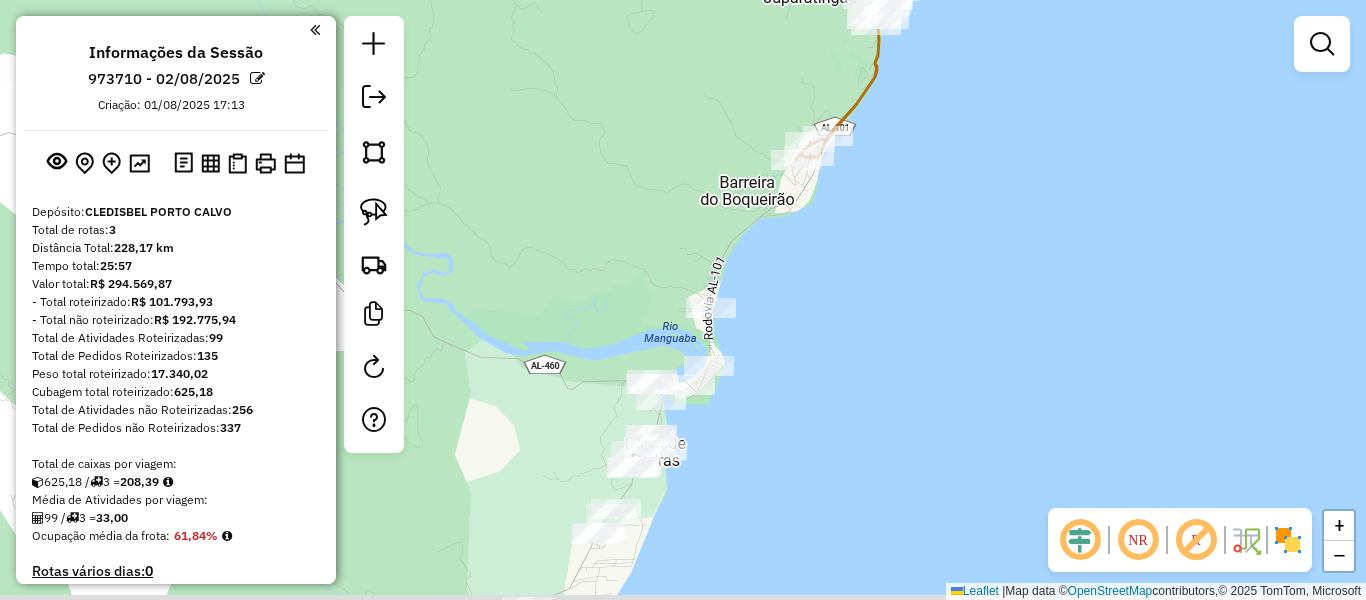 drag, startPoint x: 683, startPoint y: 420, endPoint x: 778, endPoint y: 272, distance: 175.86642 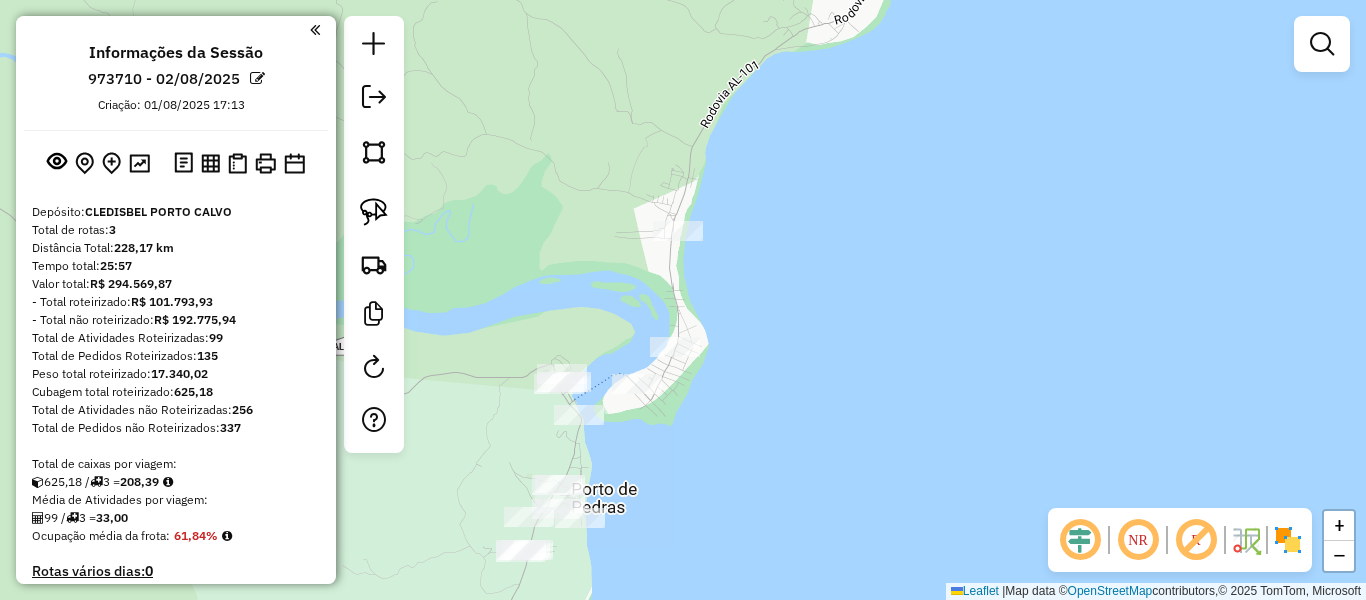 drag, startPoint x: 800, startPoint y: 369, endPoint x: 813, endPoint y: 353, distance: 20.615528 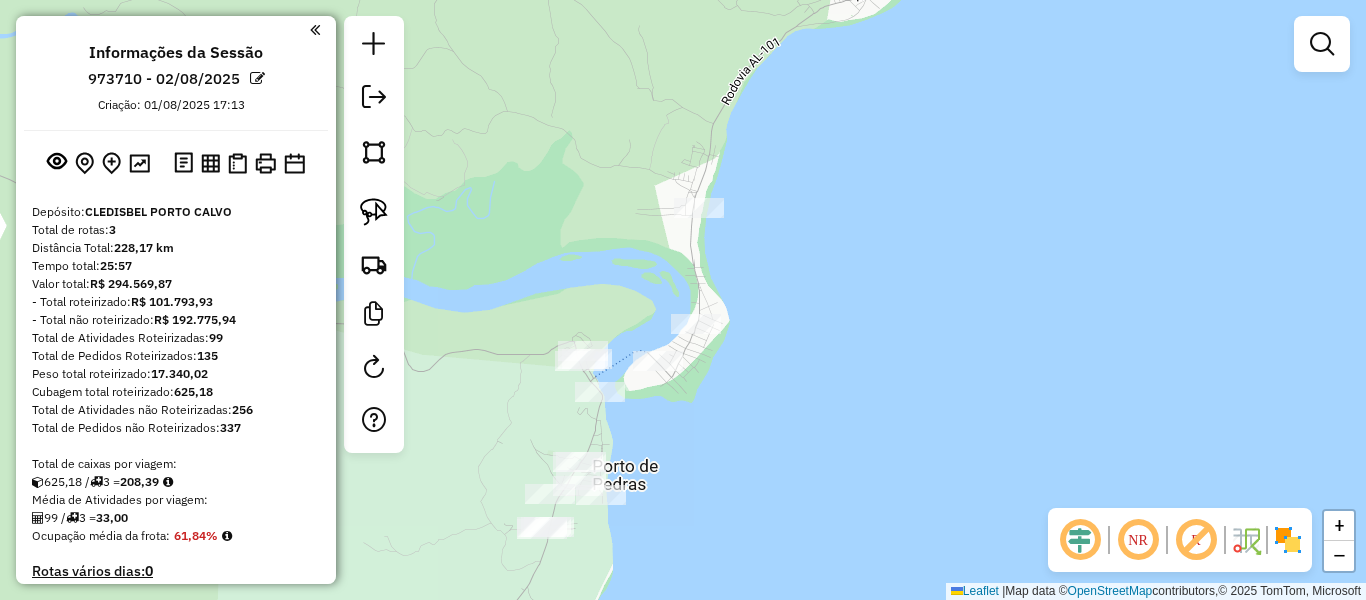 click on "Janela de atendimento Grade de atendimento Capacidade Transportadoras Veículos Cliente Pedidos  Rotas Selecione os dias de semana para filtrar as janelas de atendimento  Seg   Ter   Qua   Qui   Sex   Sáb   Dom  Informe o período da janela de atendimento: De: Até:  Filtrar exatamente a janela do cliente  Considerar janela de atendimento padrão  Selecione os dias de semana para filtrar as grades de atendimento  Seg   Ter   Qua   Qui   Sex   Sáb   Dom   Considerar clientes sem dia de atendimento cadastrado  Clientes fora do dia de atendimento selecionado Filtrar as atividades entre os valores definidos abaixo:  Peso mínimo:   Peso máximo:   Cubagem mínima:   Cubagem máxima:   De:   Até:  Filtrar as atividades entre o tempo de atendimento definido abaixo:  De:   Até:   Considerar capacidade total dos clientes não roteirizados Transportadora: Selecione um ou mais itens Tipo de veículo: Selecione um ou mais itens Veículo: Selecione um ou mais itens Motorista: Selecione um ou mais itens Nome: Rótulo:" 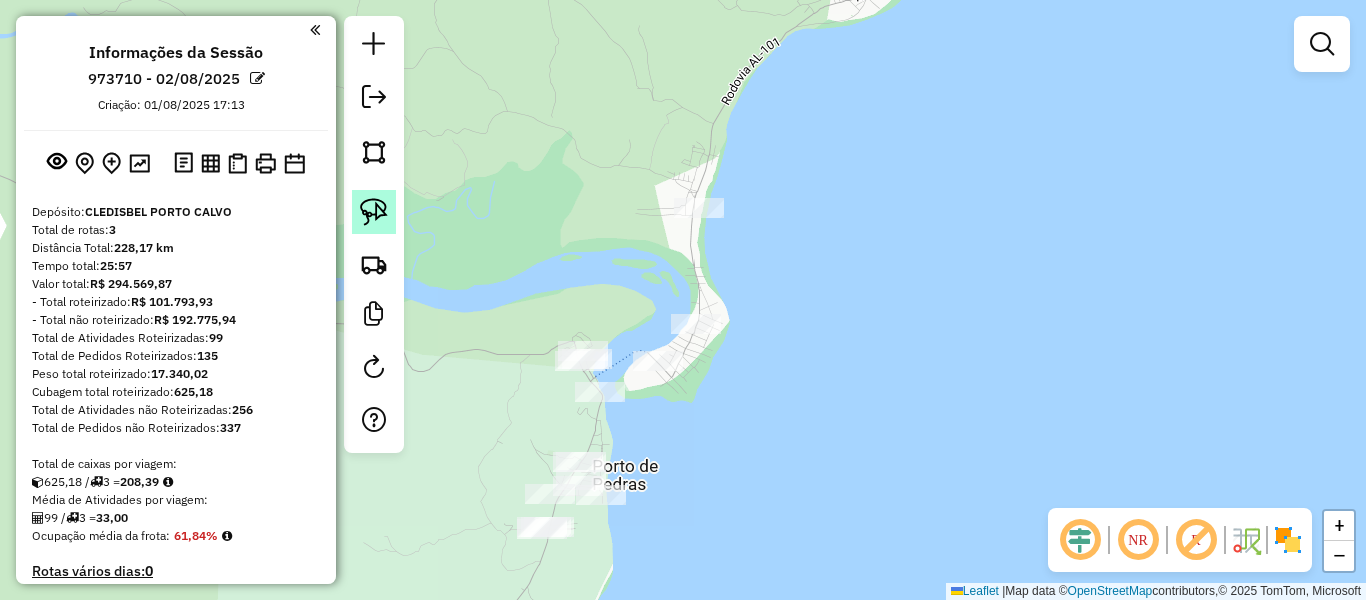 click 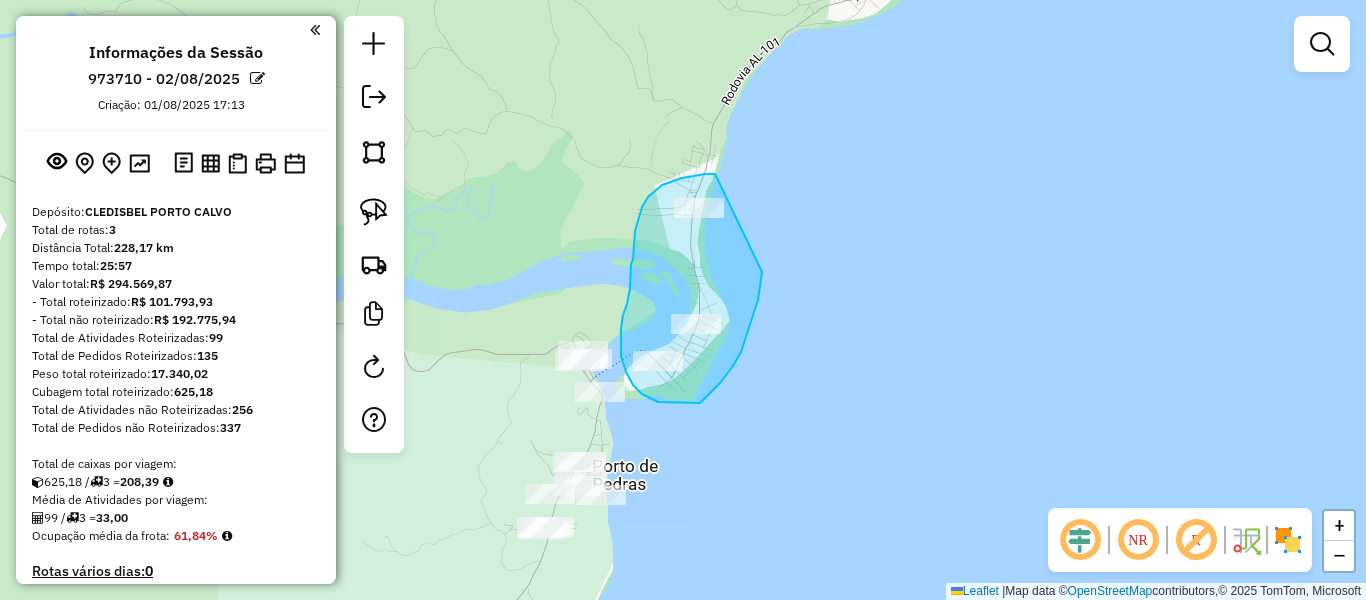 drag, startPoint x: 715, startPoint y: 174, endPoint x: 763, endPoint y: 251, distance: 90.73588 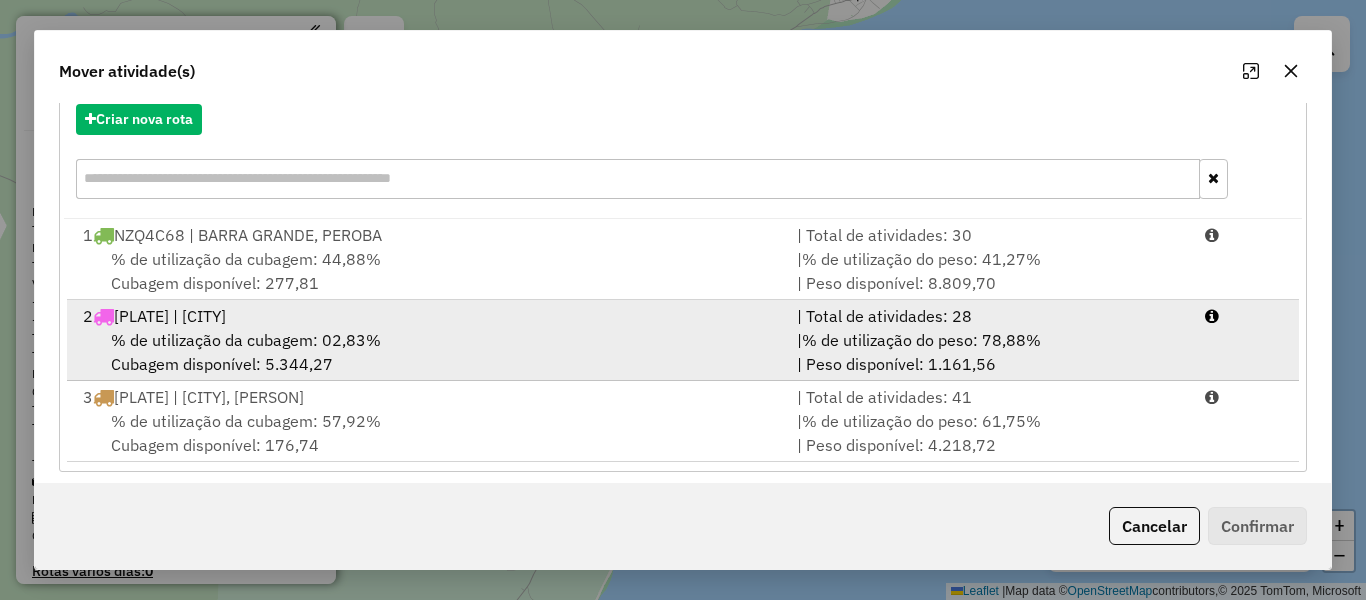 scroll, scrollTop: 247, scrollLeft: 0, axis: vertical 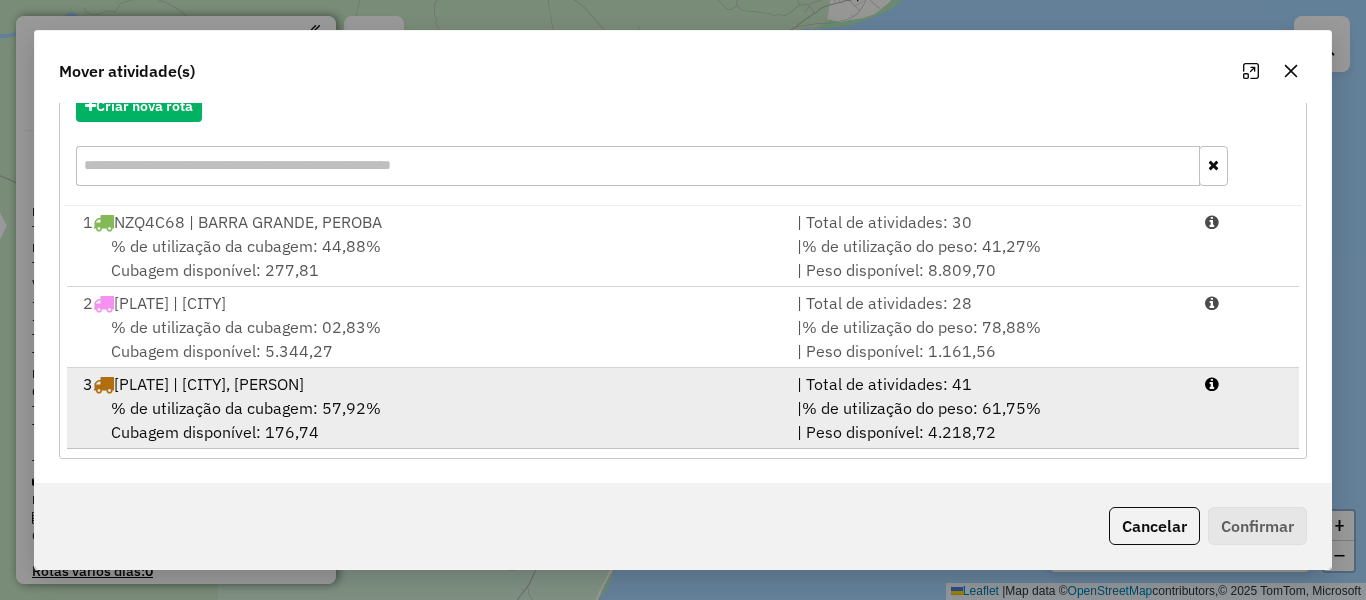 click on "3  NZQ4H56 | JAPARATINGA, SÃO BENTO" at bounding box center [428, 384] 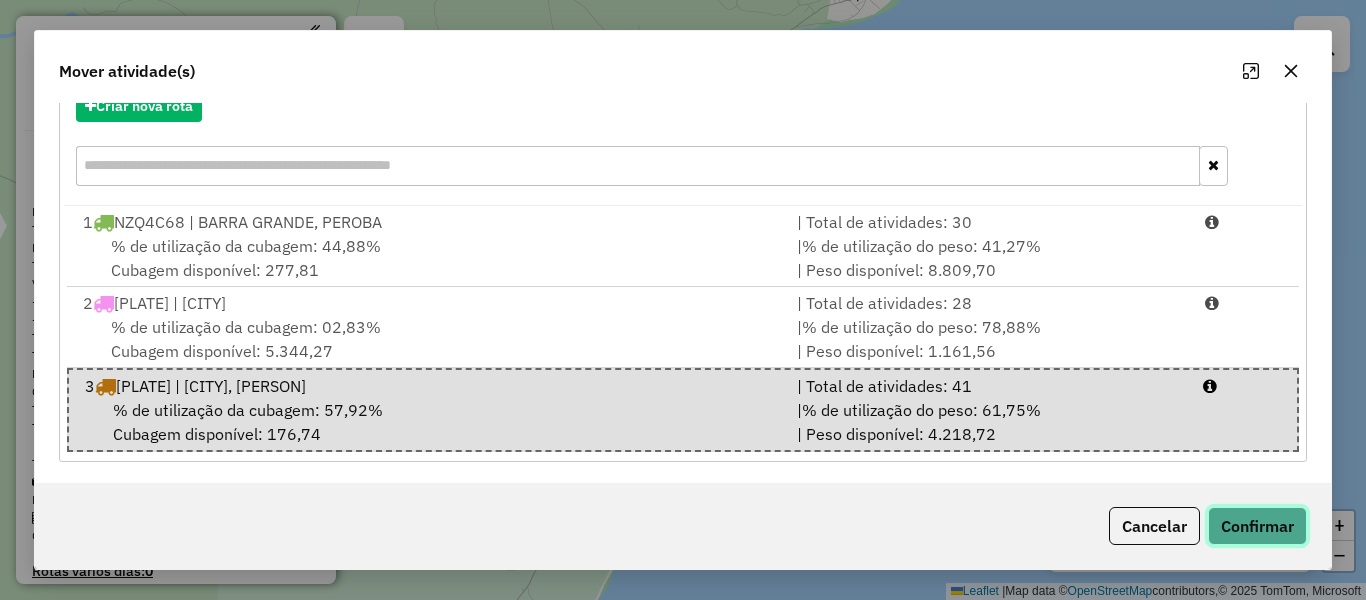 click on "Confirmar" 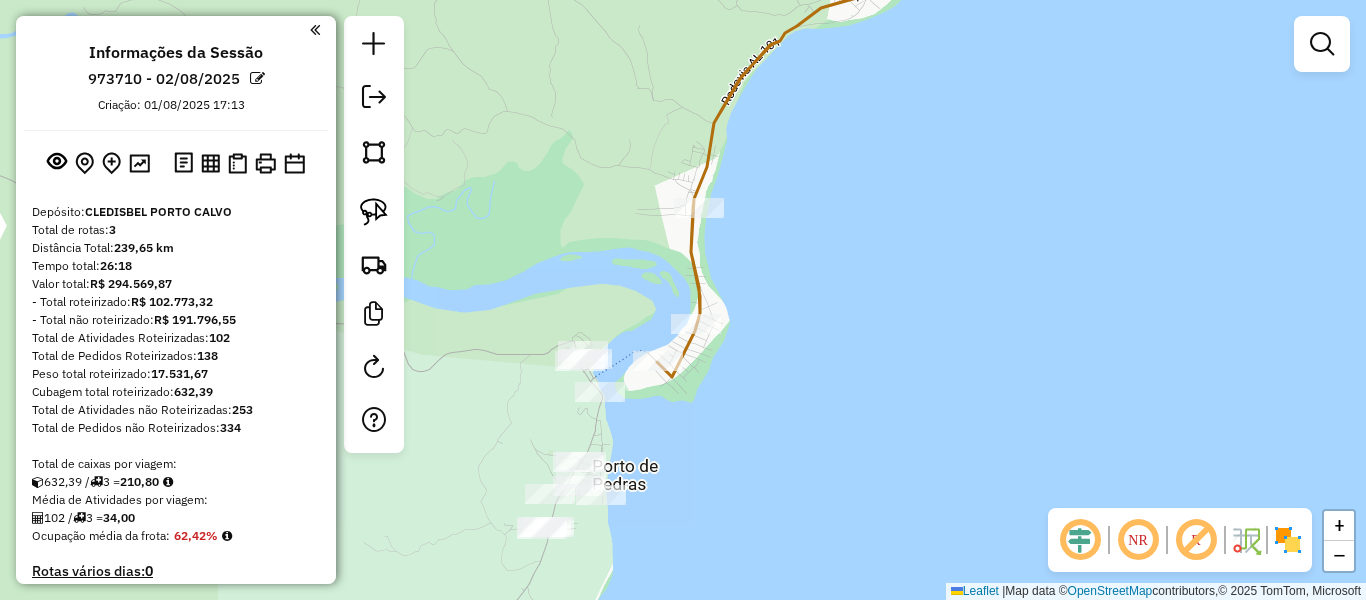 scroll, scrollTop: 0, scrollLeft: 0, axis: both 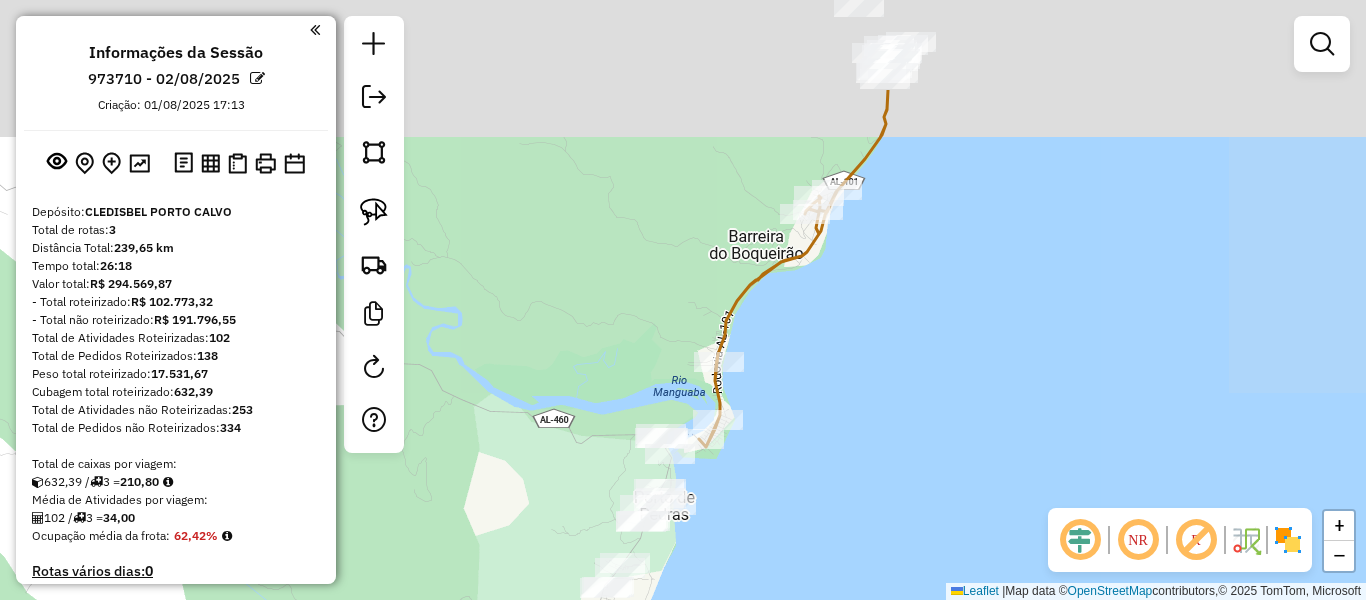 drag, startPoint x: 914, startPoint y: 229, endPoint x: 811, endPoint y: 458, distance: 251.0976 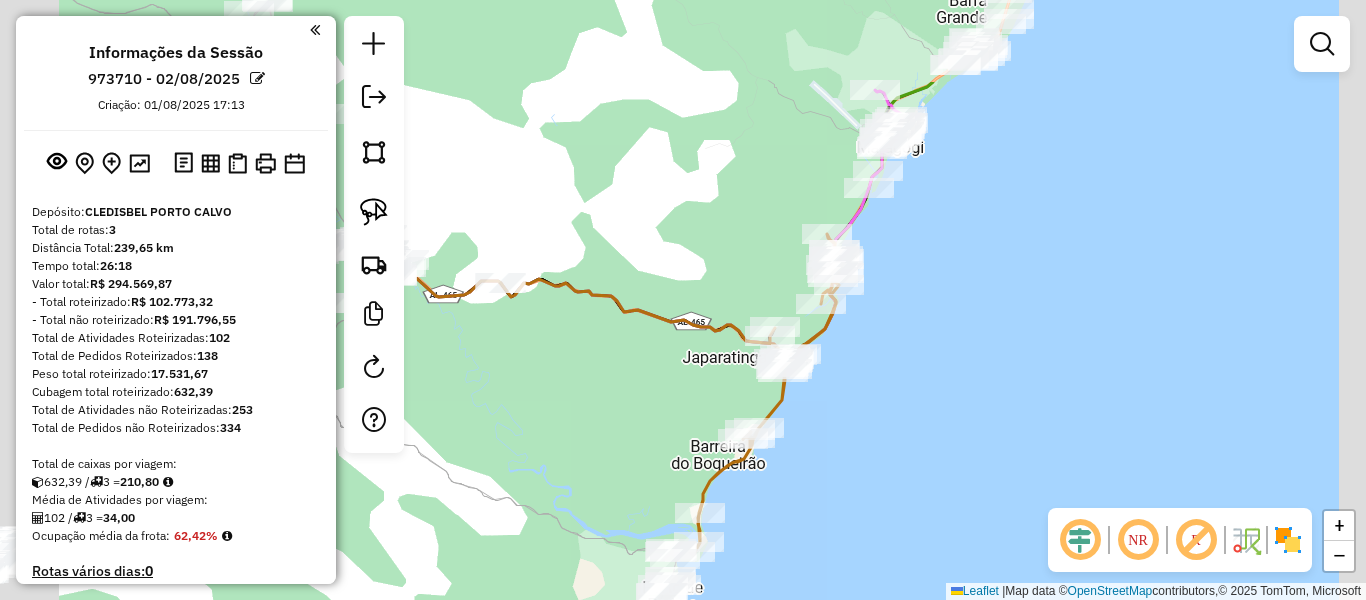drag, startPoint x: 923, startPoint y: 276, endPoint x: 836, endPoint y: 381, distance: 136.35982 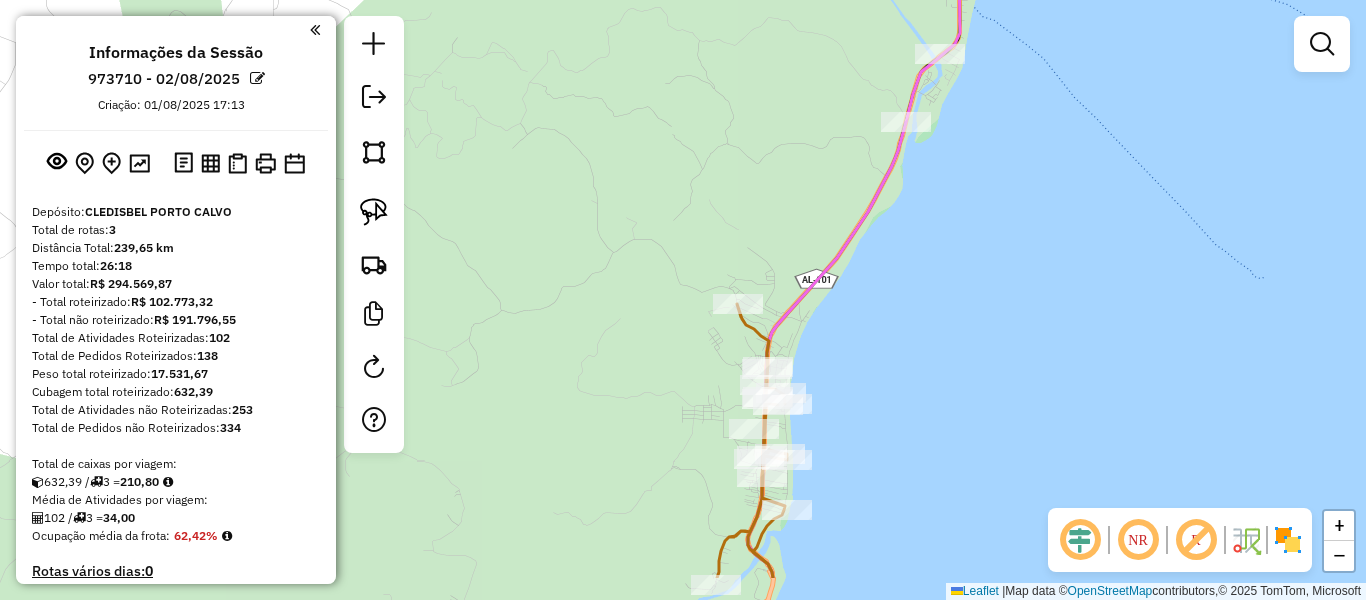drag, startPoint x: 865, startPoint y: 415, endPoint x: 870, endPoint y: 332, distance: 83.15047 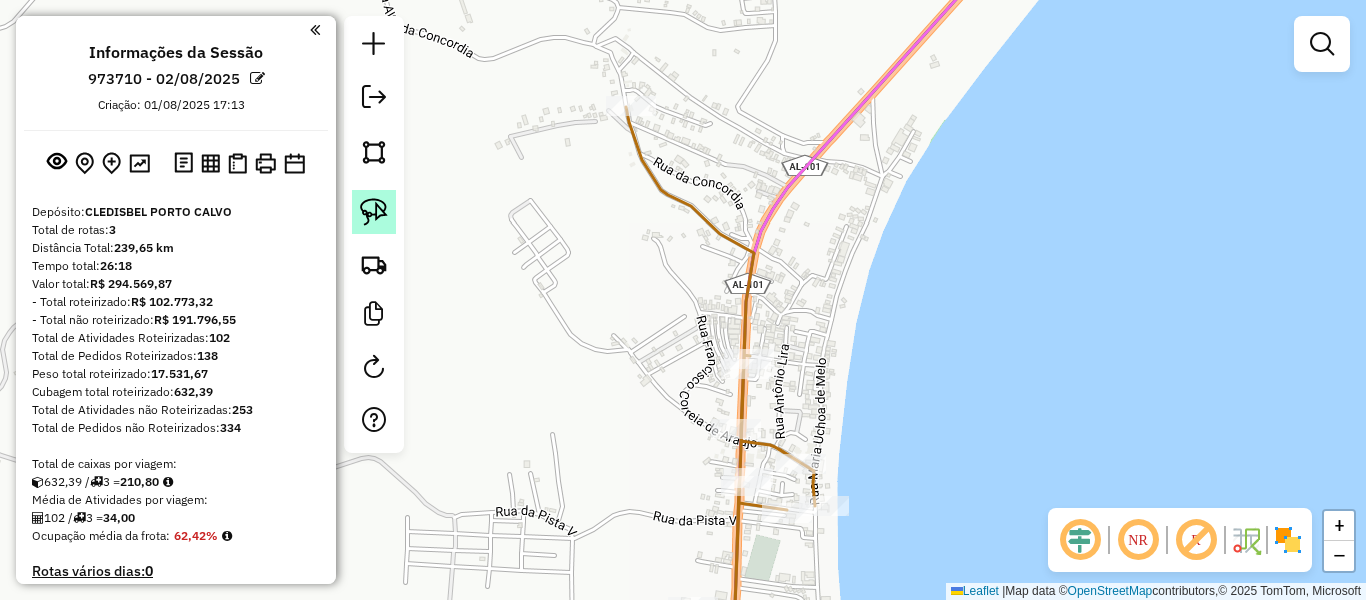 click 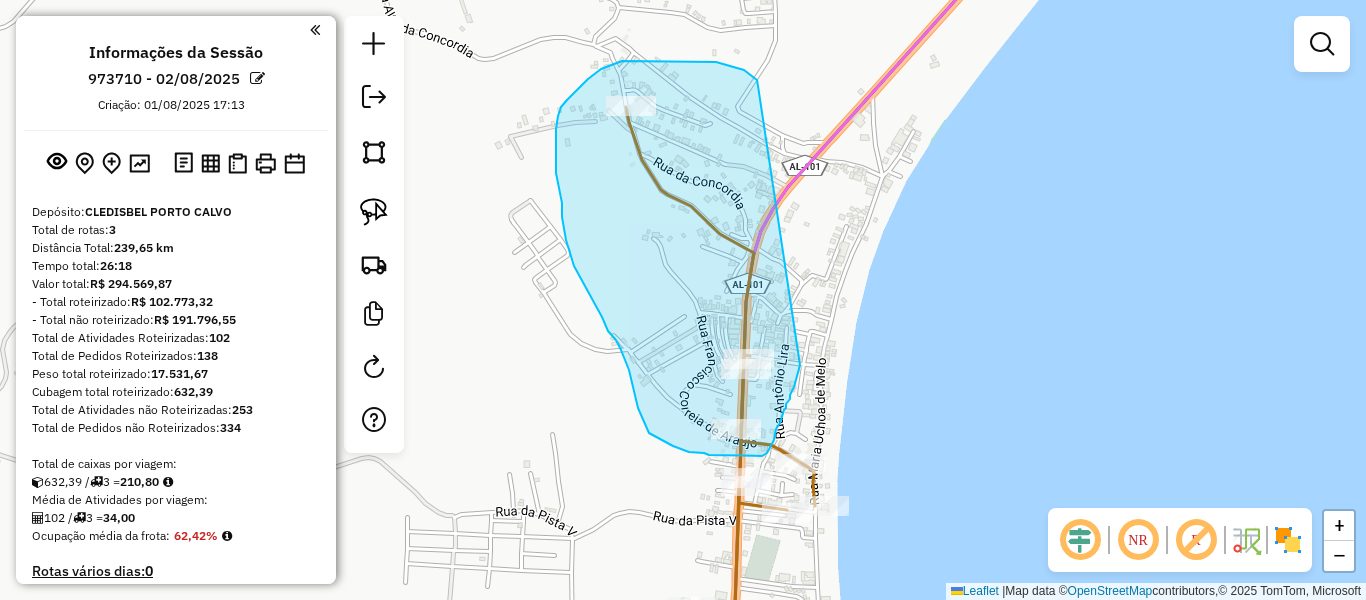 drag, startPoint x: 758, startPoint y: 86, endPoint x: 803, endPoint y: 355, distance: 272.73798 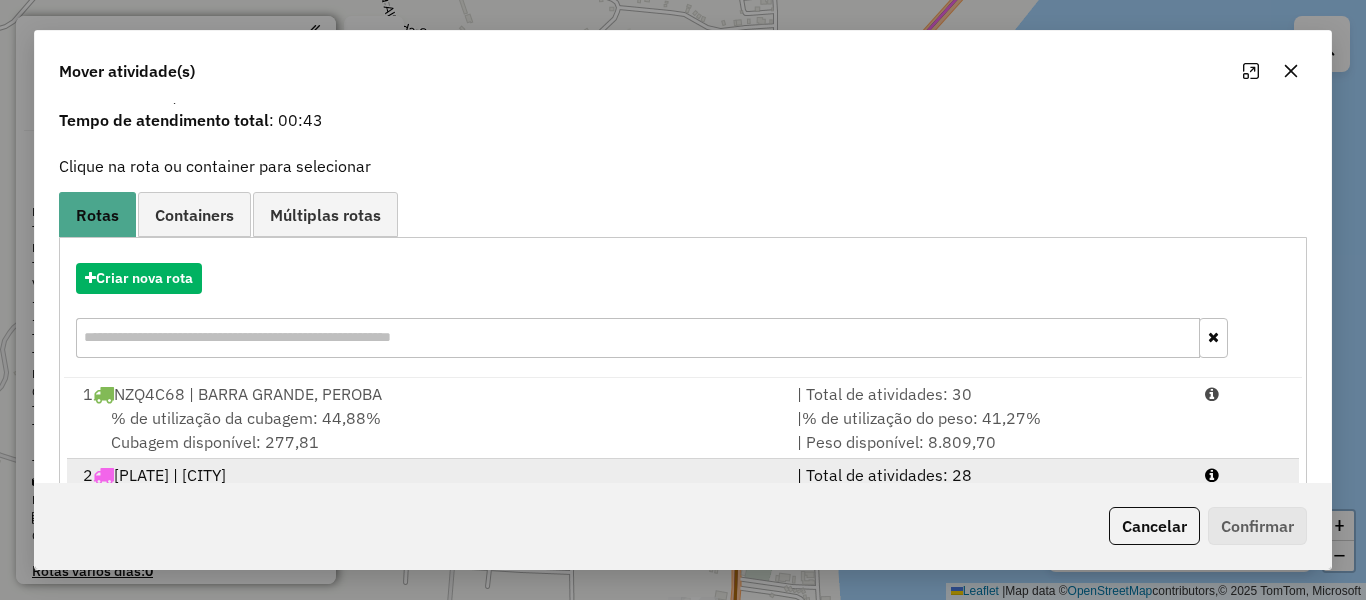 scroll, scrollTop: 166, scrollLeft: 0, axis: vertical 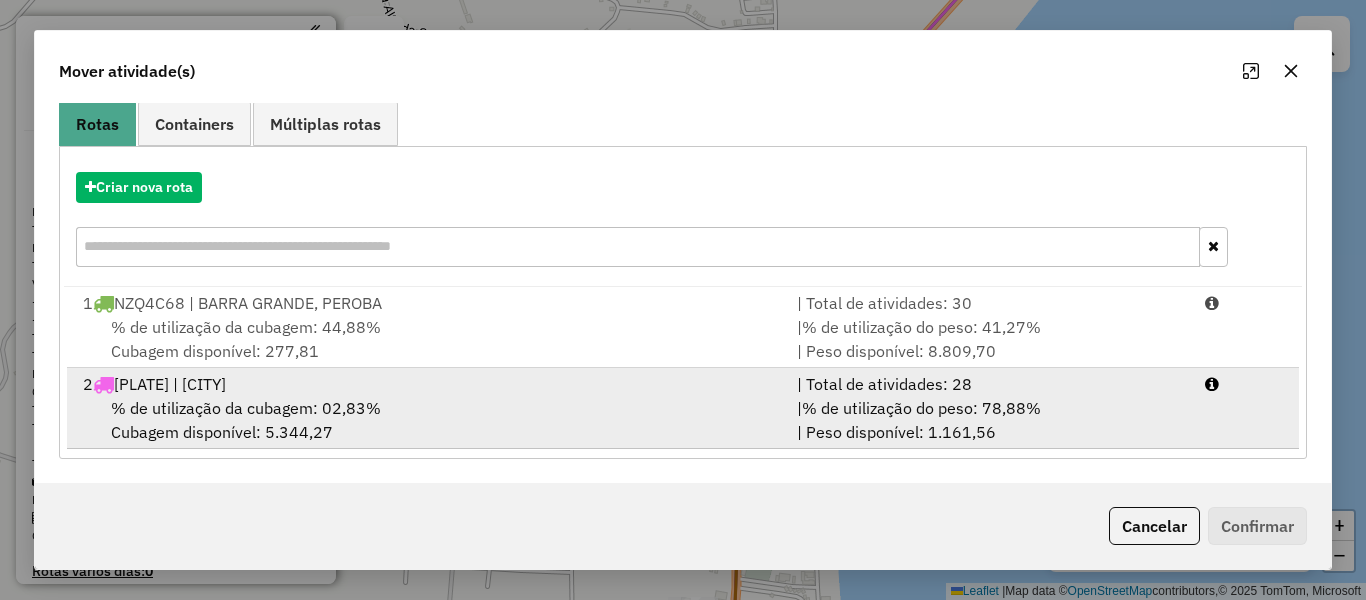 click on "% de utilização da cubagem: 02,83%" at bounding box center (246, 408) 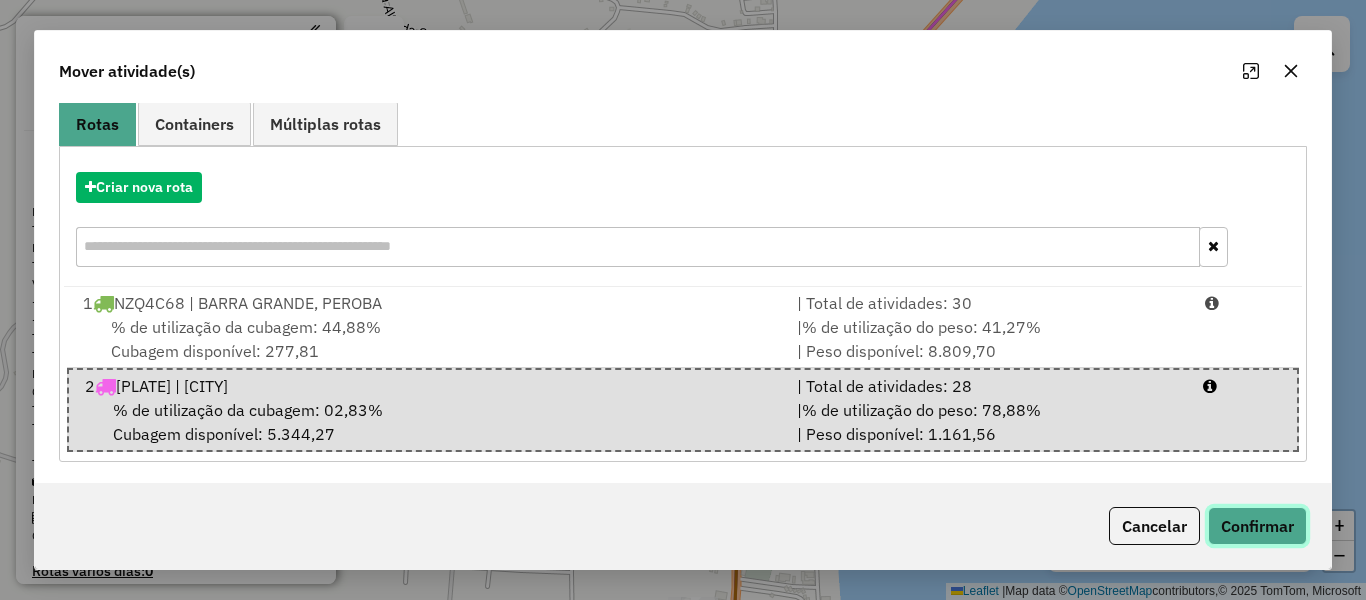 click on "Confirmar" 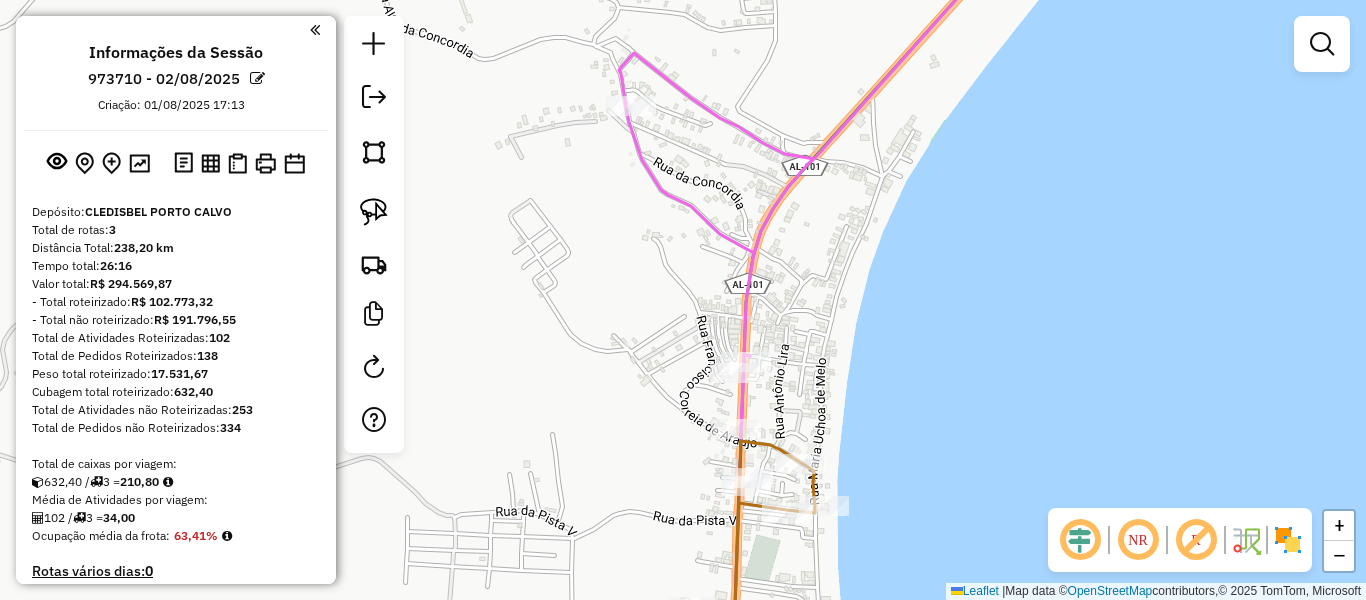 scroll, scrollTop: 0, scrollLeft: 0, axis: both 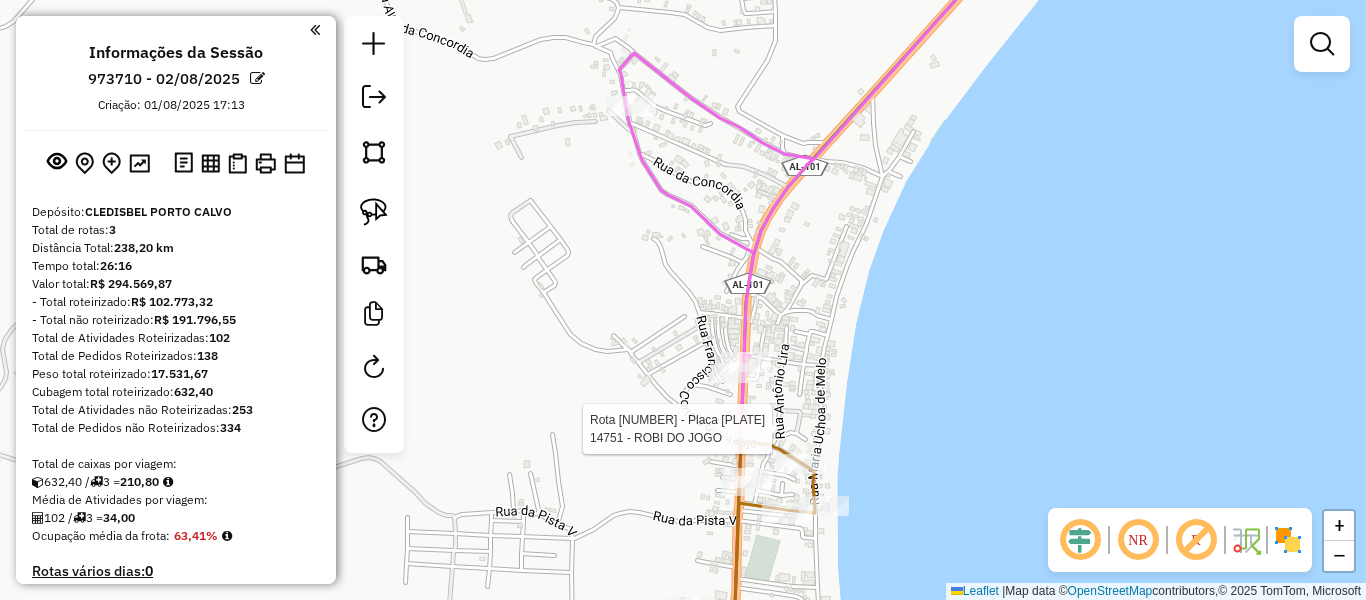 select on "**********" 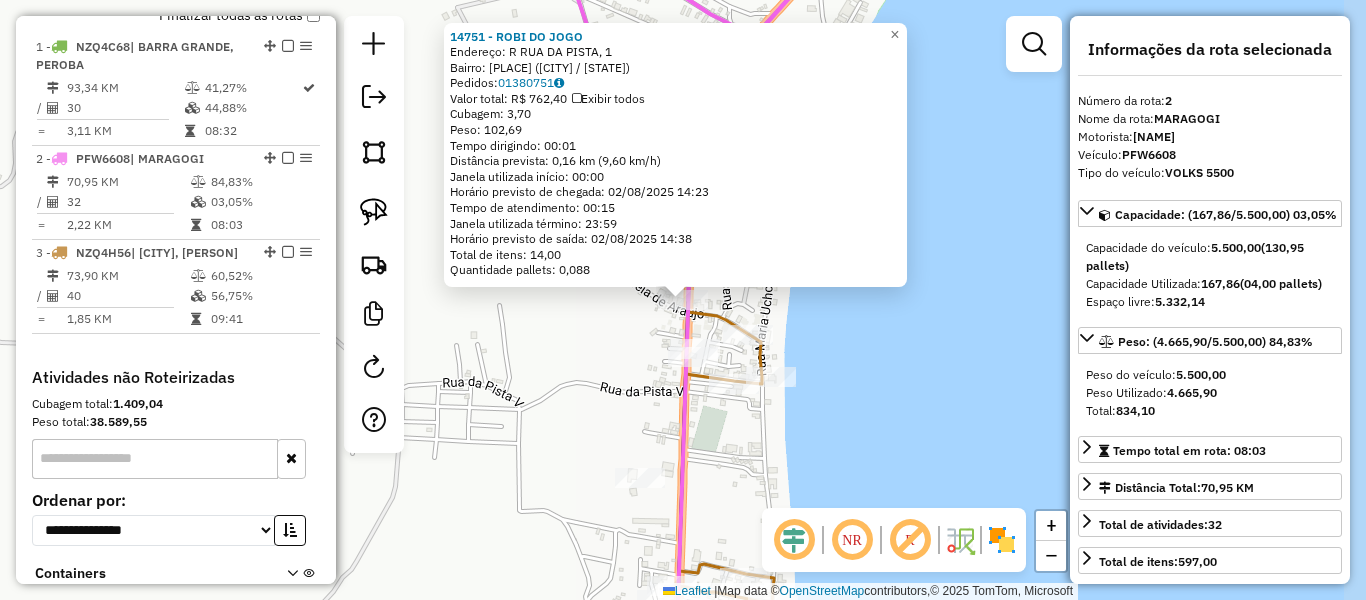scroll, scrollTop: 862, scrollLeft: 0, axis: vertical 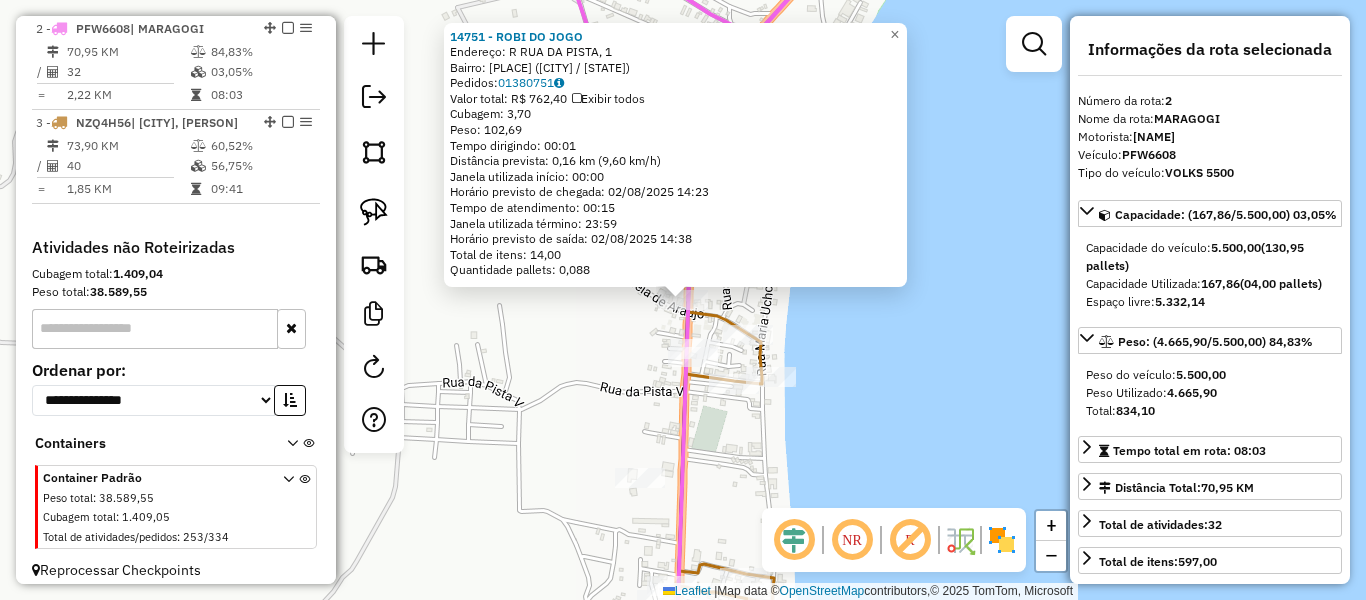 click on "14751 - ROBI DO JOGO  Endereço: R   RUA DA PISTA, 1   Bairro: POVOADO SAO BENTO (MARAGOGI / AL)   Pedidos:  01380751   Valor total: R$ 762,40   Exibir todos   Cubagem: 3,70  Peso: 102,69  Tempo dirigindo: 00:01   Distância prevista: 0,16 km (9,60 km/h)   Janela utilizada início: 00:00   Horário previsto de chegada: 02/08/2025 14:23   Tempo de atendimento: 00:15   Janela utilizada término: 23:59   Horário previsto de saída: 02/08/2025 14:38   Total de itens: 14,00   Quantidade pallets: 0,088  × Janela de atendimento Grade de atendimento Capacidade Transportadoras Veículos Cliente Pedidos  Rotas Selecione os dias de semana para filtrar as janelas de atendimento  Seg   Ter   Qua   Qui   Sex   Sáb   Dom  Informe o período da janela de atendimento: De: Até:  Filtrar exatamente a janela do cliente  Considerar janela de atendimento padrão  Selecione os dias de semana para filtrar as grades de atendimento  Seg   Ter   Qua   Qui   Sex   Sáb   Dom   Considerar clientes sem dia de atendimento cadastrado +" 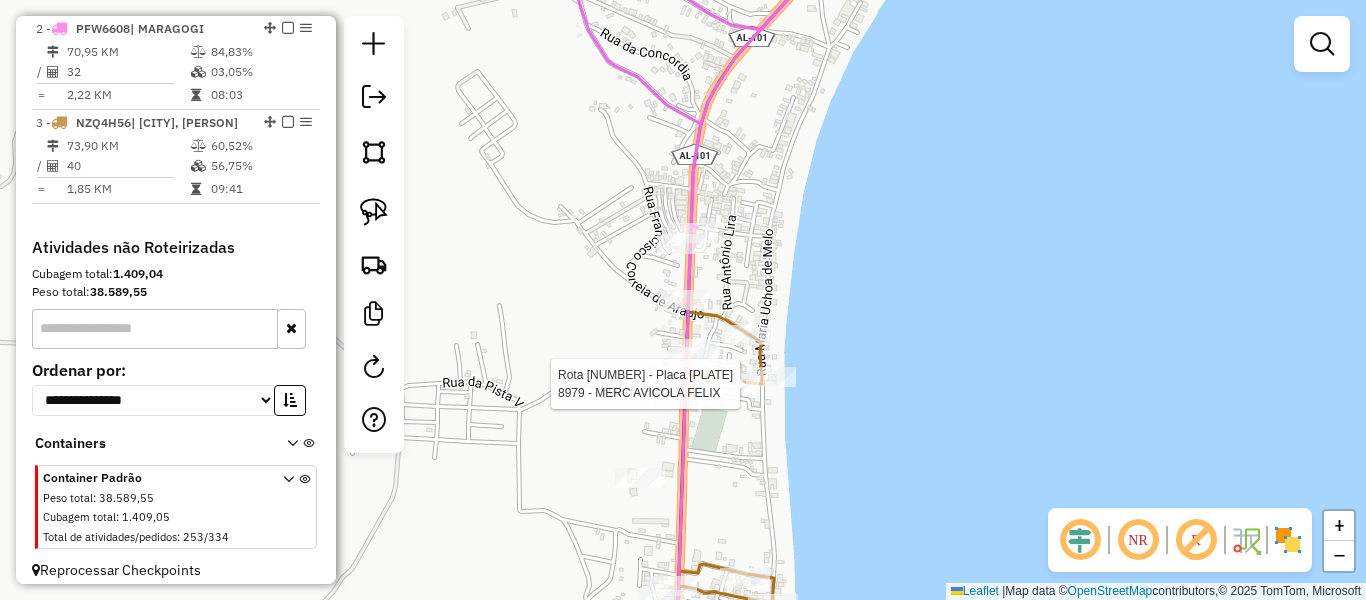 select on "**********" 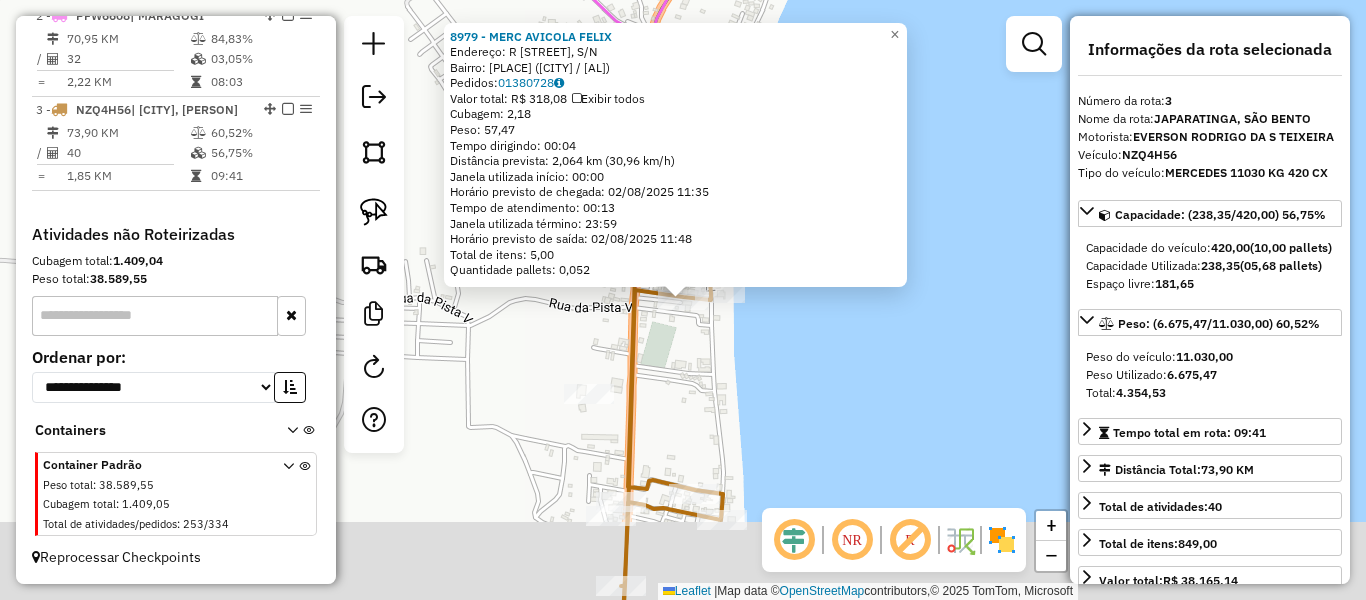 scroll, scrollTop: 893, scrollLeft: 0, axis: vertical 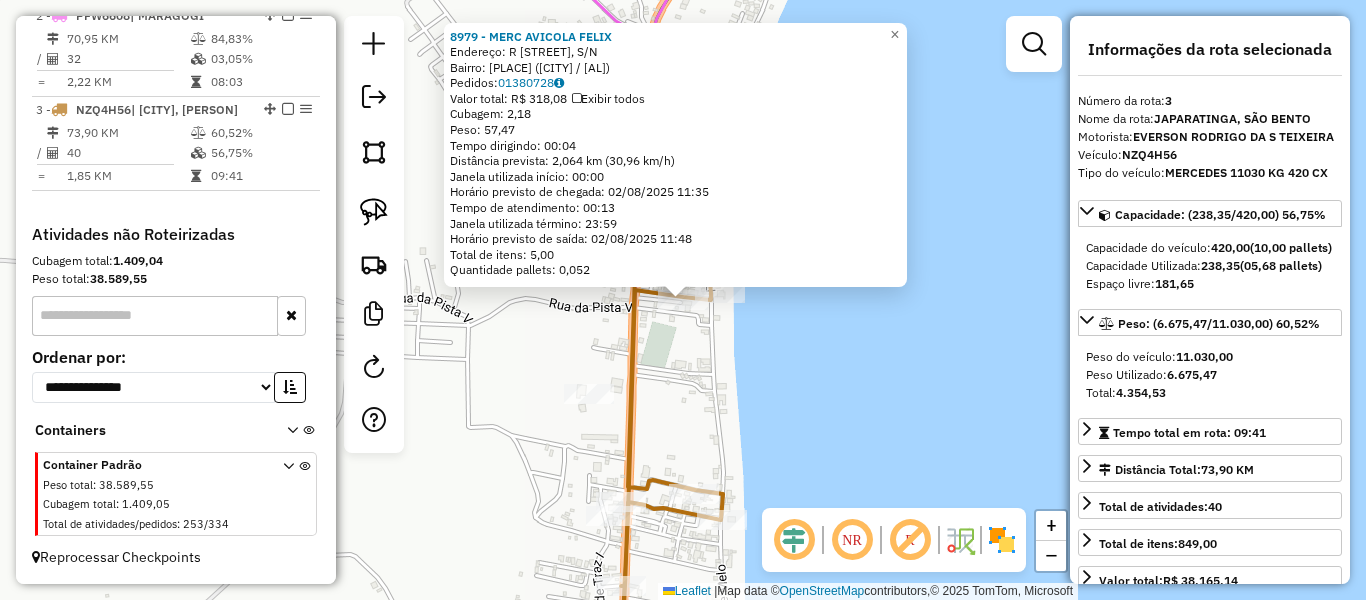 click on "8979 - MERC AVICOLA FELIX  Endereço: R   DA PISTA, S/N   Bairro: SAO BENTO (MARAGOGI / AL)   Pedidos:  01380728   Valor total: R$ 318,08   Exibir todos   Cubagem: 2,18  Peso: 57,47  Tempo dirigindo: 00:04   Distância prevista: 2,064 km (30,96 km/h)   Janela utilizada início: 00:00   Horário previsto de chegada: 02/08/2025 11:35   Tempo de atendimento: 00:13   Janela utilizada término: 23:59   Horário previsto de saída: 02/08/2025 11:48   Total de itens: 5,00   Quantidade pallets: 0,052  × Janela de atendimento Grade de atendimento Capacidade Transportadoras Veículos Cliente Pedidos  Rotas Selecione os dias de semana para filtrar as janelas de atendimento  Seg   Ter   Qua   Qui   Sex   Sáb   Dom  Informe o período da janela de atendimento: De: Até:  Filtrar exatamente a janela do cliente  Considerar janela de atendimento padrão  Selecione os dias de semana para filtrar as grades de atendimento  Seg   Ter   Qua   Qui   Sex   Sáb   Dom   Considerar clientes sem dia de atendimento cadastrado  De:  +" 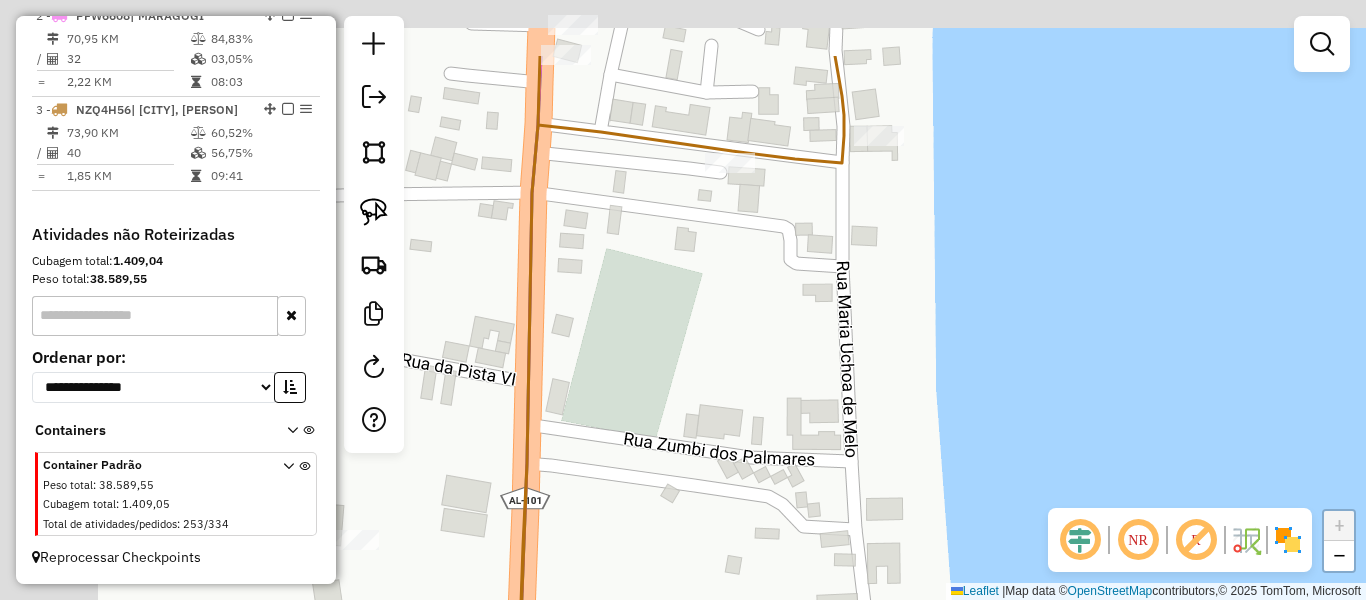 drag, startPoint x: 697, startPoint y: 382, endPoint x: 769, endPoint y: 415, distance: 79.20227 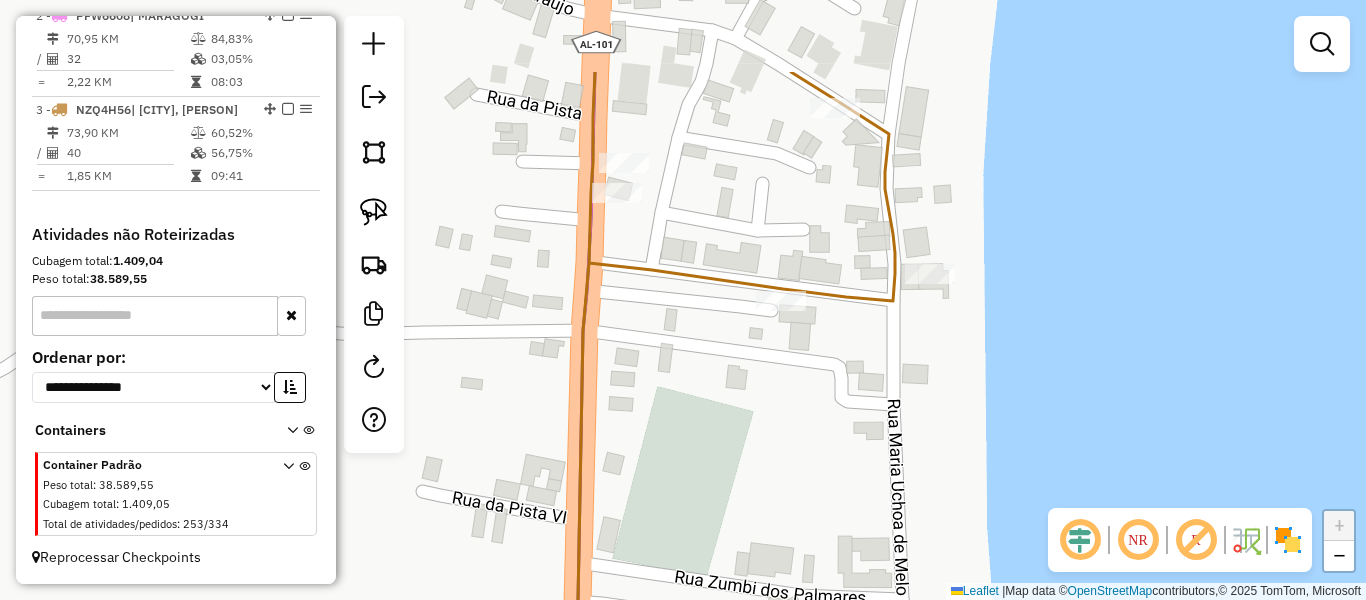 drag, startPoint x: 703, startPoint y: 338, endPoint x: 761, endPoint y: 534, distance: 204.40157 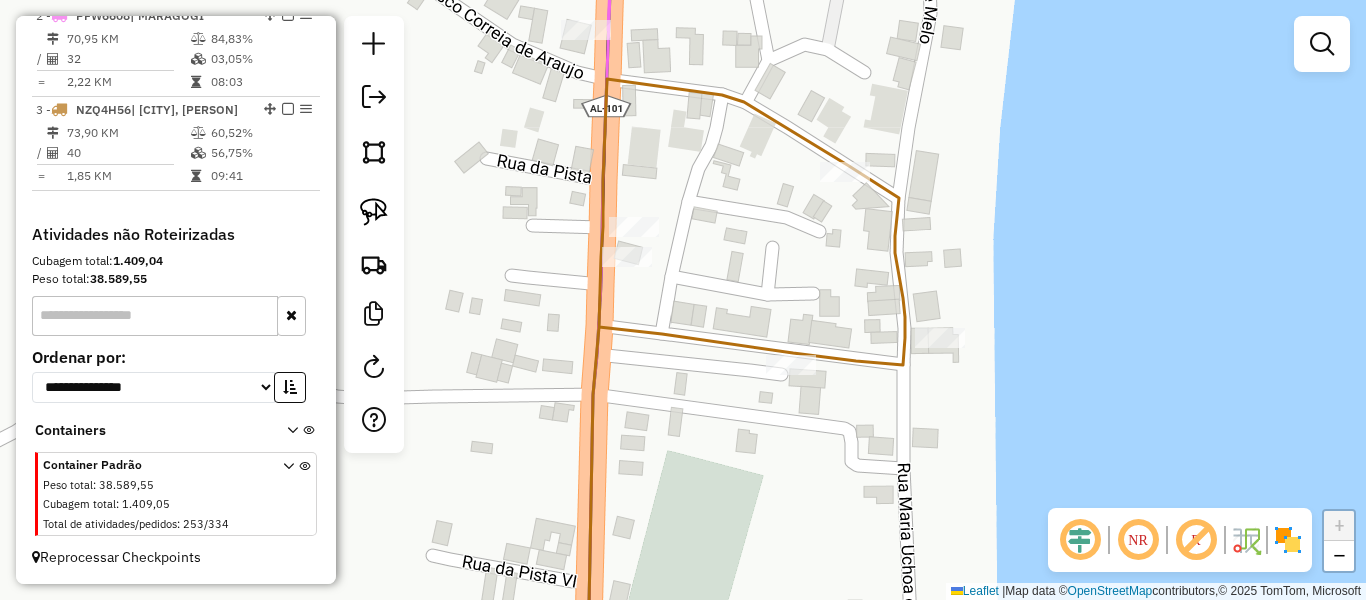 click on "Janela de atendimento Grade de atendimento Capacidade Transportadoras Veículos Cliente Pedidos  Rotas Selecione os dias de semana para filtrar as janelas de atendimento  Seg   Ter   Qua   Qui   Sex   Sáb   Dom  Informe o período da janela de atendimento: De: Até:  Filtrar exatamente a janela do cliente  Considerar janela de atendimento padrão  Selecione os dias de semana para filtrar as grades de atendimento  Seg   Ter   Qua   Qui   Sex   Sáb   Dom   Considerar clientes sem dia de atendimento cadastrado  Clientes fora do dia de atendimento selecionado Filtrar as atividades entre os valores definidos abaixo:  Peso mínimo:   Peso máximo:   Cubagem mínima:   Cubagem máxima:   De:   Até:  Filtrar as atividades entre o tempo de atendimento definido abaixo:  De:   Até:   Considerar capacidade total dos clientes não roteirizados Transportadora: Selecione um ou mais itens Tipo de veículo: Selecione um ou mais itens Veículo: Selecione um ou mais itens Motorista: Selecione um ou mais itens Nome: Rótulo:" 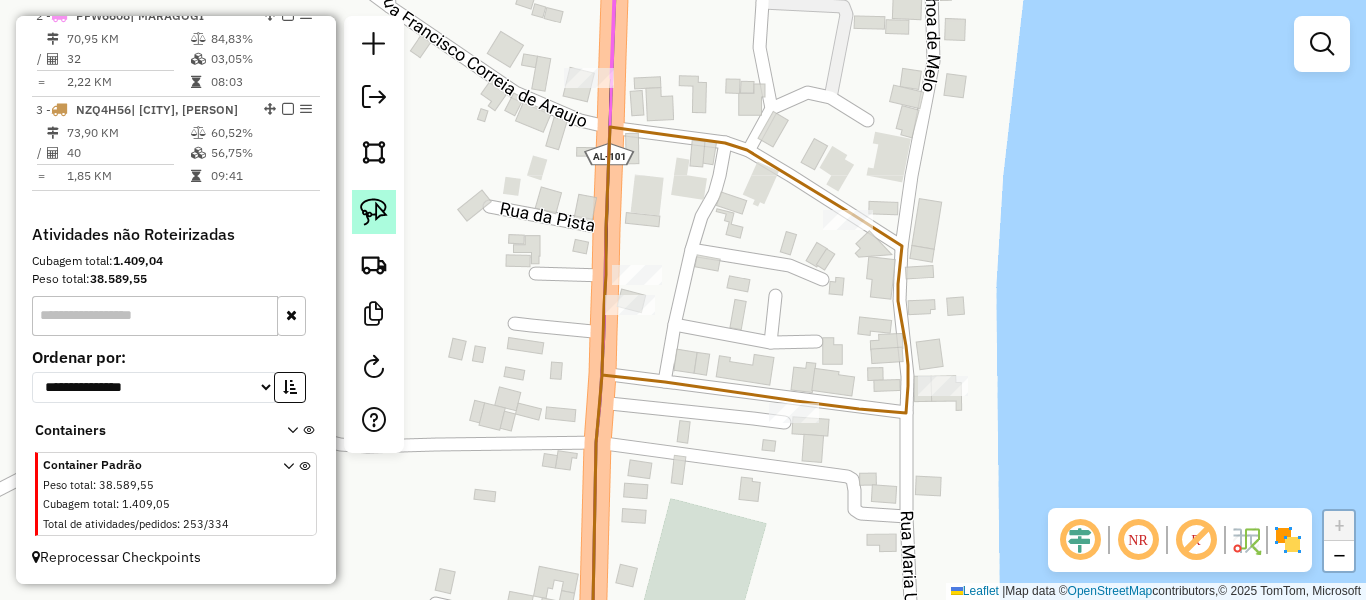click 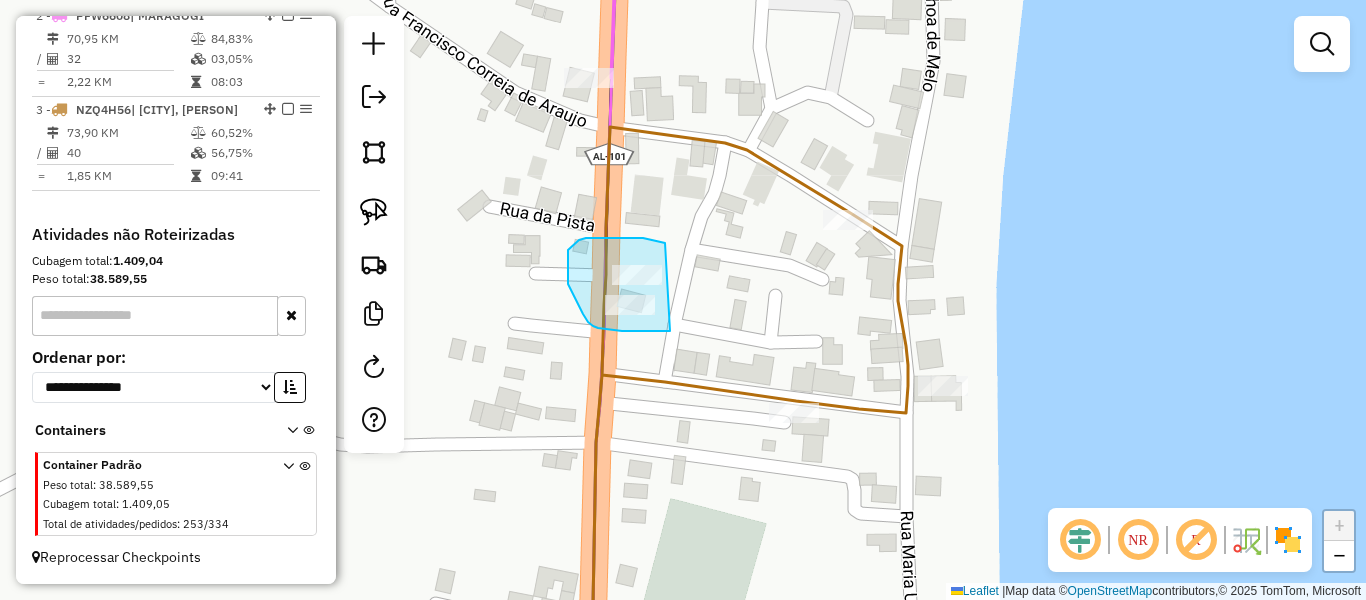 drag, startPoint x: 665, startPoint y: 243, endPoint x: 670, endPoint y: 331, distance: 88.14193 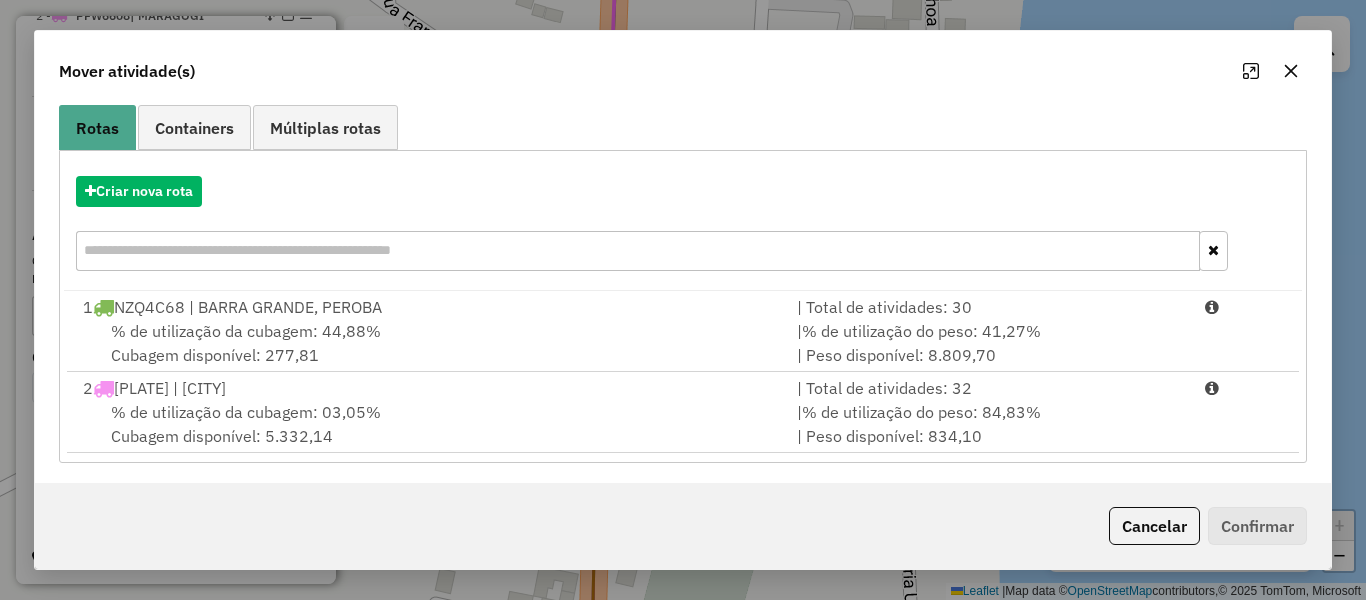 scroll, scrollTop: 166, scrollLeft: 0, axis: vertical 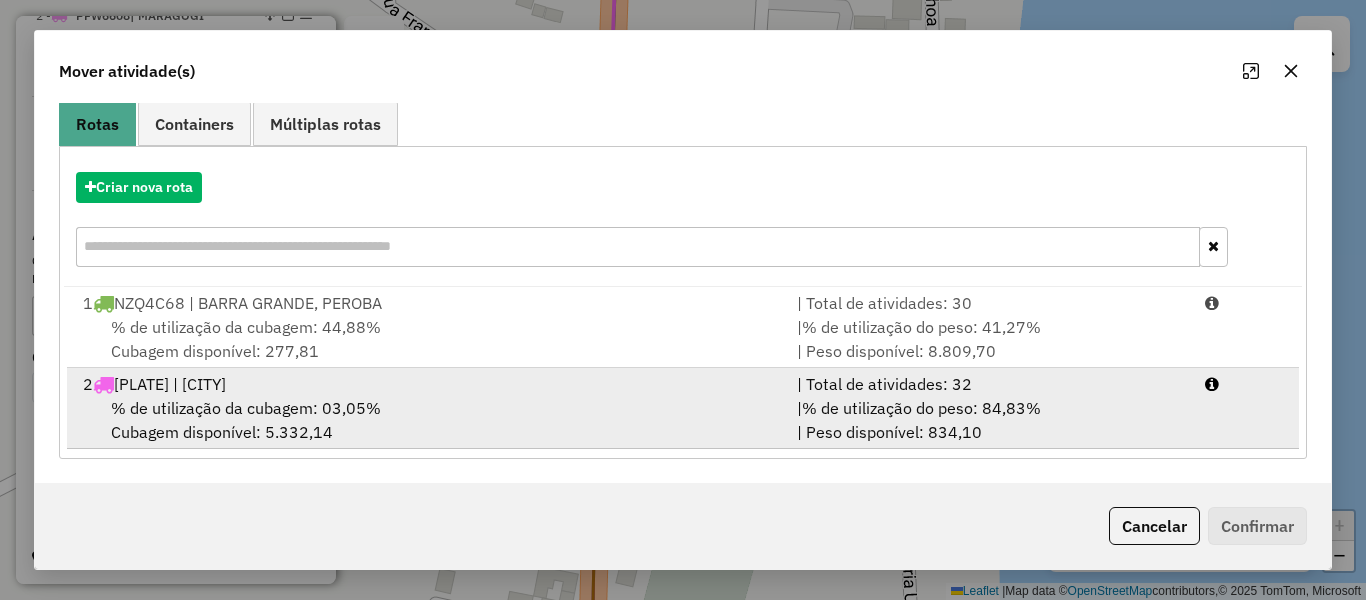click on "2  PFW6608 | MARAGOGI" at bounding box center [428, 384] 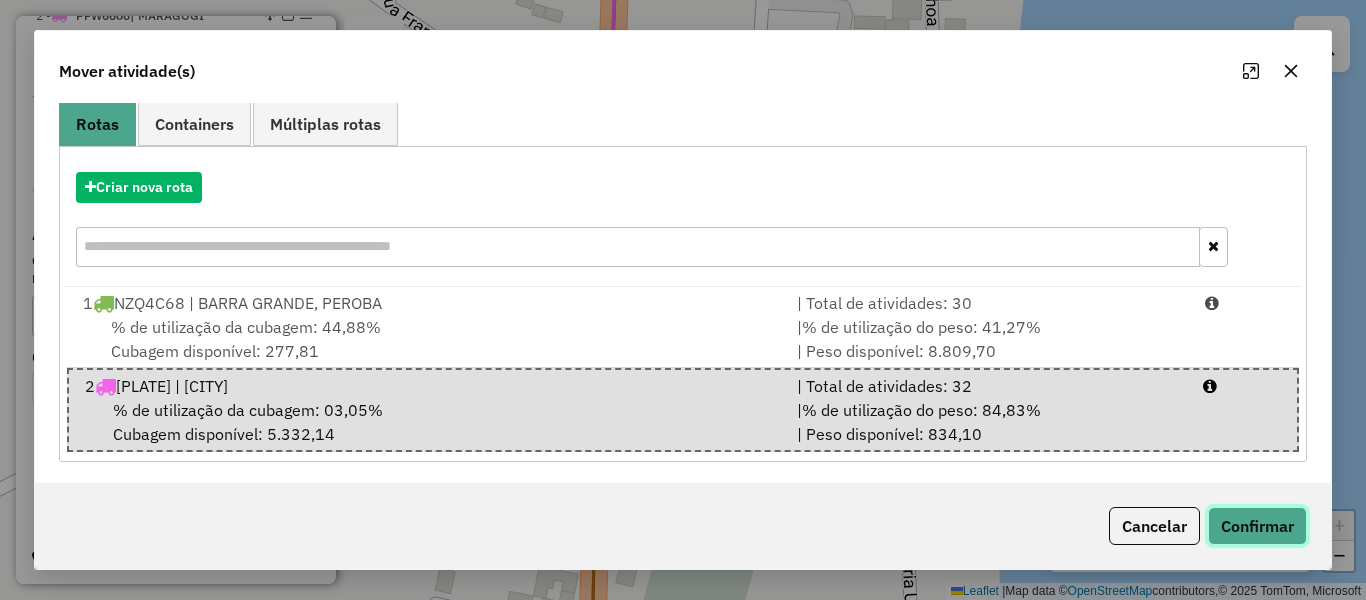 click on "Confirmar" 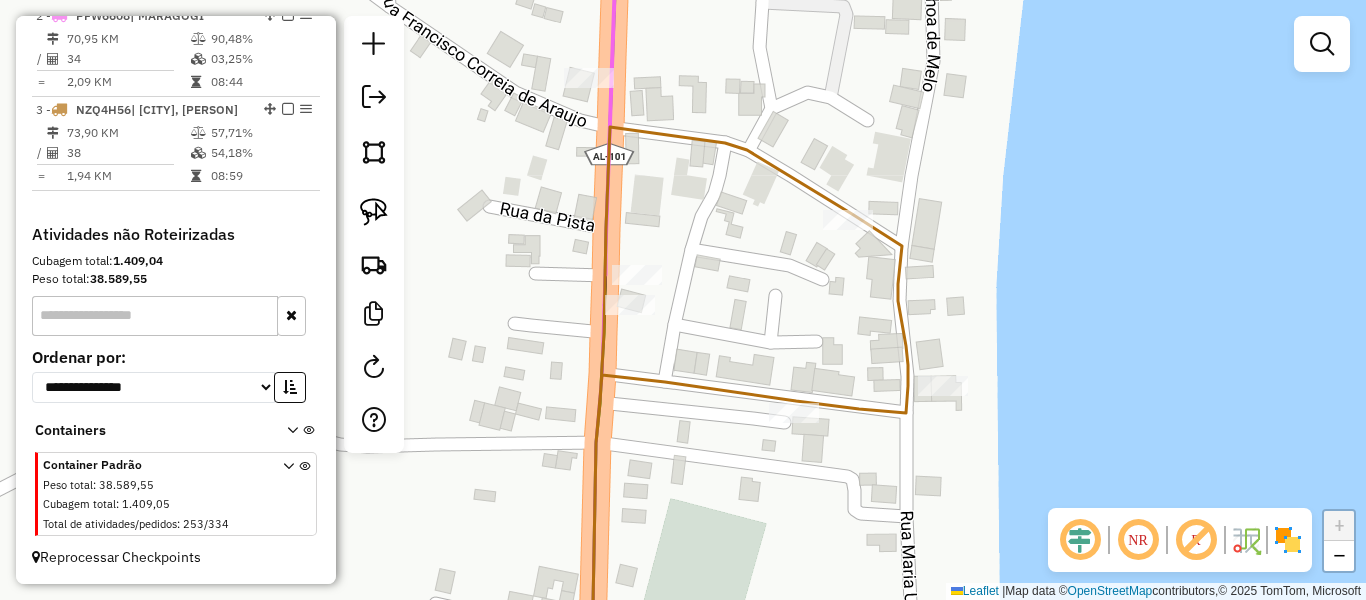 scroll, scrollTop: 0, scrollLeft: 0, axis: both 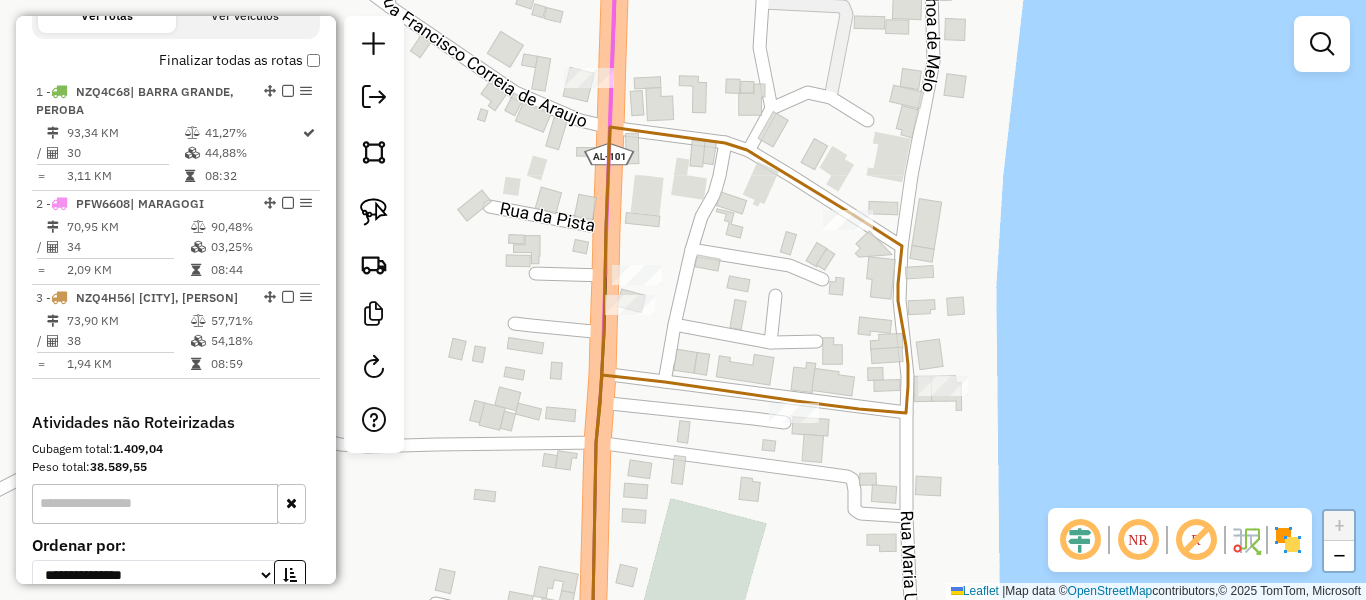 click on "Janela de atendimento Grade de atendimento Capacidade Transportadoras Veículos Cliente Pedidos  Rotas Selecione os dias de semana para filtrar as janelas de atendimento  Seg   Ter   Qua   Qui   Sex   Sáb   Dom  Informe o período da janela de atendimento: De: Até:  Filtrar exatamente a janela do cliente  Considerar janela de atendimento padrão  Selecione os dias de semana para filtrar as grades de atendimento  Seg   Ter   Qua   Qui   Sex   Sáb   Dom   Considerar clientes sem dia de atendimento cadastrado  Clientes fora do dia de atendimento selecionado Filtrar as atividades entre os valores definidos abaixo:  Peso mínimo:   Peso máximo:   Cubagem mínima:   Cubagem máxima:   De:   Até:  Filtrar as atividades entre o tempo de atendimento definido abaixo:  De:   Até:   Considerar capacidade total dos clientes não roteirizados Transportadora: Selecione um ou mais itens Tipo de veículo: Selecione um ou mais itens Veículo: Selecione um ou mais itens Motorista: Selecione um ou mais itens Nome: Rótulo:" 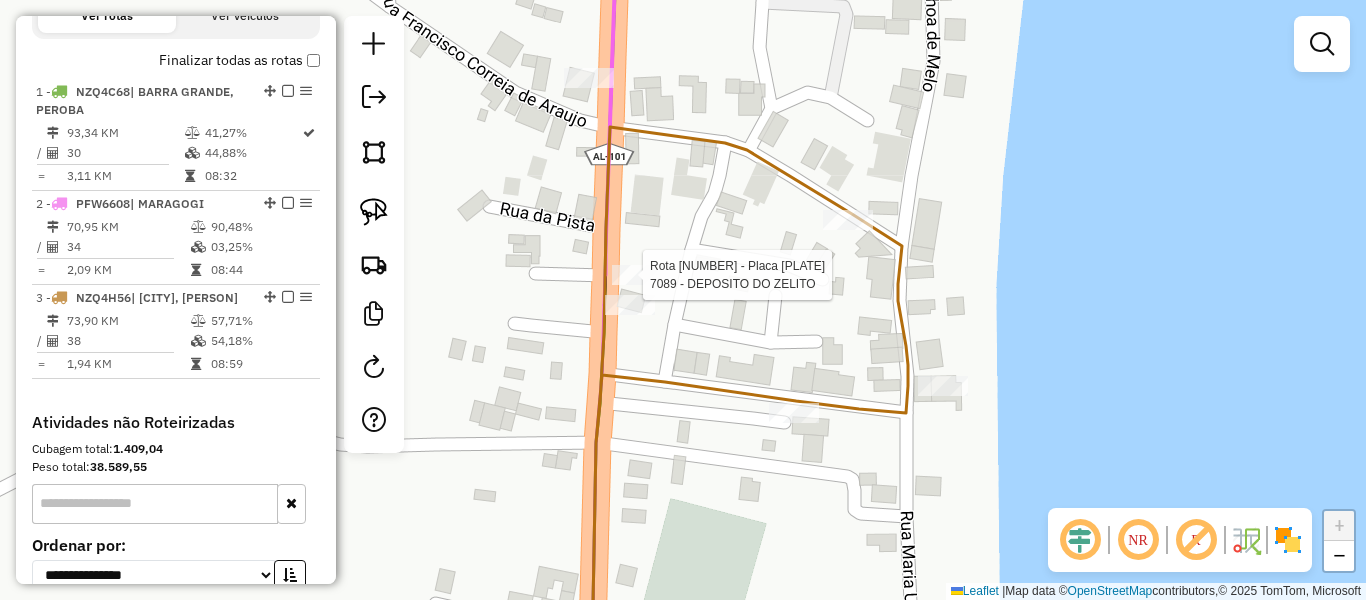 select on "**********" 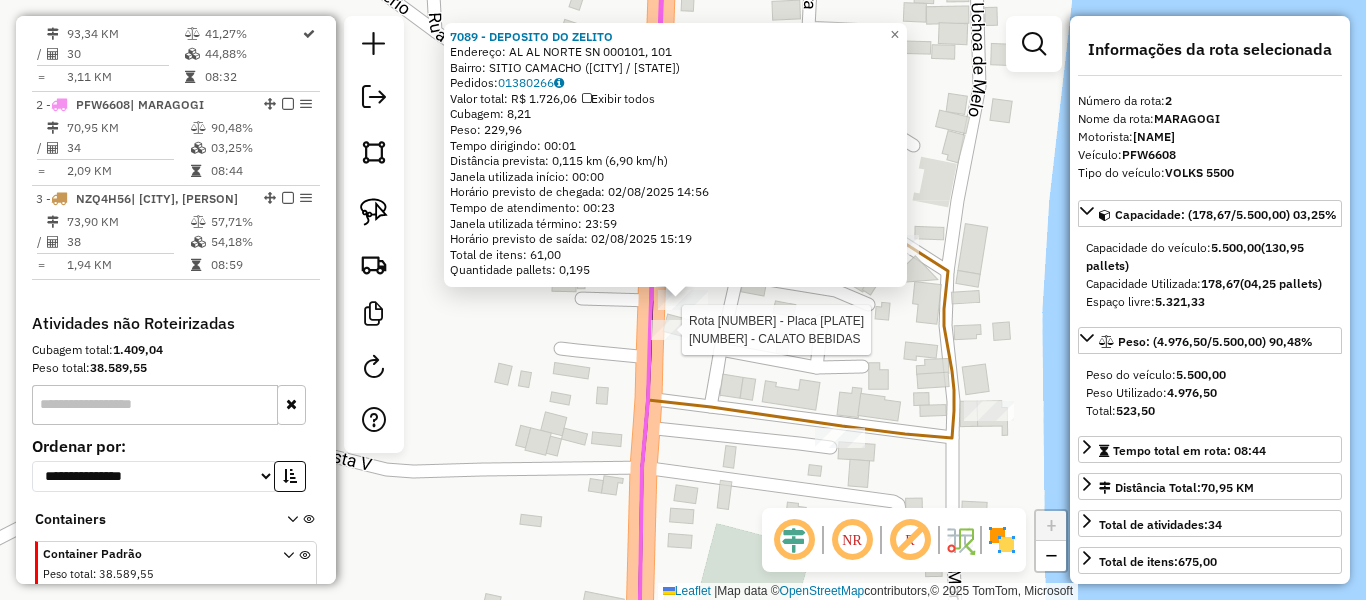 scroll, scrollTop: 862, scrollLeft: 0, axis: vertical 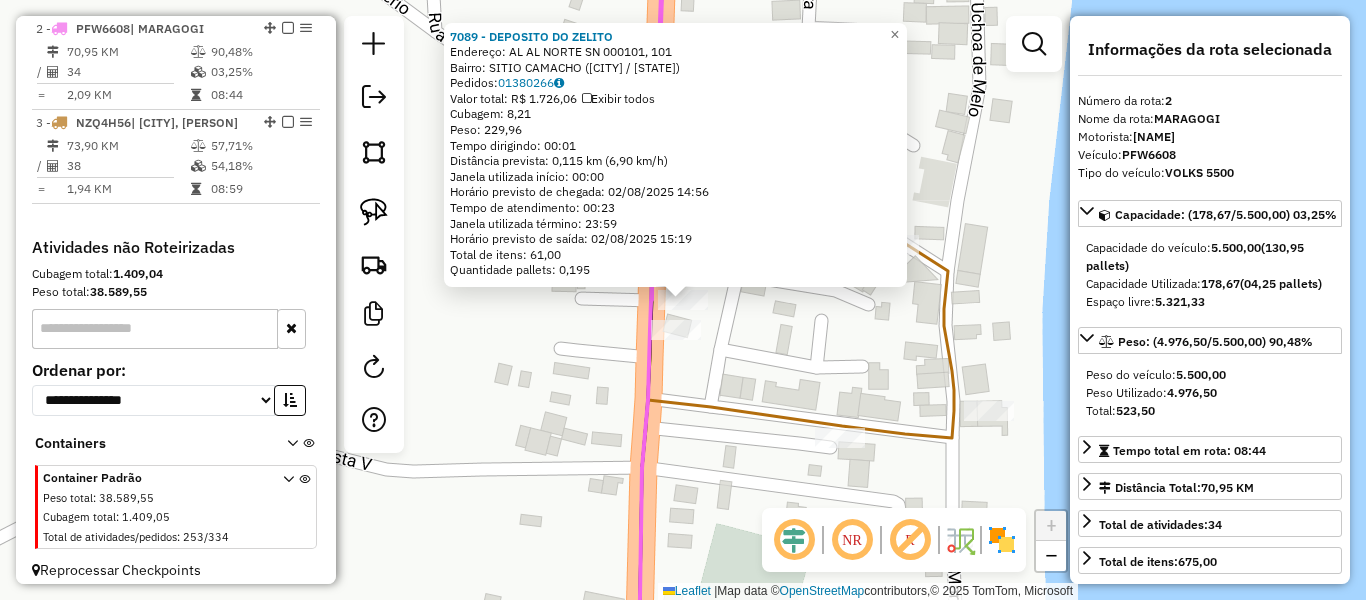 click on "7089 - DEPOSITO DO ZELITO  Endereço: AL  AL NORTE SN 000101, 101   Bairro: SITIO CAMACHO (MARAGOGI / AL)   Pedidos:  01380266   Valor total: R$ 1.726,06   Exibir todos   Cubagem: 8,21  Peso: 229,96  Tempo dirigindo: 00:01   Distância prevista: 0,115 km (6,90 km/h)   Janela utilizada início: 00:00   Horário previsto de chegada: 02/08/2025 14:56   Tempo de atendimento: 00:23   Janela utilizada término: 23:59   Horário previsto de saída: 02/08/2025 15:19   Total de itens: 61,00   Quantidade pallets: 0,195  × Janela de atendimento Grade de atendimento Capacidade Transportadoras Veículos Cliente Pedidos  Rotas Selecione os dias de semana para filtrar as janelas de atendimento  Seg   Ter   Qua   Qui   Sex   Sáb   Dom  Informe o período da janela de atendimento: De: Até:  Filtrar exatamente a janela do cliente  Considerar janela de atendimento padrão  Selecione os dias de semana para filtrar as grades de atendimento  Seg   Ter   Qua   Qui   Sex   Sáb   Dom   Peso mínimo:   Peso máximo:   De:   Até:" 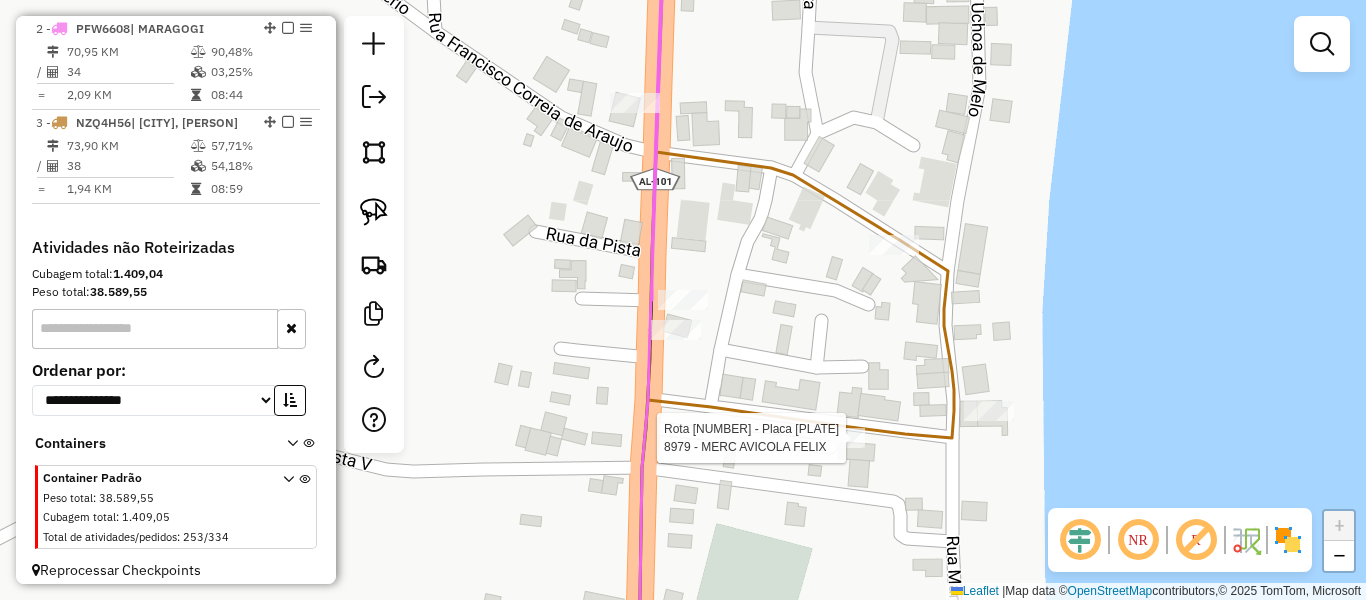 select on "**********" 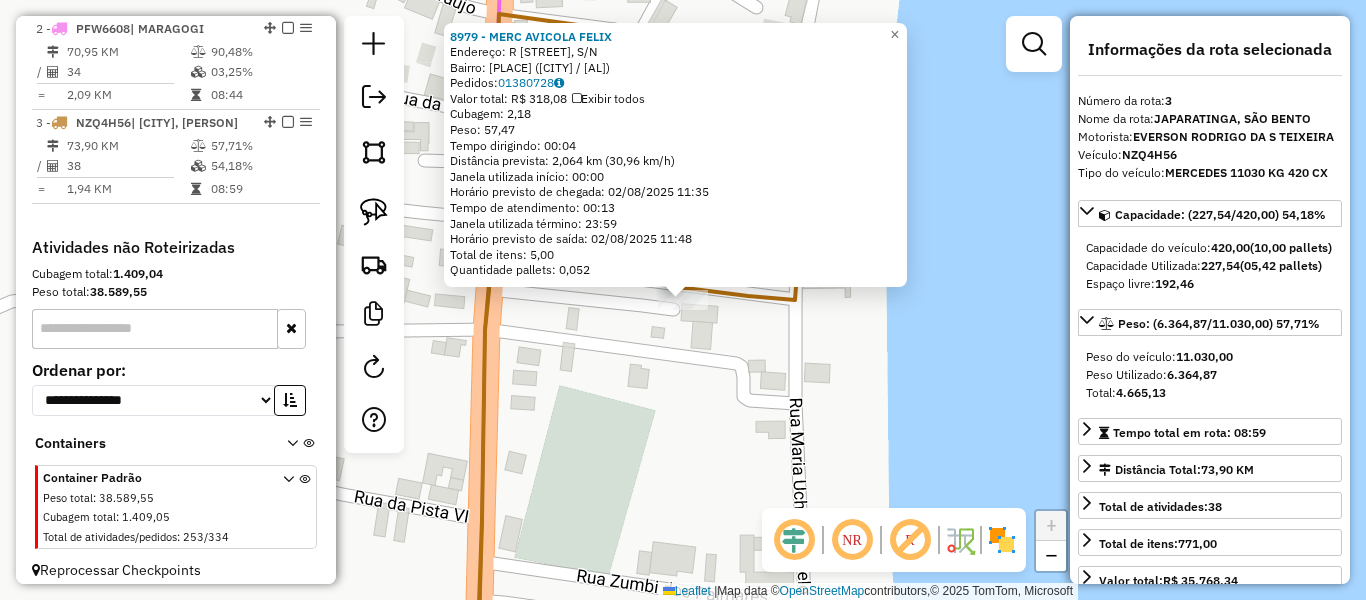 scroll, scrollTop: 893, scrollLeft: 0, axis: vertical 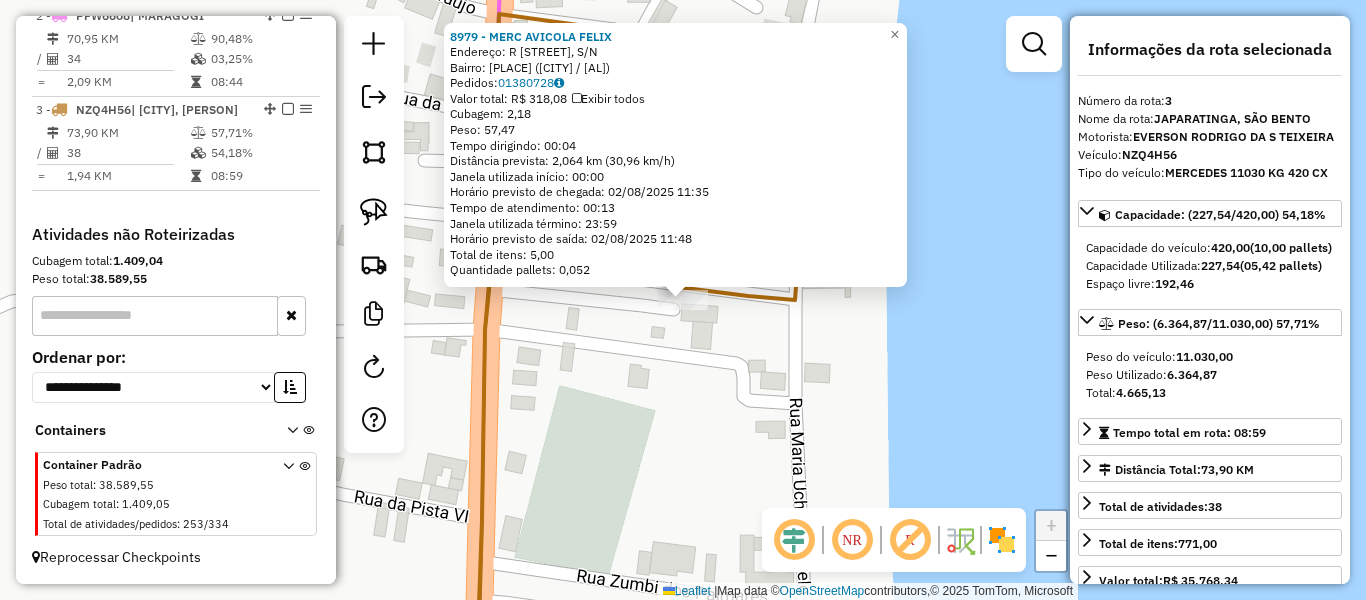 click on "8979 - MERC AVICOLA FELIX  Endereço: R   DA PISTA, S/N   Bairro: SAO BENTO (MARAGOGI / AL)   Pedidos:  01380728   Valor total: R$ 318,08   Exibir todos   Cubagem: 2,18  Peso: 57,47  Tempo dirigindo: 00:04   Distância prevista: 2,064 km (30,96 km/h)   Janela utilizada início: 00:00   Horário previsto de chegada: 02/08/2025 11:35   Tempo de atendimento: 00:13   Janela utilizada término: 23:59   Horário previsto de saída: 02/08/2025 11:48   Total de itens: 5,00   Quantidade pallets: 0,052  × Janela de atendimento Grade de atendimento Capacidade Transportadoras Veículos Cliente Pedidos  Rotas Selecione os dias de semana para filtrar as janelas de atendimento  Seg   Ter   Qua   Qui   Sex   Sáb   Dom  Informe o período da janela de atendimento: De: Até:  Filtrar exatamente a janela do cliente  Considerar janela de atendimento padrão  Selecione os dias de semana para filtrar as grades de atendimento  Seg   Ter   Qua   Qui   Sex   Sáb   Dom   Considerar clientes sem dia de atendimento cadastrado  De:  +" 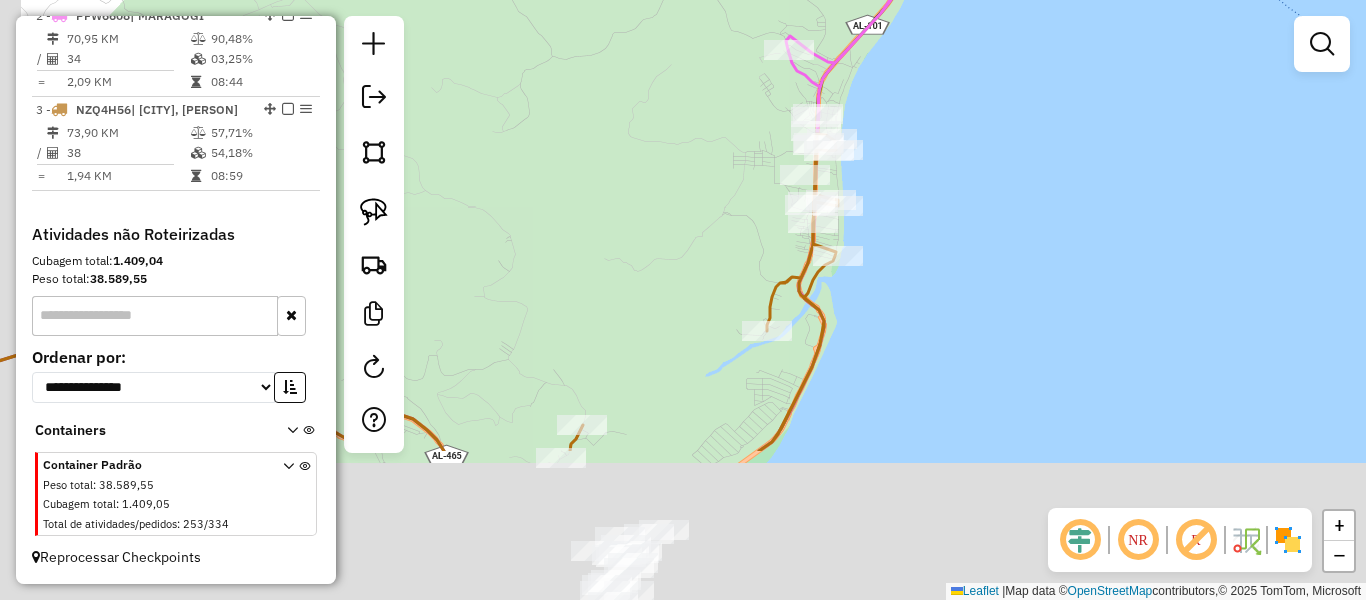 drag, startPoint x: 818, startPoint y: 477, endPoint x: 899, endPoint y: 141, distance: 345.62552 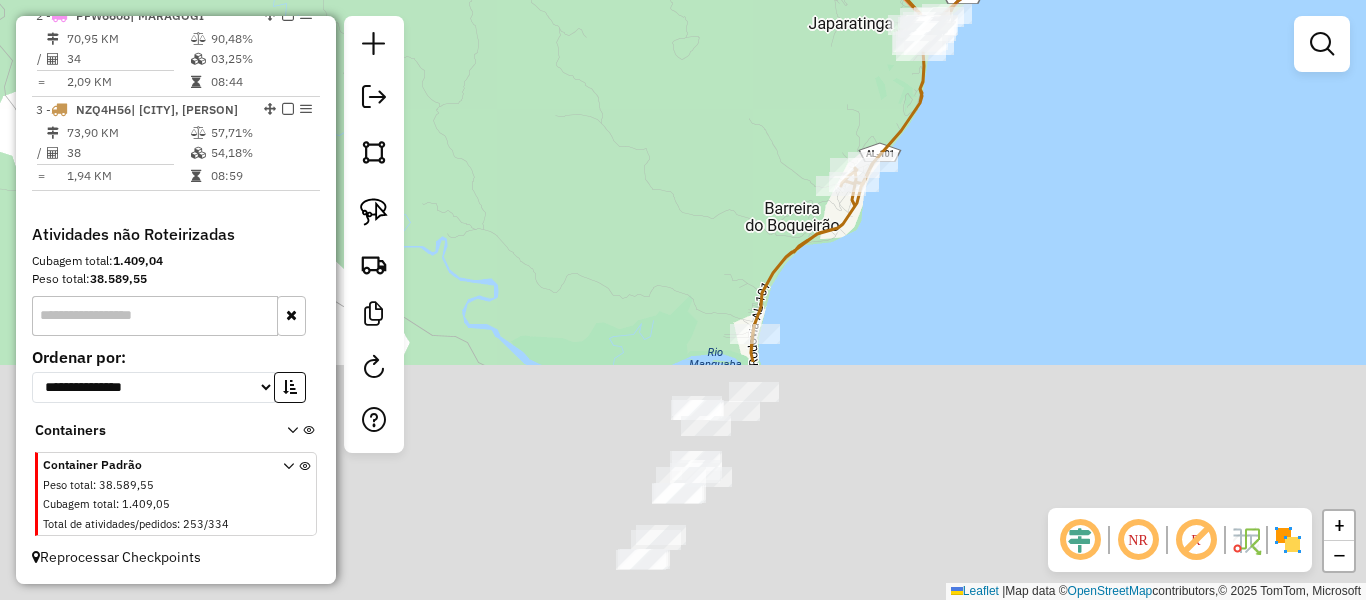 drag, startPoint x: 963, startPoint y: 268, endPoint x: 1065, endPoint y: 93, distance: 202.55617 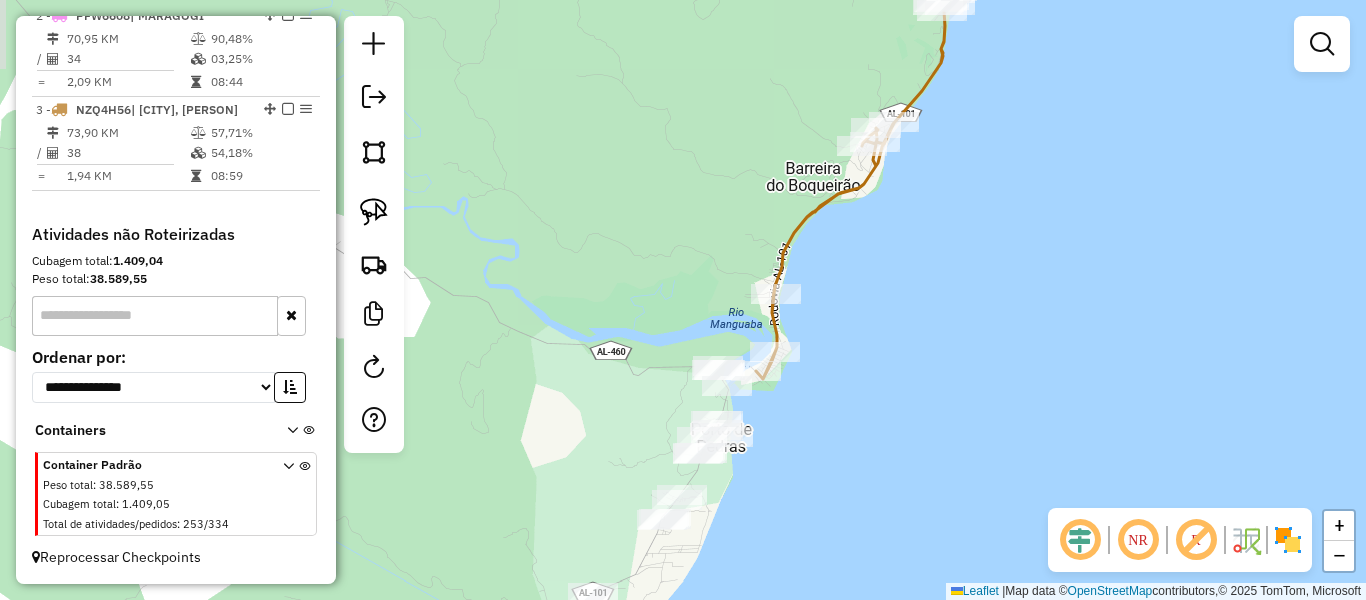 click on "Janela de atendimento Grade de atendimento Capacidade Transportadoras Veículos Cliente Pedidos  Rotas Selecione os dias de semana para filtrar as janelas de atendimento  Seg   Ter   Qua   Qui   Sex   Sáb   Dom  Informe o período da janela de atendimento: De: Até:  Filtrar exatamente a janela do cliente  Considerar janela de atendimento padrão  Selecione os dias de semana para filtrar as grades de atendimento  Seg   Ter   Qua   Qui   Sex   Sáb   Dom   Considerar clientes sem dia de atendimento cadastrado  Clientes fora do dia de atendimento selecionado Filtrar as atividades entre os valores definidos abaixo:  Peso mínimo:   Peso máximo:   Cubagem mínima:   Cubagem máxima:   De:   Até:  Filtrar as atividades entre o tempo de atendimento definido abaixo:  De:   Até:   Considerar capacidade total dos clientes não roteirizados Transportadora: Selecione um ou mais itens Tipo de veículo: Selecione um ou mais itens Veículo: Selecione um ou mais itens Motorista: Selecione um ou mais itens Nome: Rótulo:" 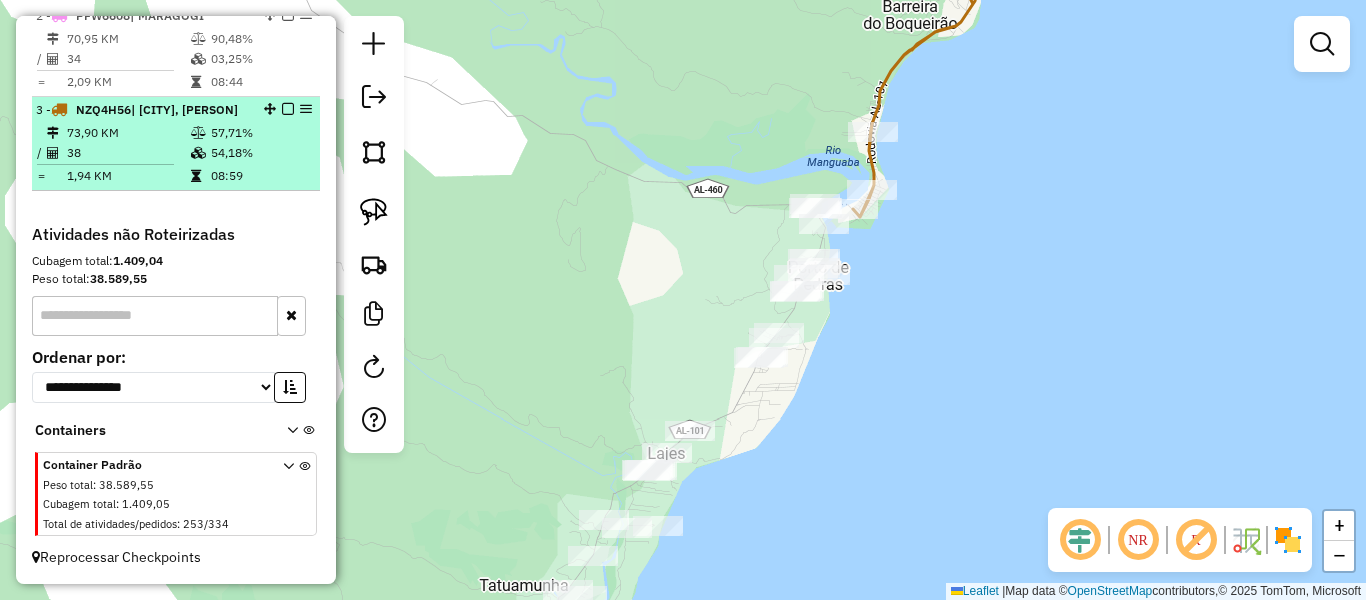 click at bounding box center [288, 109] 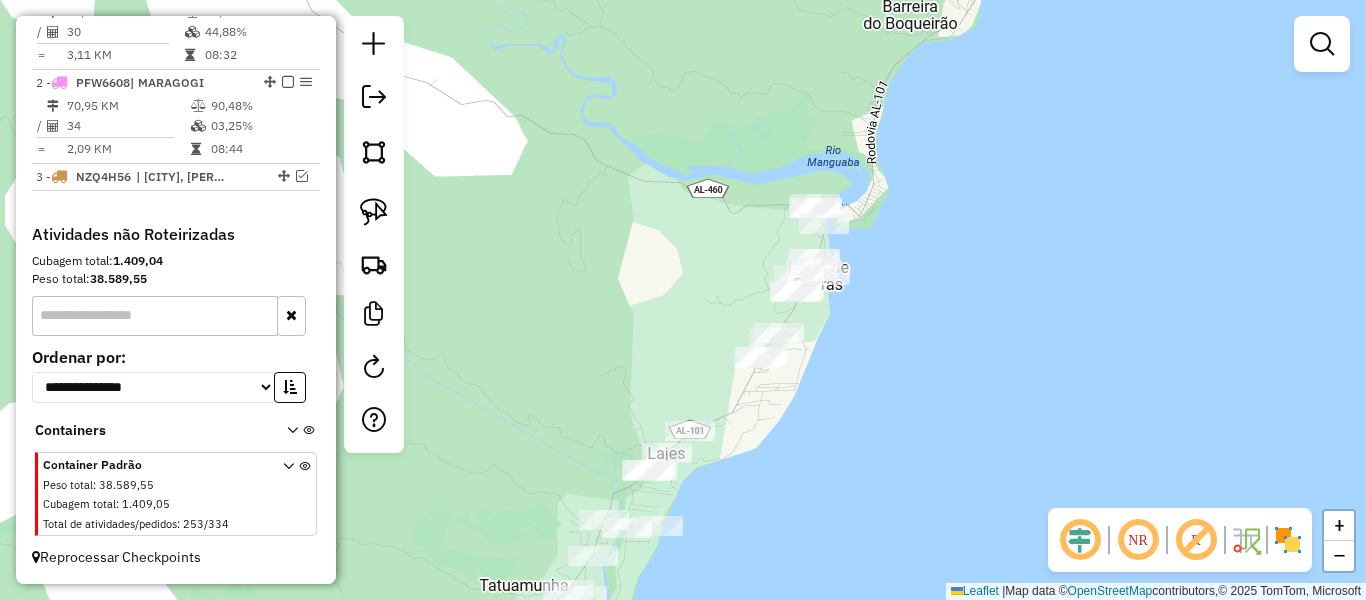 scroll, scrollTop: 808, scrollLeft: 0, axis: vertical 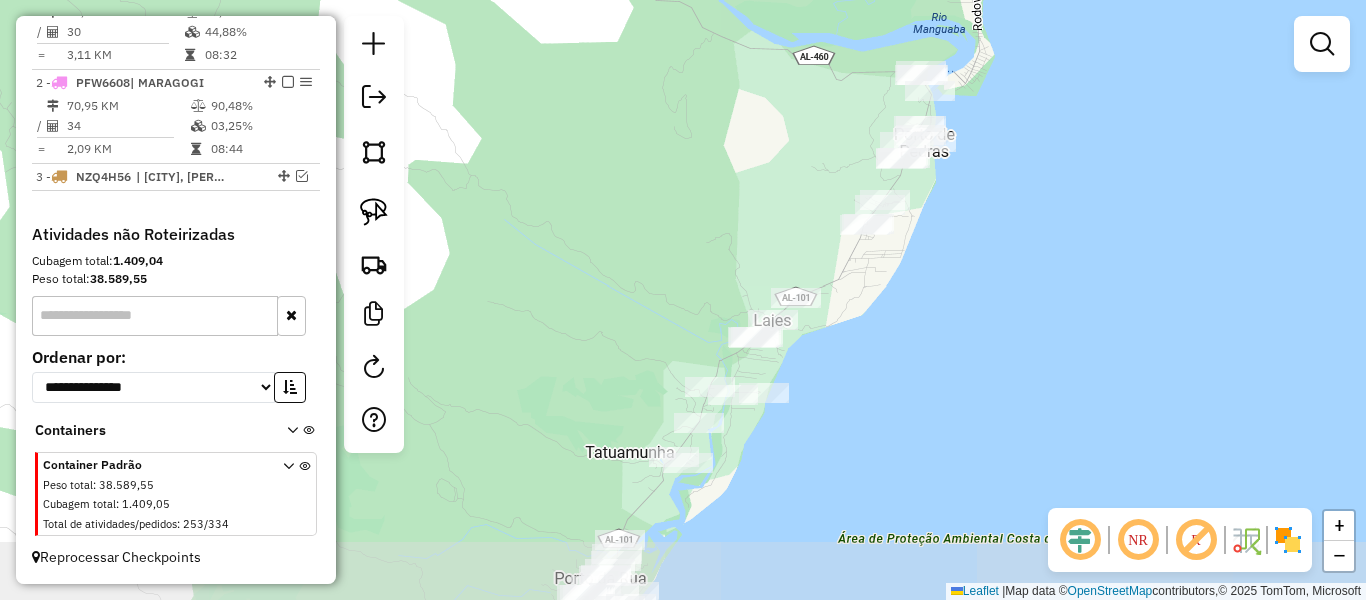 drag, startPoint x: 611, startPoint y: 296, endPoint x: 703, endPoint y: 178, distance: 149.6262 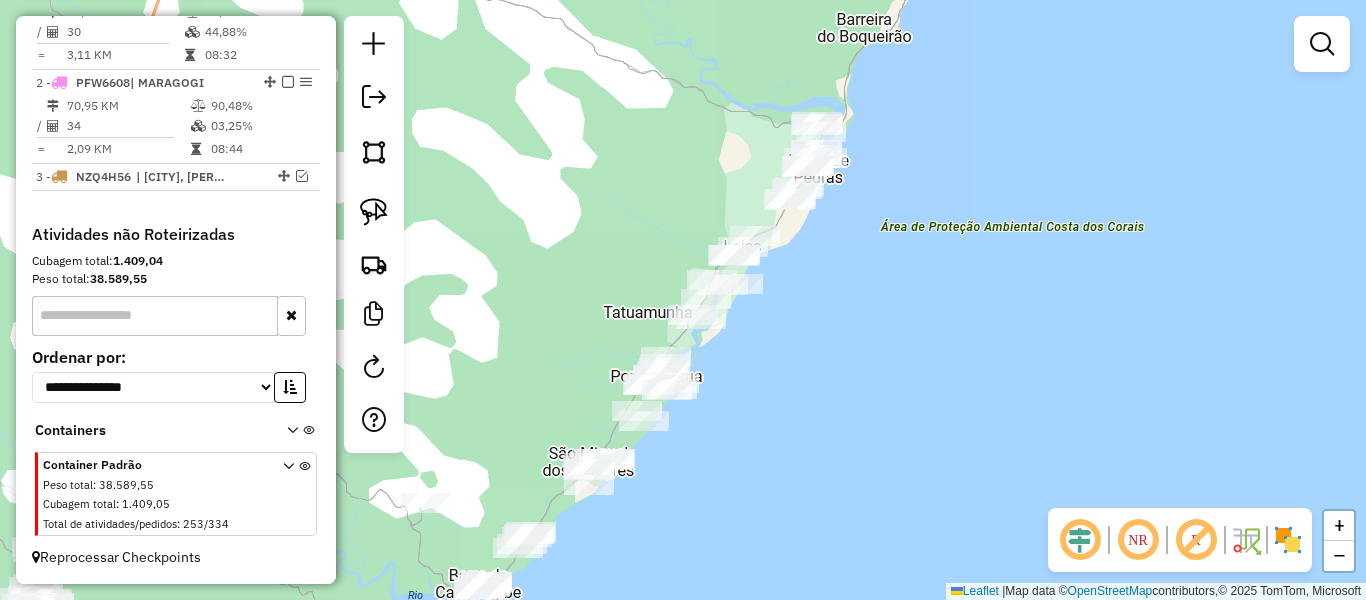 drag, startPoint x: 625, startPoint y: 245, endPoint x: 662, endPoint y: 212, distance: 49.57822 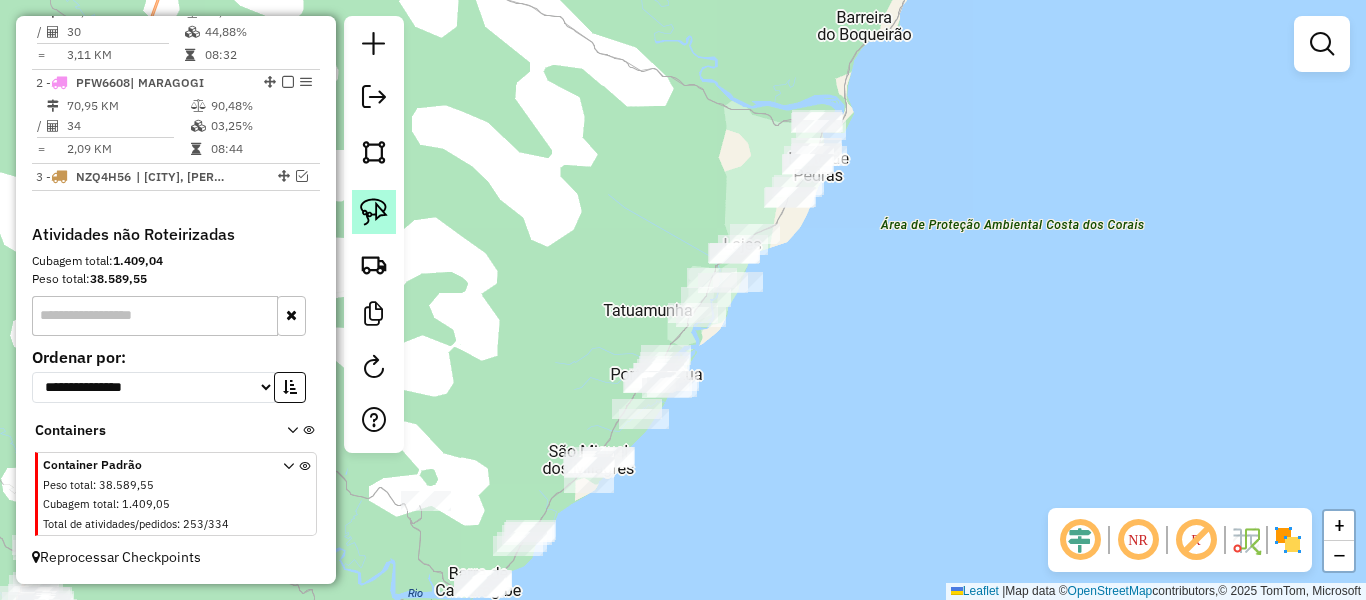 click 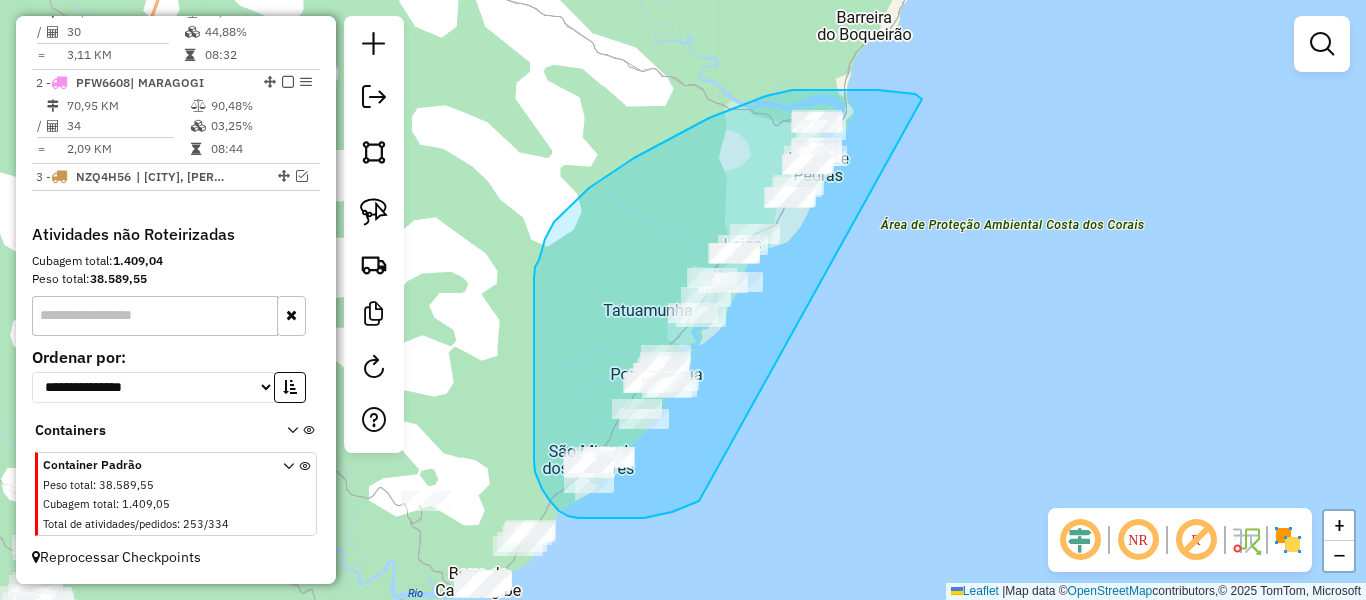 drag, startPoint x: 922, startPoint y: 99, endPoint x: 841, endPoint y: 288, distance: 205.62587 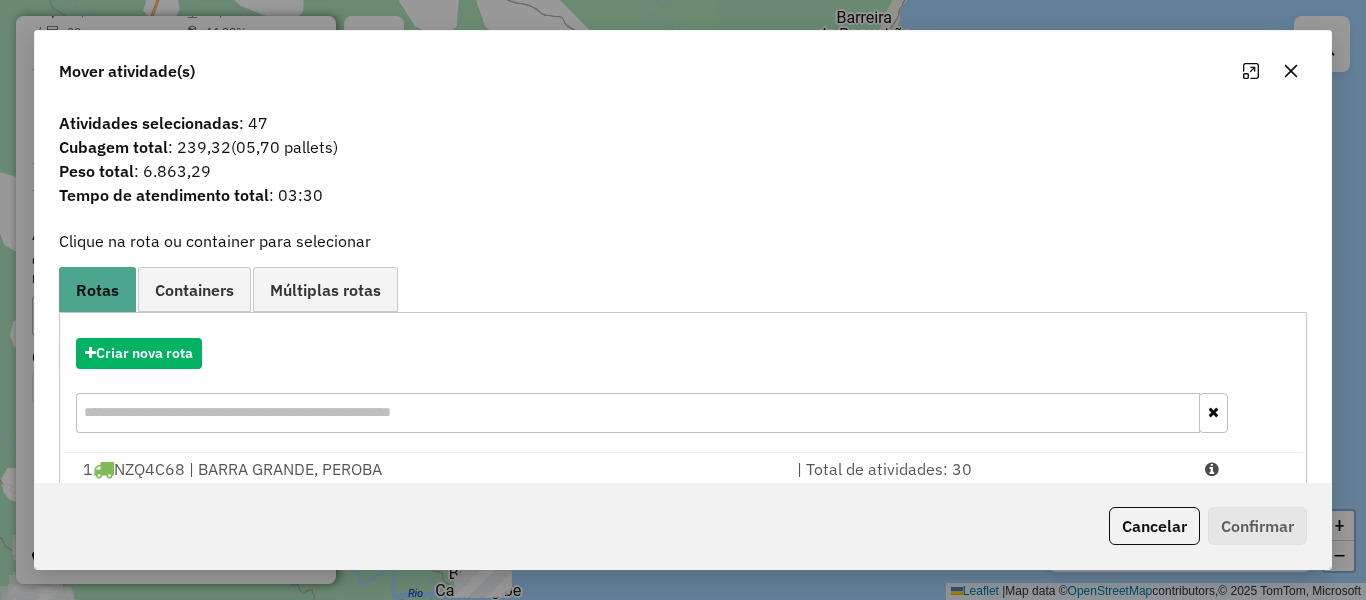click 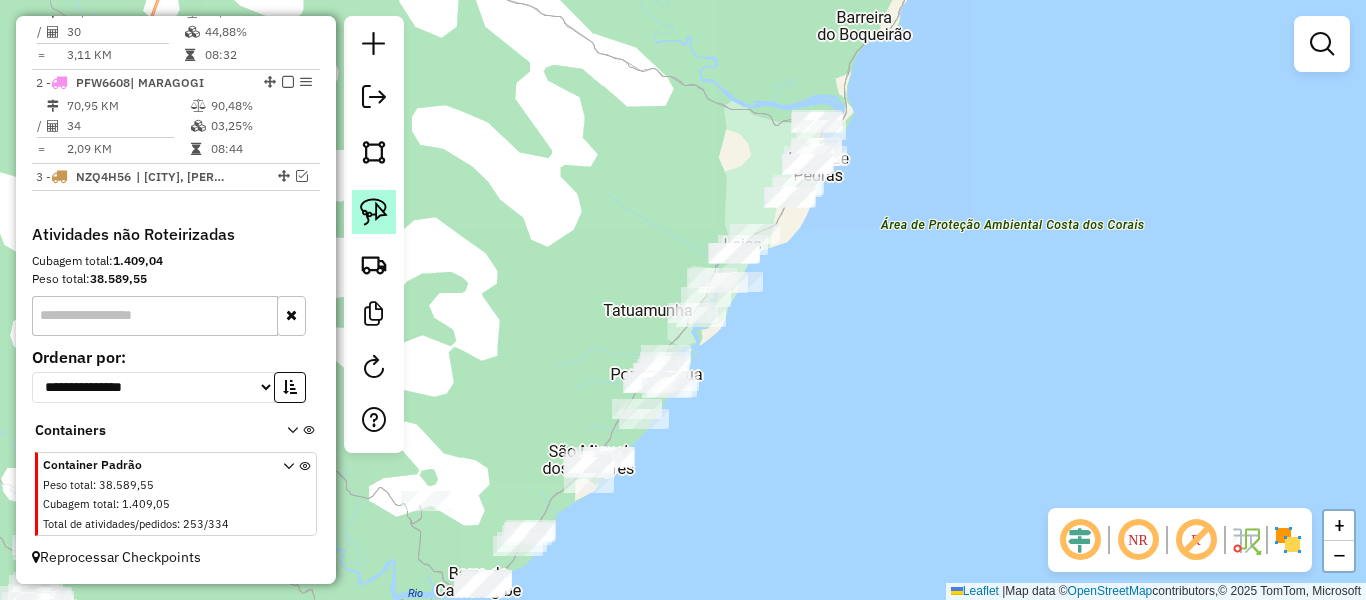 drag, startPoint x: 375, startPoint y: 204, endPoint x: 455, endPoint y: 196, distance: 80.399 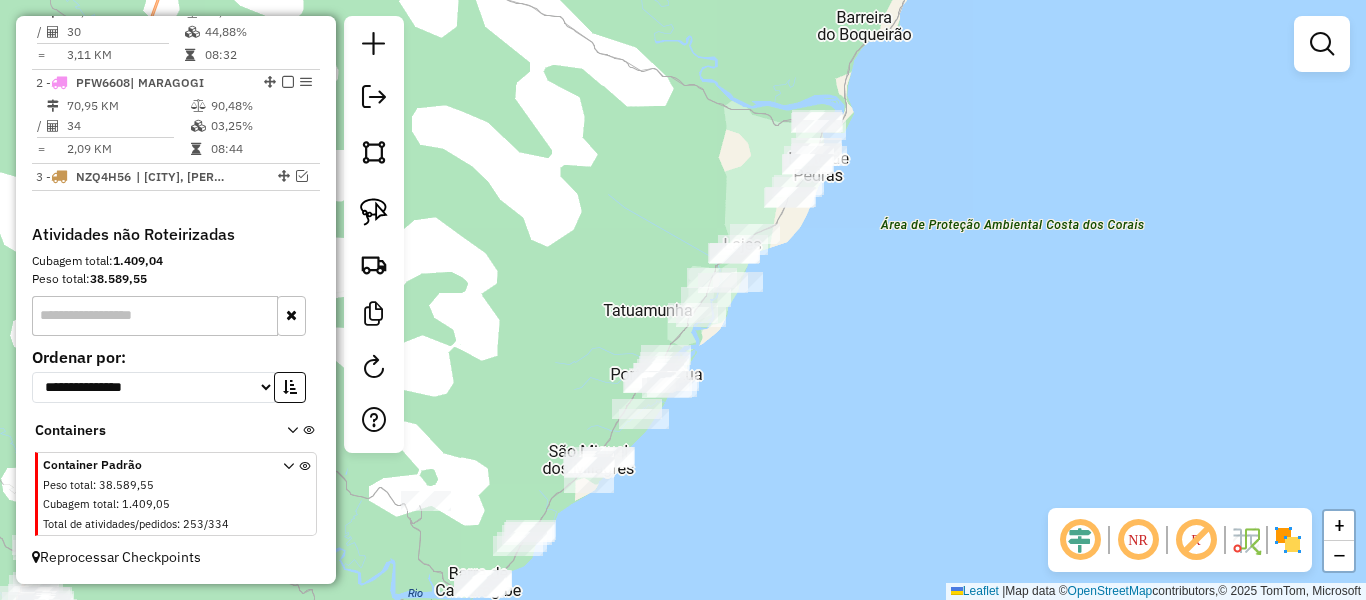 click 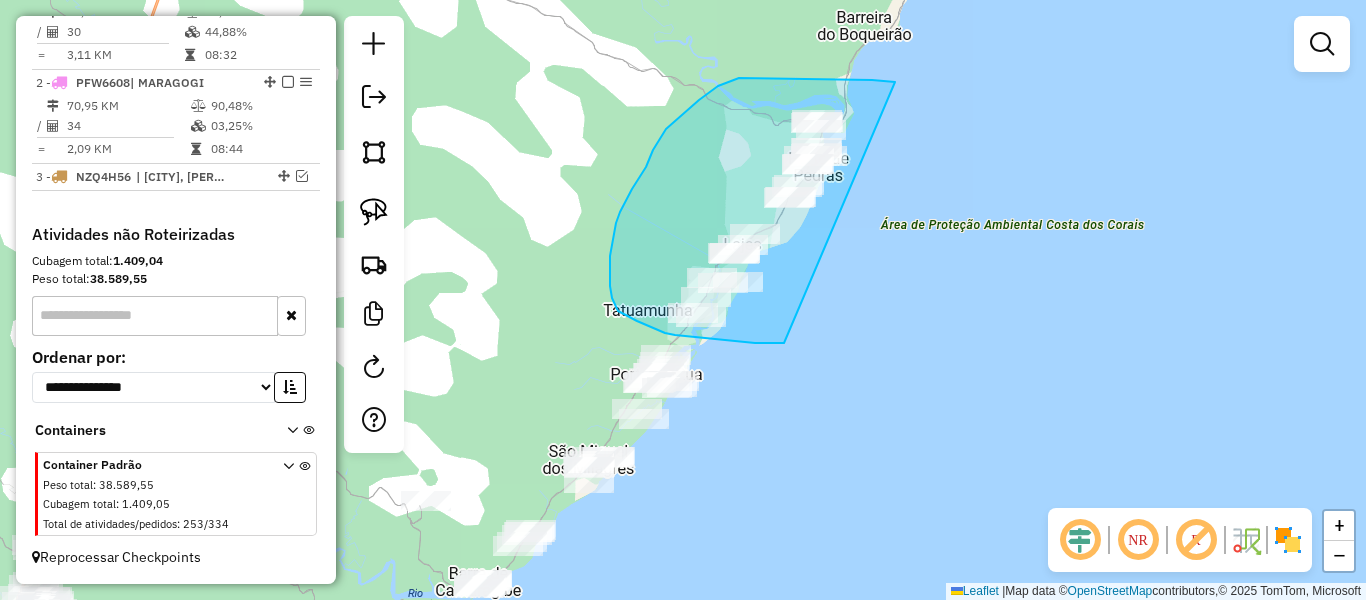 drag, startPoint x: 895, startPoint y: 82, endPoint x: 789, endPoint y: 343, distance: 281.70374 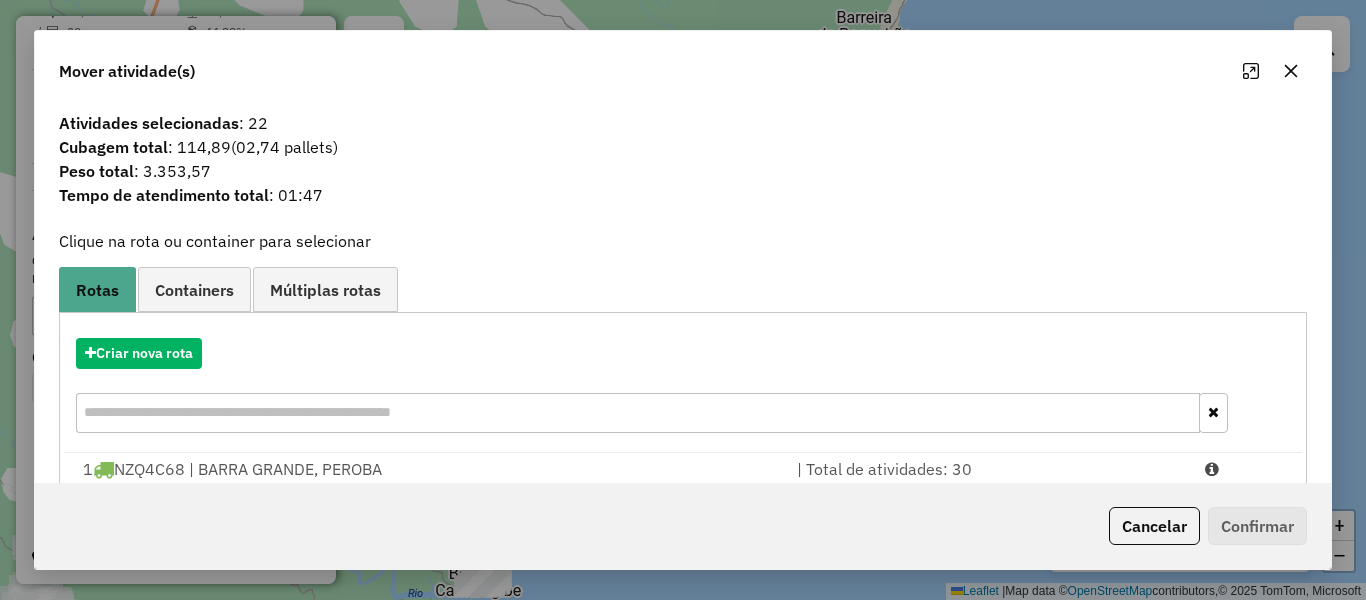 click 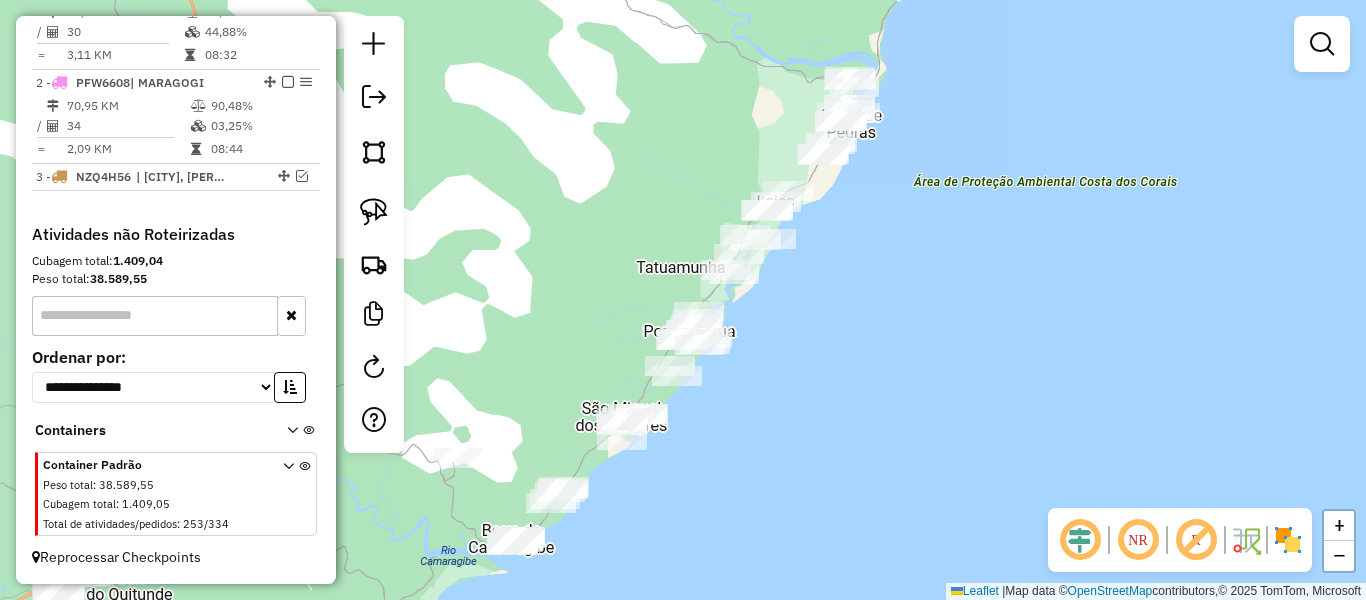drag, startPoint x: 843, startPoint y: 301, endPoint x: 876, endPoint y: 258, distance: 54.20332 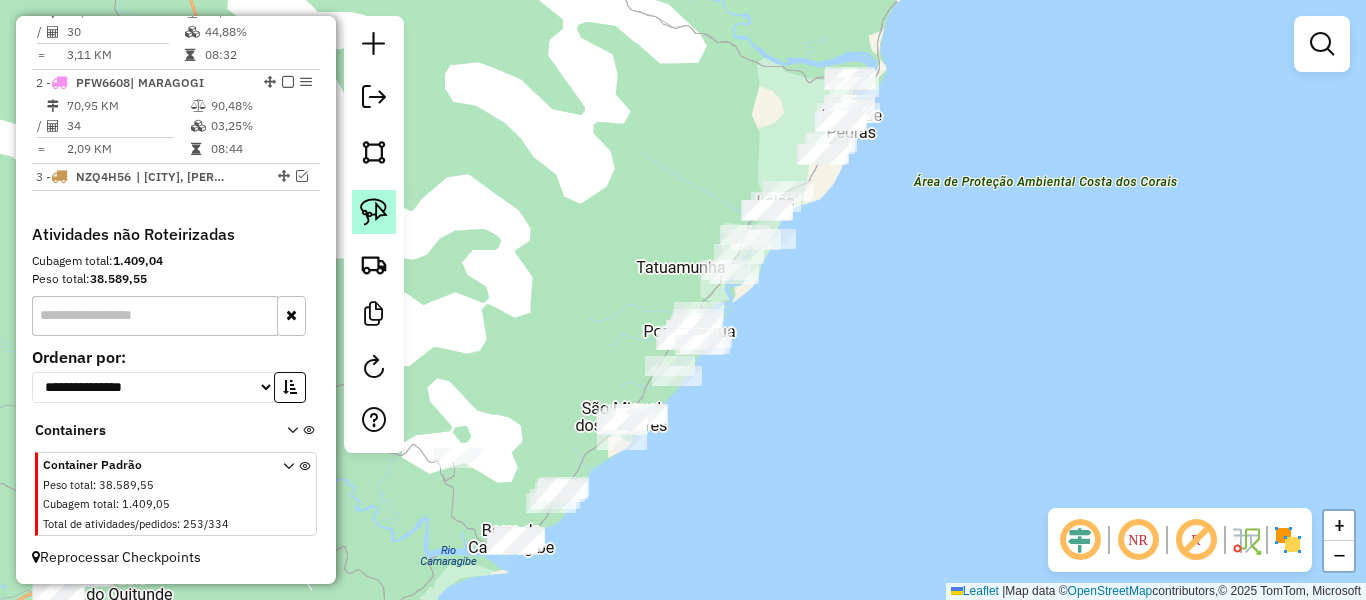 click 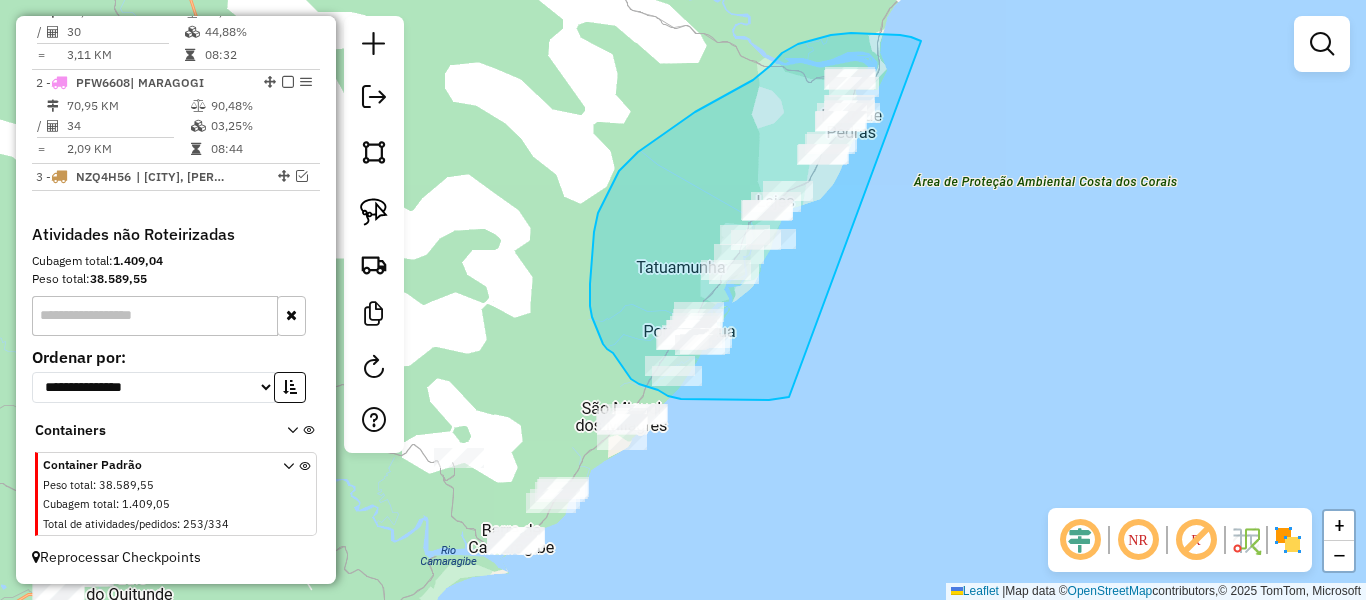 drag, startPoint x: 921, startPoint y: 41, endPoint x: 847, endPoint y: 371, distance: 338.19522 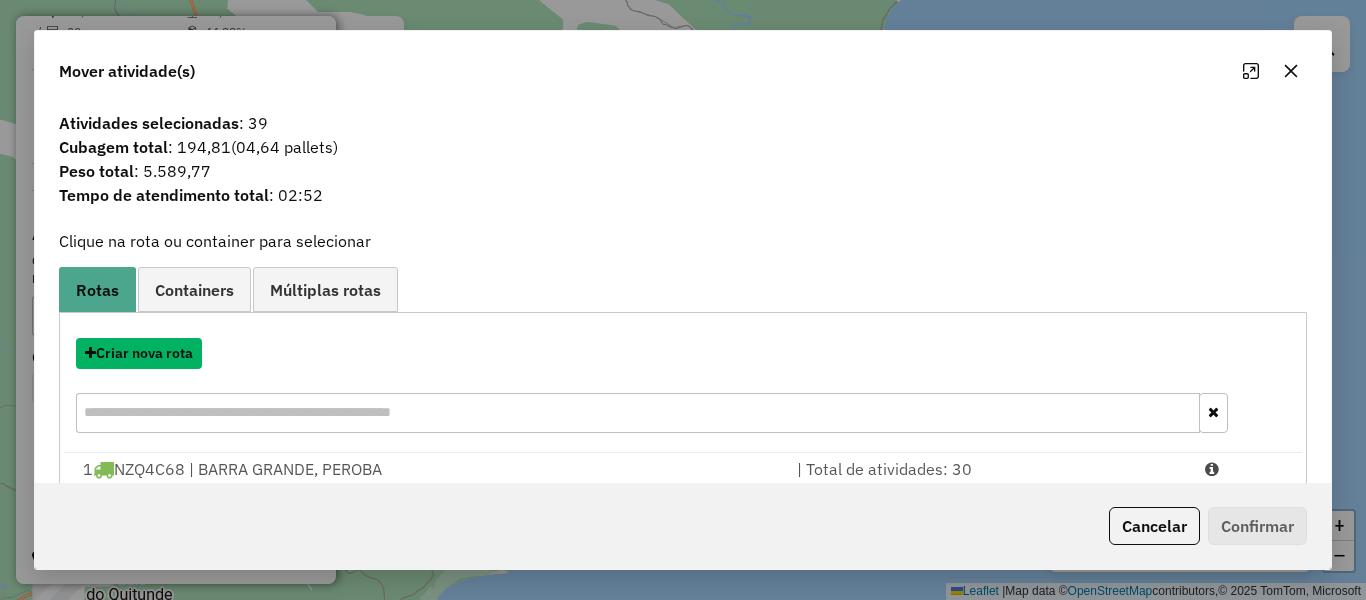 click on "Criar nova rota" at bounding box center [139, 353] 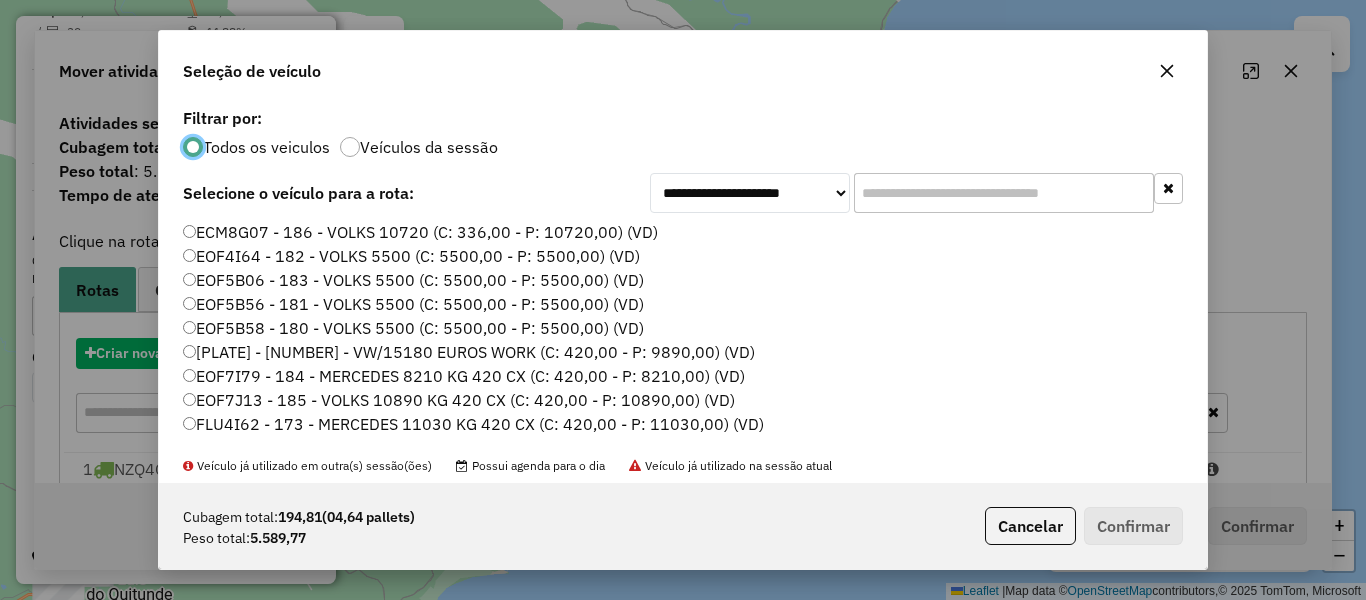 scroll, scrollTop: 11, scrollLeft: 6, axis: both 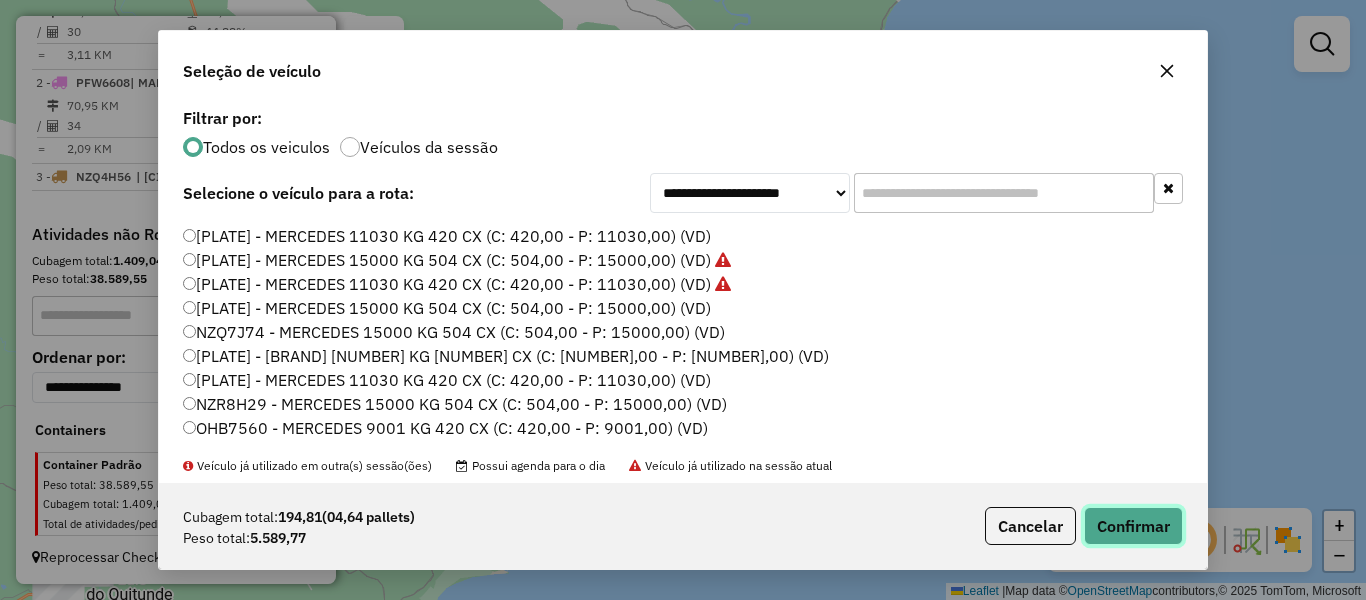 click on "Confirmar" 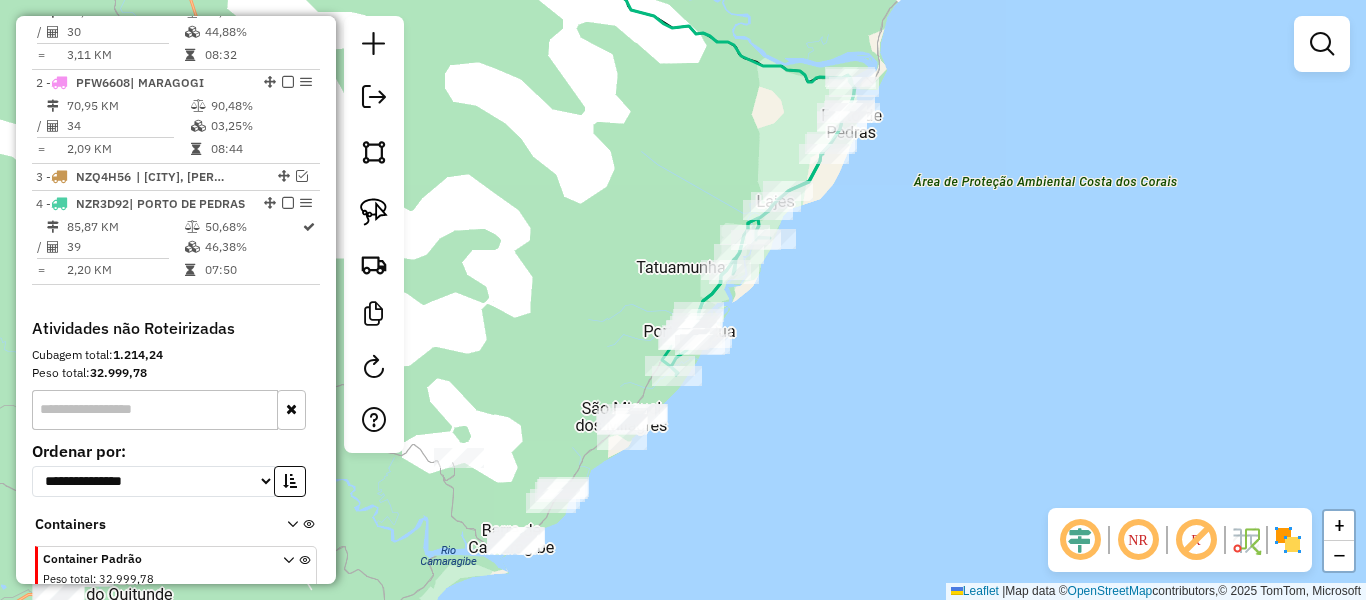 scroll, scrollTop: 893, scrollLeft: 0, axis: vertical 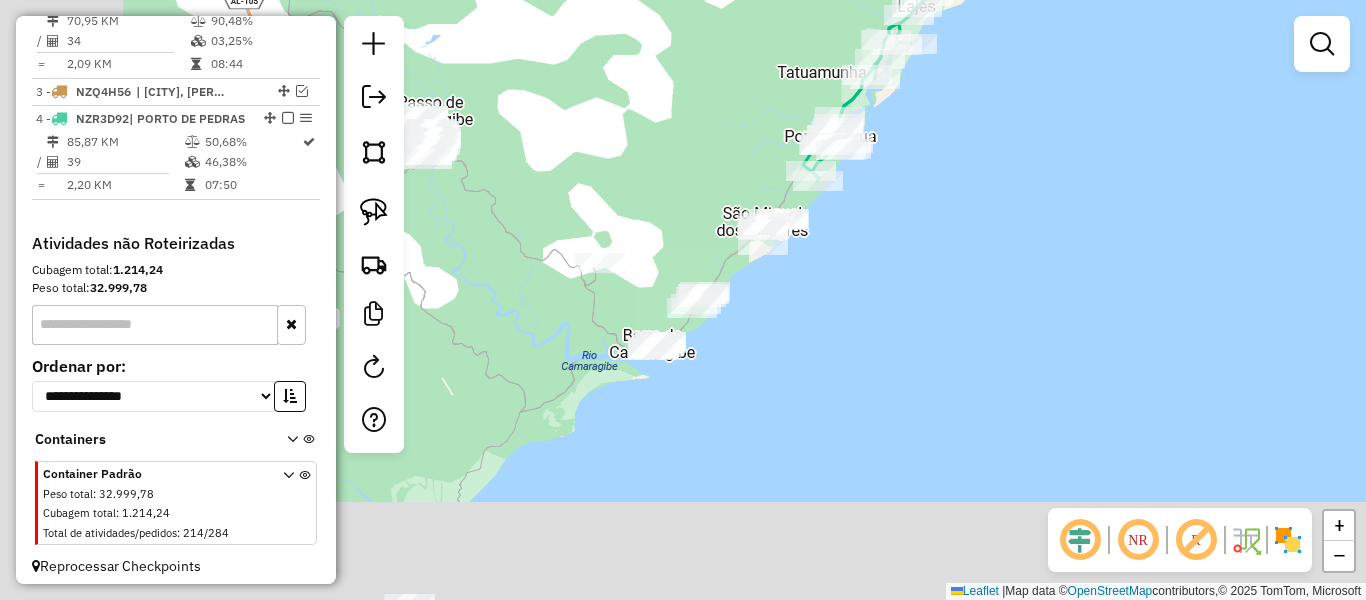 drag, startPoint x: 903, startPoint y: 355, endPoint x: 965, endPoint y: 295, distance: 86.27862 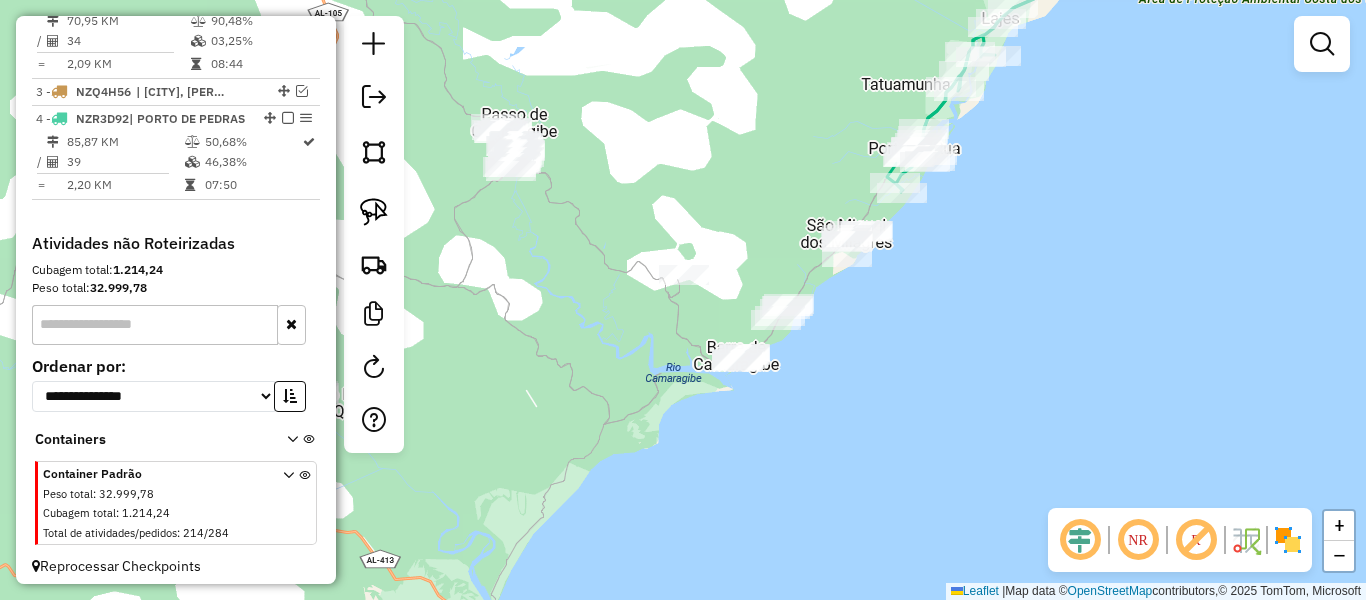drag, startPoint x: 858, startPoint y: 337, endPoint x: 949, endPoint y: 353, distance: 92.39589 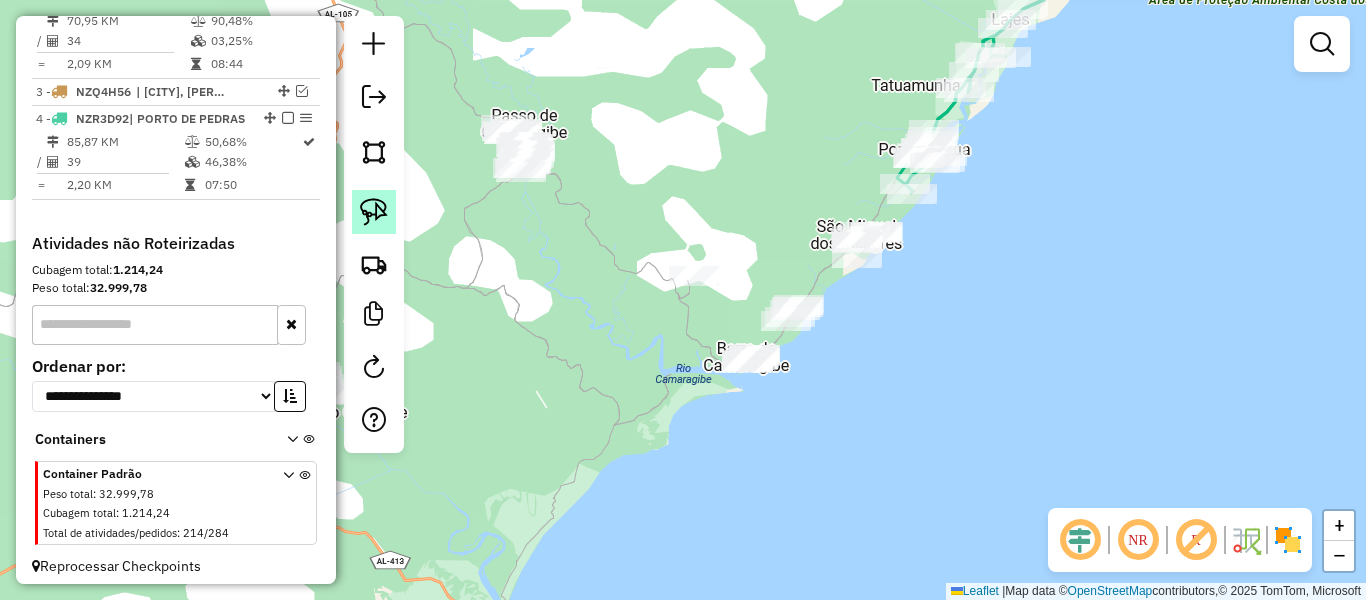 click 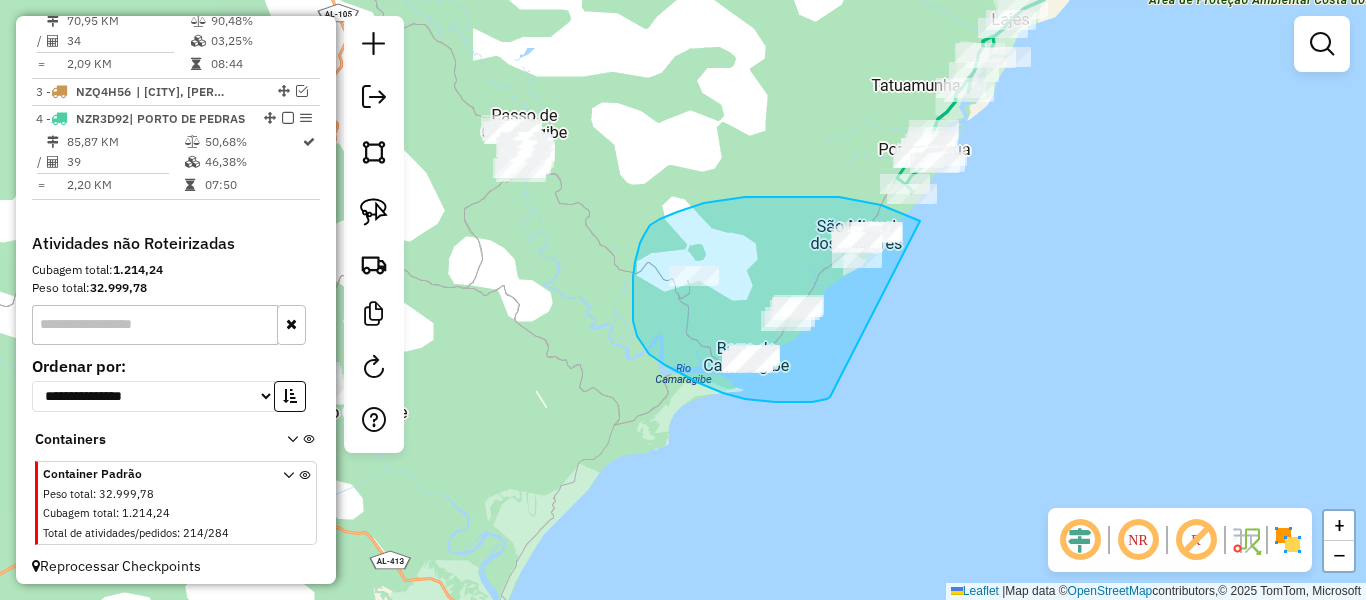 drag, startPoint x: 920, startPoint y: 221, endPoint x: 831, endPoint y: 397, distance: 197.22322 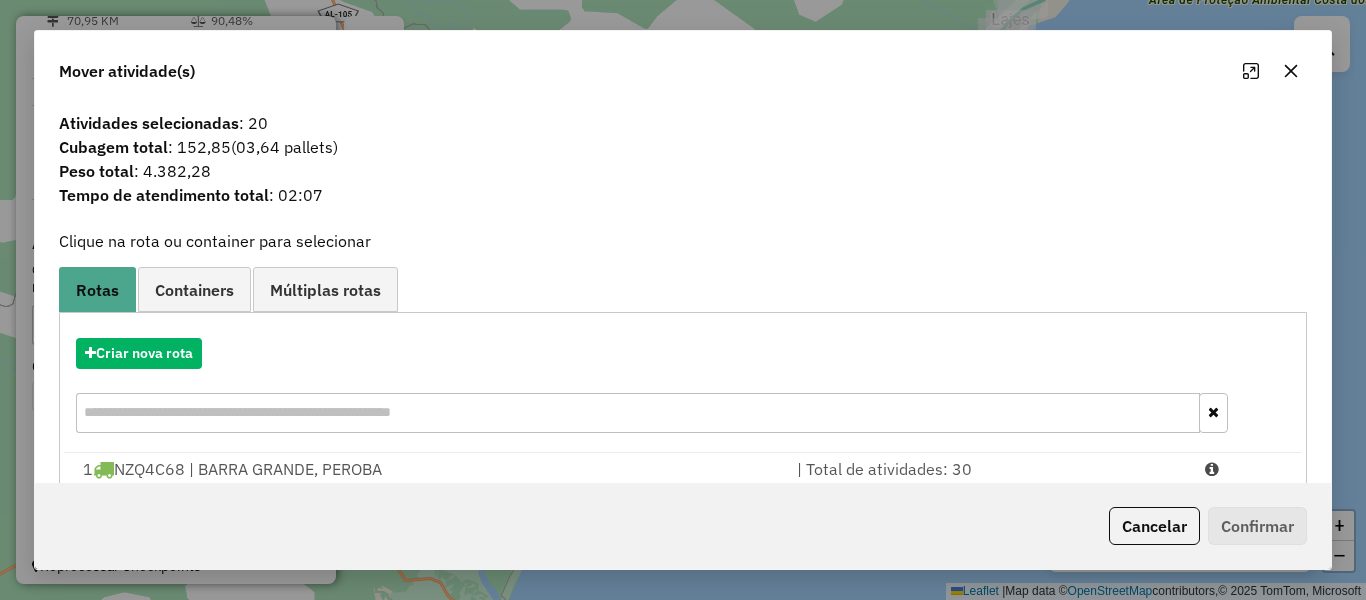 click 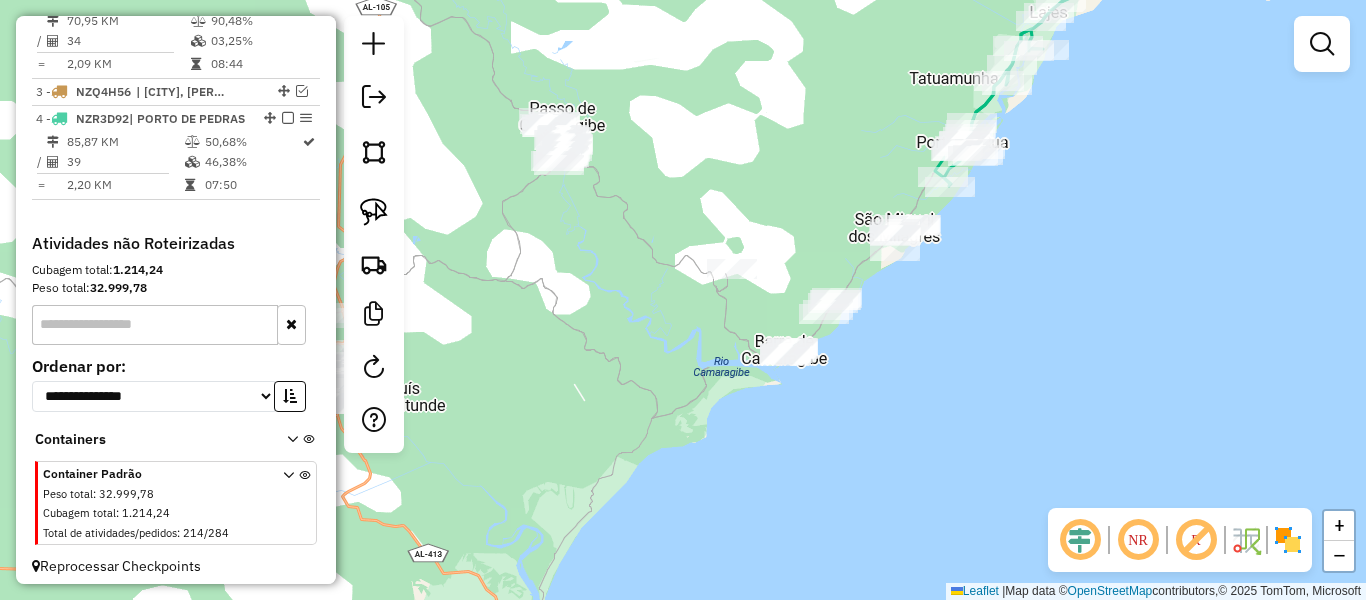 drag, startPoint x: 896, startPoint y: 323, endPoint x: 947, endPoint y: 309, distance: 52.886673 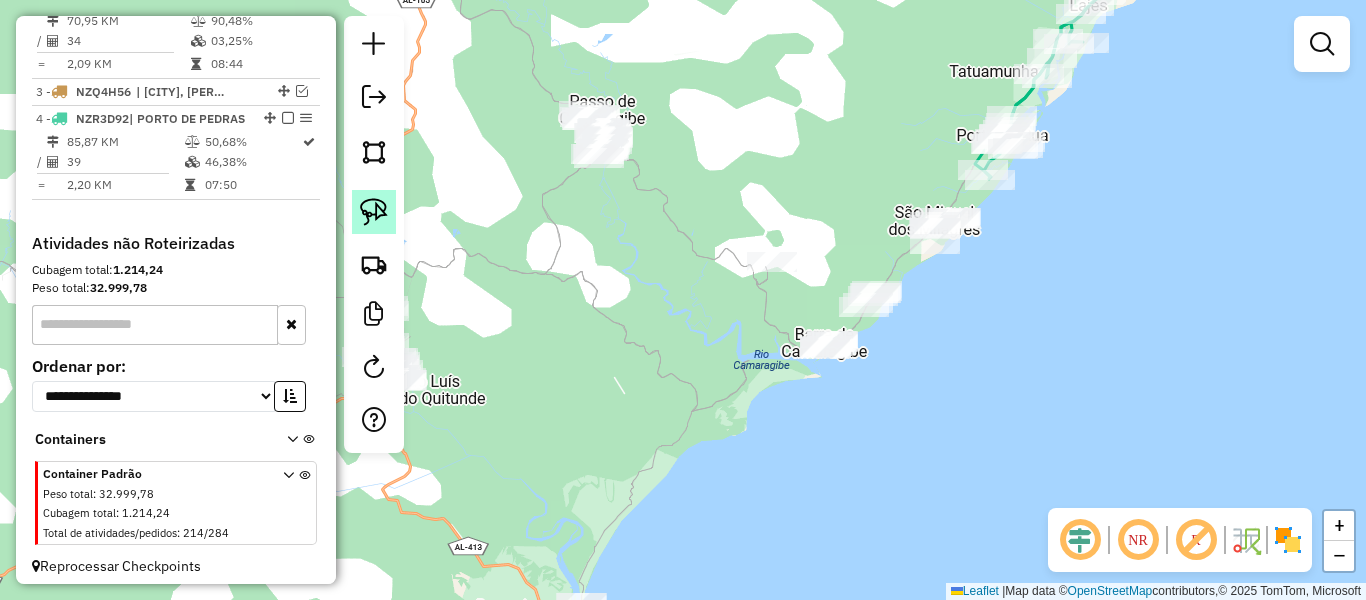 click 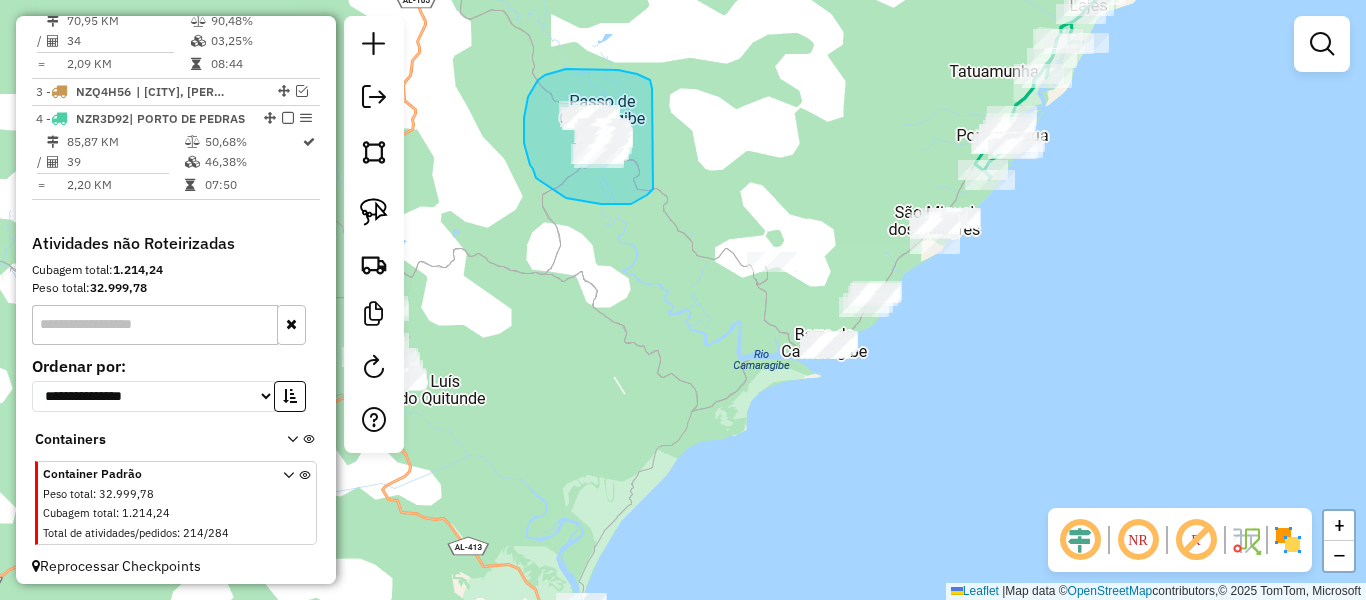 drag, startPoint x: 652, startPoint y: 88, endPoint x: 653, endPoint y: 189, distance: 101.00495 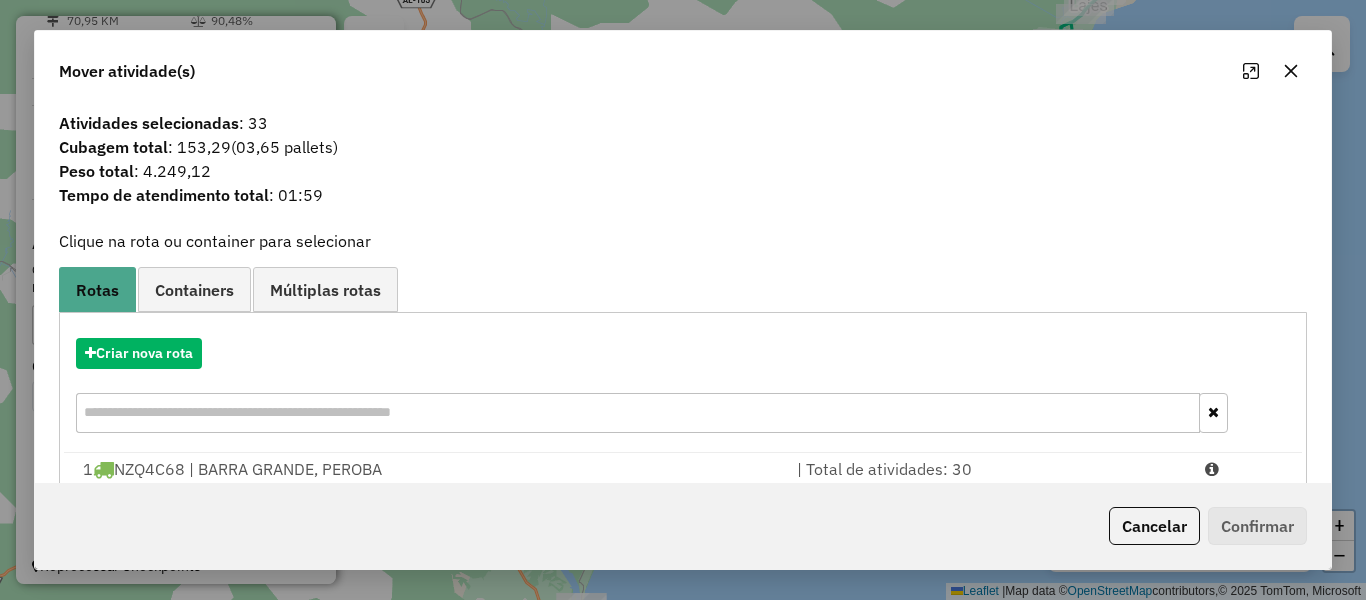 click 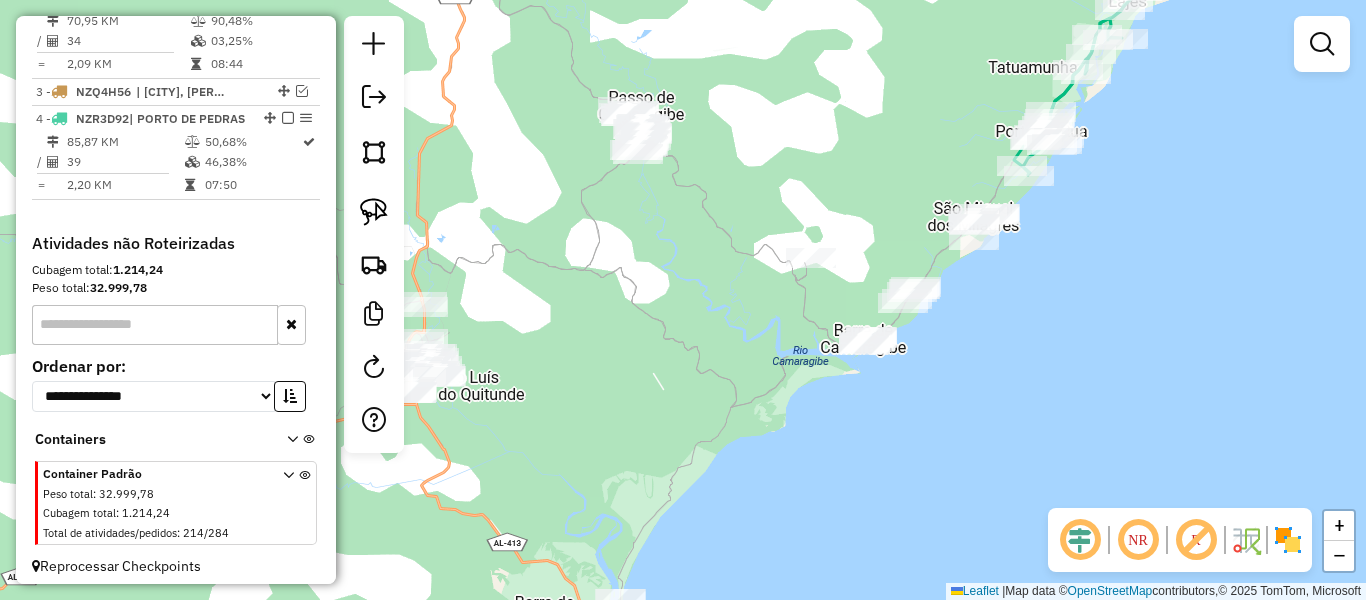 drag, startPoint x: 983, startPoint y: 353, endPoint x: 1052, endPoint y: 345, distance: 69.46222 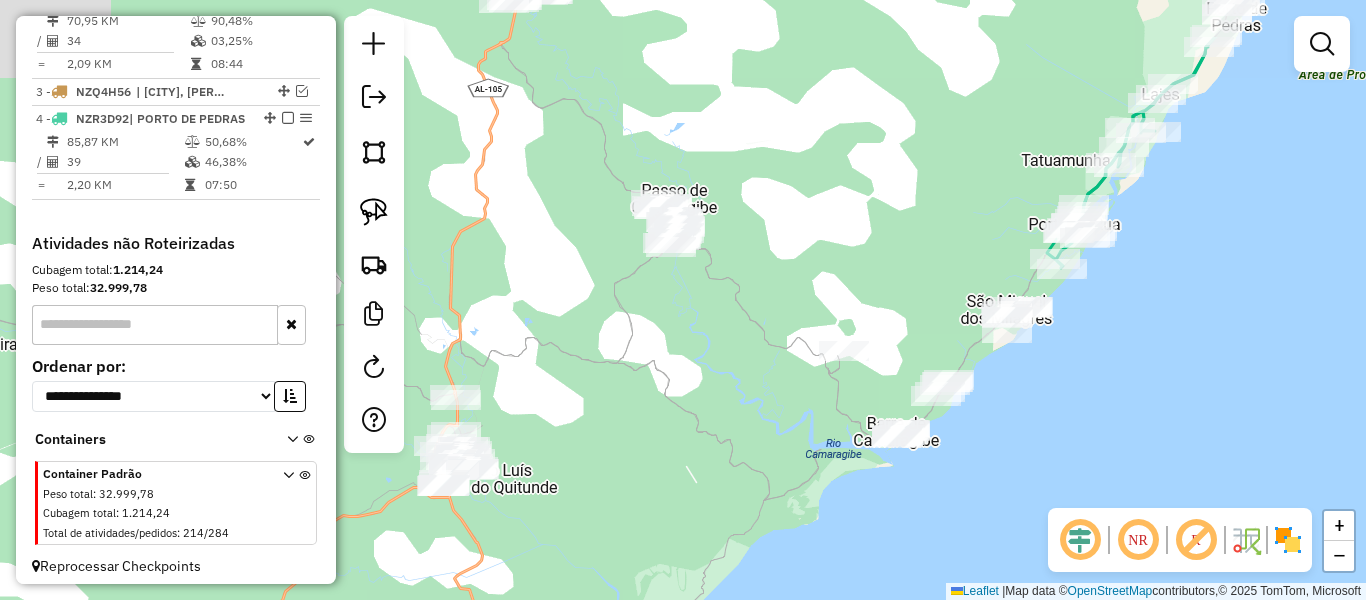 drag, startPoint x: 587, startPoint y: 221, endPoint x: 588, endPoint y: 320, distance: 99.00505 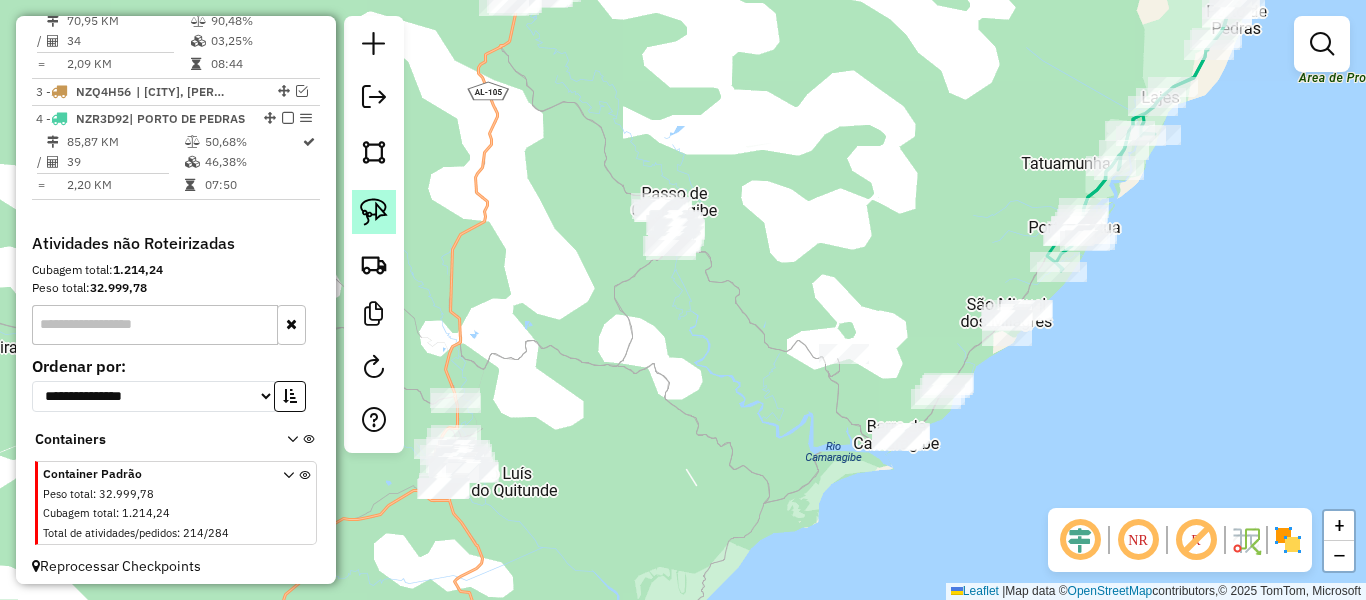 click 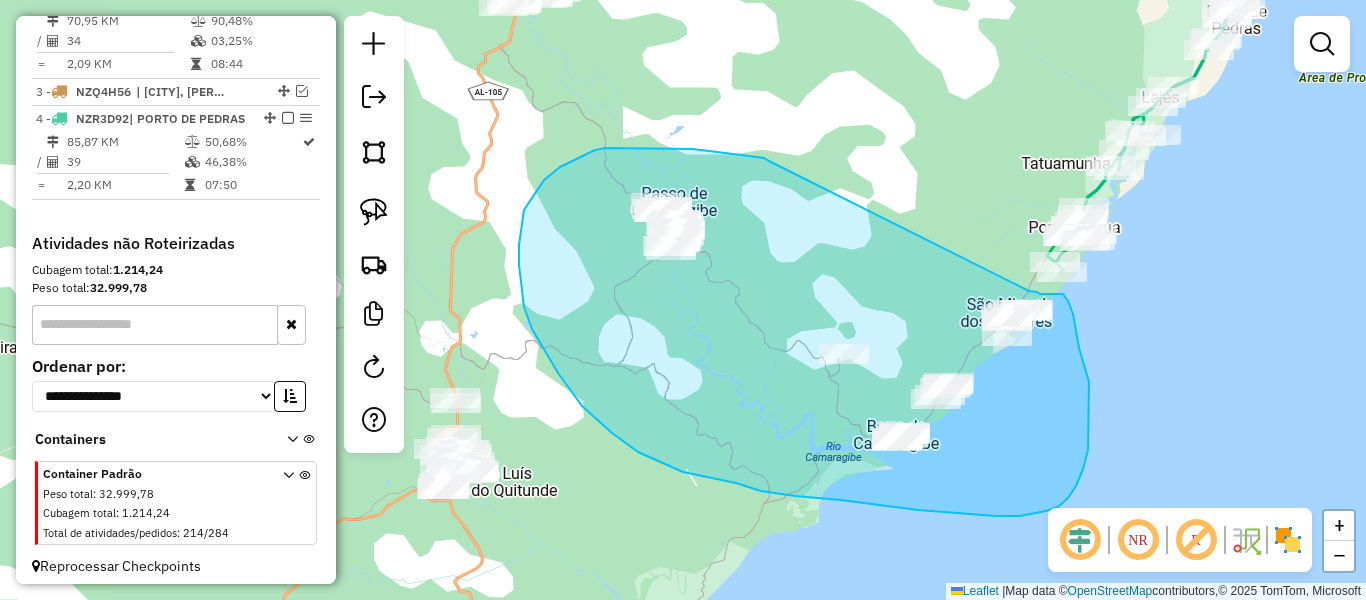 drag, startPoint x: 769, startPoint y: 161, endPoint x: 1029, endPoint y: 291, distance: 290.68884 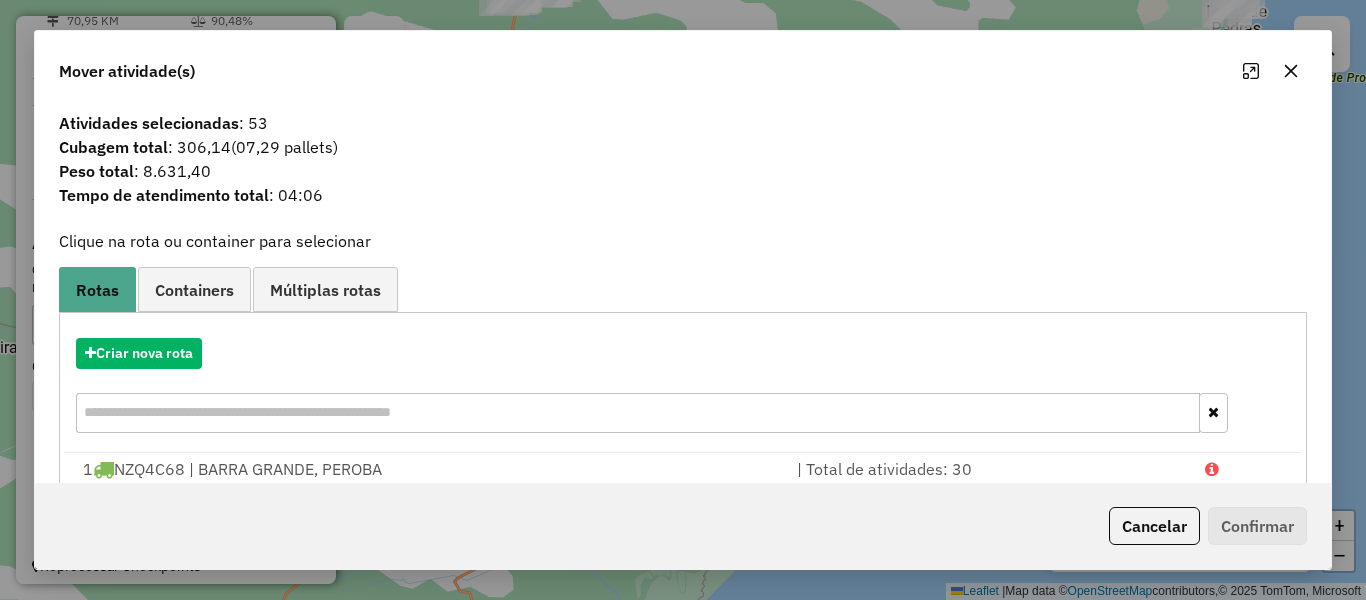 click 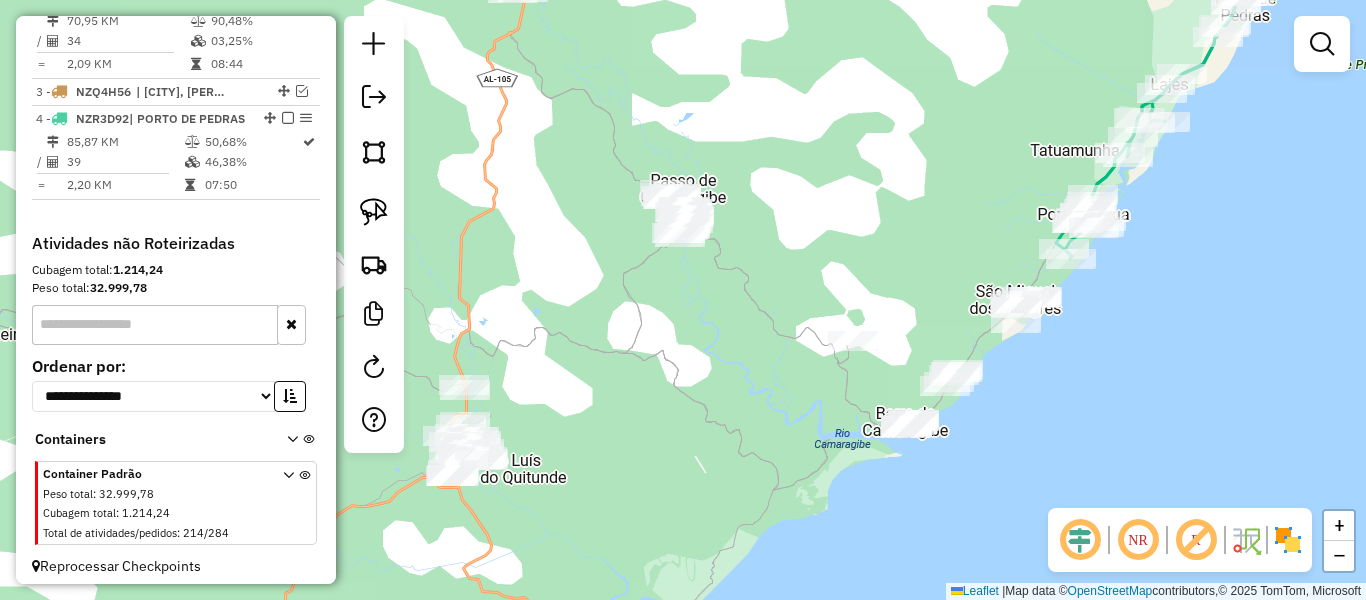 drag, startPoint x: 1099, startPoint y: 427, endPoint x: 1110, endPoint y: 401, distance: 28.231188 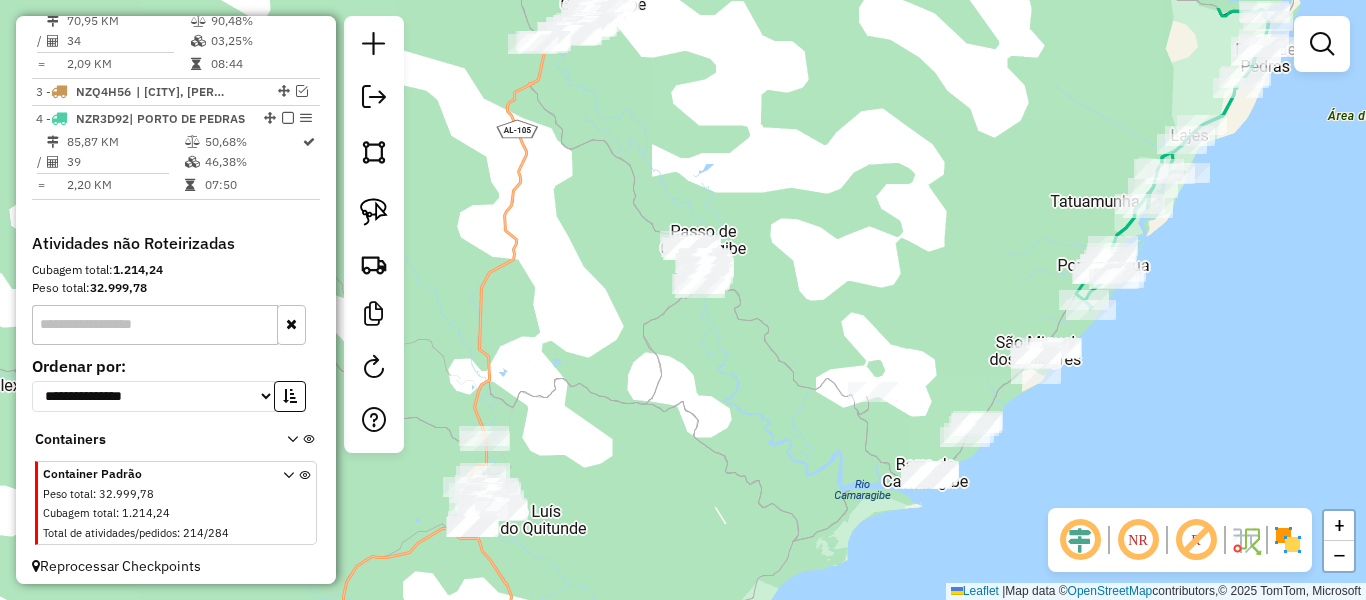 drag, startPoint x: 760, startPoint y: 342, endPoint x: 776, endPoint y: 409, distance: 68.88396 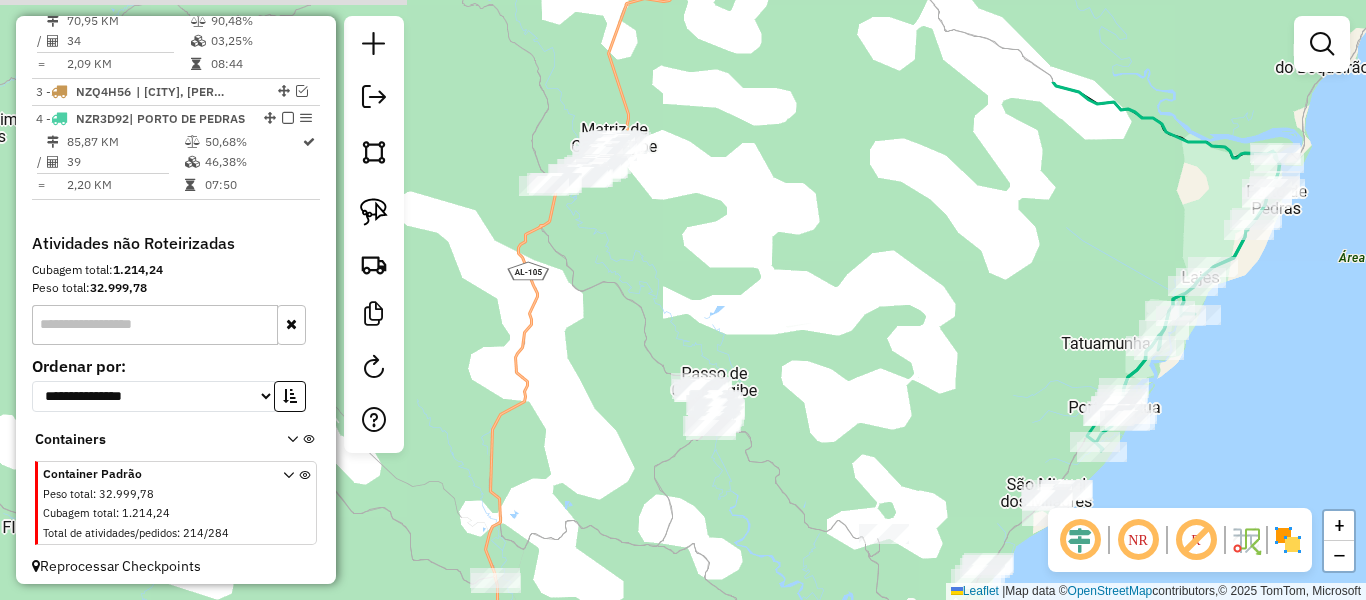 drag, startPoint x: 756, startPoint y: 263, endPoint x: 760, endPoint y: 412, distance: 149.05368 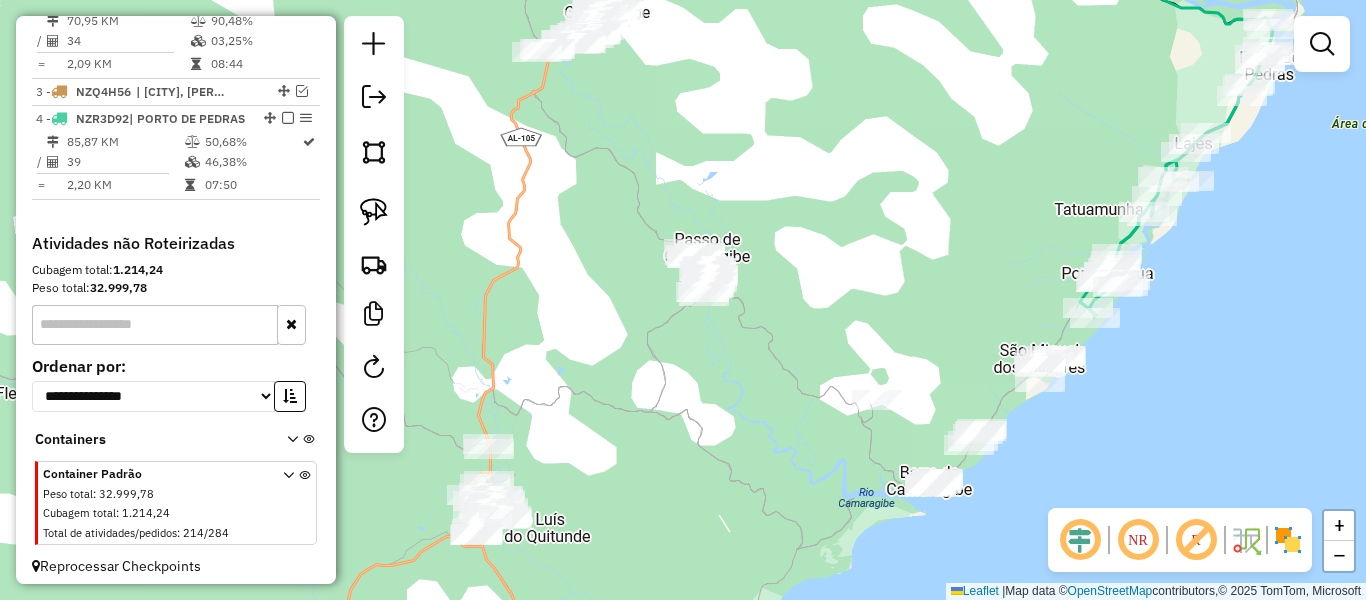 drag, startPoint x: 778, startPoint y: 349, endPoint x: 770, endPoint y: 199, distance: 150.21318 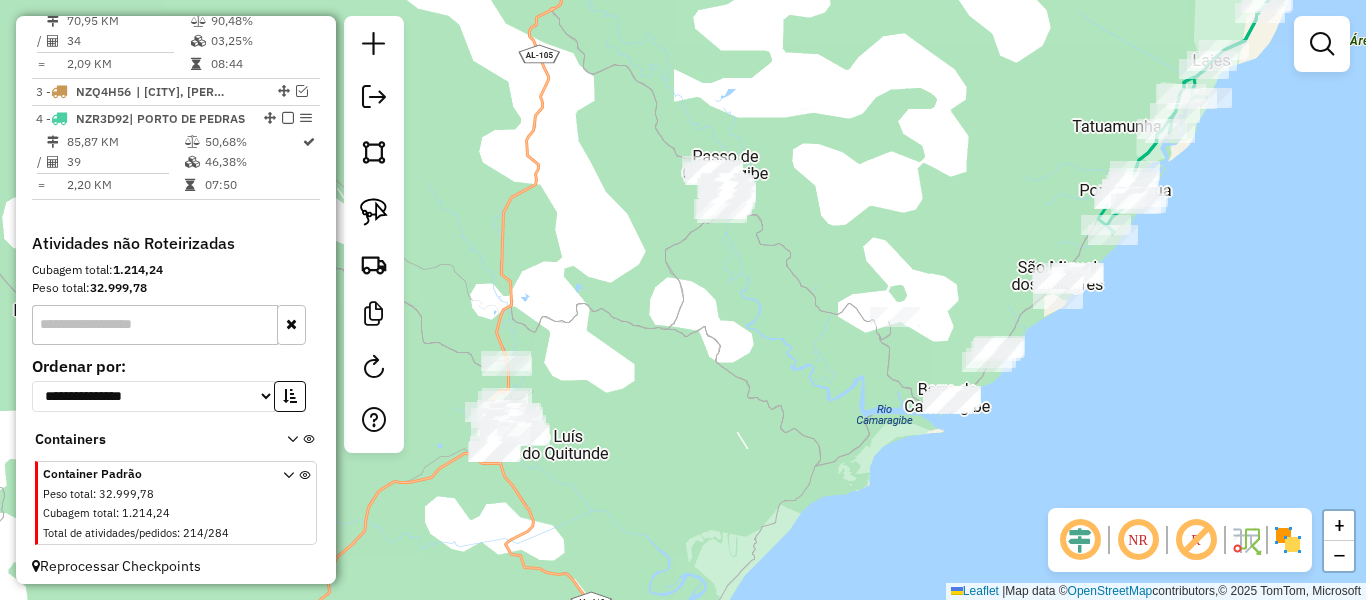 drag, startPoint x: 856, startPoint y: 285, endPoint x: 873, endPoint y: 205, distance: 81.78631 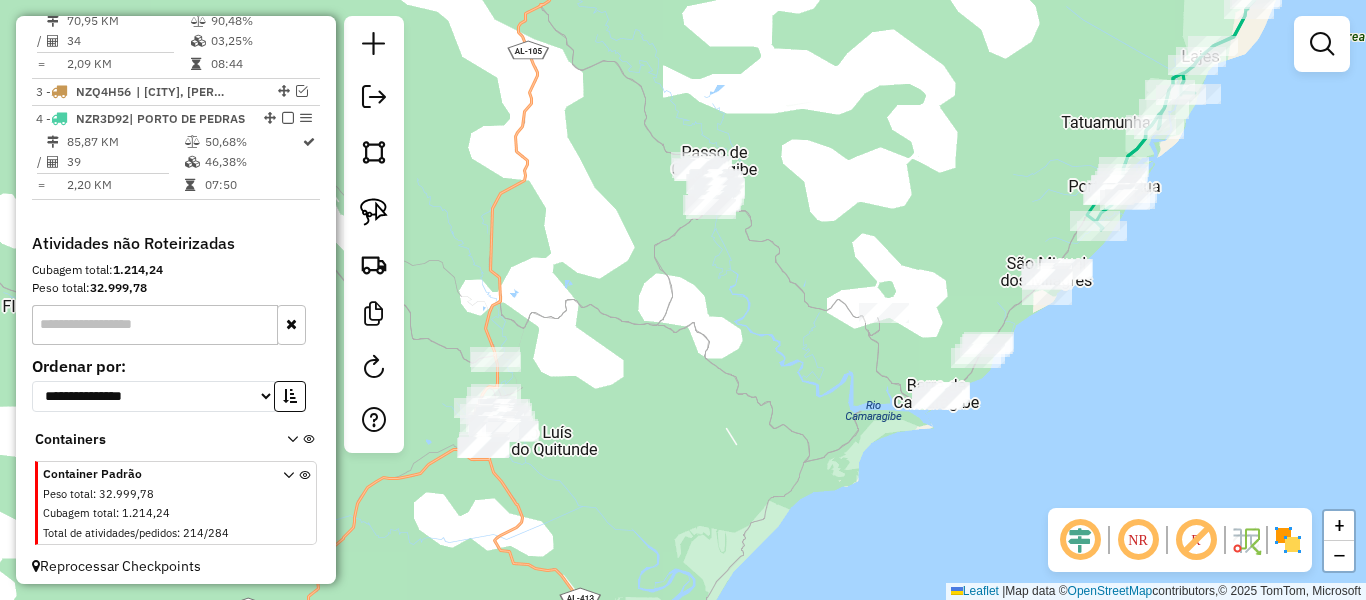 drag, startPoint x: 787, startPoint y: 253, endPoint x: 776, endPoint y: 253, distance: 11 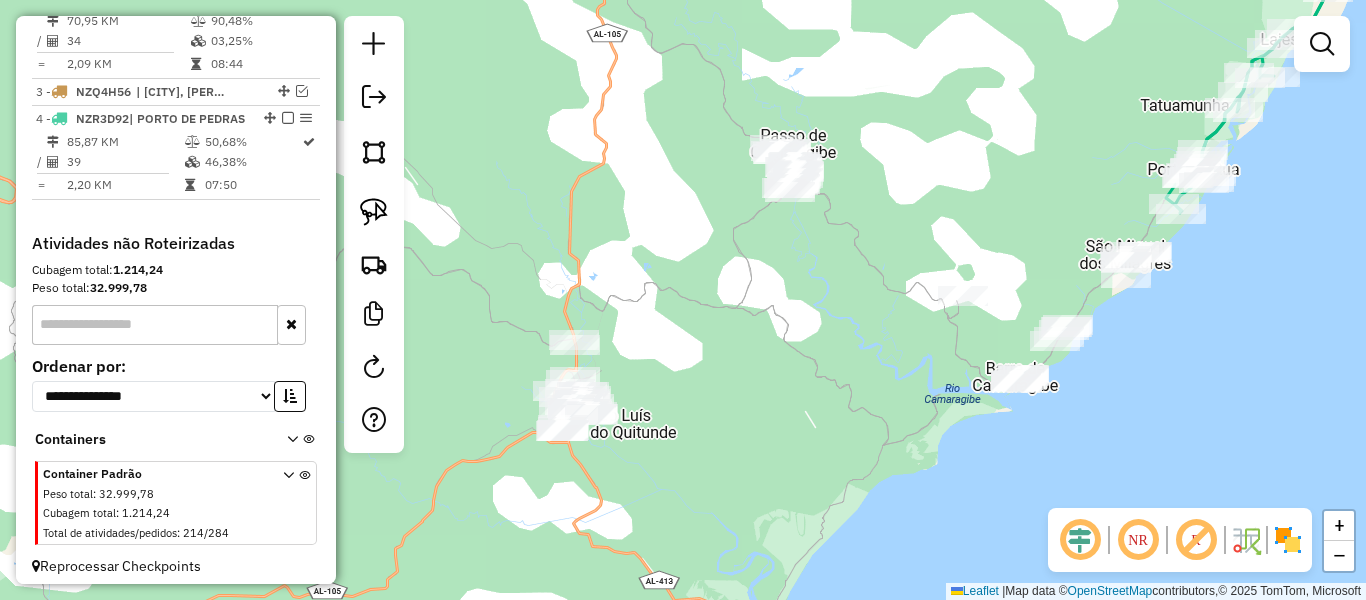 drag, startPoint x: 654, startPoint y: 326, endPoint x: 676, endPoint y: 153, distance: 174.39323 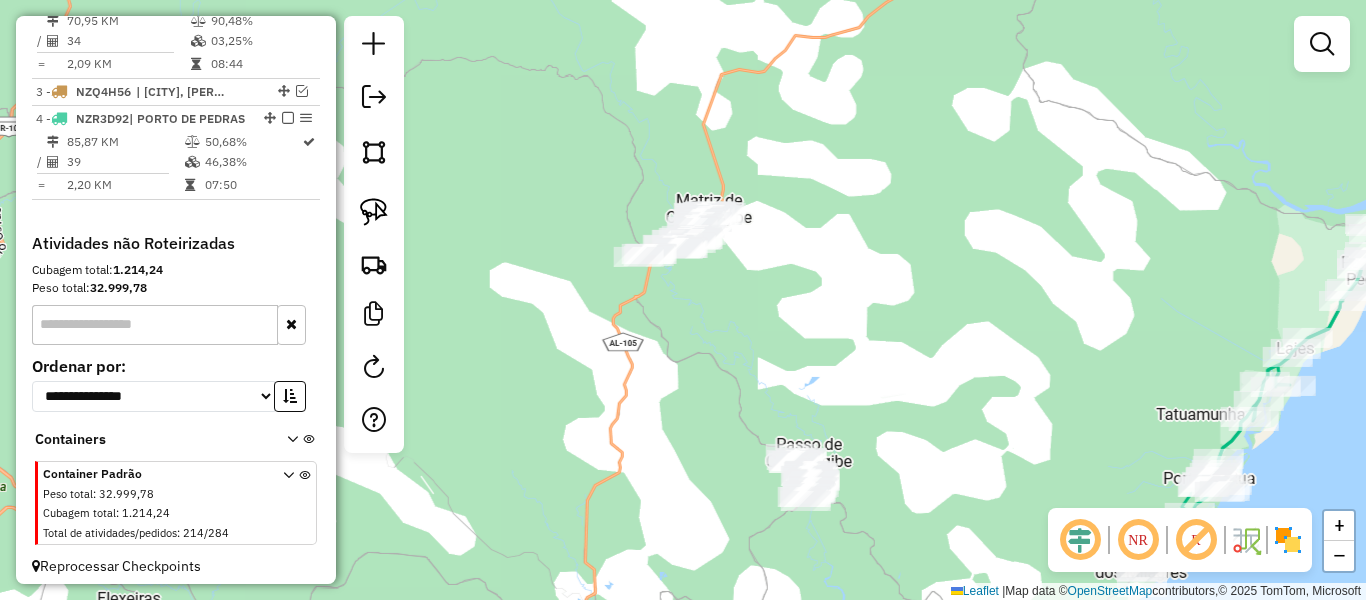 drag, startPoint x: 667, startPoint y: 88, endPoint x: 706, endPoint y: 403, distance: 317.4051 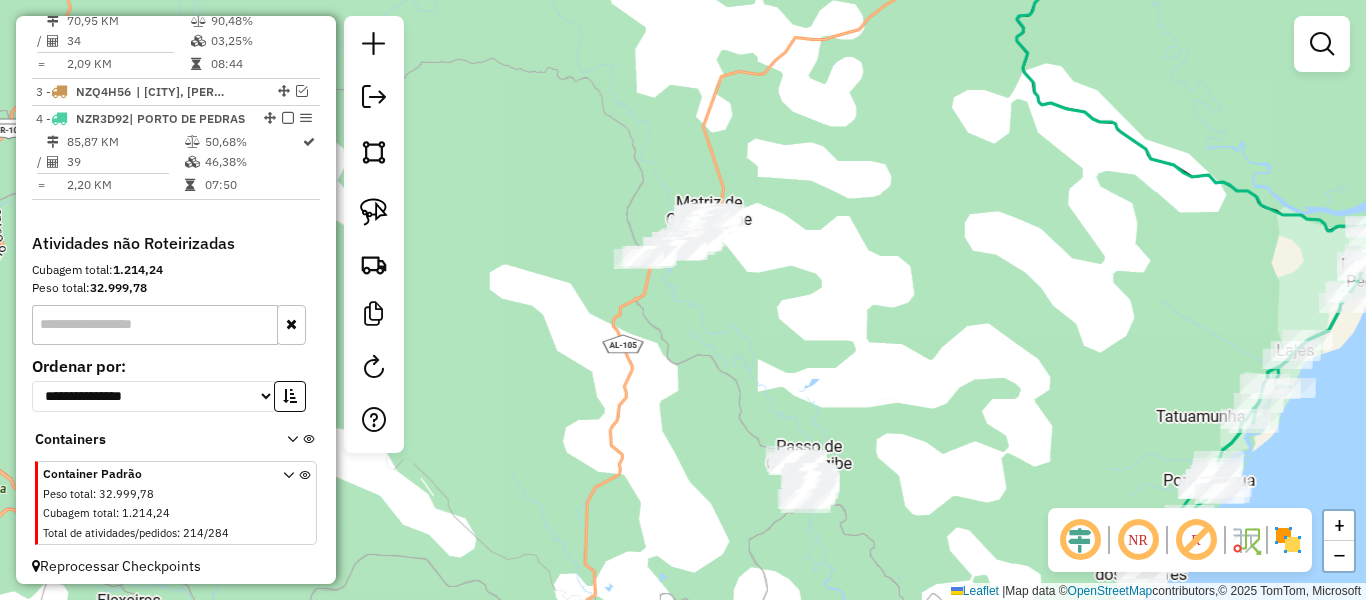 drag, startPoint x: 375, startPoint y: 210, endPoint x: 484, endPoint y: 209, distance: 109.004585 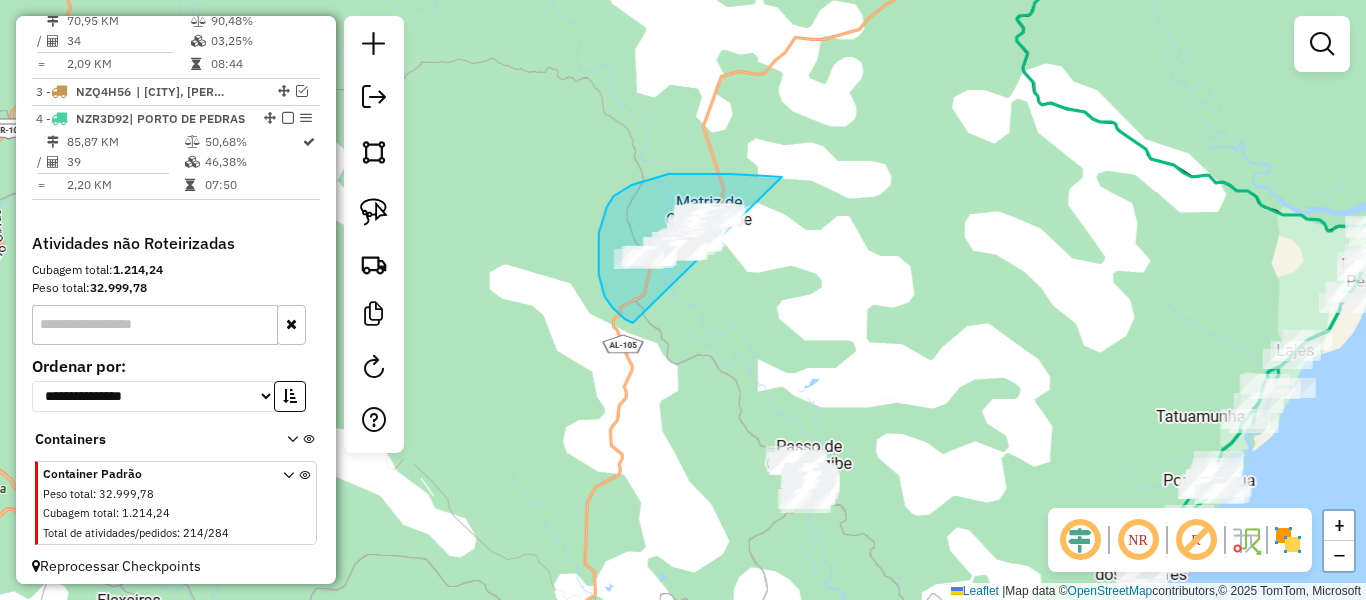 drag, startPoint x: 782, startPoint y: 177, endPoint x: 755, endPoint y: 266, distance: 93.00538 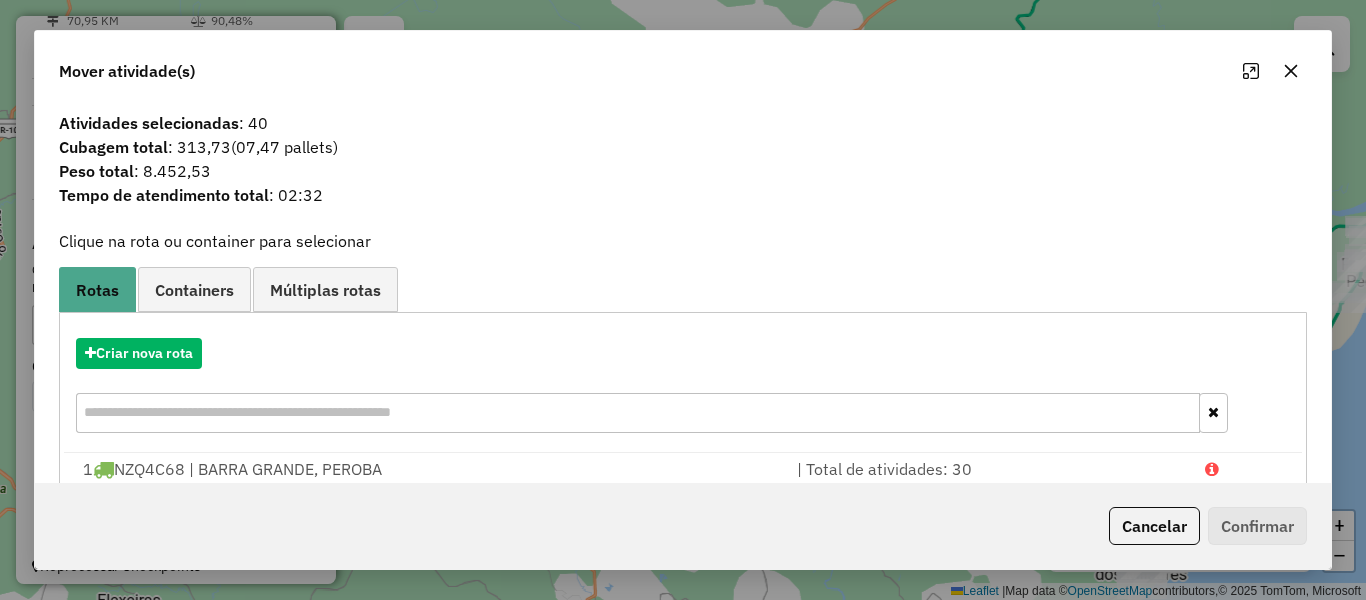 click 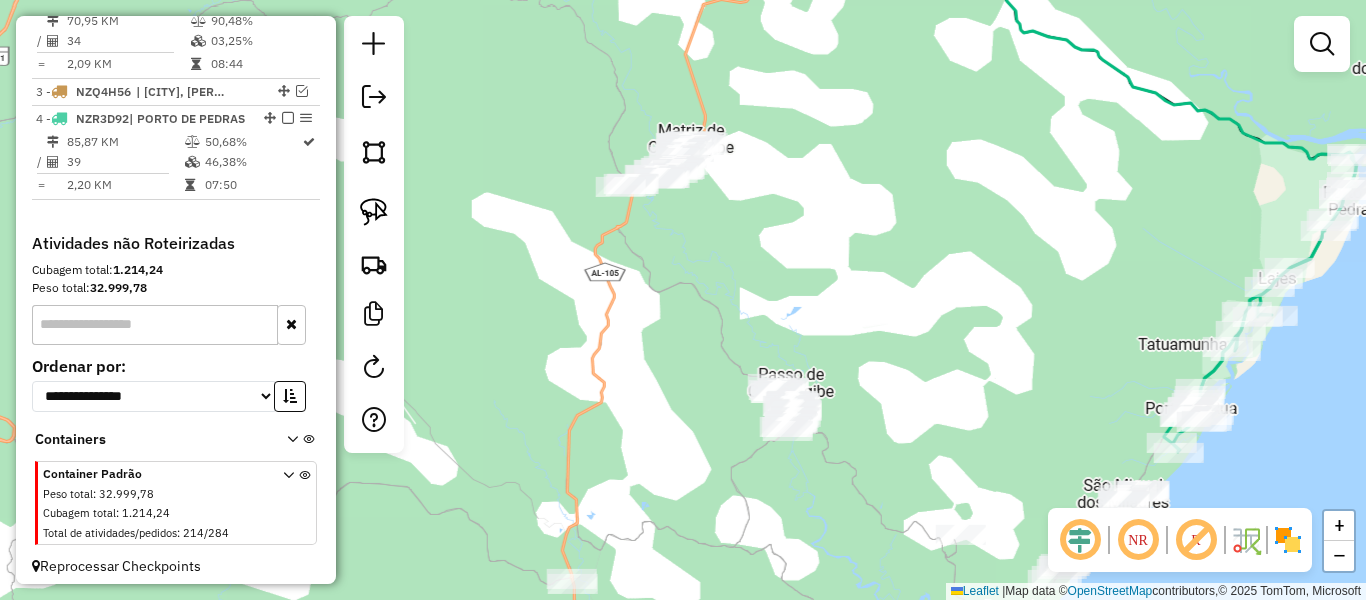 drag, startPoint x: 926, startPoint y: 282, endPoint x: 906, endPoint y: 85, distance: 198.01262 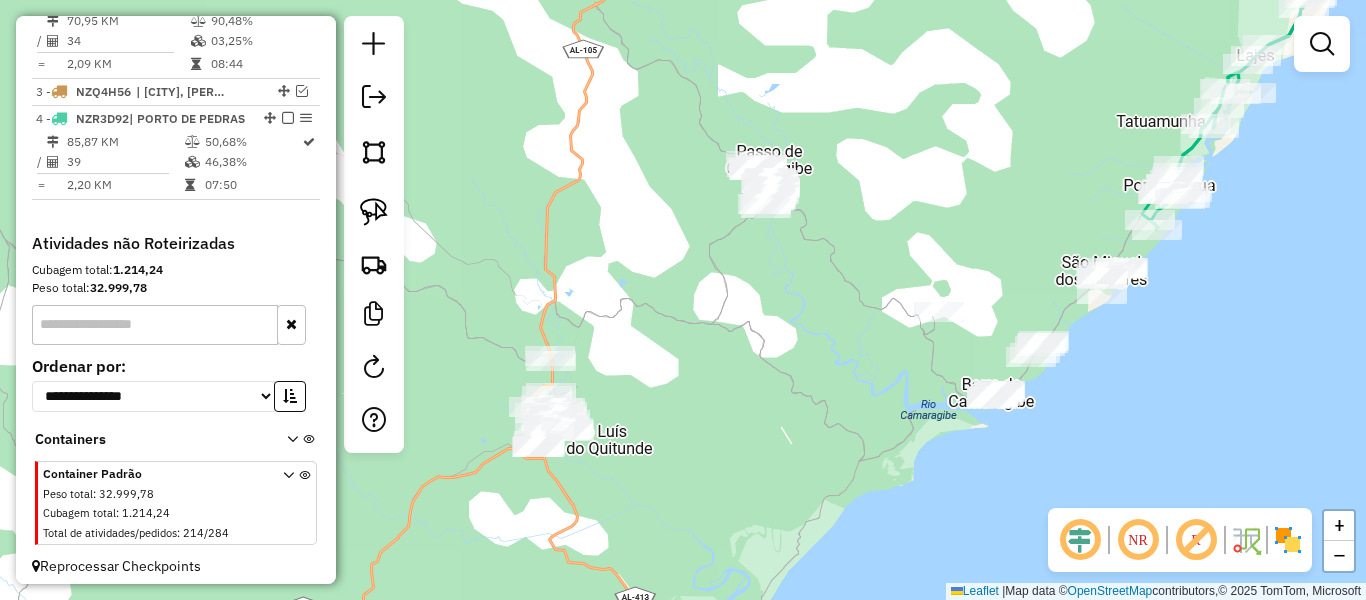 drag, startPoint x: 968, startPoint y: 233, endPoint x: 949, endPoint y: 131, distance: 103.75452 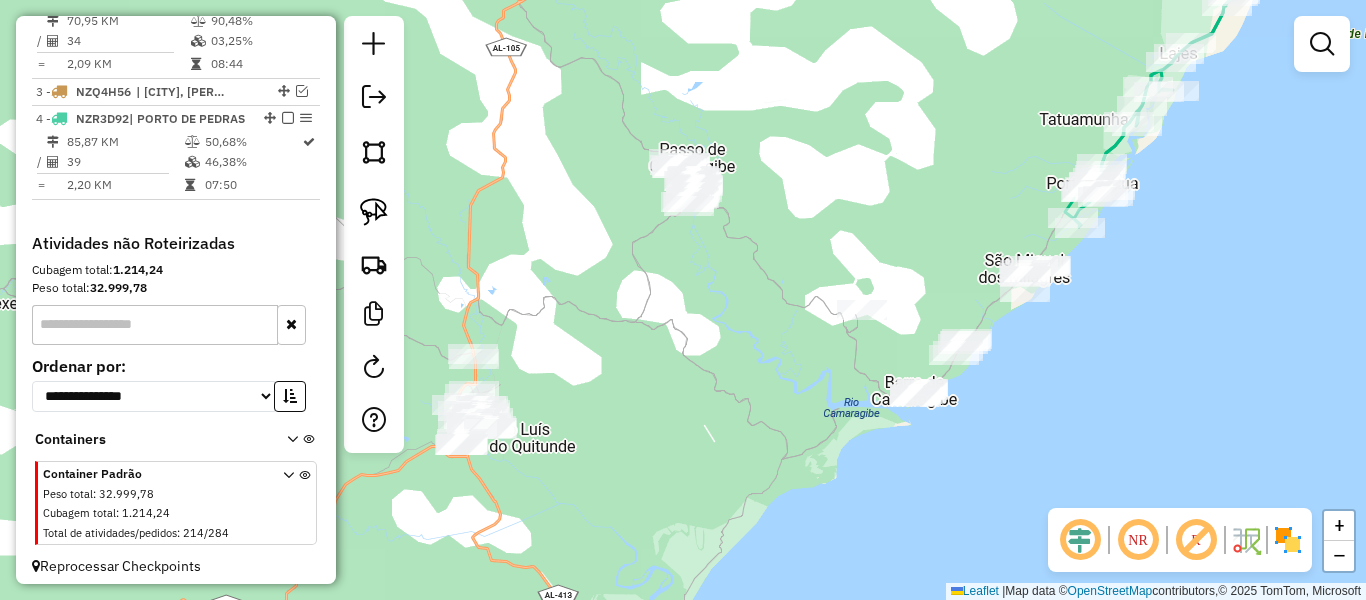 drag, startPoint x: 948, startPoint y: 212, endPoint x: 897, endPoint y: 214, distance: 51.0392 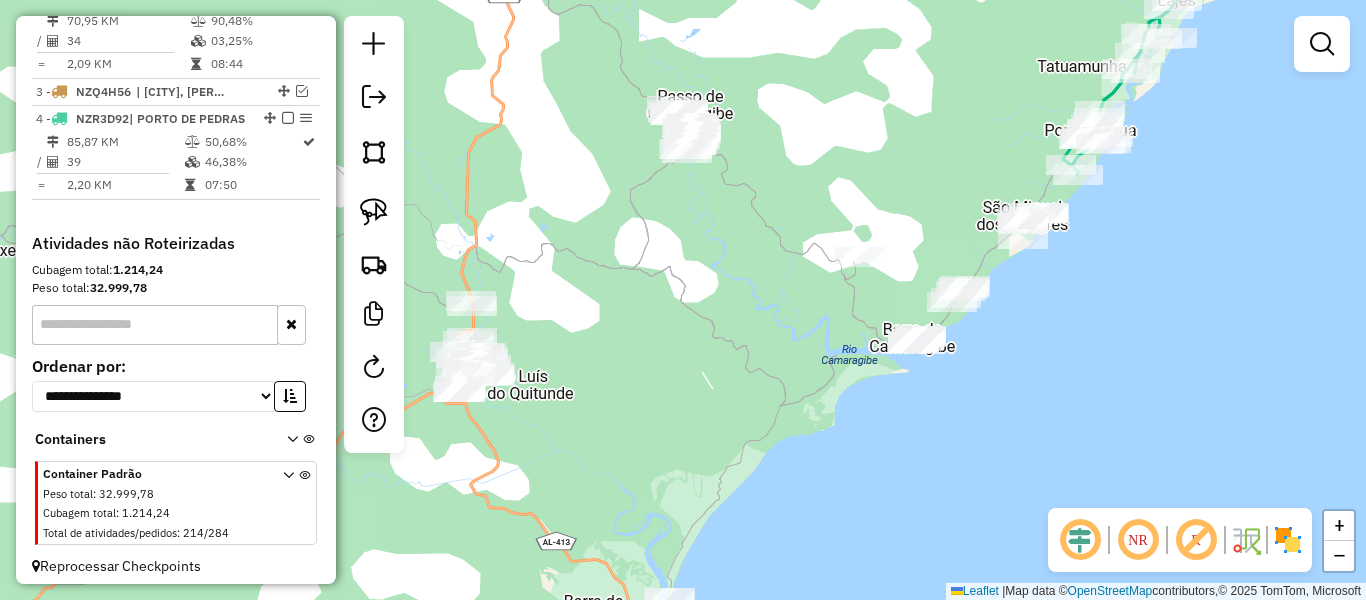 drag, startPoint x: 840, startPoint y: 245, endPoint x: 839, endPoint y: 199, distance: 46.010868 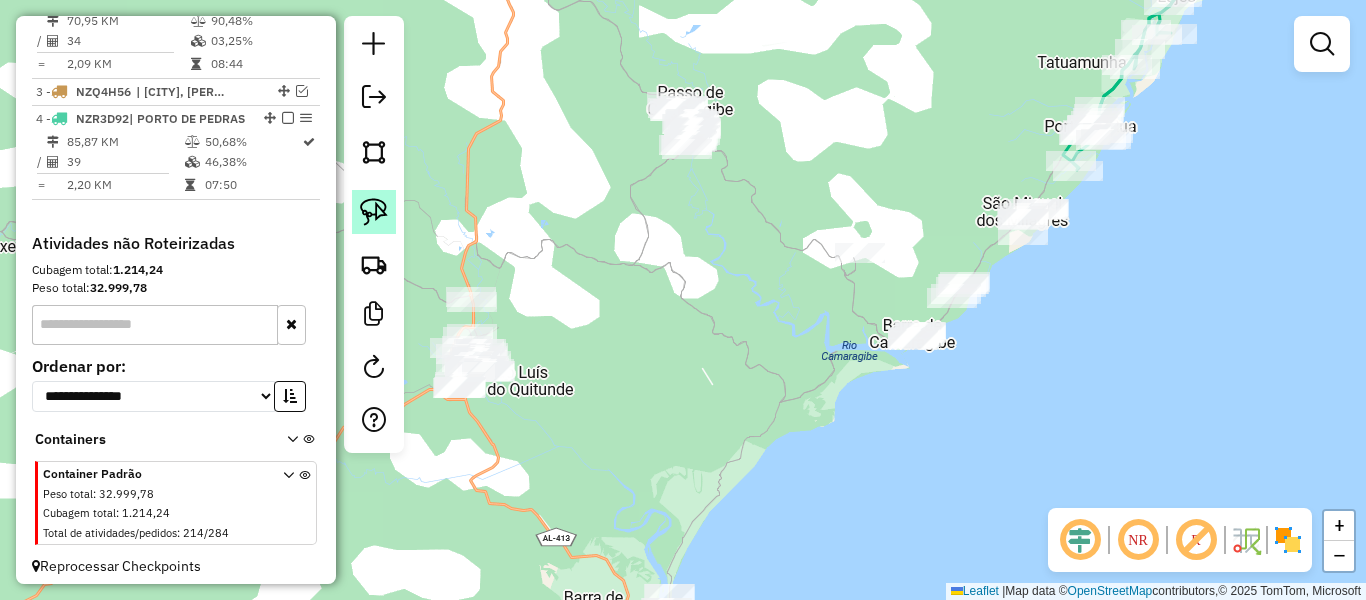 click 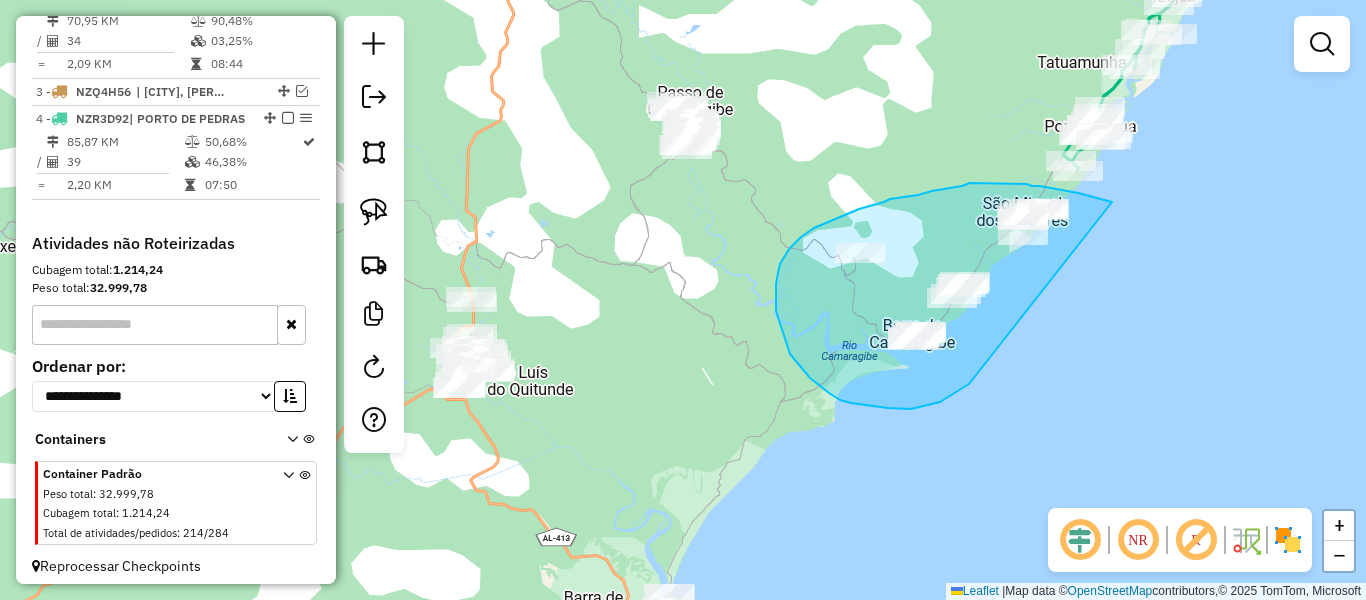 drag, startPoint x: 1112, startPoint y: 202, endPoint x: 1001, endPoint y: 346, distance: 181.81584 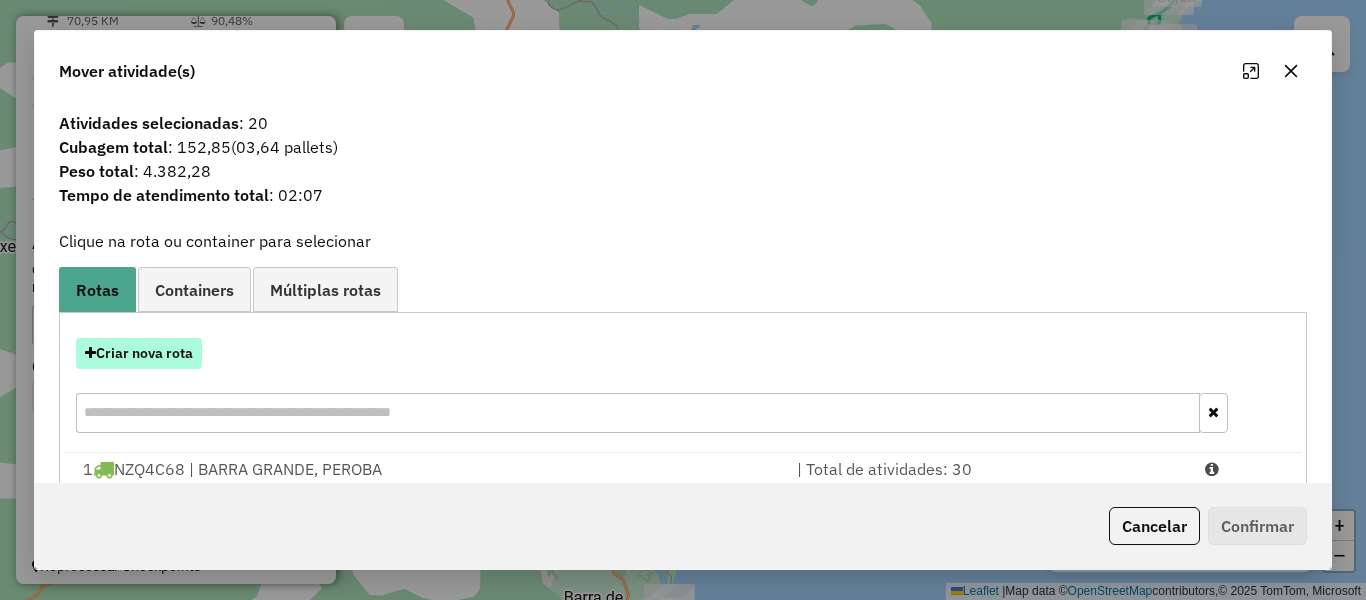 click on "Criar nova rota" at bounding box center [139, 353] 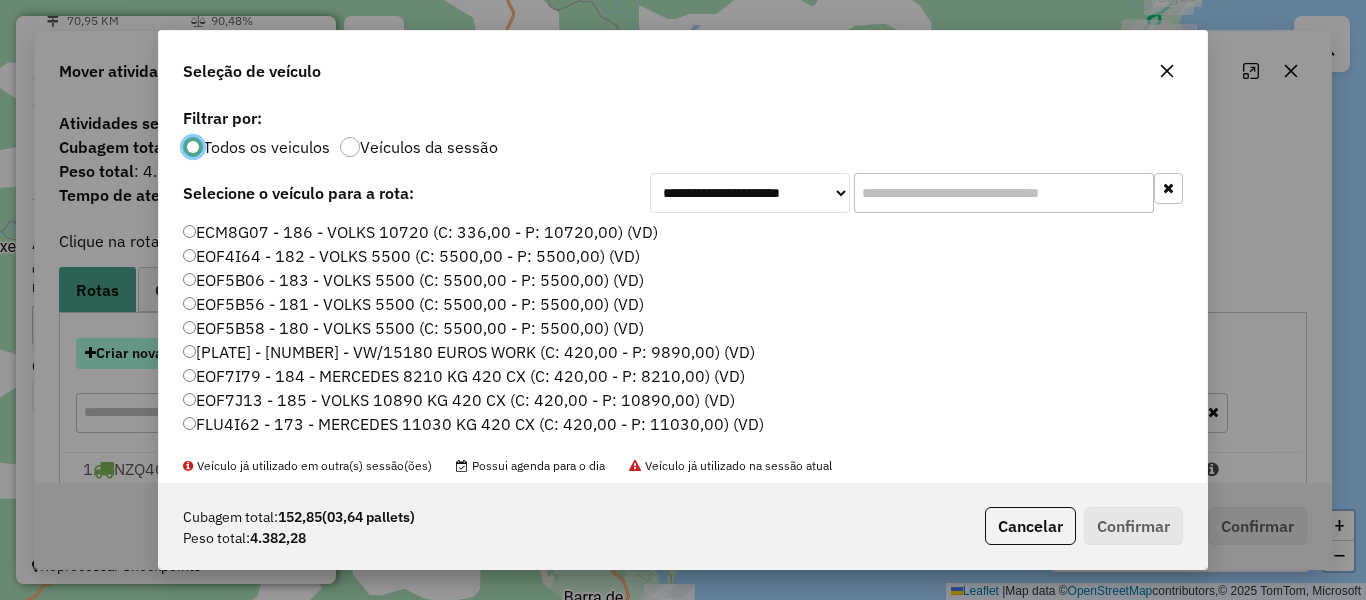scroll, scrollTop: 11, scrollLeft: 6, axis: both 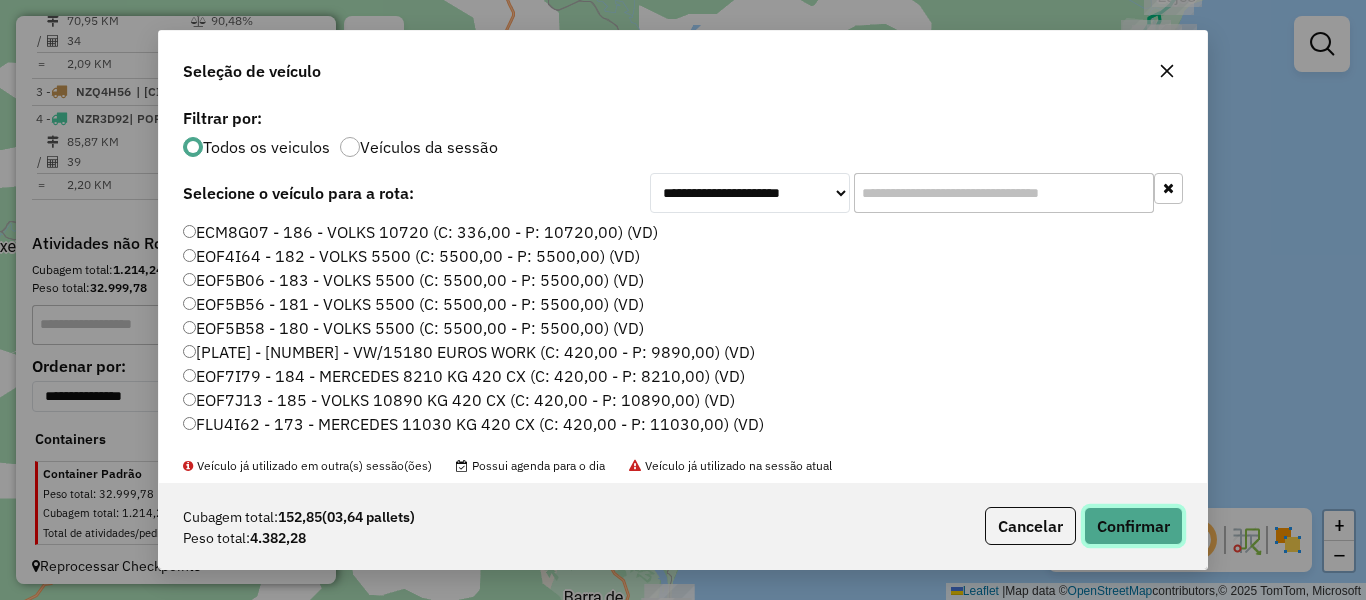 click on "Confirmar" 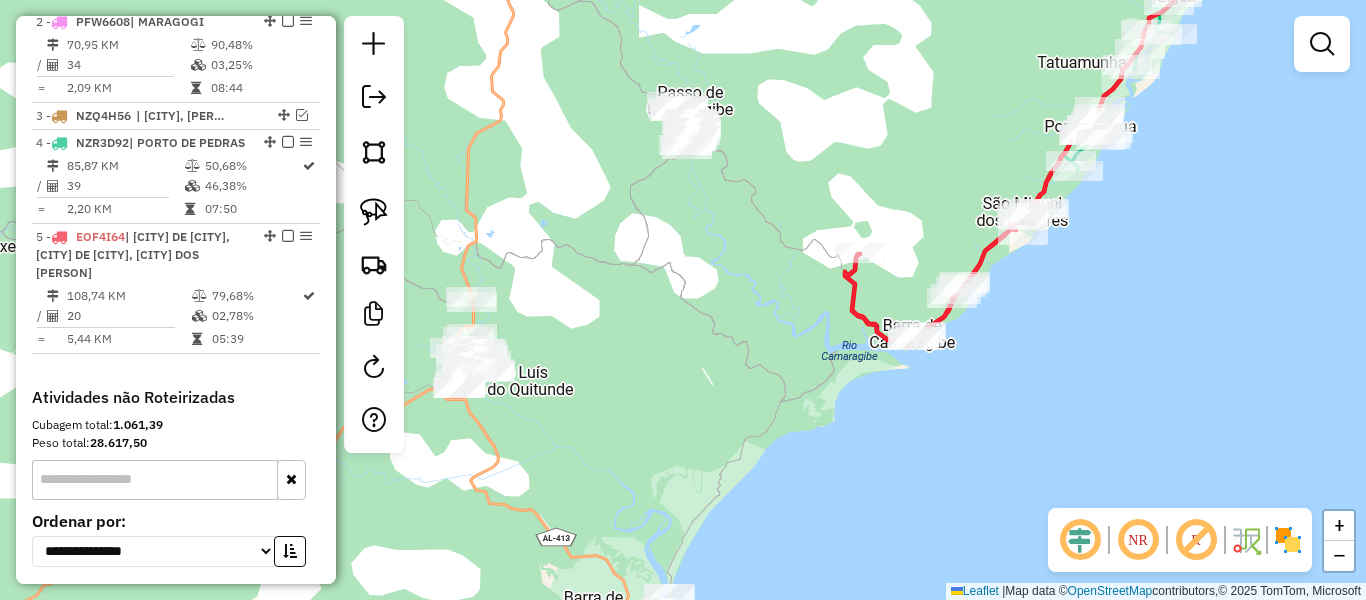 scroll, scrollTop: 917, scrollLeft: 0, axis: vertical 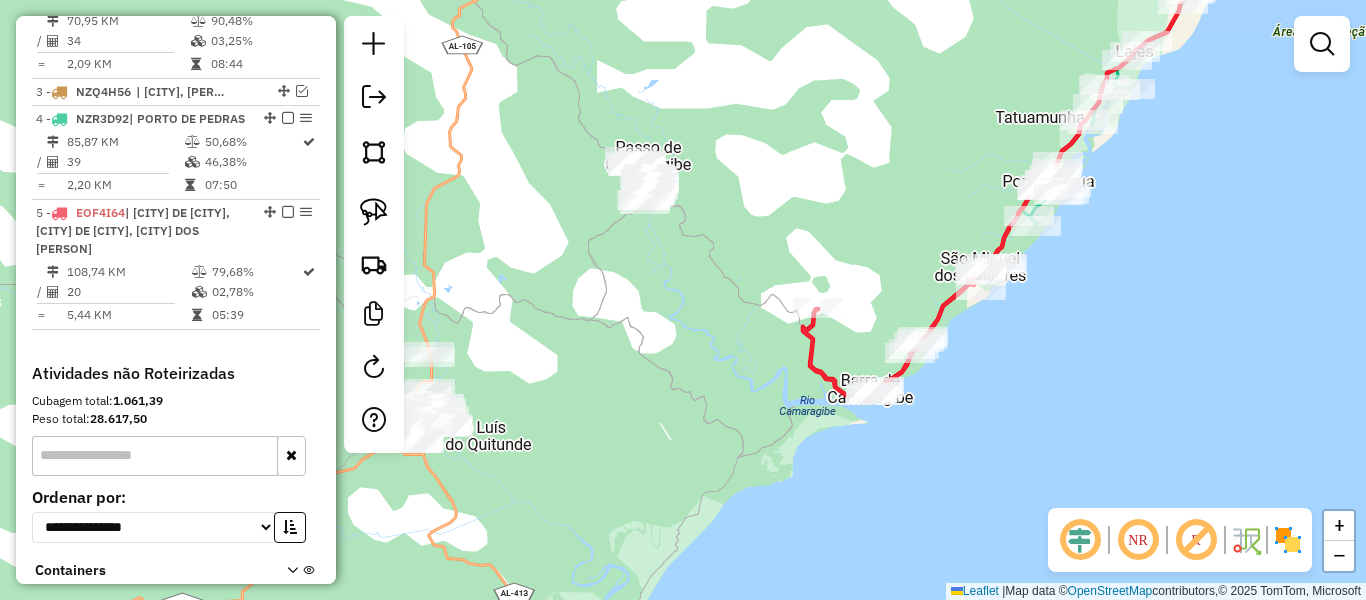 drag, startPoint x: 1062, startPoint y: 293, endPoint x: 1020, endPoint y: 348, distance: 69.2026 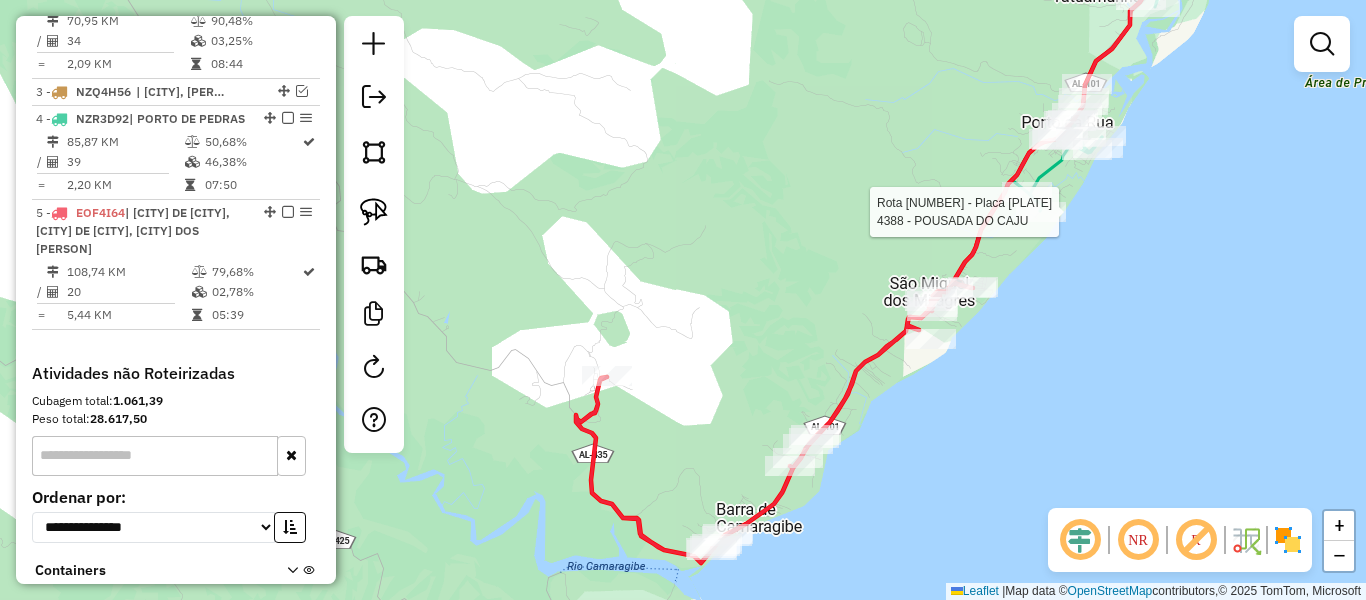 select on "**********" 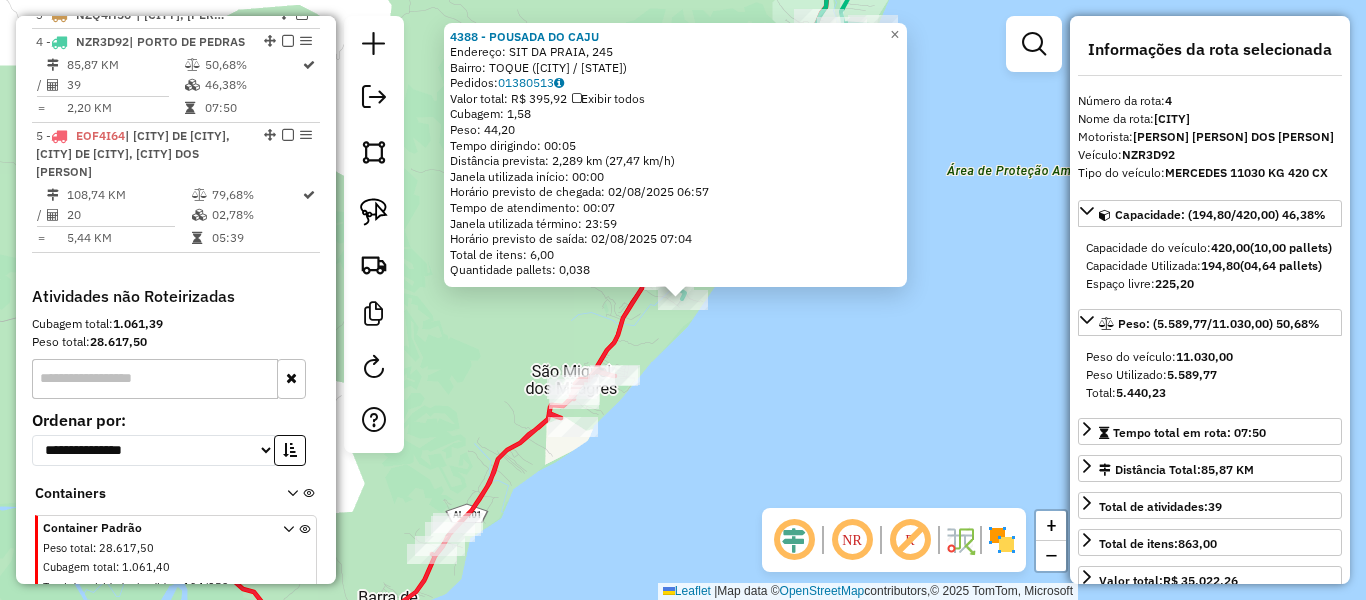 scroll, scrollTop: 1007, scrollLeft: 0, axis: vertical 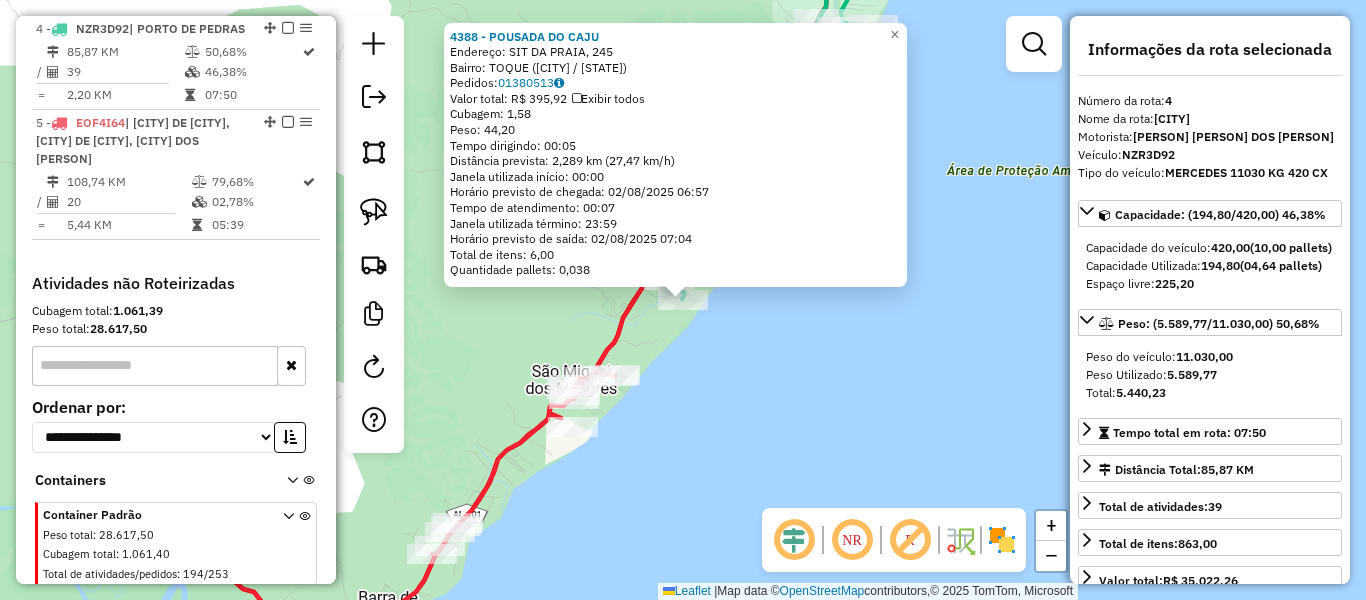 click on "4388 - POUSADA DO CAJU  Endereço: SIT DA PRAIA, 245   Bairro: TOQUE (SAO MIGUEL DOS MILAG / AL)   Pedidos:  01380513   Valor total: R$ 395,92   Exibir todos   Cubagem: 1,58  Peso: 44,20  Tempo dirigindo: 00:05   Distância prevista: 2,289 km (27,47 km/h)   Janela utilizada início: 00:00   Horário previsto de chegada: 02/08/2025 06:57   Tempo de atendimento: 00:07   Janela utilizada término: 23:59   Horário previsto de saída: 02/08/2025 07:04   Total de itens: 6,00   Quantidade pallets: 0,038  × Janela de atendimento Grade de atendimento Capacidade Transportadoras Veículos Cliente Pedidos  Rotas Selecione os dias de semana para filtrar as janelas de atendimento  Seg   Ter   Qua   Qui   Sex   Sáb   Dom  Informe o período da janela de atendimento: De: Até:  Filtrar exatamente a janela do cliente  Considerar janela de atendimento padrão  Selecione os dias de semana para filtrar as grades de atendimento  Seg   Ter   Qua   Qui   Sex   Sáb   Dom   Considerar clientes sem dia de atendimento cadastrado +" 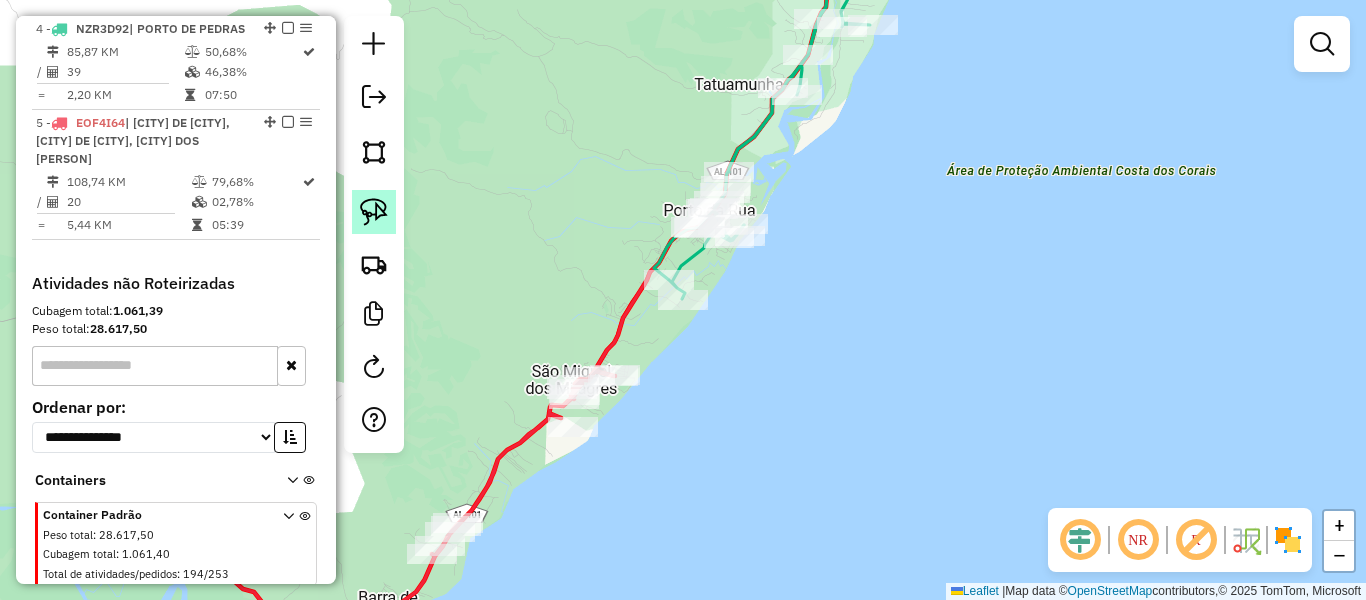 click 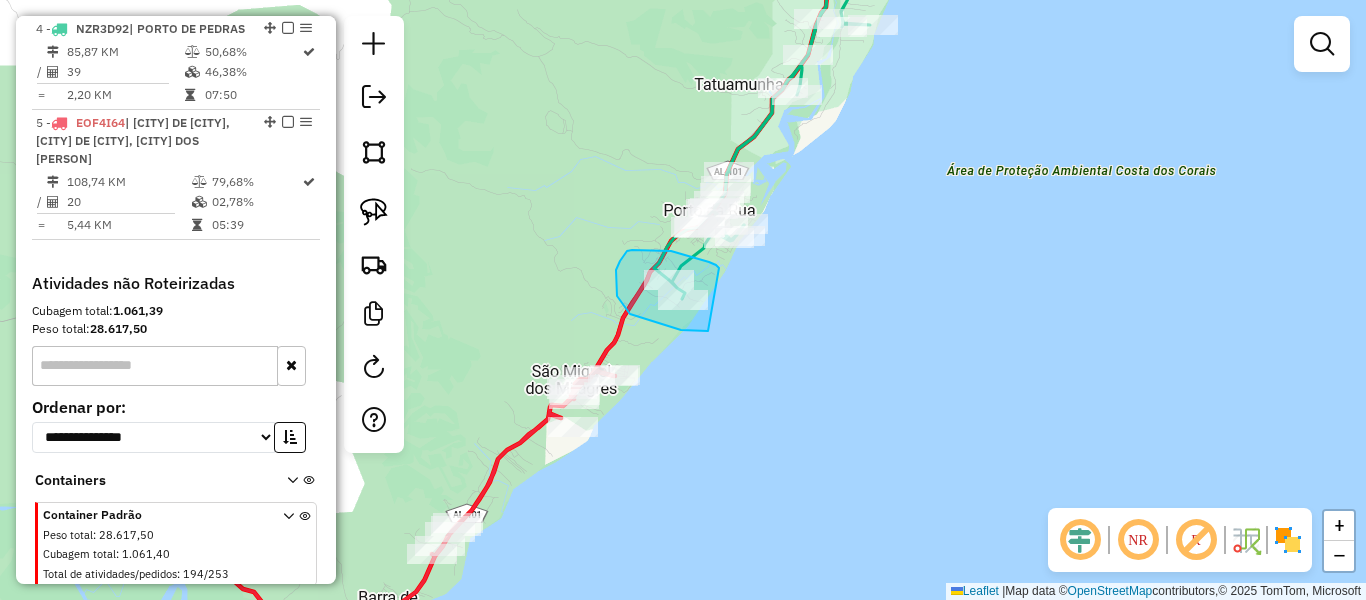 drag, startPoint x: 719, startPoint y: 268, endPoint x: 713, endPoint y: 320, distance: 52.34501 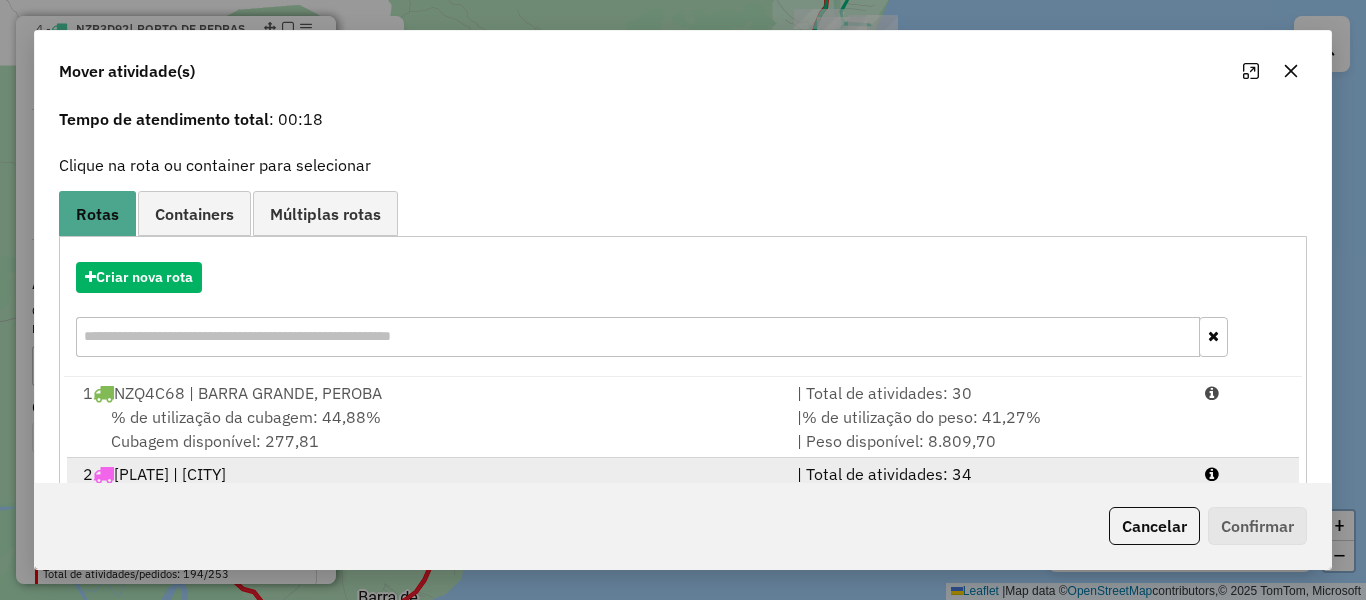 scroll, scrollTop: 271, scrollLeft: 0, axis: vertical 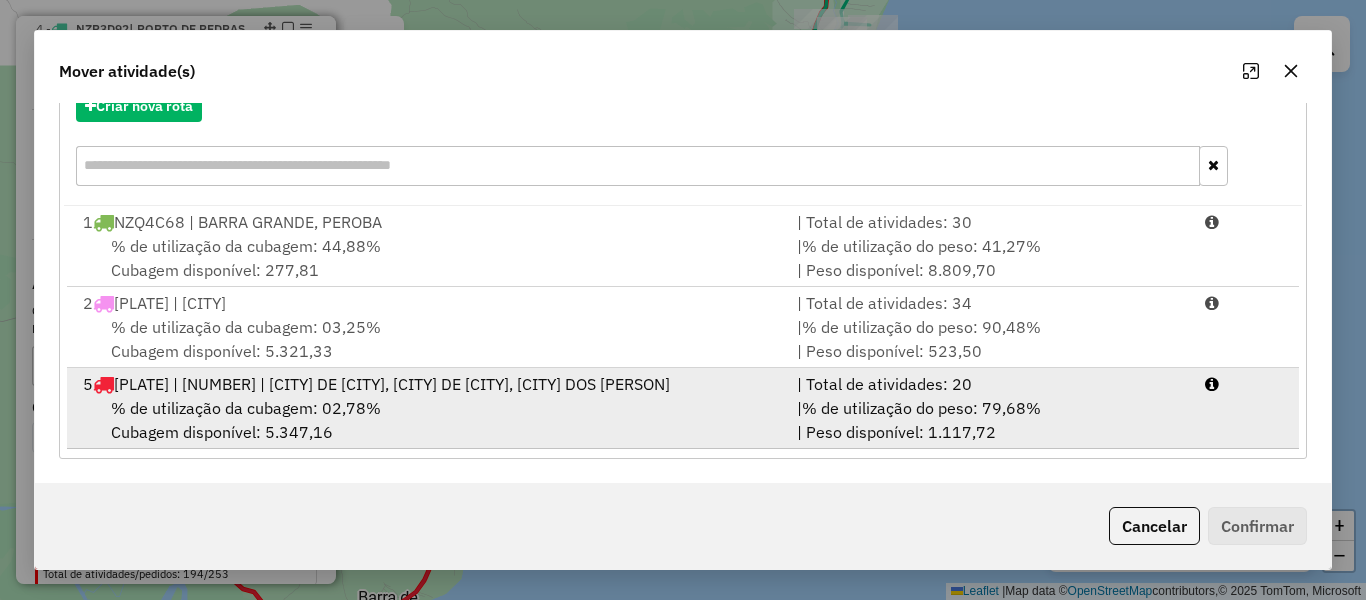 click on "EOF4I64 | 182 | BARRA DE CAMARAGIBE, PASSO DE CAMARAGIBE, SÃO MIGUEL DOS MILAGRES" at bounding box center [392, 384] 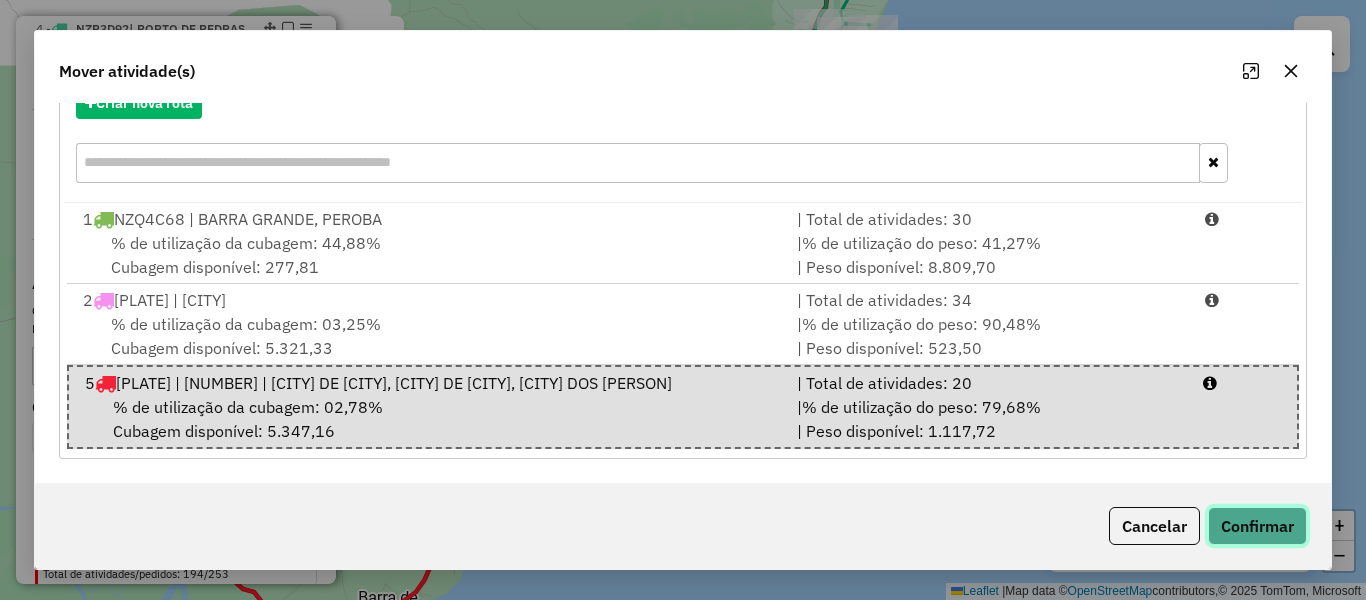 click on "Confirmar" 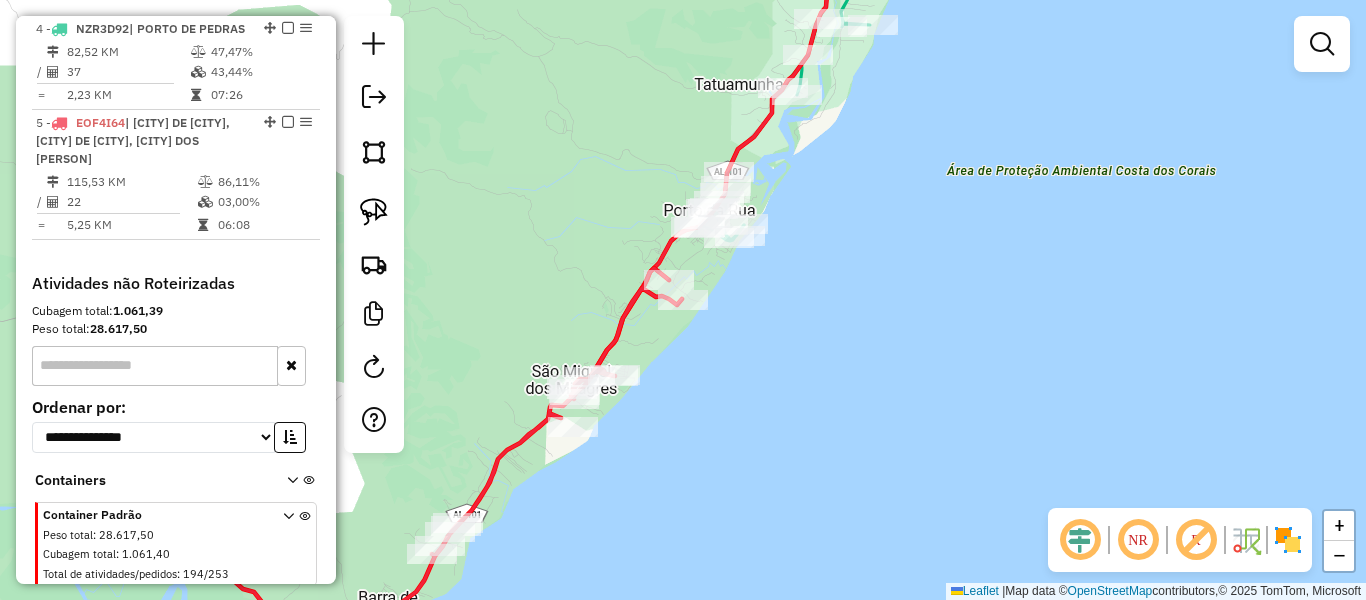 scroll, scrollTop: 0, scrollLeft: 0, axis: both 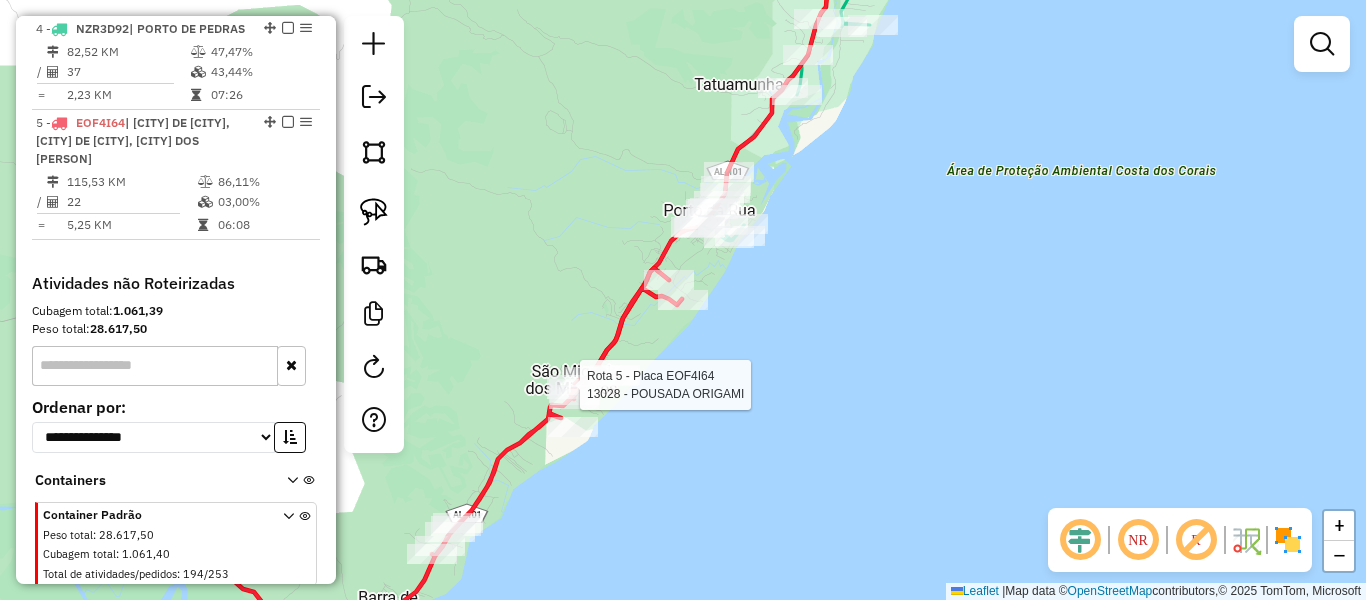 select on "**********" 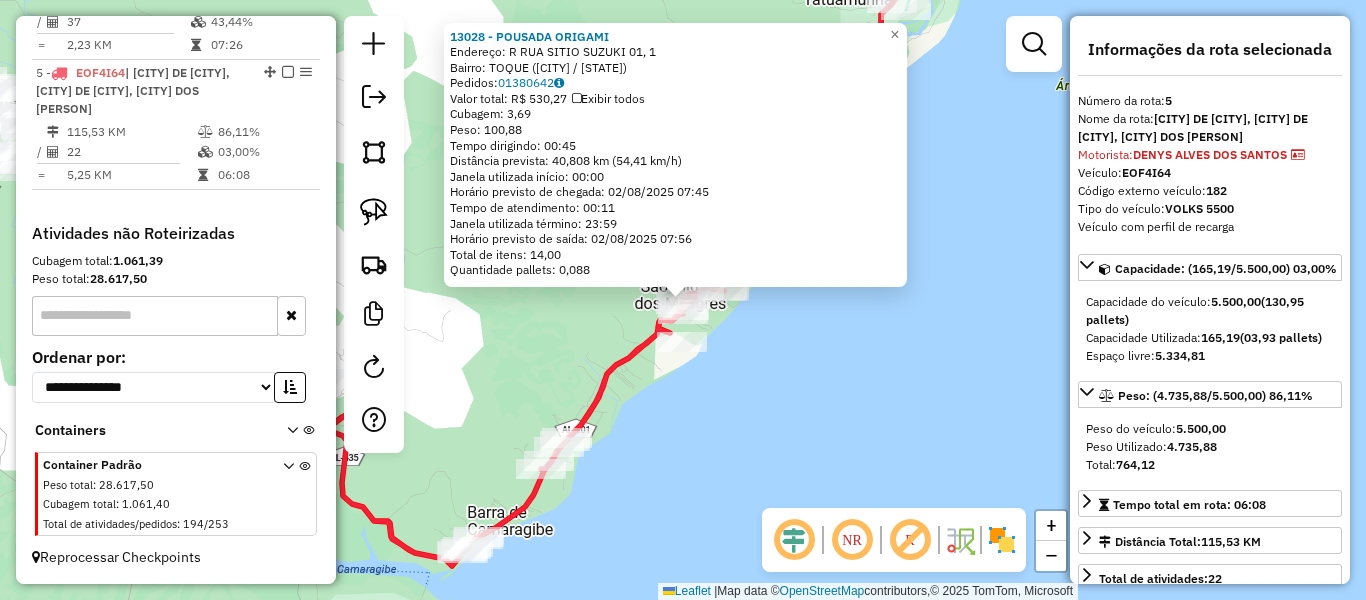 scroll, scrollTop: 1093, scrollLeft: 0, axis: vertical 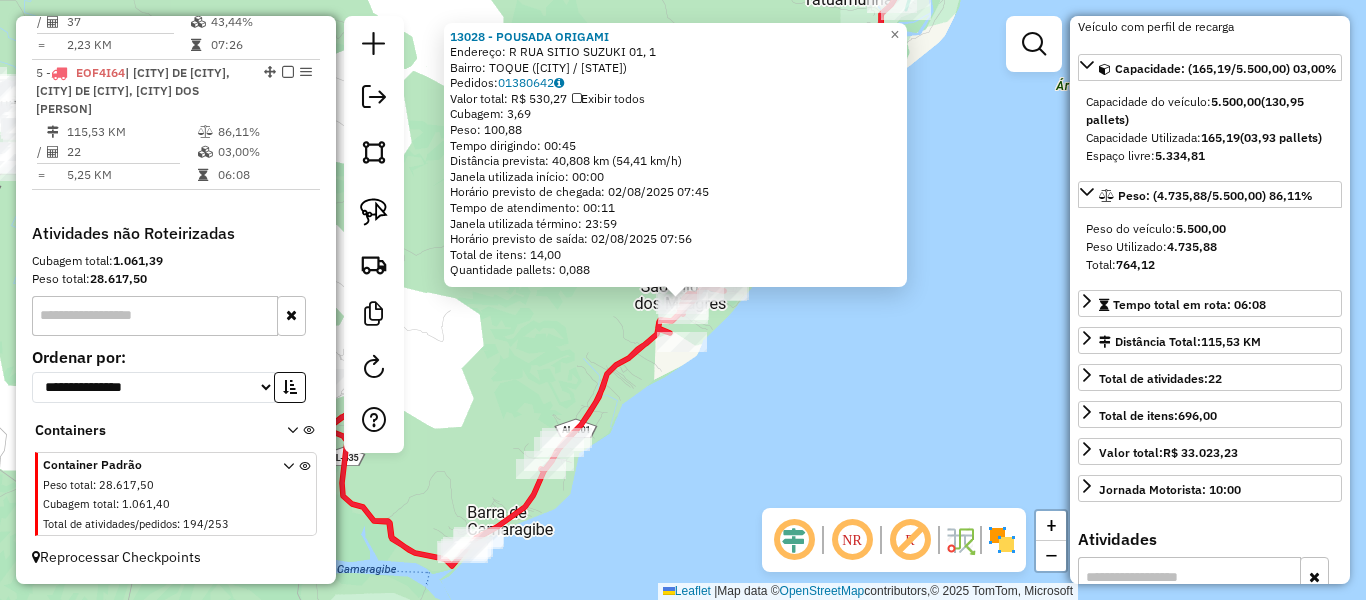 click on "13028 - POUSADA ORIGAMI  Endereço: R   RUA SITIO SUZUKI 01, 1   Bairro: TOQUE (SAO MIGUEL DOS MILAG / AL)   Pedidos:  01380642   Valor total: R$ 530,27   Exibir todos   Cubagem: 3,69  Peso: 100,88  Tempo dirigindo: 00:45   Distância prevista: 40,808 km (54,41 km/h)   Janela utilizada início: 00:00   Horário previsto de chegada: 02/08/2025 07:45   Tempo de atendimento: 00:11   Janela utilizada término: 23:59   Horário previsto de saída: 02/08/2025 07:56   Total de itens: 14,00   Quantidade pallets: 0,088  × Janela de atendimento Grade de atendimento Capacidade Transportadoras Veículos Cliente Pedidos  Rotas Selecione os dias de semana para filtrar as janelas de atendimento  Seg   Ter   Qua   Qui   Sex   Sáb   Dom  Informe o período da janela de atendimento: De: Até:  Filtrar exatamente a janela do cliente  Considerar janela de atendimento padrão  Selecione os dias de semana para filtrar as grades de atendimento  Seg   Ter   Qua   Qui   Sex   Sáb   Dom   Peso mínimo:   Peso máximo:   De:   De:" 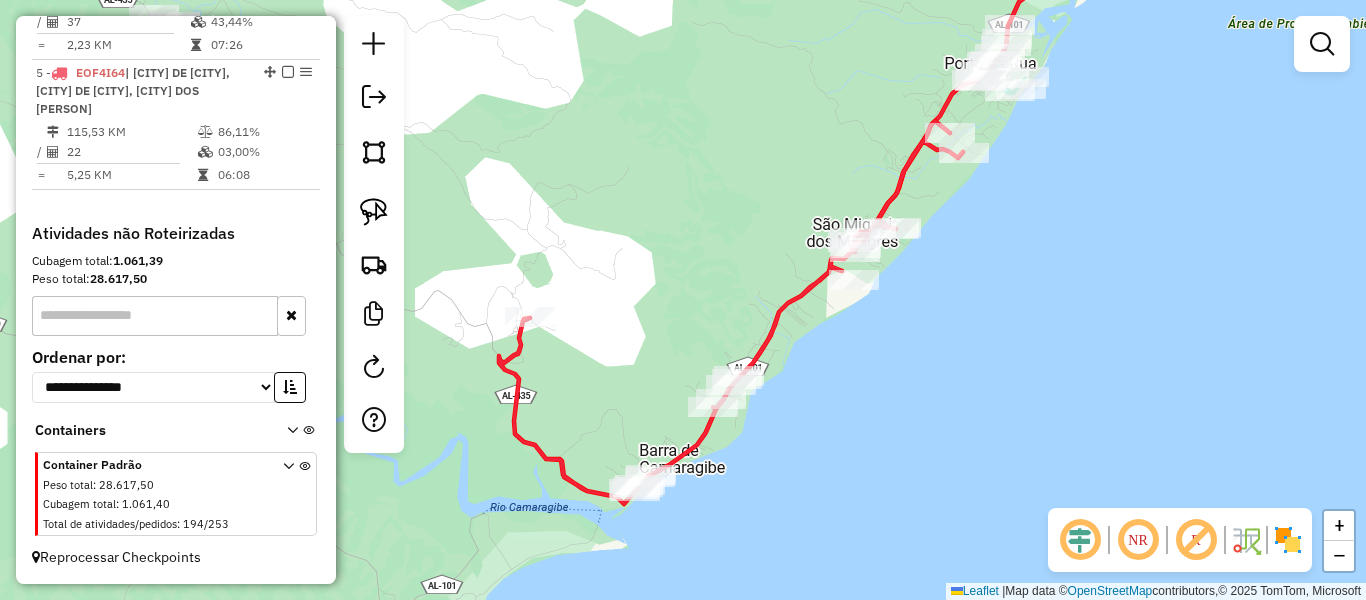 drag, startPoint x: 788, startPoint y: 379, endPoint x: 913, endPoint y: 318, distance: 139.0899 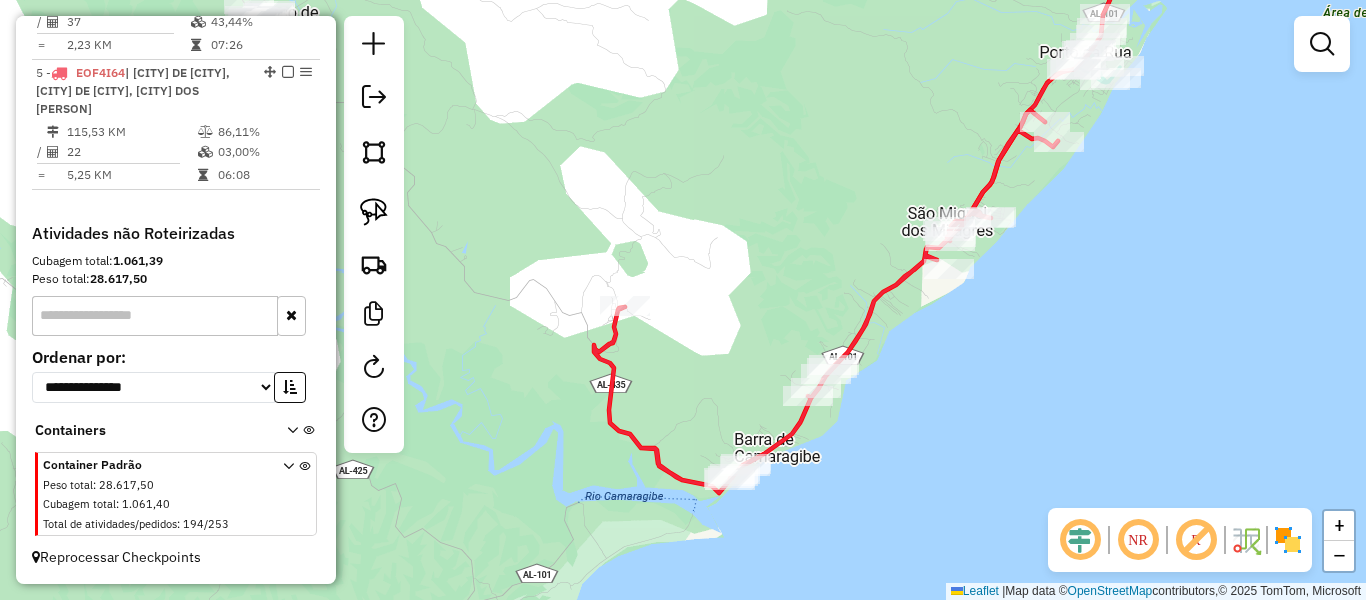 drag, startPoint x: 685, startPoint y: 246, endPoint x: 870, endPoint y: 251, distance: 185.06755 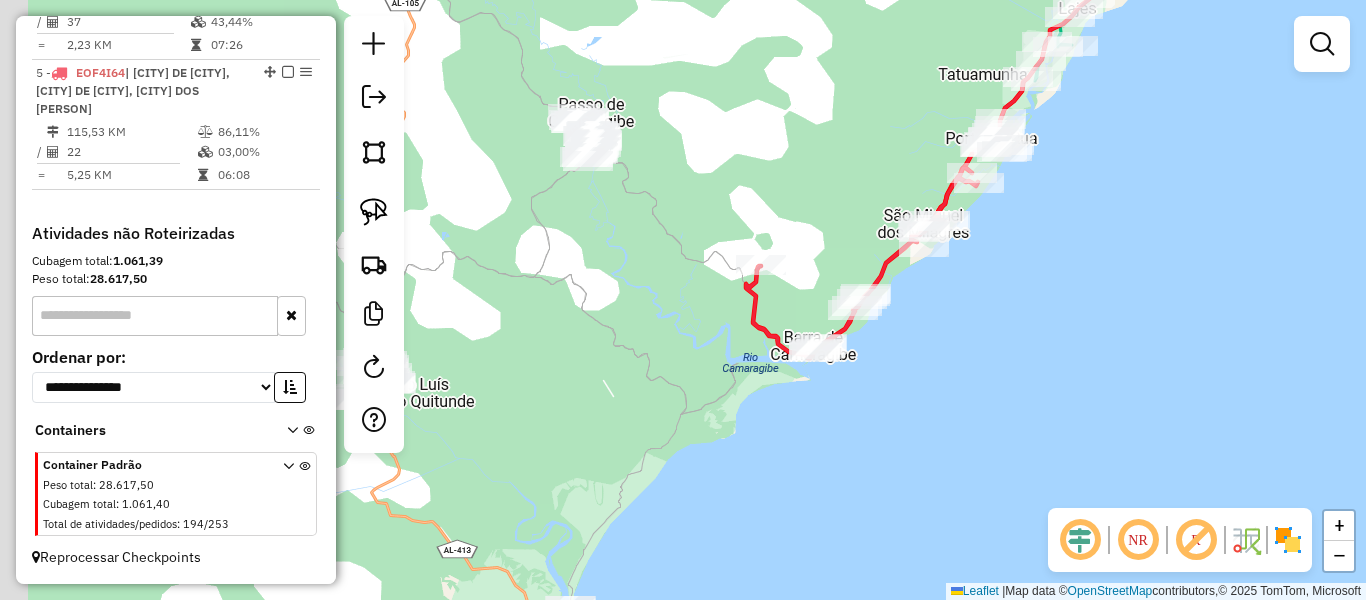 drag, startPoint x: 526, startPoint y: 200, endPoint x: 680, endPoint y: 216, distance: 154.82893 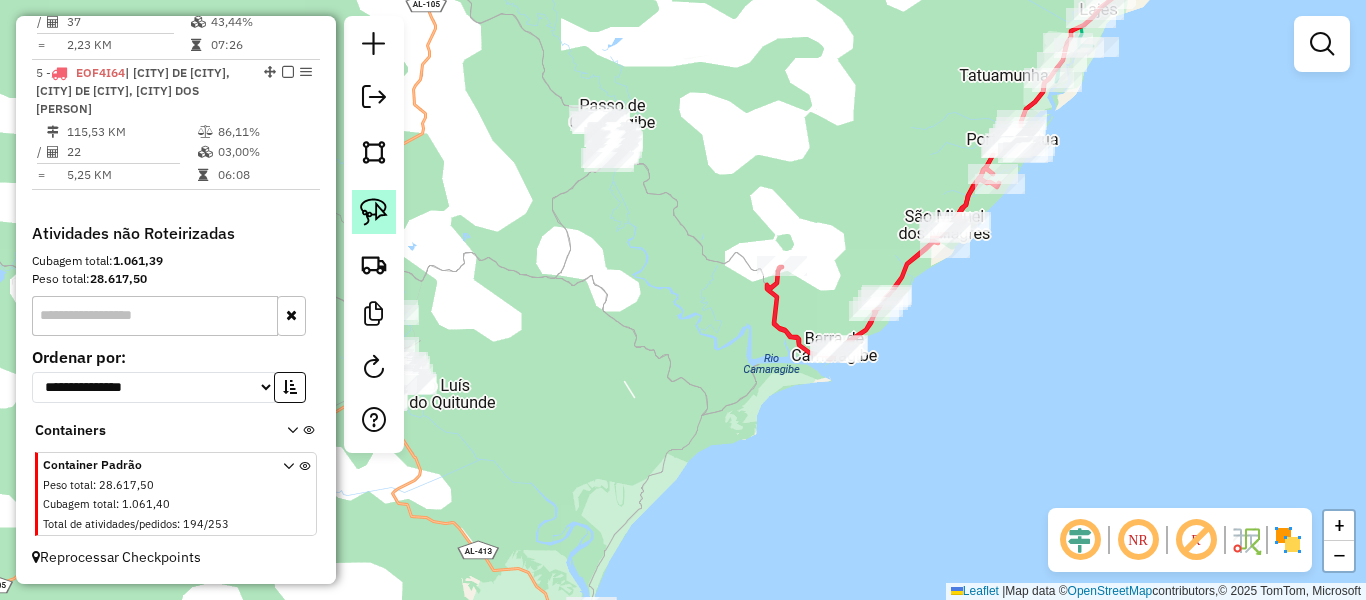 click 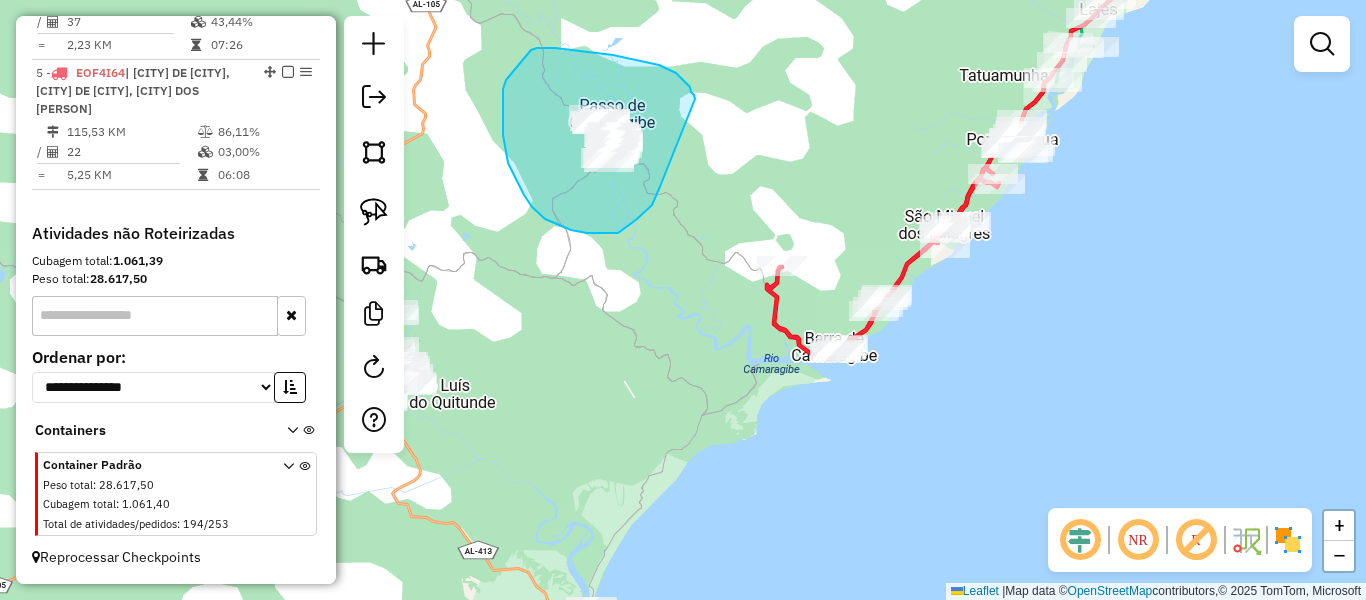 drag, startPoint x: 684, startPoint y: 81, endPoint x: 659, endPoint y: 188, distance: 109.88175 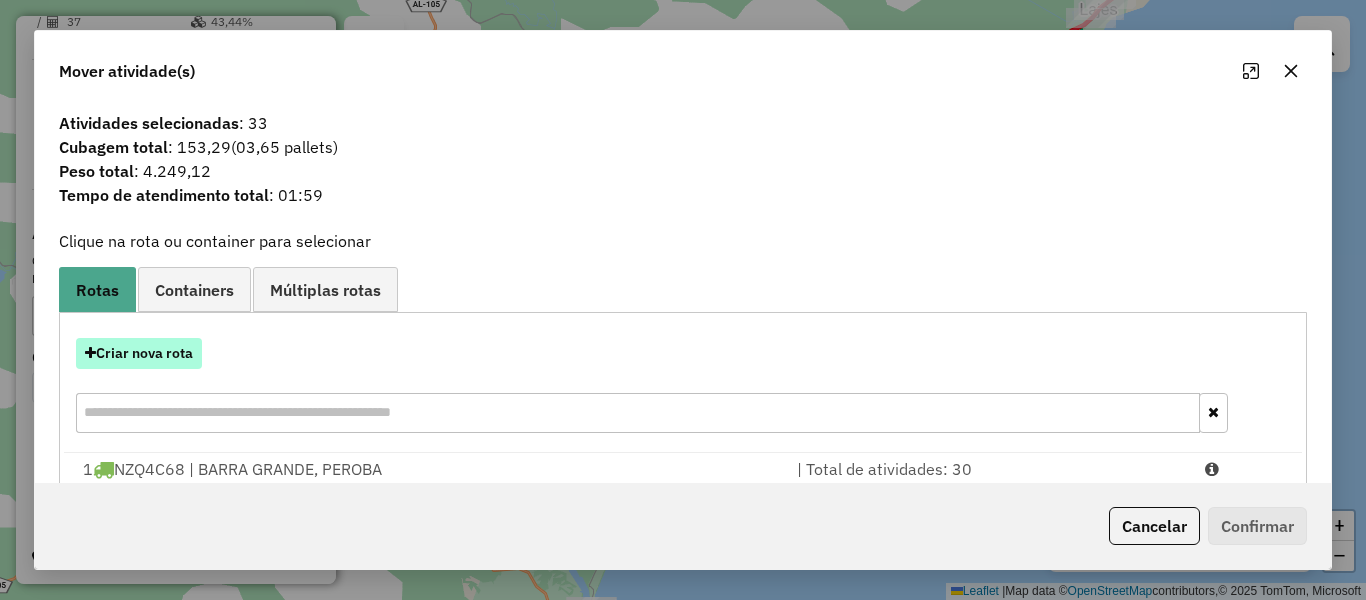 click on "Criar nova rota" at bounding box center [139, 353] 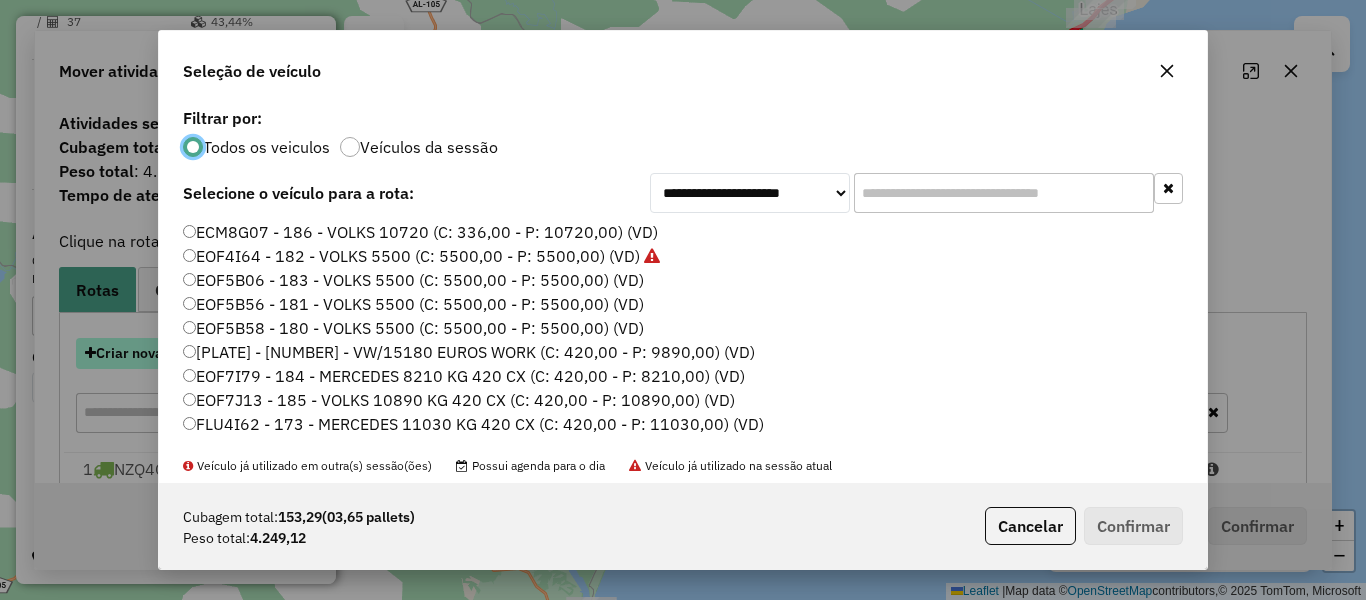 scroll, scrollTop: 11, scrollLeft: 6, axis: both 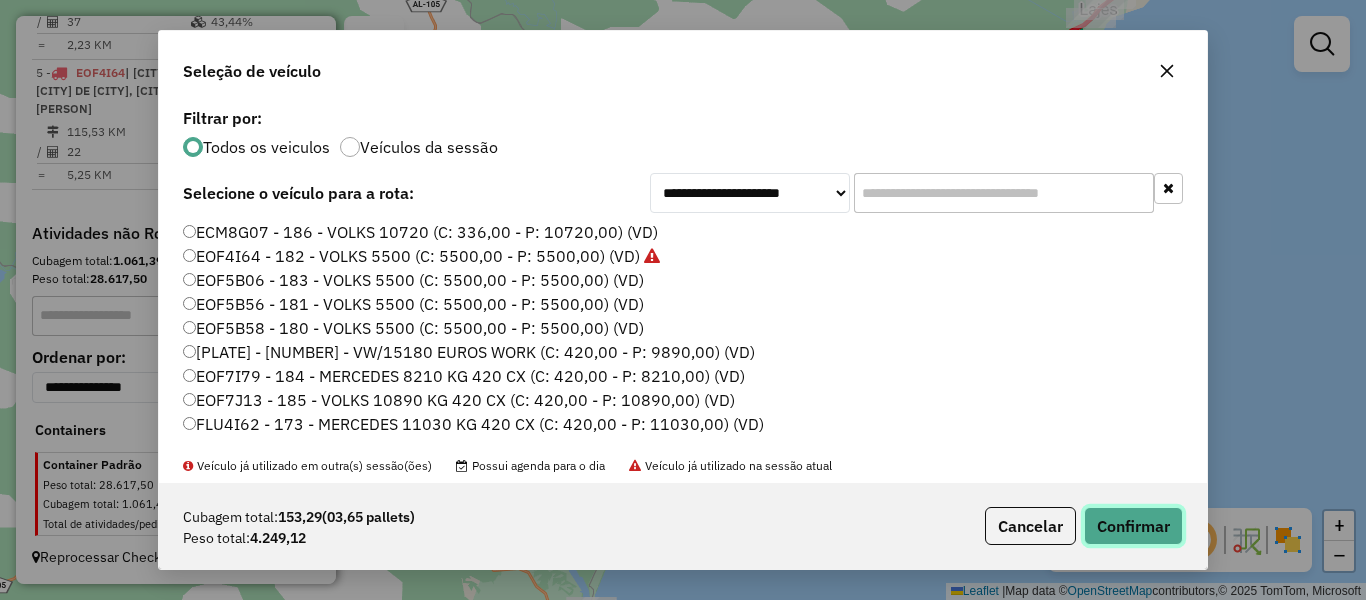 click on "Confirmar" 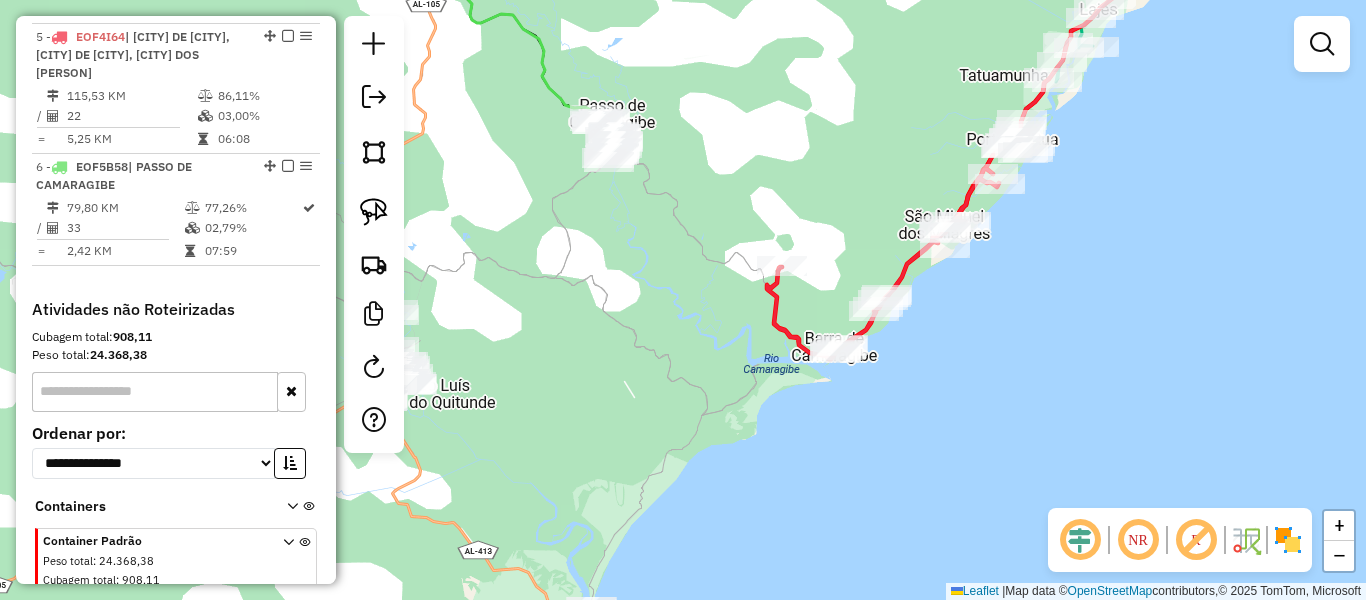 click on "Janela de atendimento Grade de atendimento Capacidade Transportadoras Veículos Cliente Pedidos  Rotas Selecione os dias de semana para filtrar as janelas de atendimento  Seg   Ter   Qua   Qui   Sex   Sáb   Dom  Informe o período da janela de atendimento: De: Até:  Filtrar exatamente a janela do cliente  Considerar janela de atendimento padrão  Selecione os dias de semana para filtrar as grades de atendimento  Seg   Ter   Qua   Qui   Sex   Sáb   Dom   Considerar clientes sem dia de atendimento cadastrado  Clientes fora do dia de atendimento selecionado Filtrar as atividades entre os valores definidos abaixo:  Peso mínimo:   Peso máximo:   Cubagem mínima:   Cubagem máxima:   De:   Até:  Filtrar as atividades entre o tempo de atendimento definido abaixo:  De:   Até:   Considerar capacidade total dos clientes não roteirizados Transportadora: Selecione um ou mais itens Tipo de veículo: Selecione um ou mais itens Veículo: Selecione um ou mais itens Motorista: Selecione um ou mais itens Nome: Rótulo:" 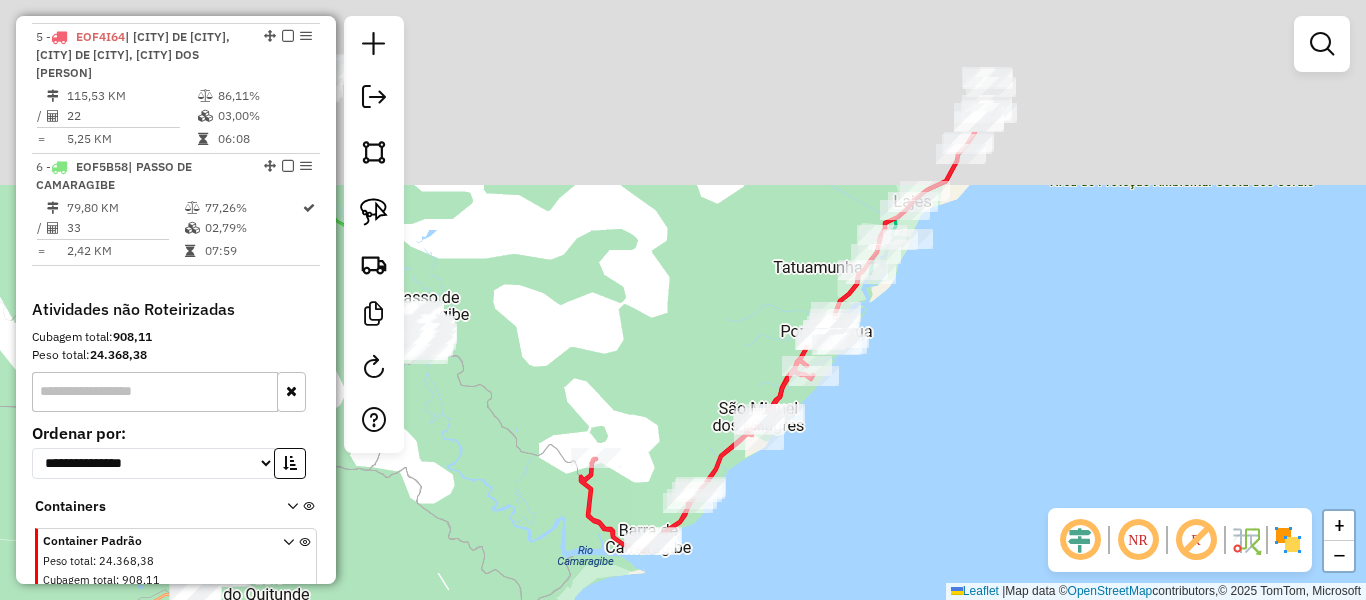 drag, startPoint x: 1082, startPoint y: 338, endPoint x: 895, endPoint y: 530, distance: 268.01678 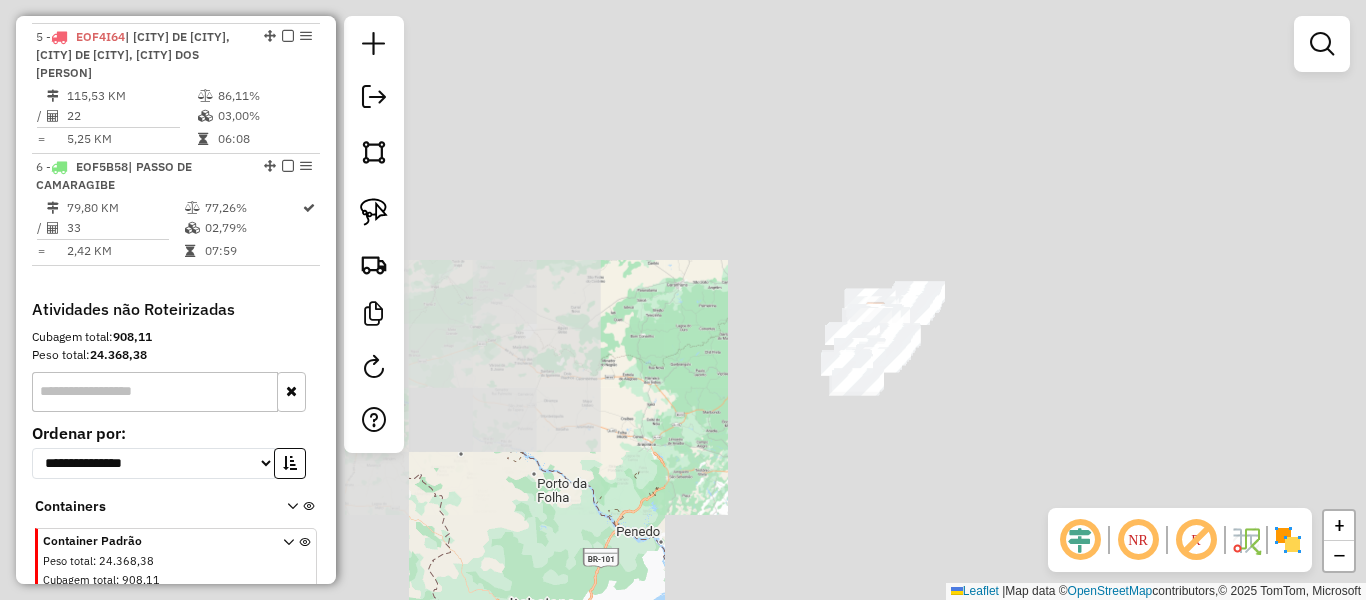 drag, startPoint x: 1102, startPoint y: 253, endPoint x: 866, endPoint y: 395, distance: 275.42694 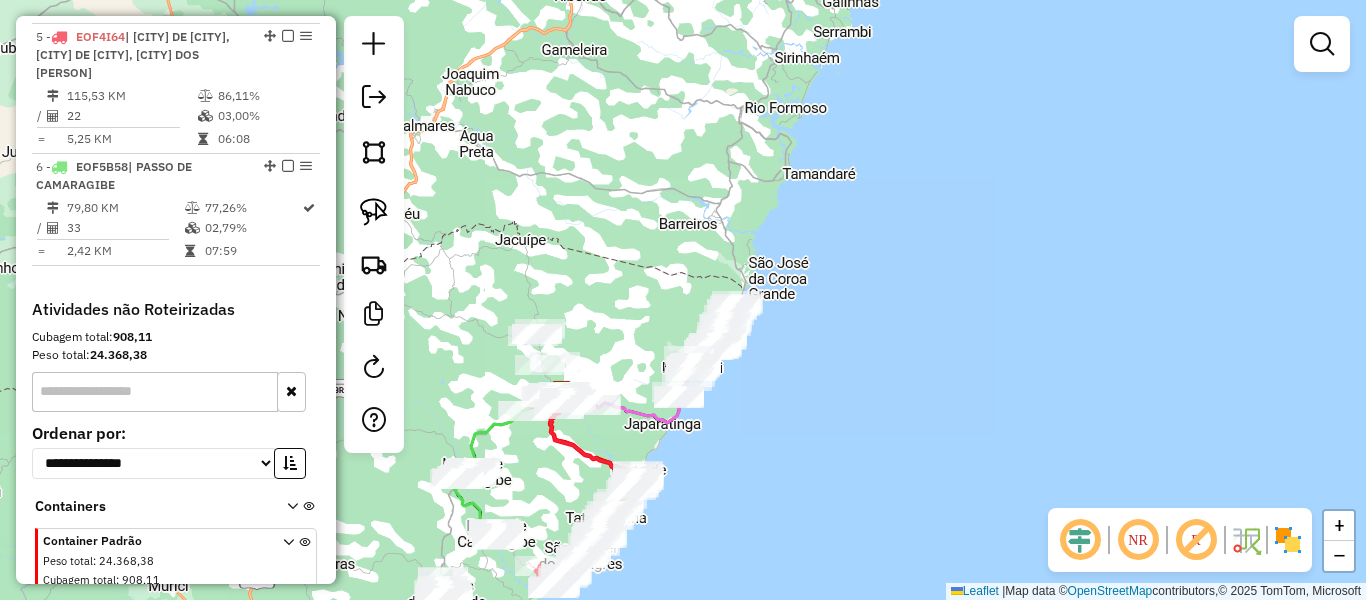 drag, startPoint x: 897, startPoint y: 391, endPoint x: 1028, endPoint y: 263, distance: 183.15294 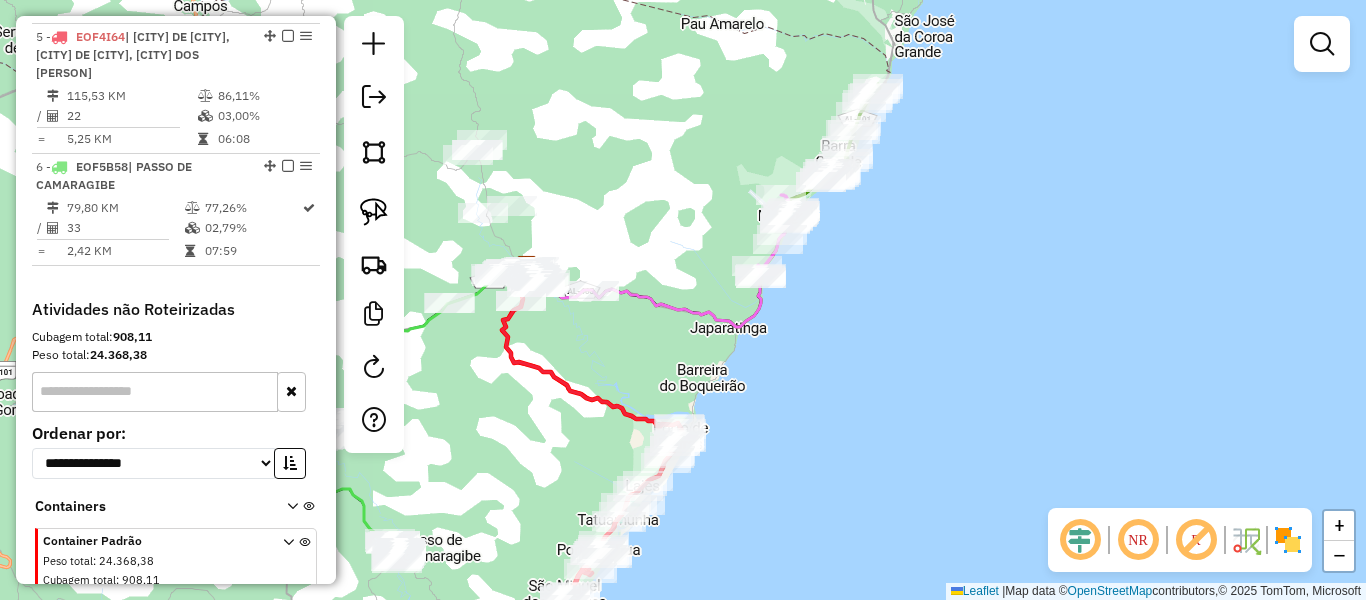 drag, startPoint x: 871, startPoint y: 335, endPoint x: 918, endPoint y: 318, distance: 49.979996 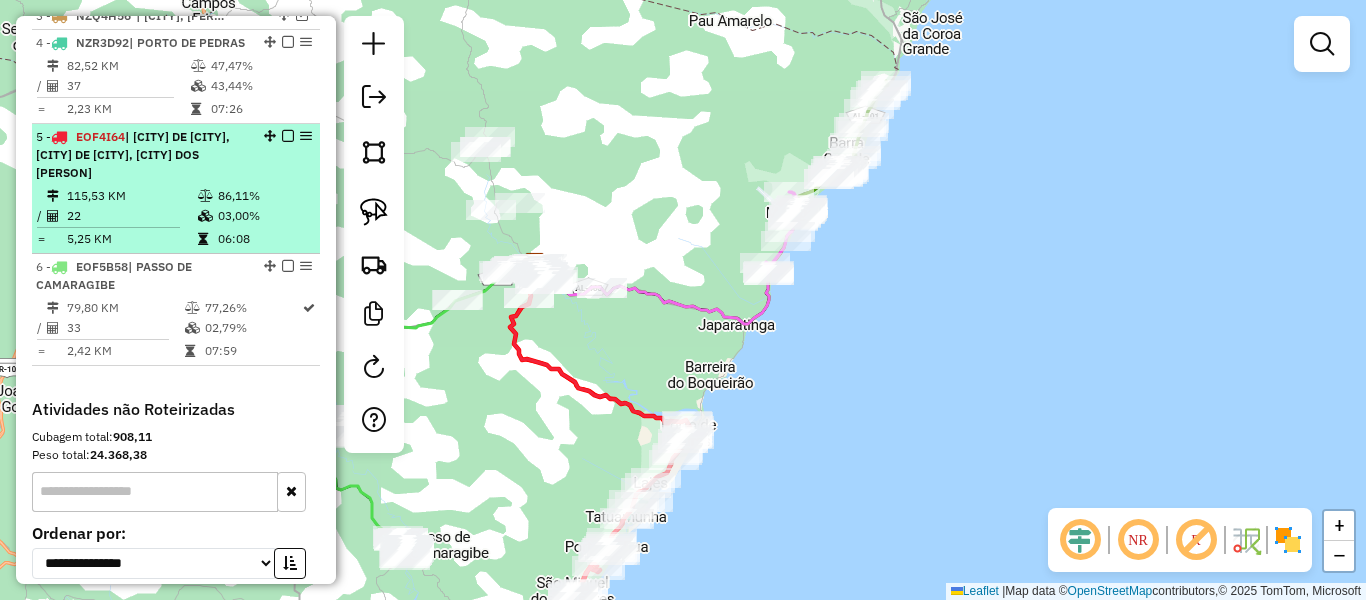 scroll, scrollTop: 893, scrollLeft: 0, axis: vertical 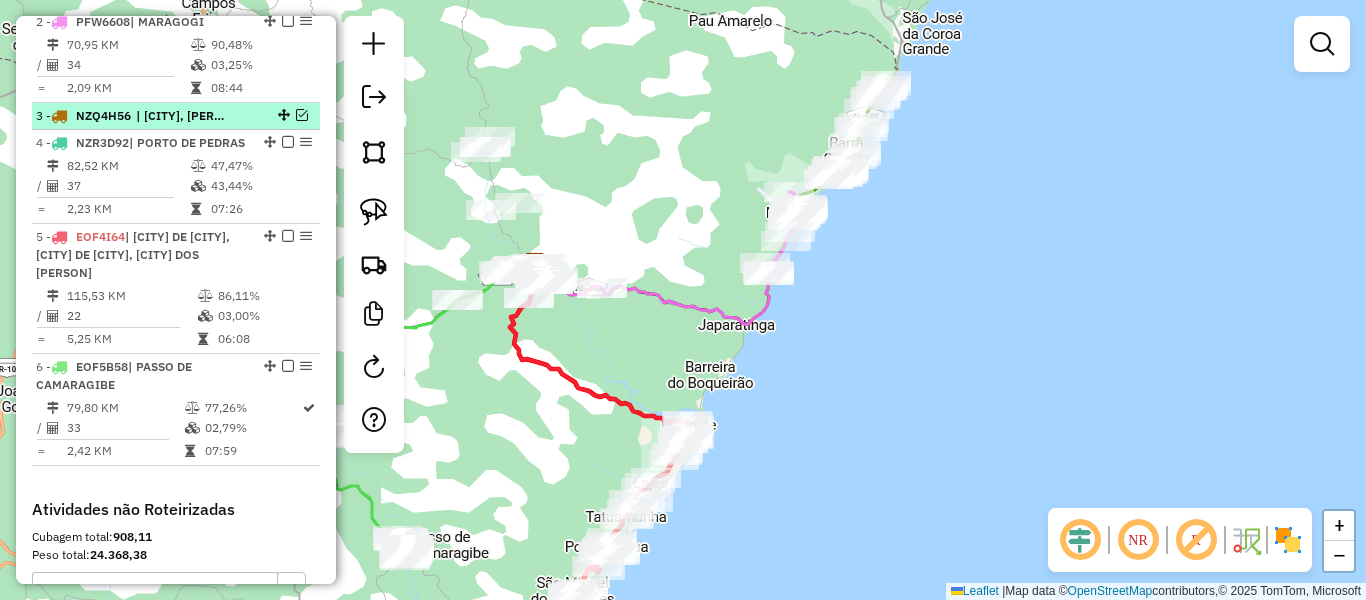 click at bounding box center [302, 115] 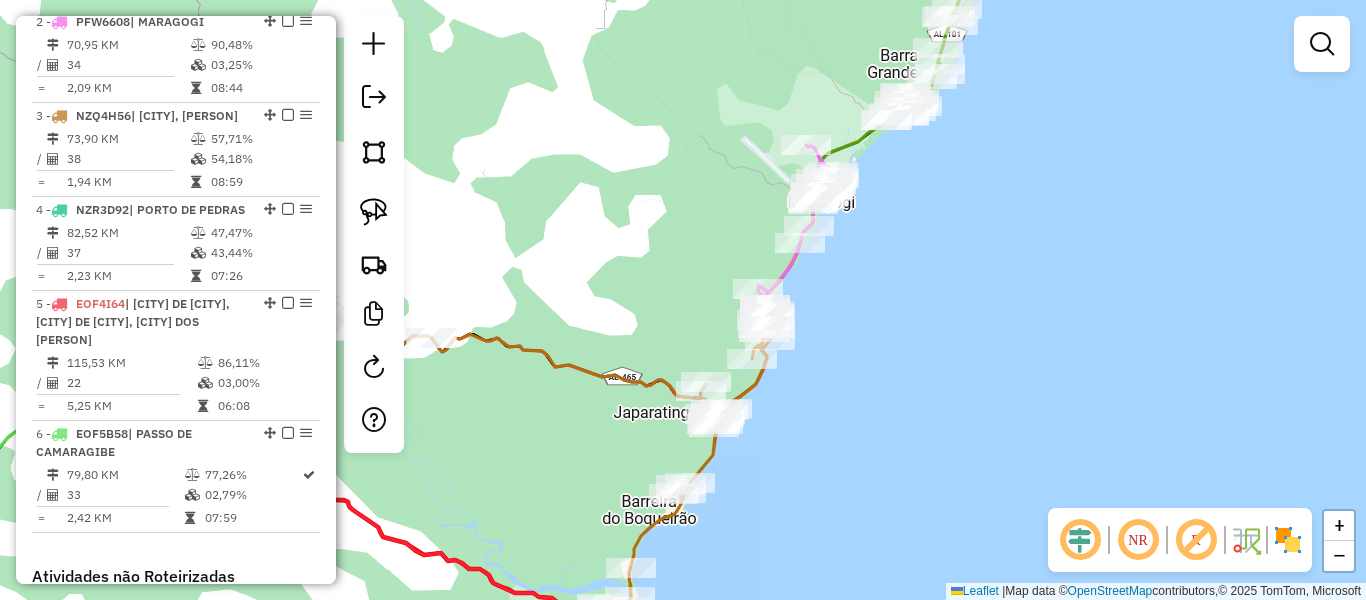 drag, startPoint x: 1024, startPoint y: 293, endPoint x: 1051, endPoint y: 293, distance: 27 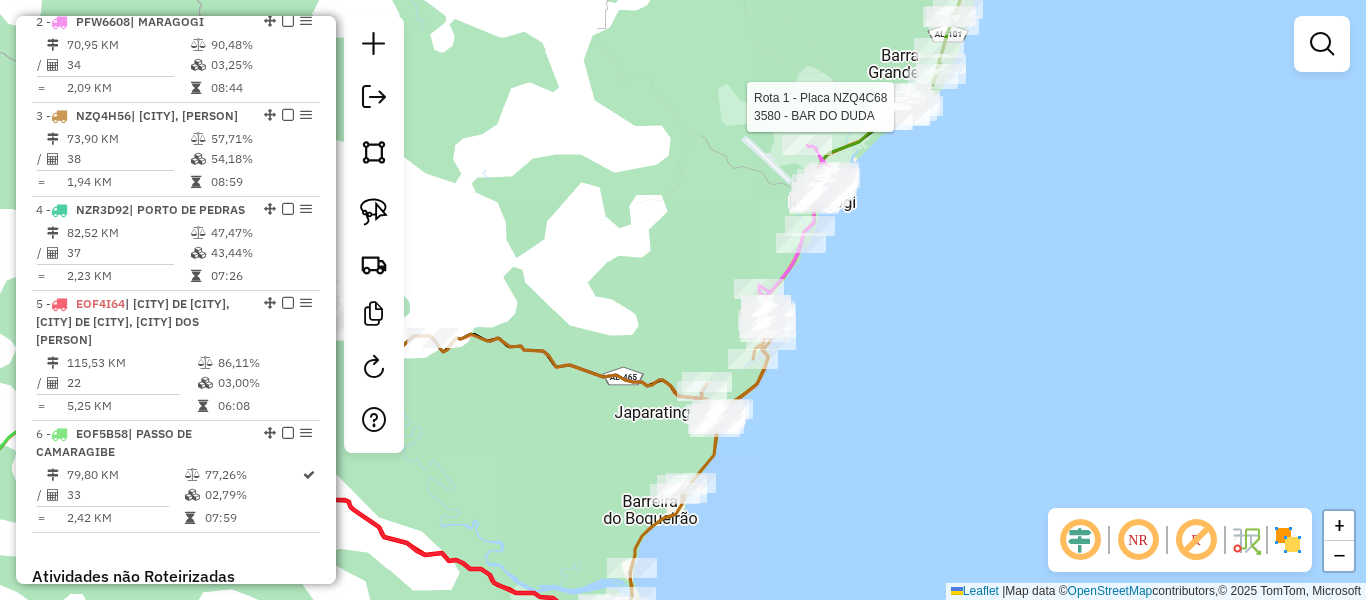 select on "**********" 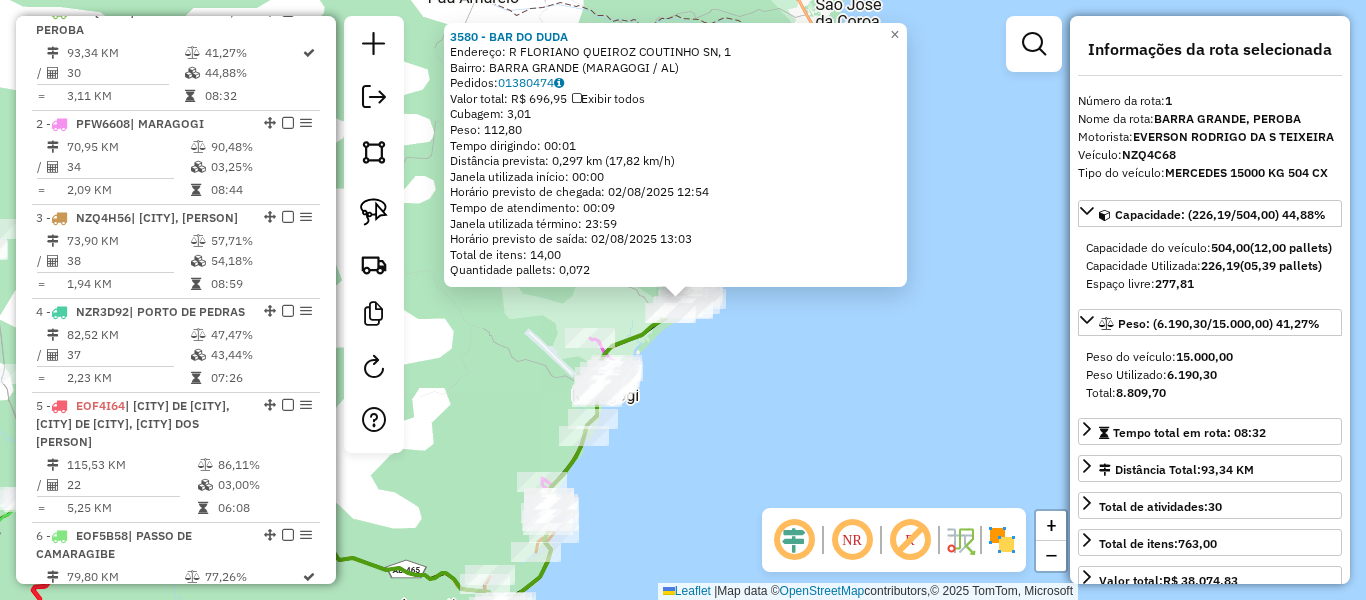 scroll, scrollTop: 774, scrollLeft: 0, axis: vertical 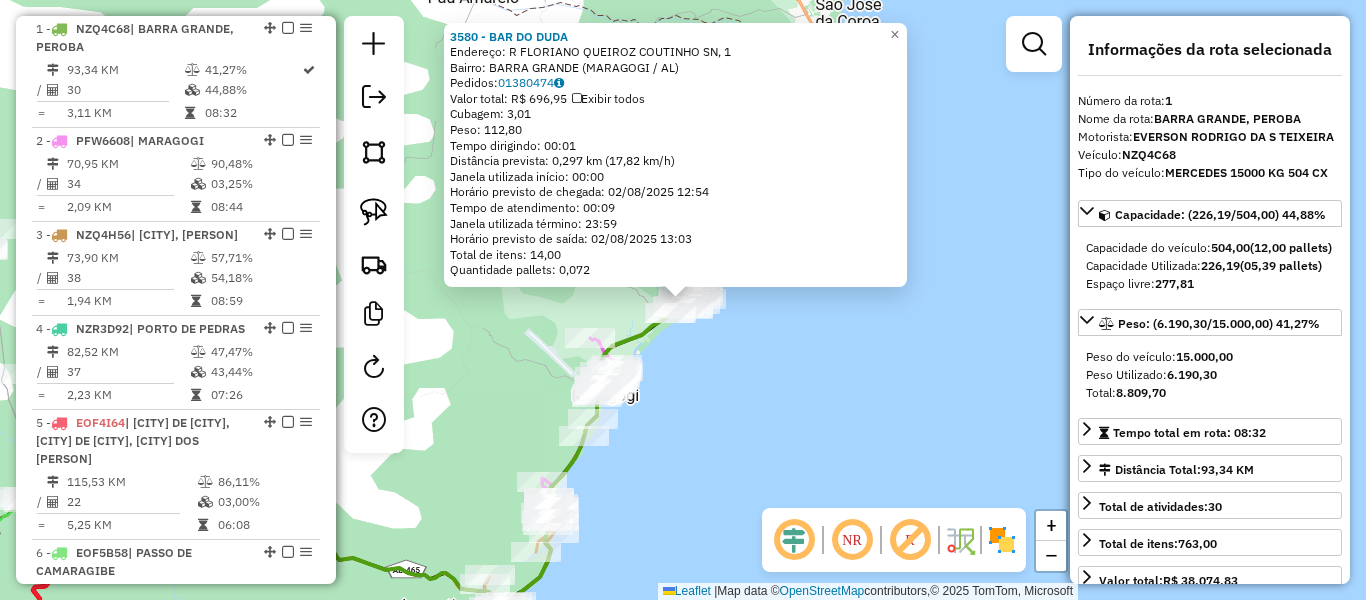 click on "3580 - BAR DO DUDA  Endereço: R   FLORIANO QUEIROZ COUTINHO SN, 1   Bairro: BARRA GRANDE (MARAGOGI / AL)   Pedidos:  01380474   Valor total: R$ 696,95   Exibir todos   Cubagem: 3,01  Peso: 112,80  Tempo dirigindo: 00:01   Distância prevista: 0,297 km (17,82 km/h)   Janela utilizada início: 00:00   Horário previsto de chegada: 02/08/2025 12:54   Tempo de atendimento: 00:09   Janela utilizada término: 23:59   Horário previsto de saída: 02/08/2025 13:03   Total de itens: 14,00   Quantidade pallets: 0,072  × Janela de atendimento Grade de atendimento Capacidade Transportadoras Veículos Cliente Pedidos  Rotas Selecione os dias de semana para filtrar as janelas de atendimento  Seg   Ter   Qua   Qui   Sex   Sáb   Dom  Informe o período da janela de atendimento: De: Até:  Filtrar exatamente a janela do cliente  Considerar janela de atendimento padrão  Selecione os dias de semana para filtrar as grades de atendimento  Seg   Ter   Qua   Qui   Sex   Sáb   Dom   Peso mínimo:   Peso máximo:   De:   Até:" 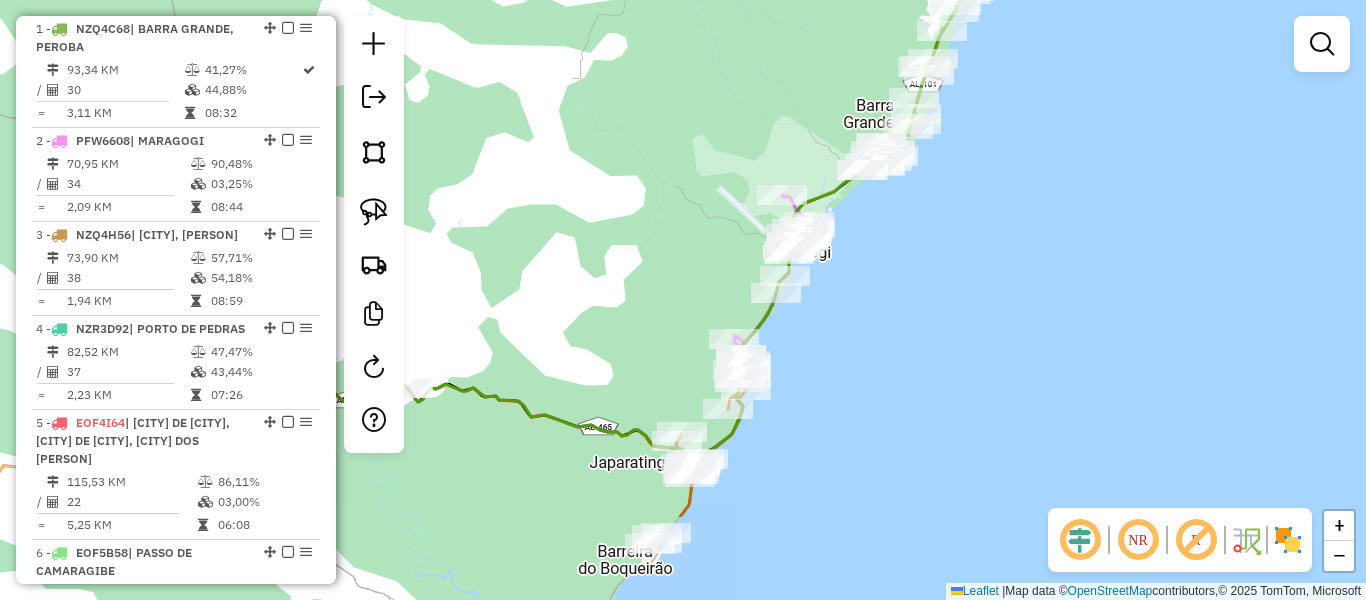 drag, startPoint x: 765, startPoint y: 395, endPoint x: 952, endPoint y: 243, distance: 240.9834 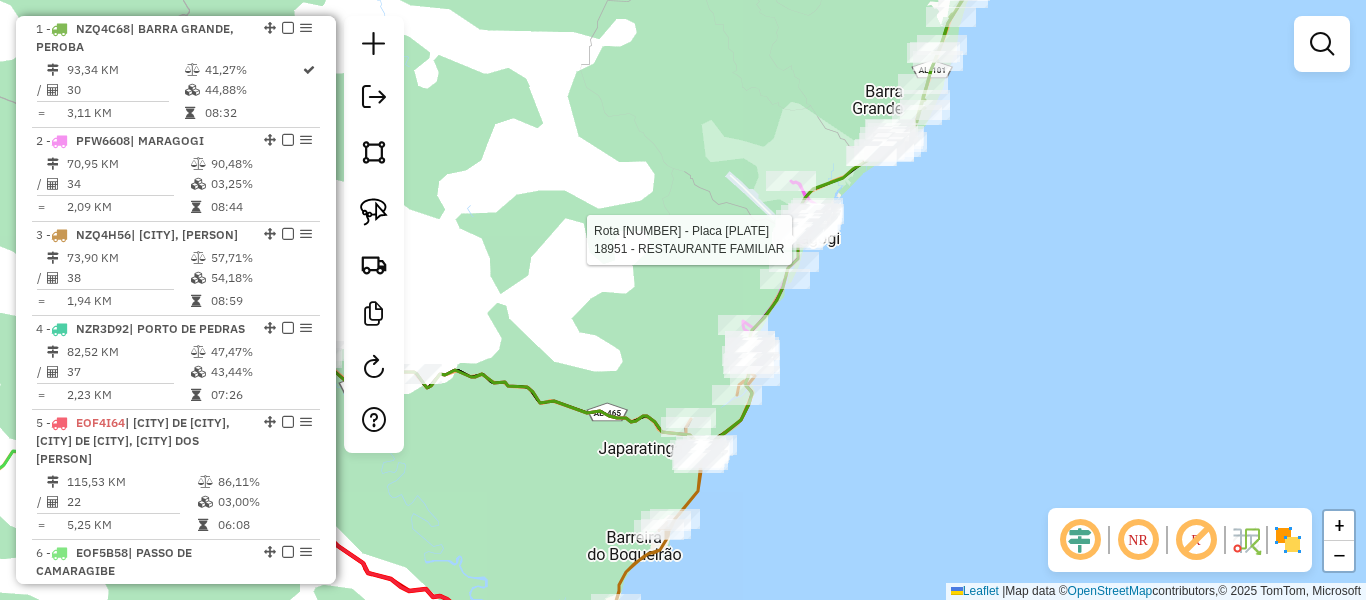 select on "**********" 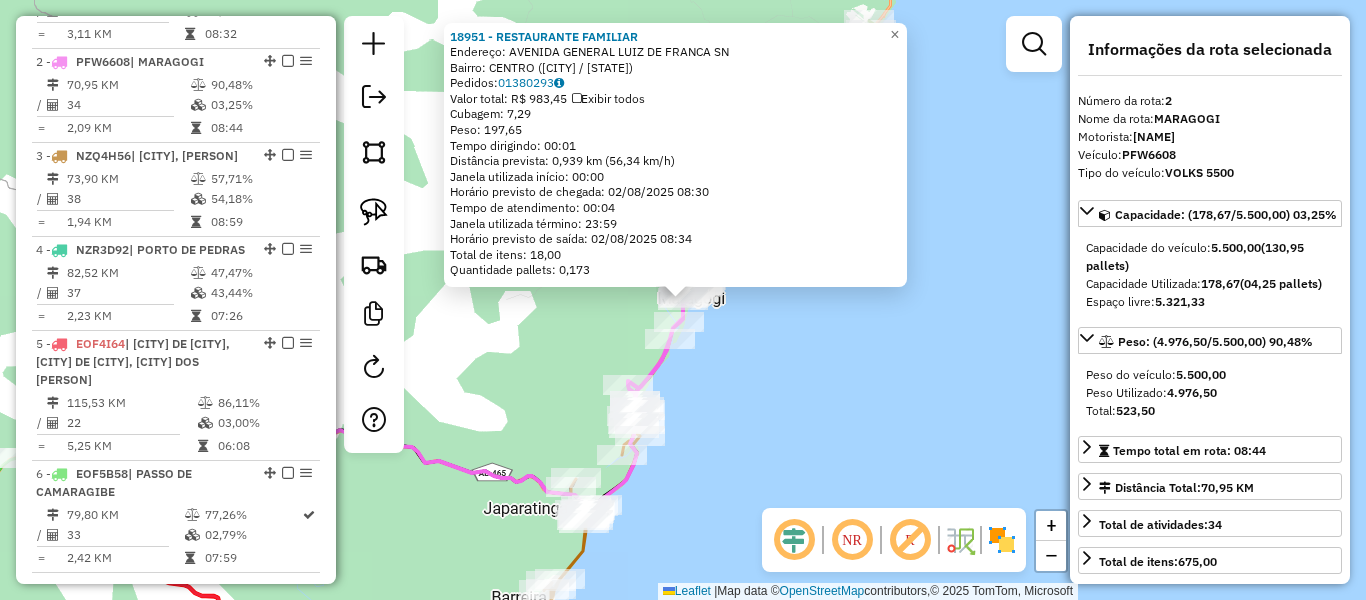 scroll, scrollTop: 886, scrollLeft: 0, axis: vertical 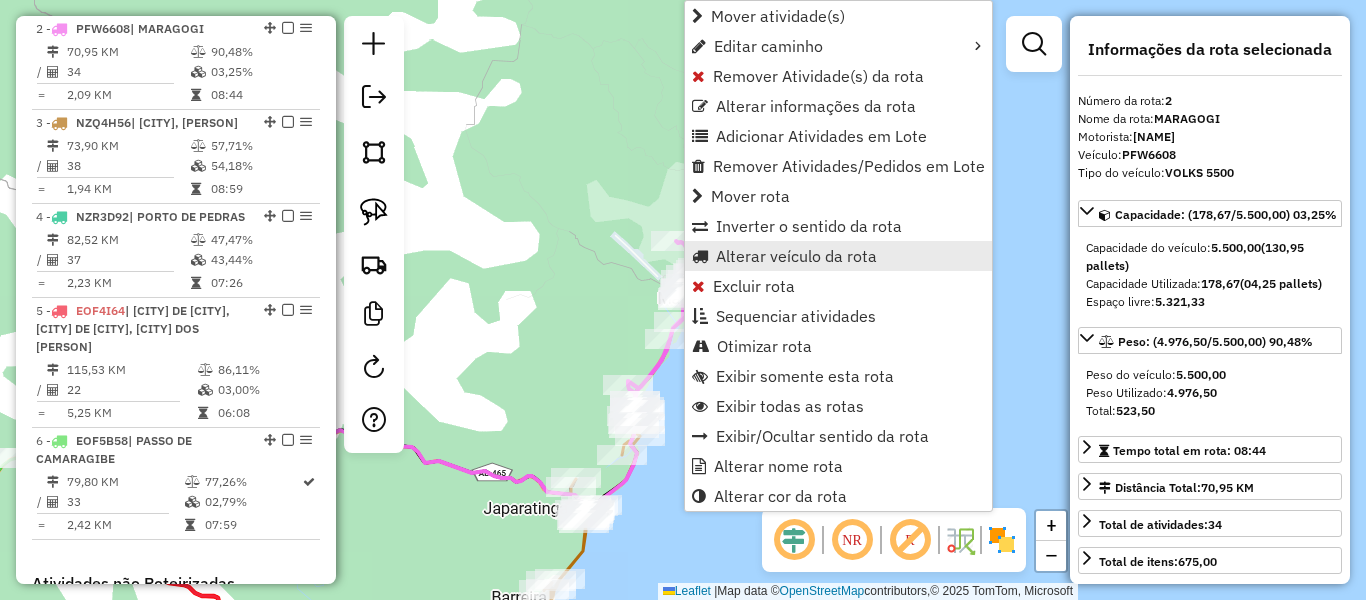 click on "Alterar veículo da rota" at bounding box center [796, 256] 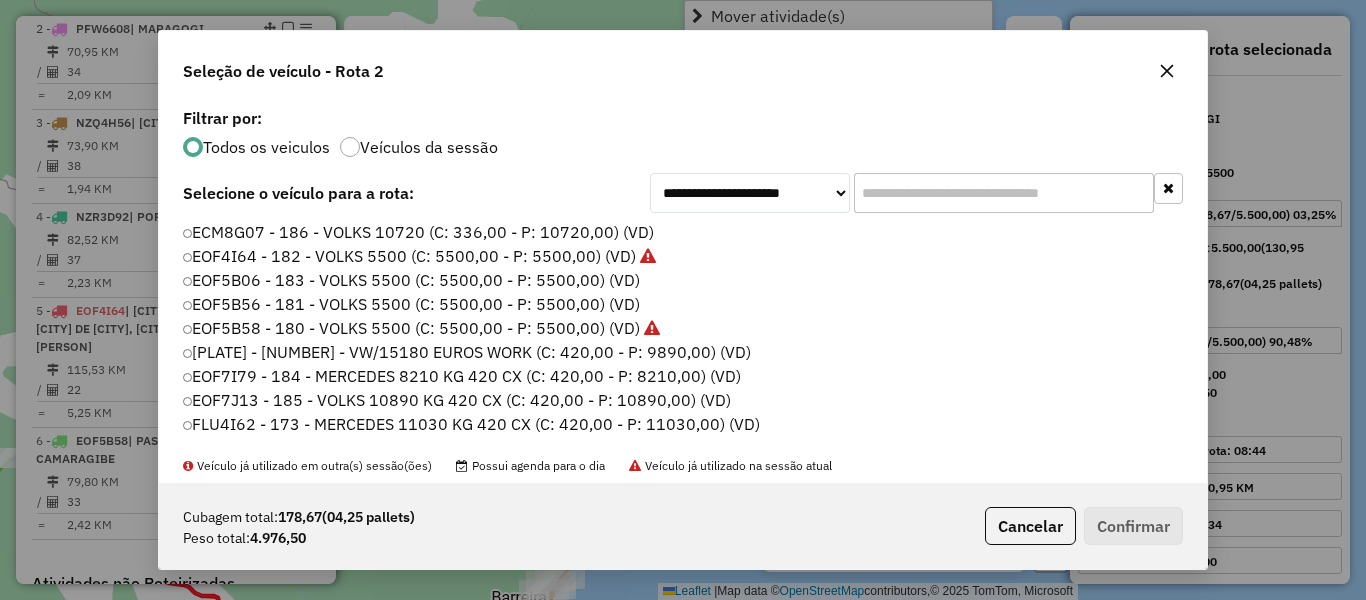 scroll, scrollTop: 11, scrollLeft: 6, axis: both 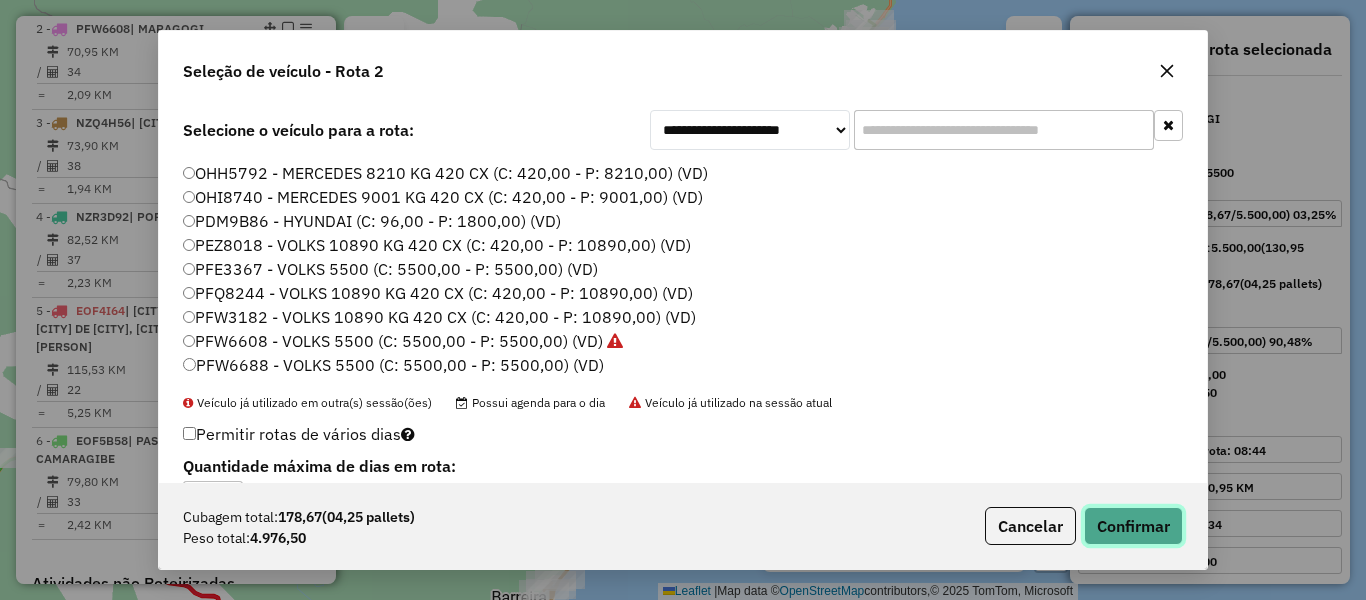 click on "Confirmar" 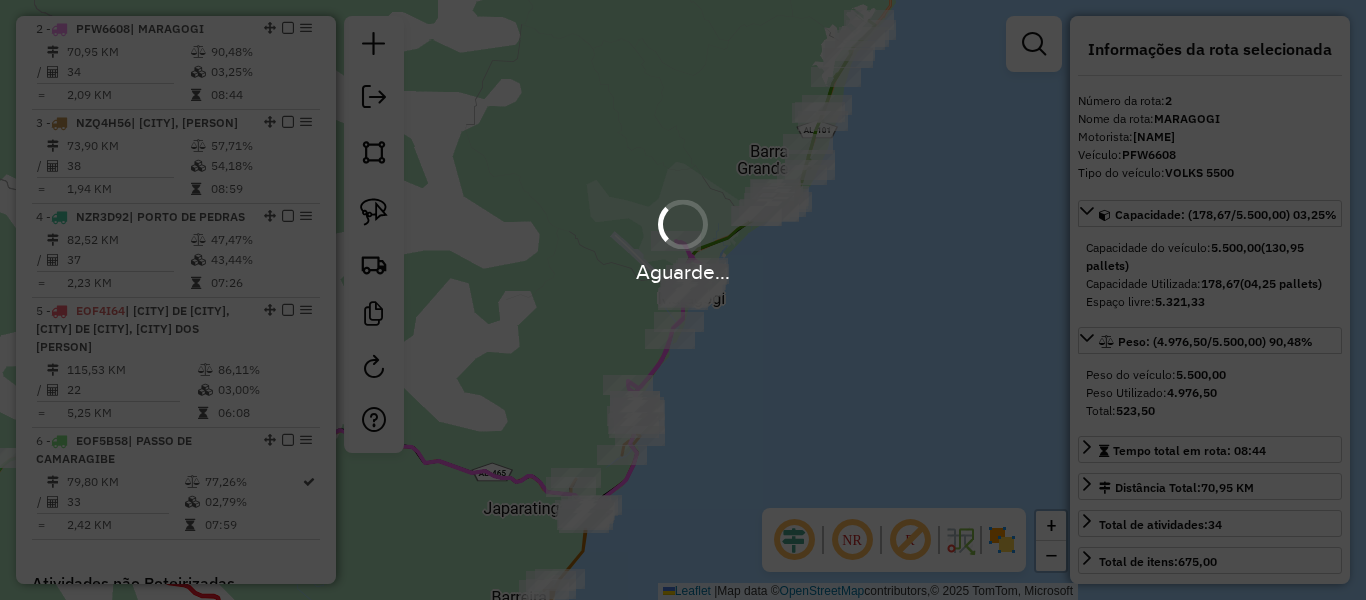 scroll, scrollTop: 0, scrollLeft: 0, axis: both 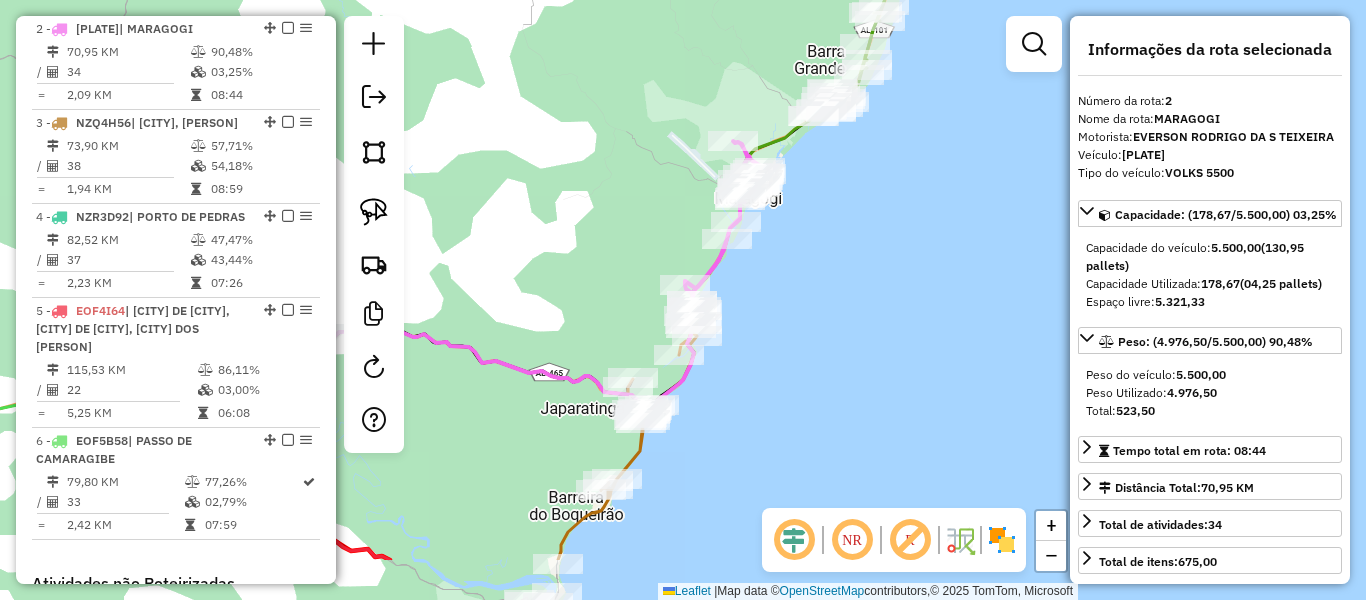 drag, startPoint x: 876, startPoint y: 367, endPoint x: 942, endPoint y: 256, distance: 129.13947 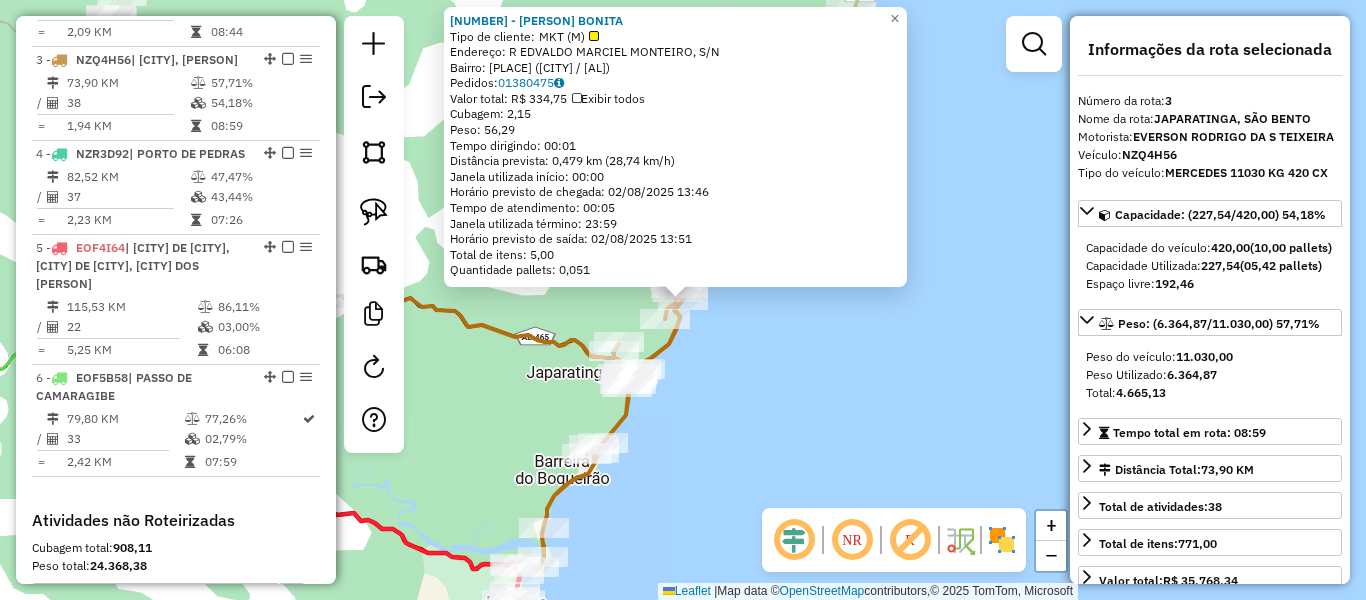 scroll, scrollTop: 980, scrollLeft: 0, axis: vertical 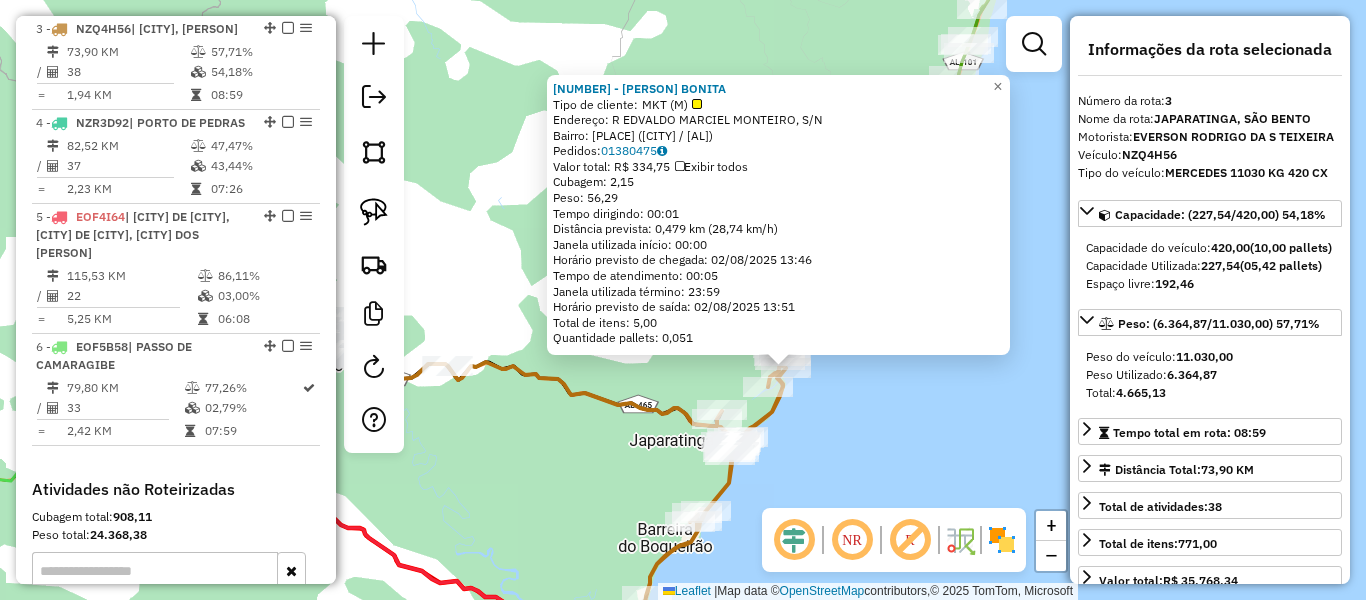 click on "11416 - MARIA BONITA  Tipo de cliente:   MKT (M)   Endereço: R   EDVALDO MARCIEL MONTEIRO, S/N   Bairro: SAO BENTO (MARAGOGI / AL)   Pedidos:  01380475   Valor total: R$ 334,75   Exibir todos   Cubagem: 2,15  Peso: 56,29  Tempo dirigindo: 00:01   Distância prevista: 0,479 km (28,74 km/h)   Janela utilizada início: 00:00   Horário previsto de chegada: 02/08/2025 13:46   Tempo de atendimento: 00:05   Janela utilizada término: 23:59   Horário previsto de saída: 02/08/2025 13:51   Total de itens: 5,00   Quantidade pallets: 0,051  × Janela de atendimento Grade de atendimento Capacidade Transportadoras Veículos Cliente Pedidos  Rotas Selecione os dias de semana para filtrar as janelas de atendimento  Seg   Ter   Qua   Qui   Sex   Sáb   Dom  Informe o período da janela de atendimento: De: Até:  Filtrar exatamente a janela do cliente  Considerar janela de atendimento padrão  Selecione os dias de semana para filtrar as grades de atendimento  Seg   Ter   Qua   Qui   Sex   Sáb   Dom   Peso mínimo:   De:" 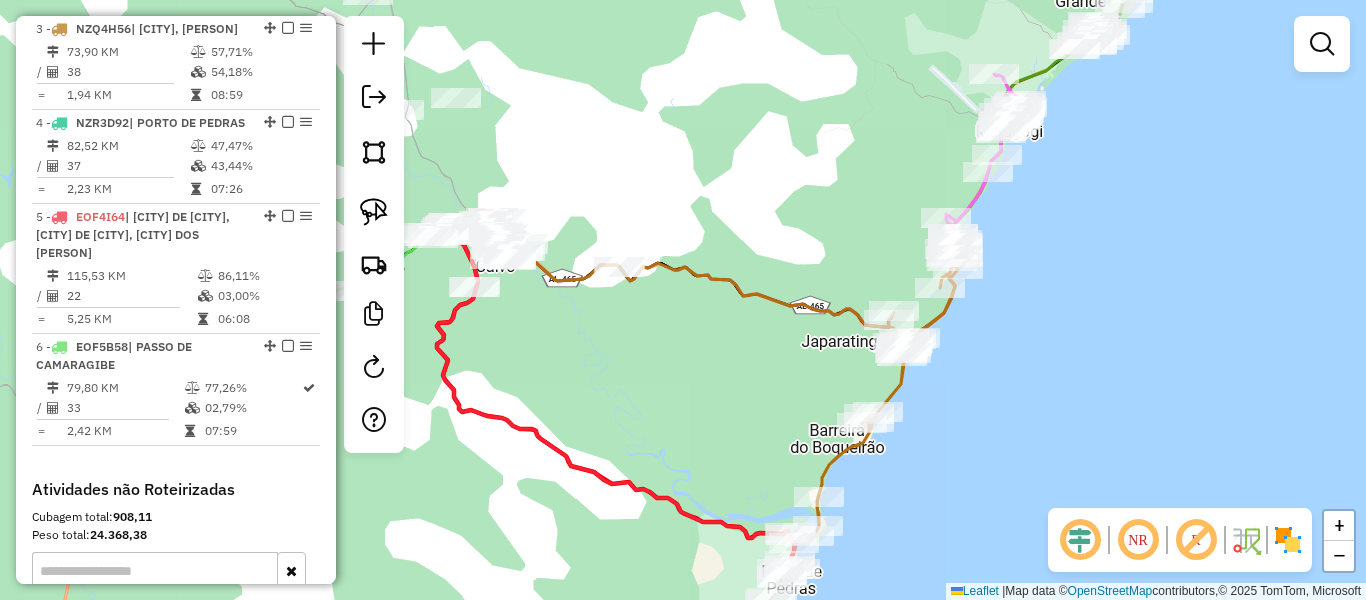 drag, startPoint x: 961, startPoint y: 390, endPoint x: 1100, endPoint y: 304, distance: 163.45335 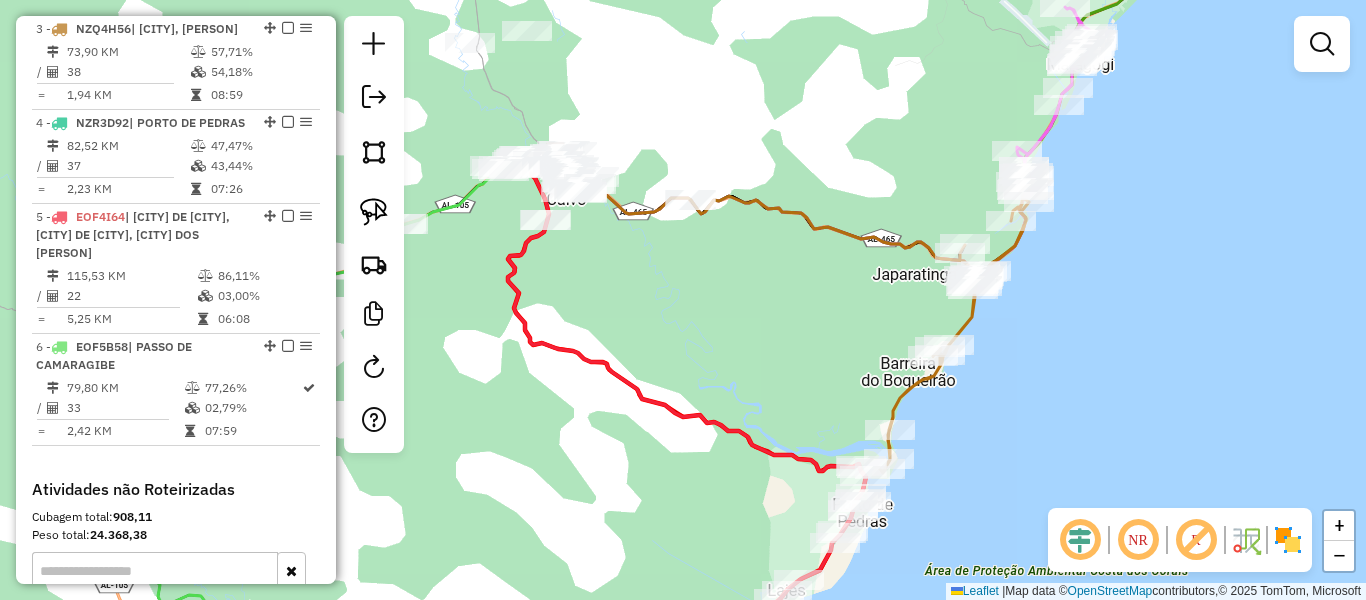 drag, startPoint x: 1059, startPoint y: 353, endPoint x: 1166, endPoint y: 268, distance: 136.65285 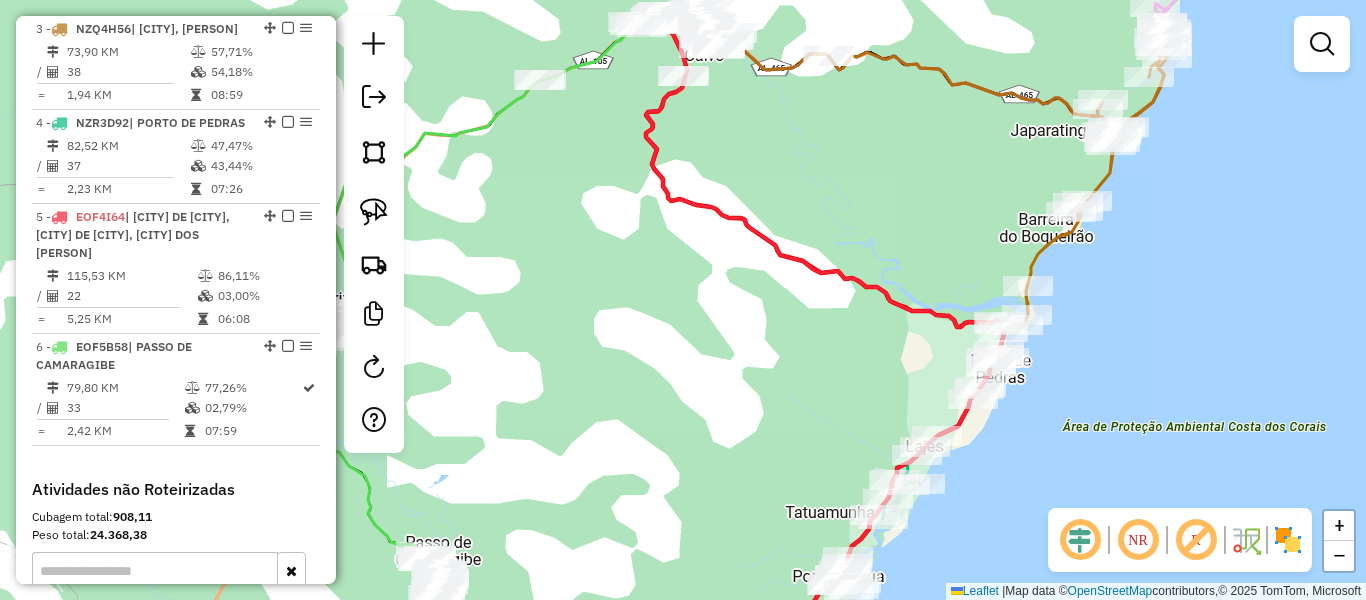 drag, startPoint x: 890, startPoint y: 205, endPoint x: 933, endPoint y: 79, distance: 133.13527 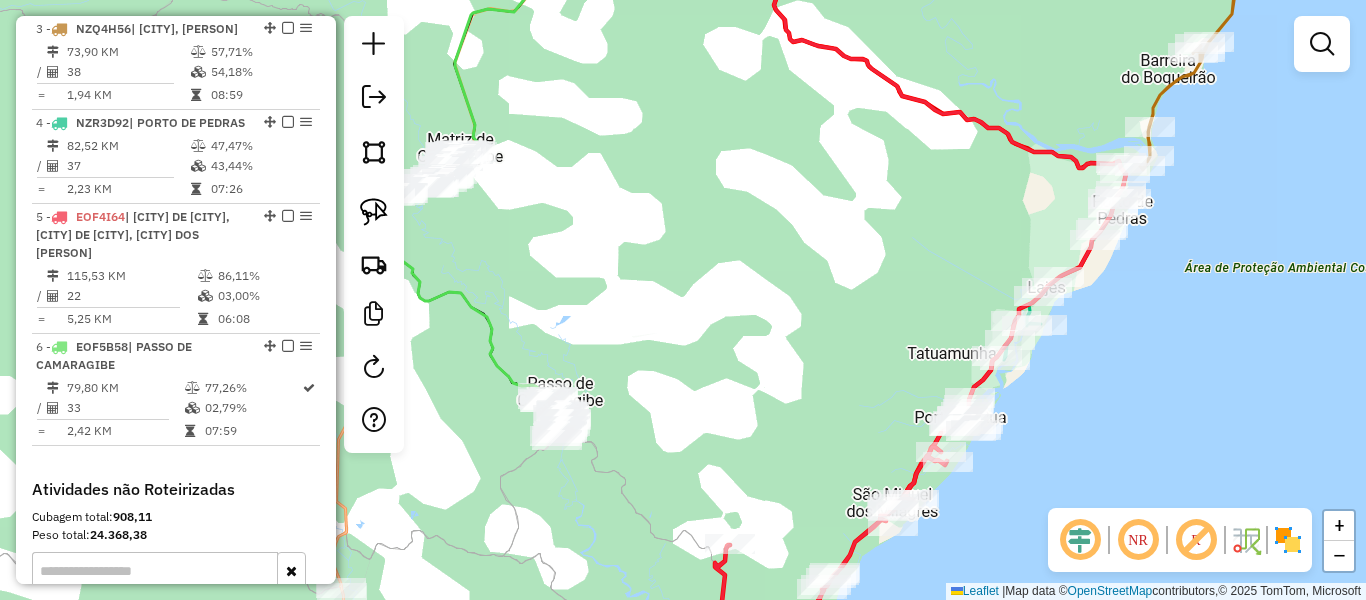 drag, startPoint x: 845, startPoint y: 419, endPoint x: 956, endPoint y: 322, distance: 147.411 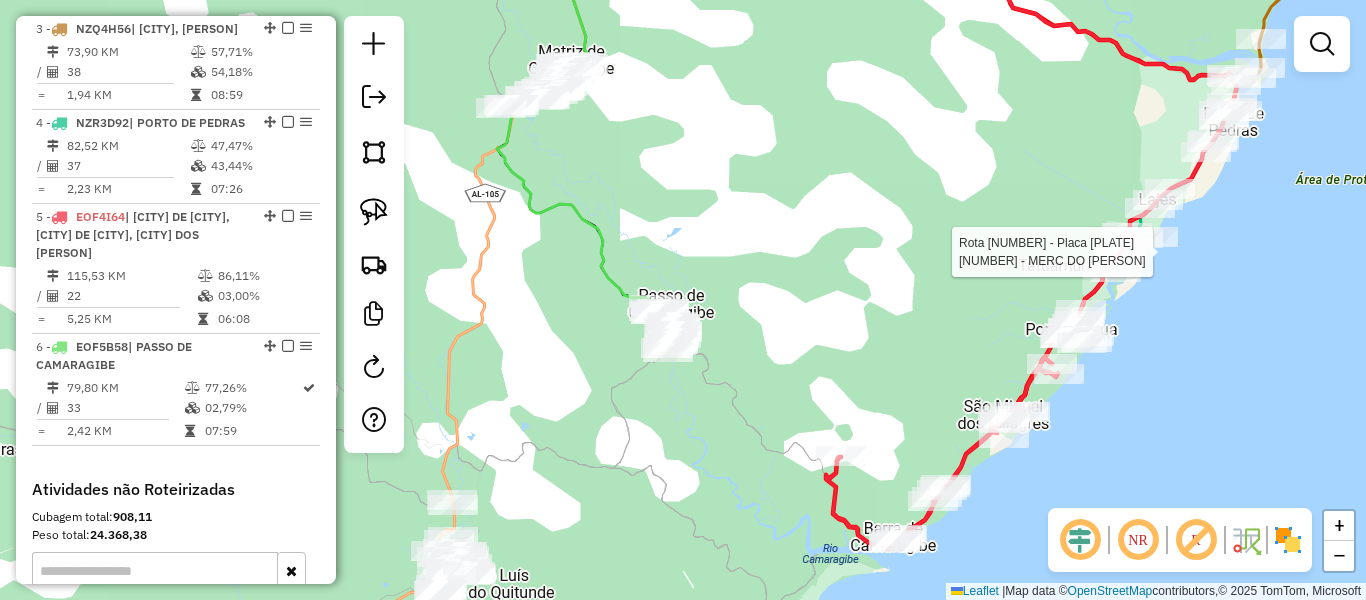 select on "**********" 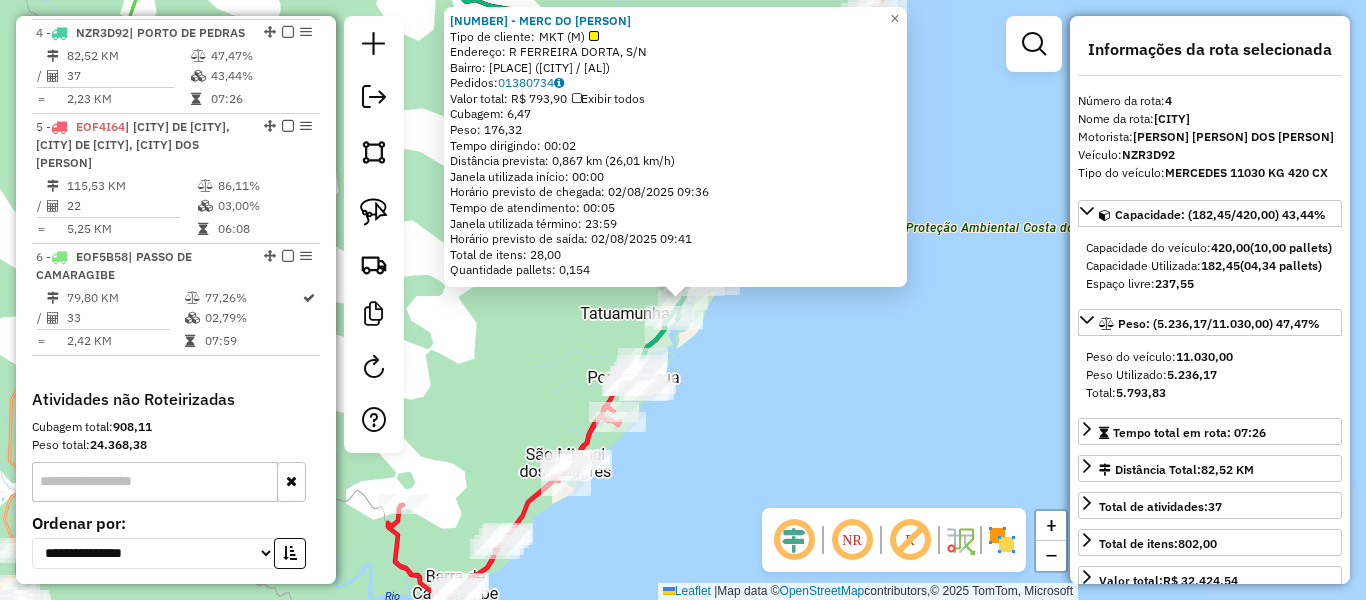 scroll, scrollTop: 1092, scrollLeft: 0, axis: vertical 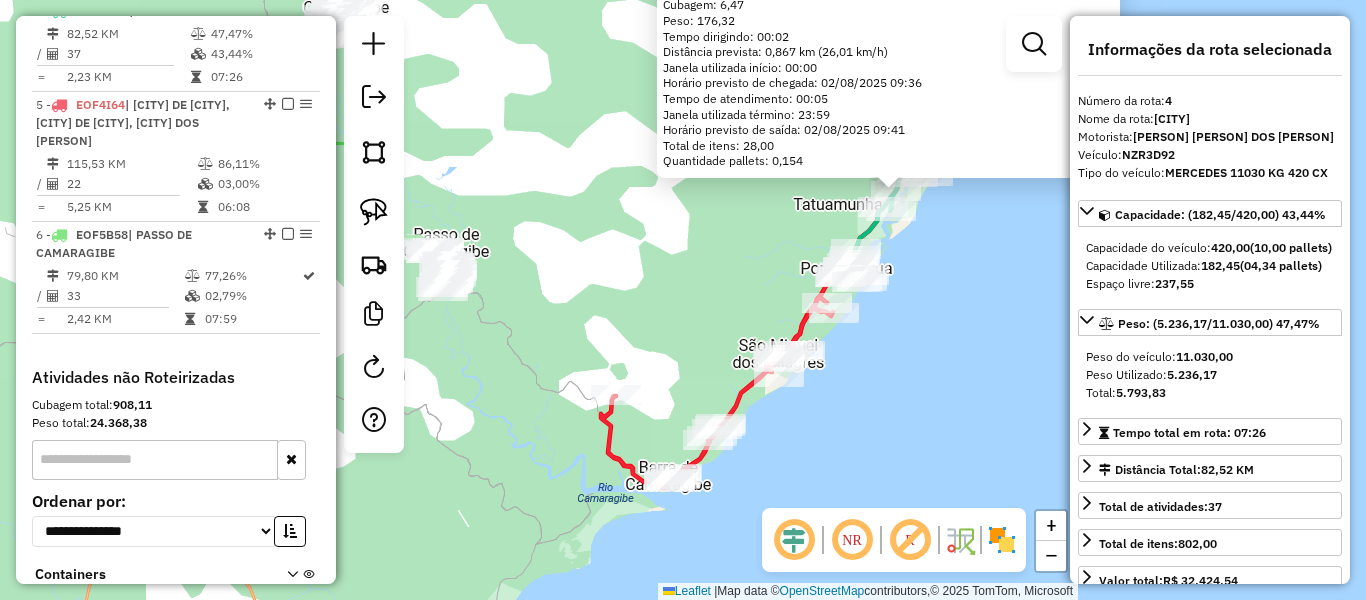 drag, startPoint x: 852, startPoint y: 410, endPoint x: 1103, endPoint y: 256, distance: 294.4775 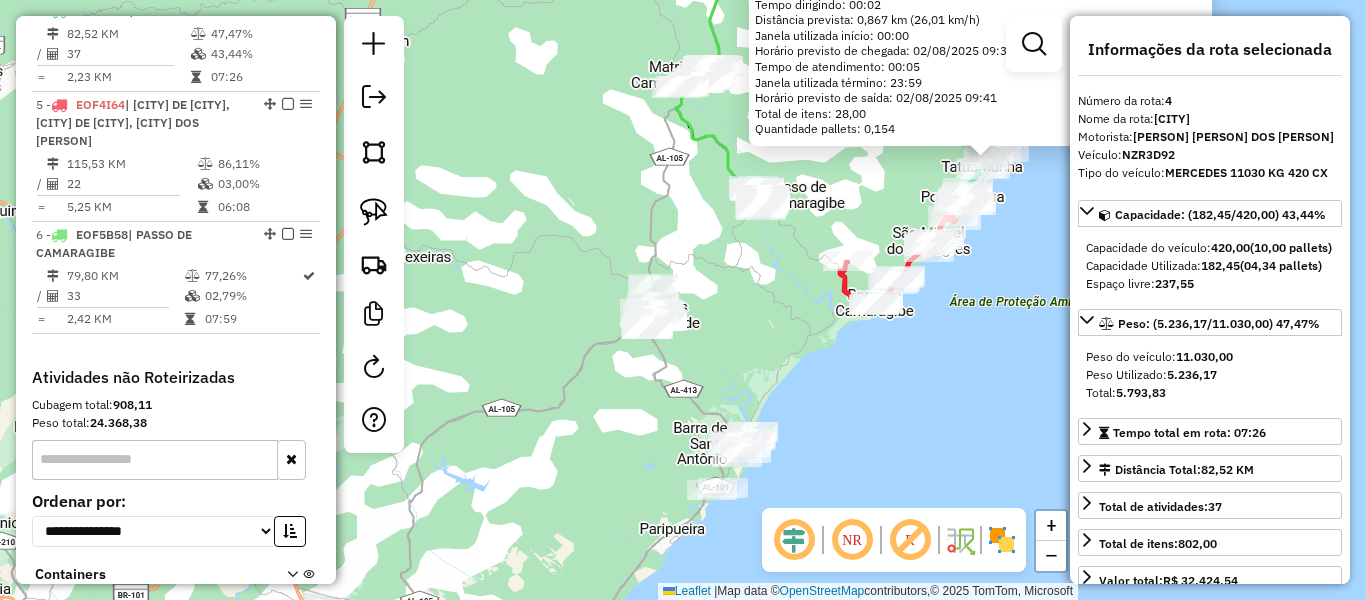 drag, startPoint x: 722, startPoint y: 379, endPoint x: 728, endPoint y: 288, distance: 91.197586 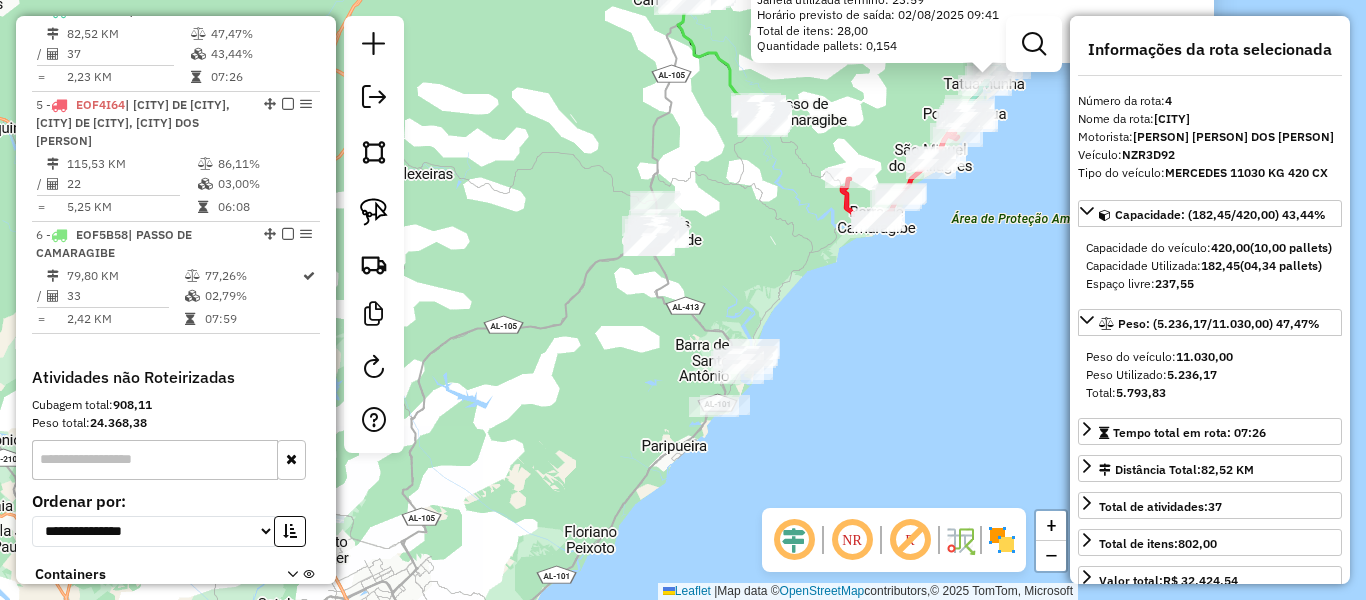drag, startPoint x: 793, startPoint y: 308, endPoint x: 789, endPoint y: 254, distance: 54.147945 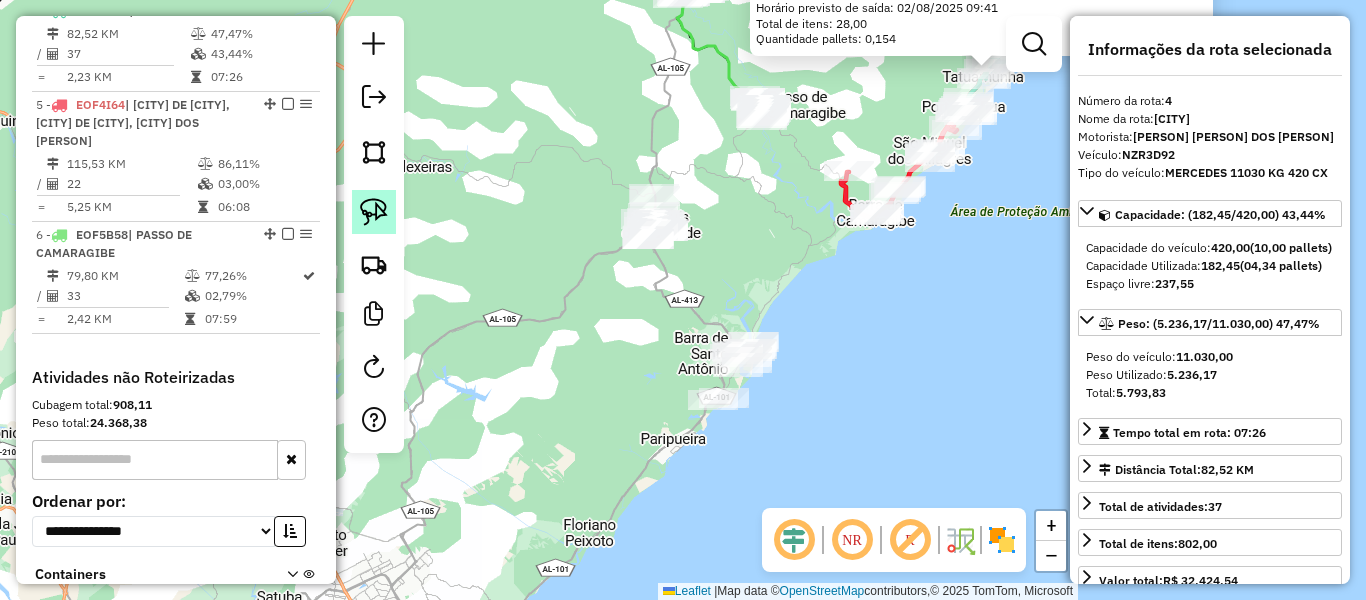 click 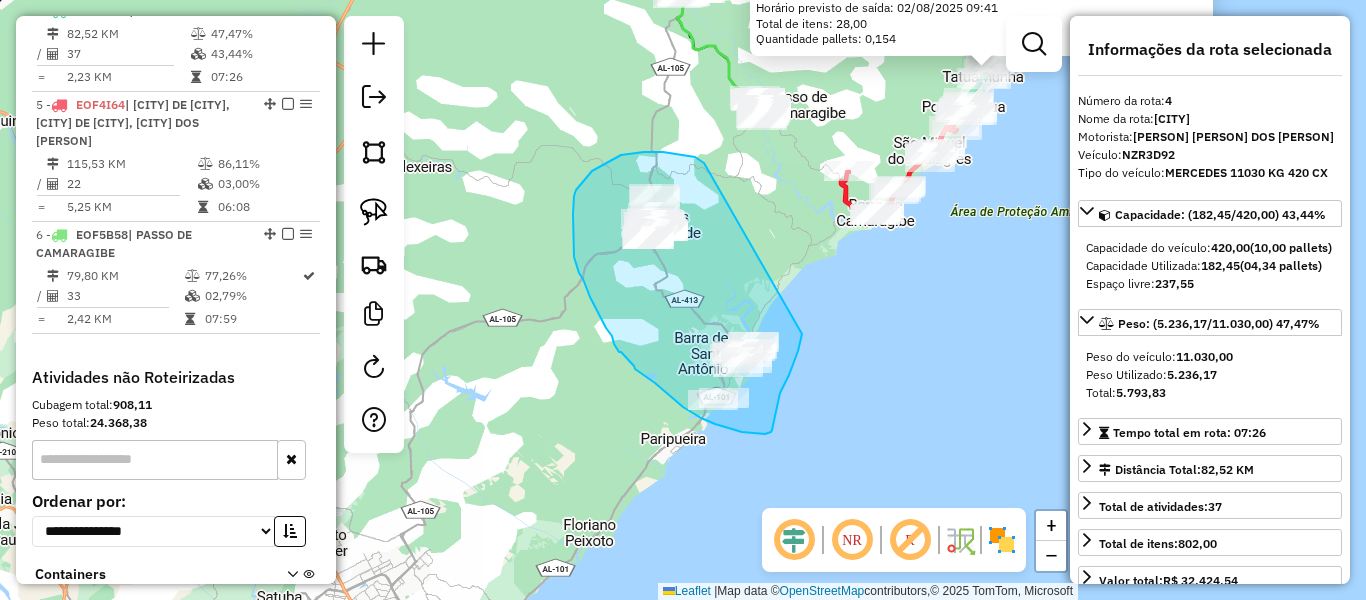 drag, startPoint x: 704, startPoint y: 163, endPoint x: 802, endPoint y: 325, distance: 189.33568 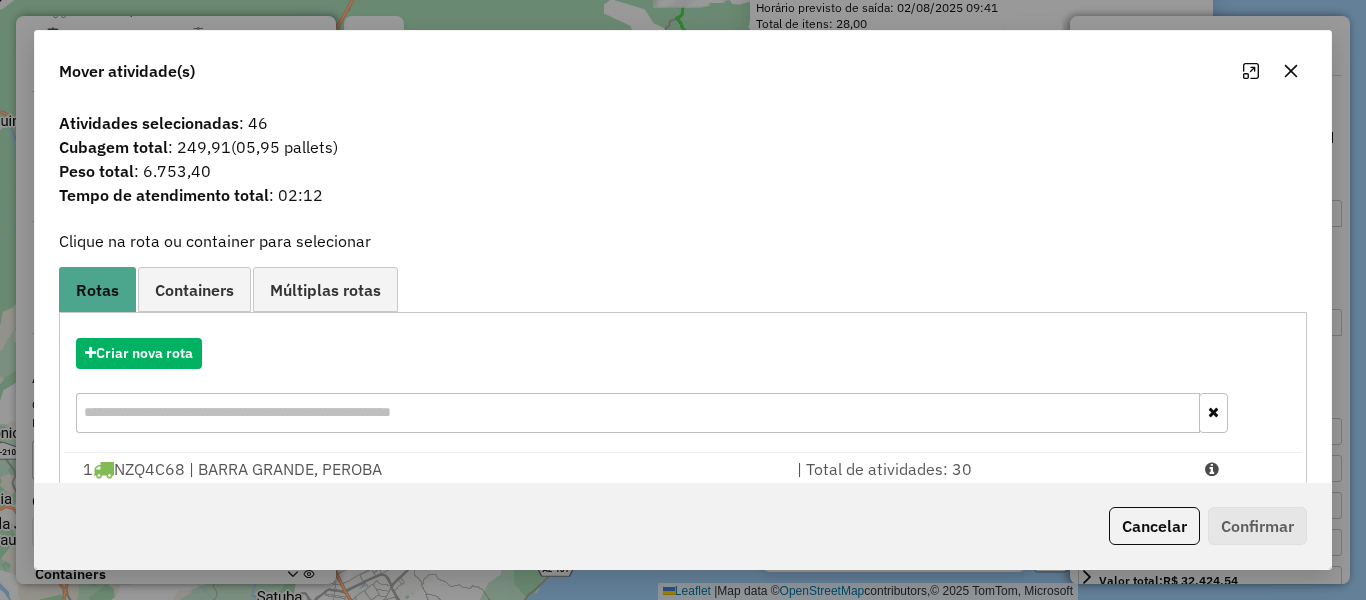click 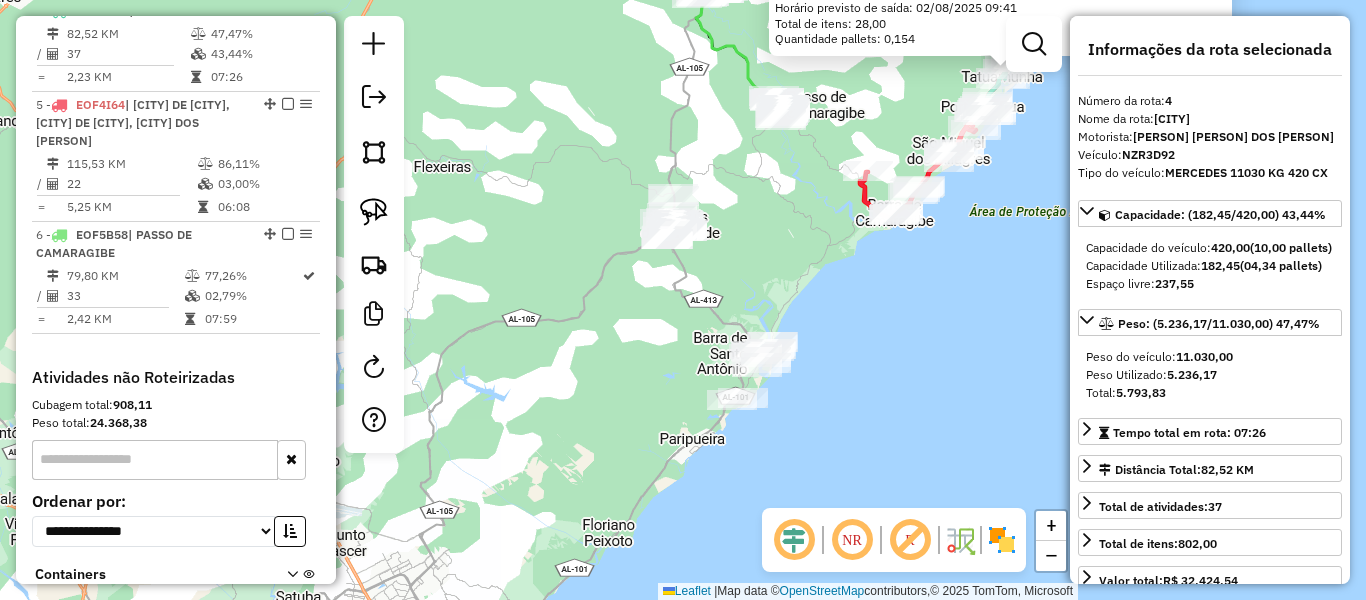 drag, startPoint x: 789, startPoint y: 282, endPoint x: 800, endPoint y: 283, distance: 11.045361 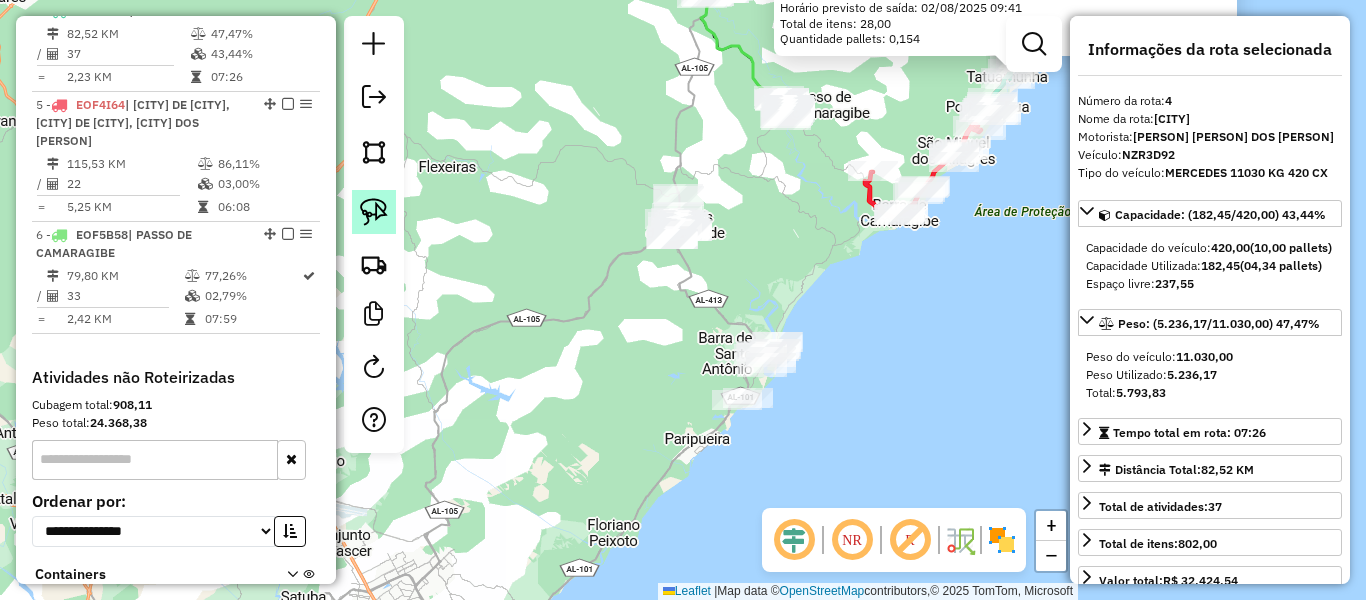 click 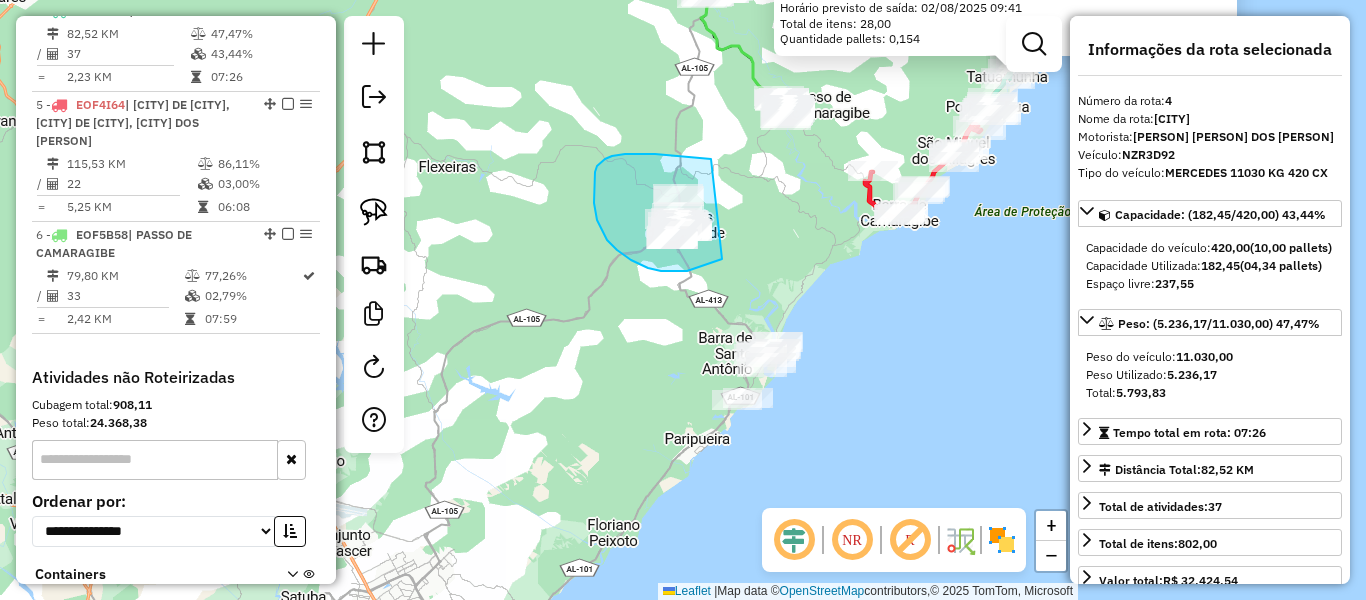 drag, startPoint x: 711, startPoint y: 159, endPoint x: 755, endPoint y: 247, distance: 98.38699 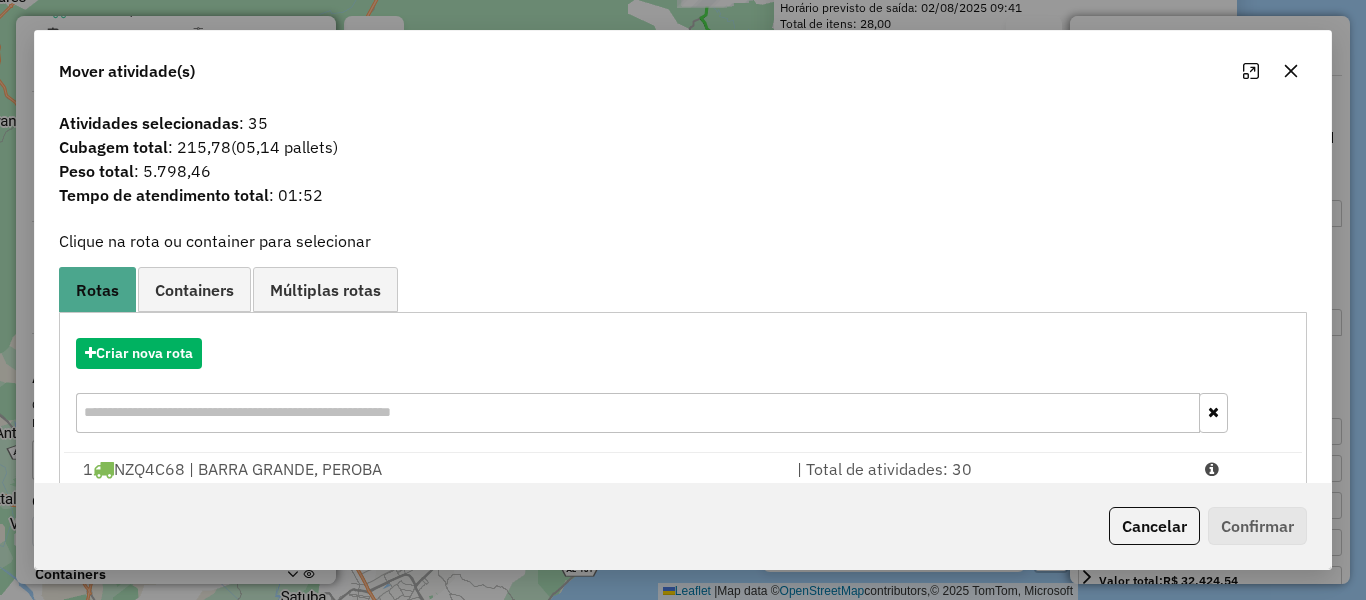 click 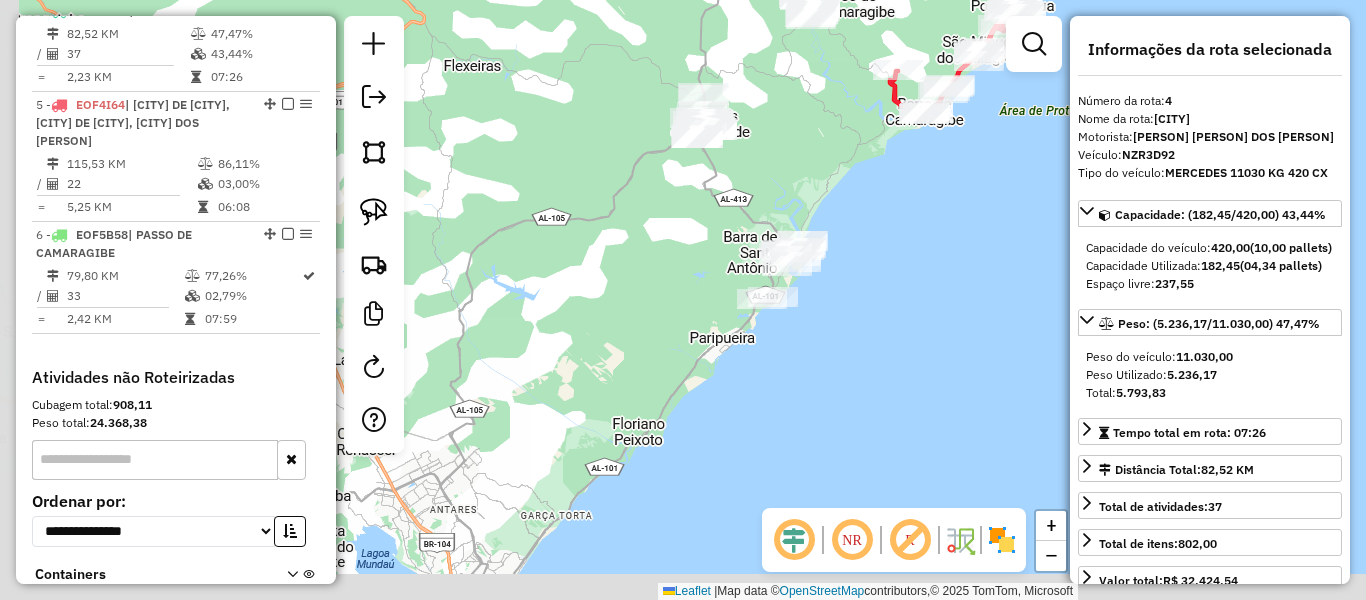 drag, startPoint x: 649, startPoint y: 369, endPoint x: 678, endPoint y: 239, distance: 133.19534 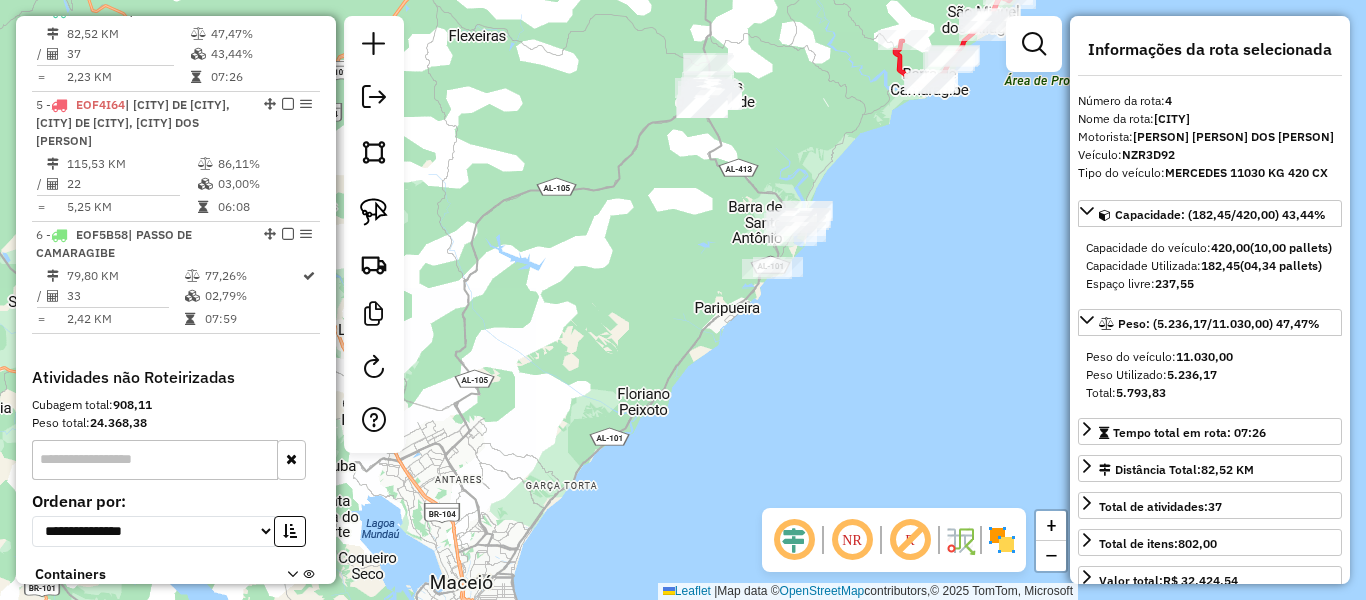 drag, startPoint x: 832, startPoint y: 184, endPoint x: 794, endPoint y: 184, distance: 38 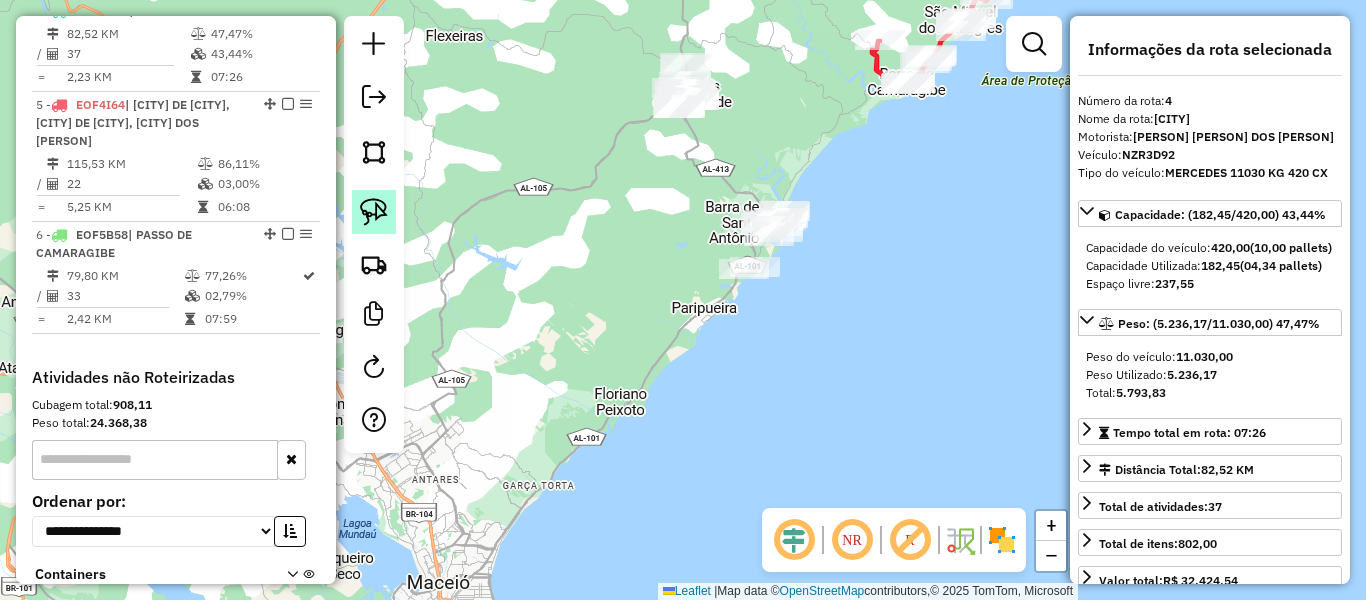 click 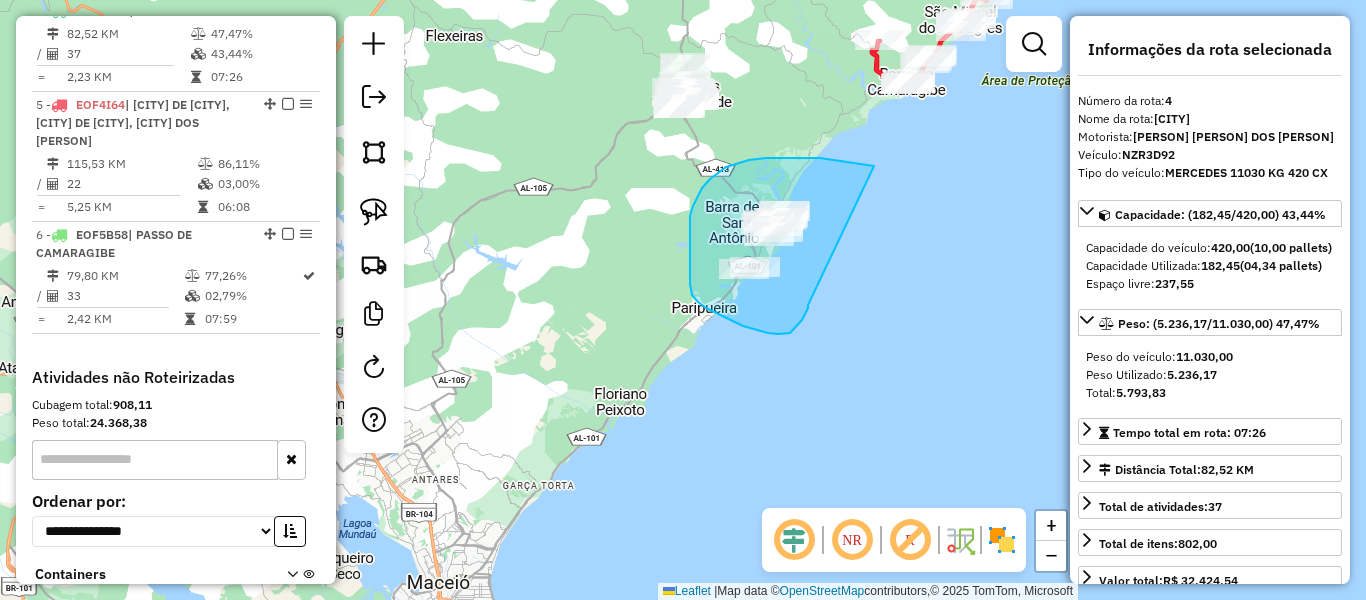 drag, startPoint x: 874, startPoint y: 166, endPoint x: 808, endPoint y: 302, distance: 151.16878 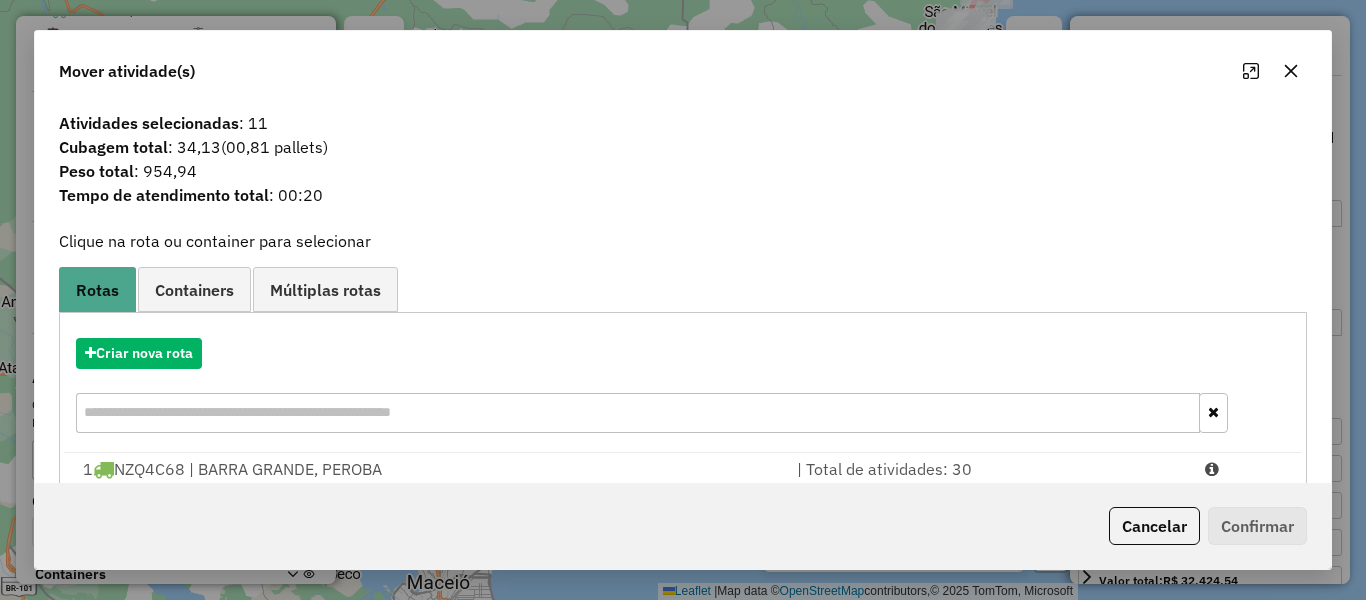 click 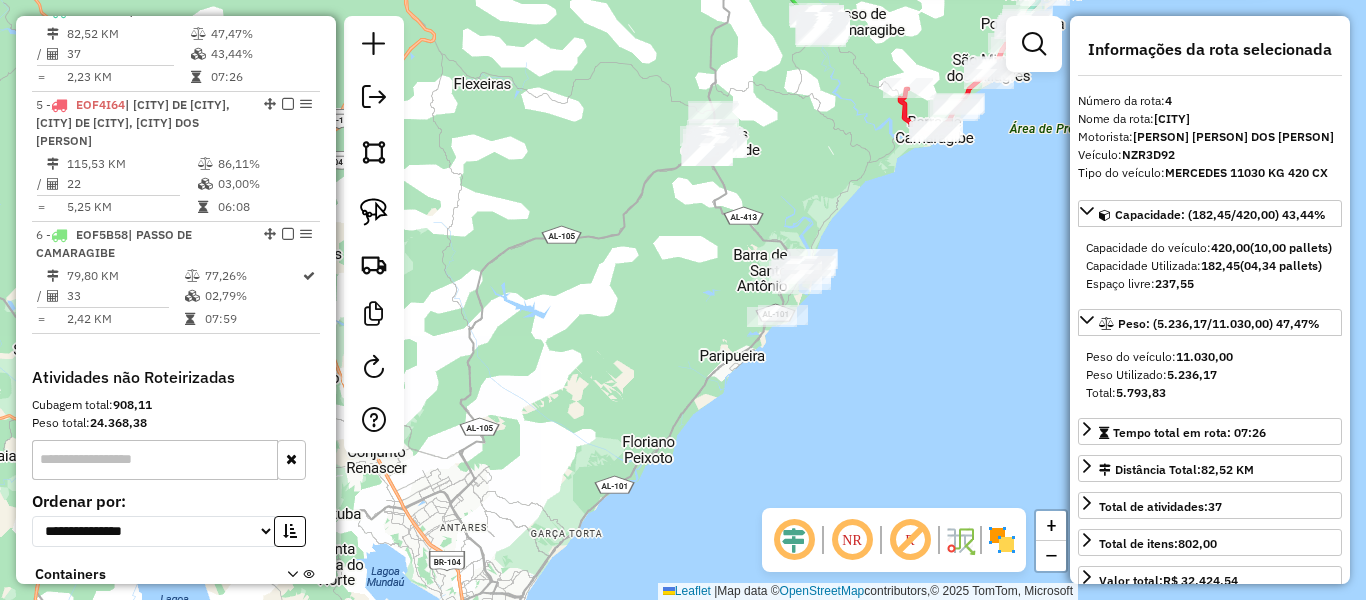 drag, startPoint x: 624, startPoint y: 195, endPoint x: 652, endPoint y: 243, distance: 55.569775 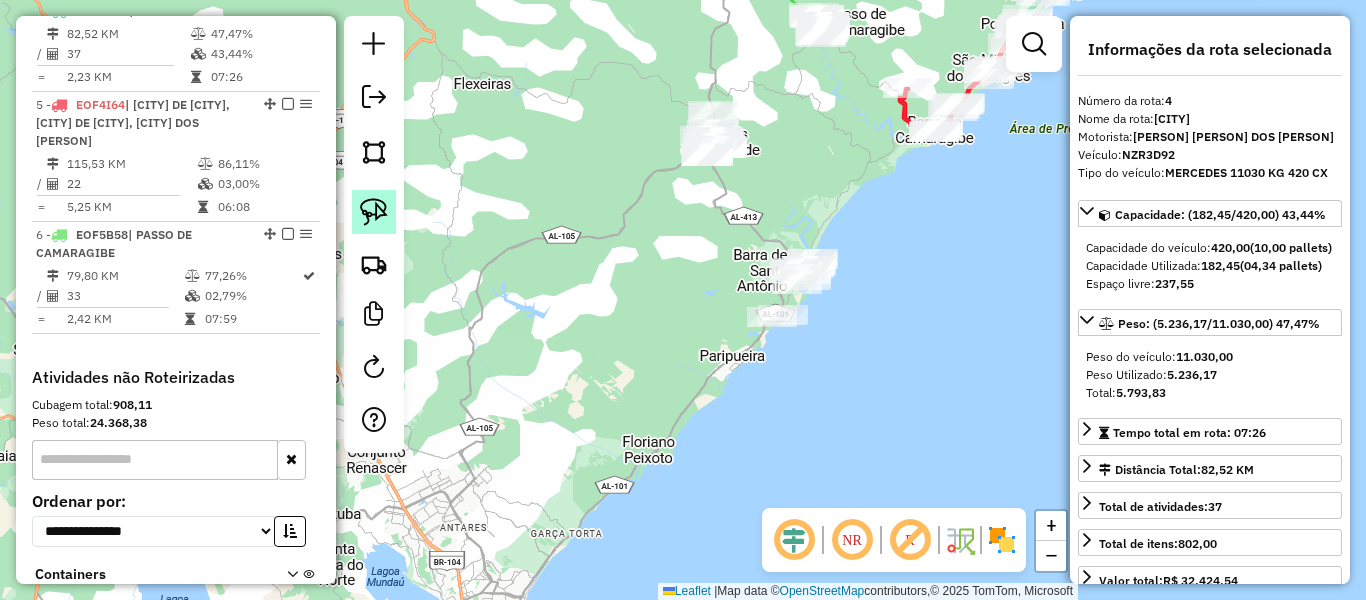 drag, startPoint x: 379, startPoint y: 210, endPoint x: 666, endPoint y: 171, distance: 289.6377 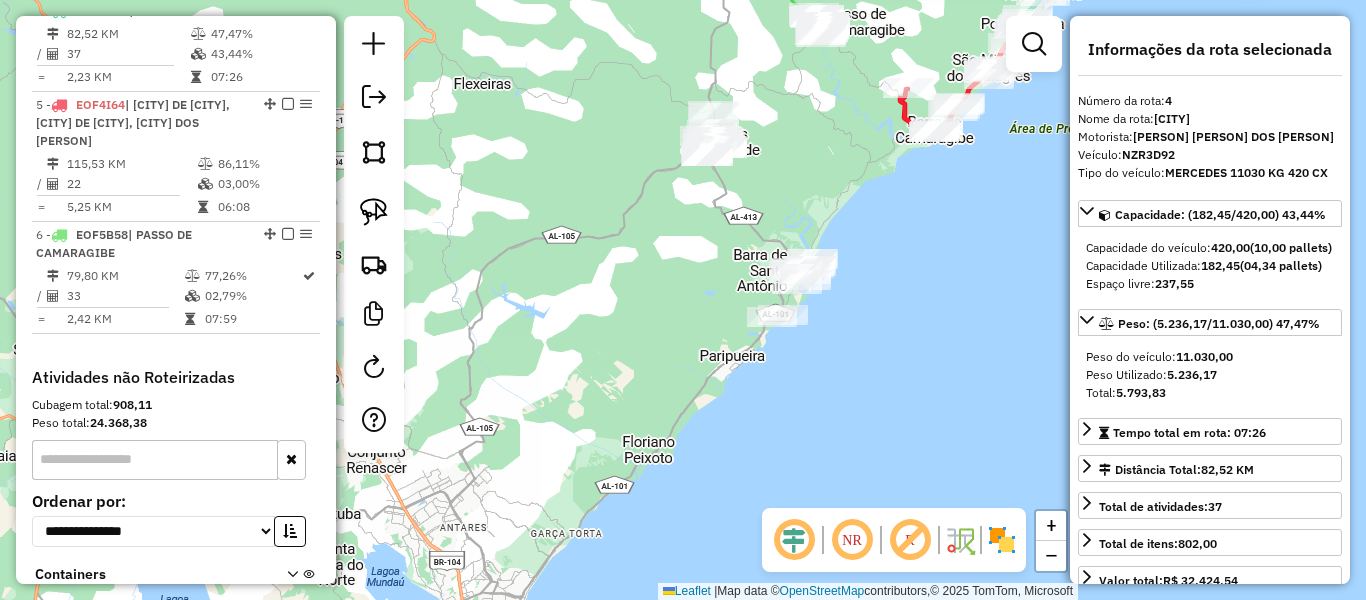 click 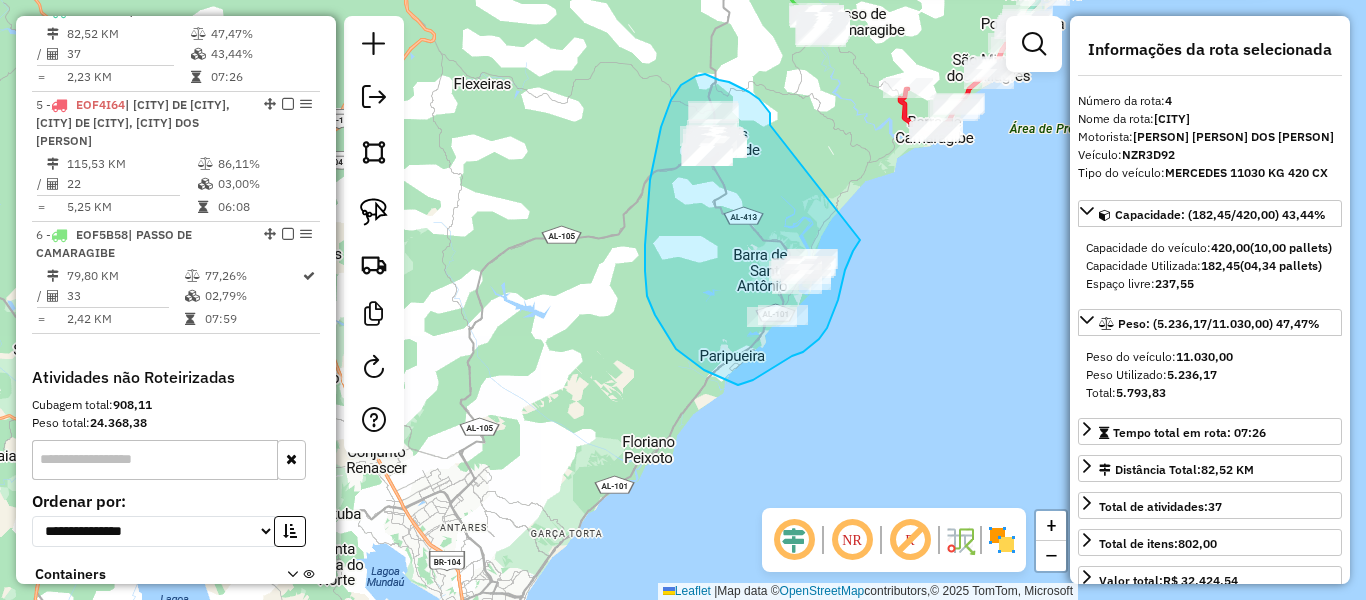 drag, startPoint x: 770, startPoint y: 125, endPoint x: 861, endPoint y: 238, distance: 145.08618 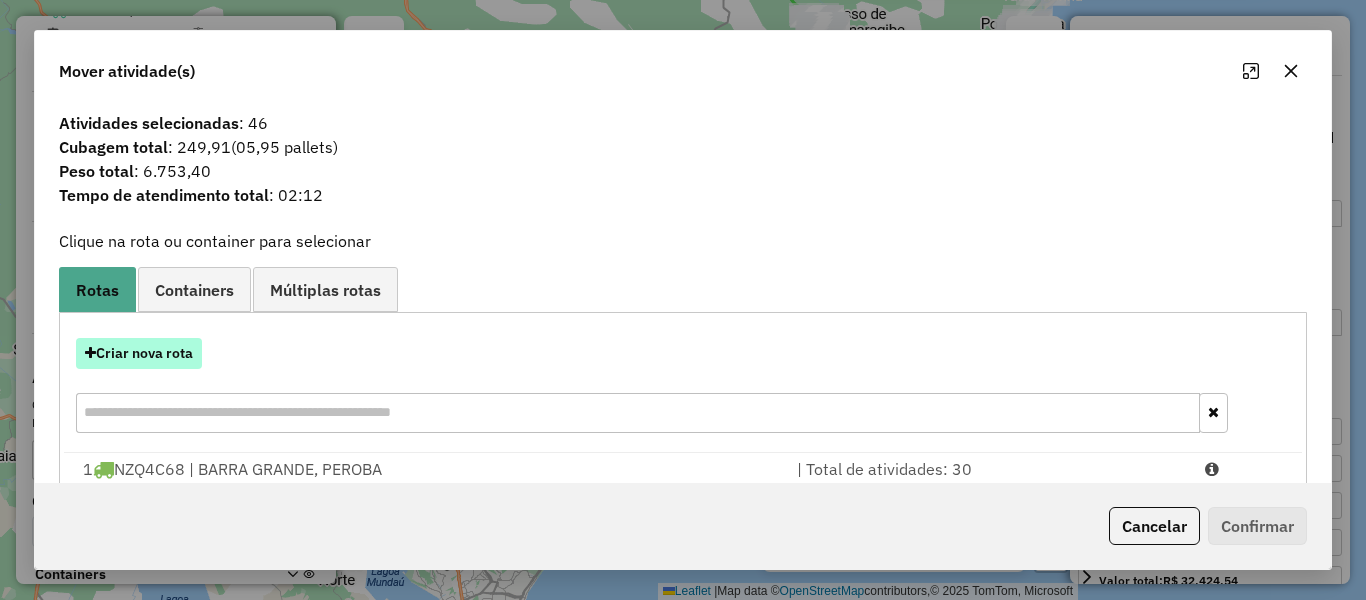 click on "Criar nova rota" at bounding box center (139, 353) 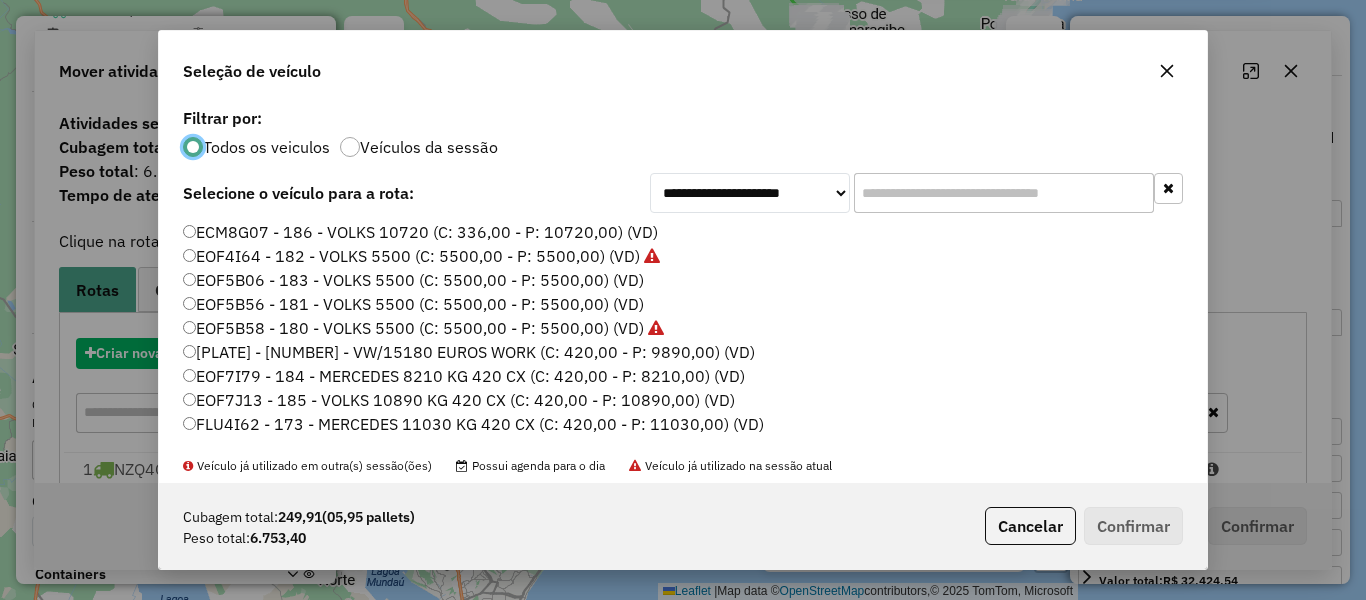 scroll, scrollTop: 11, scrollLeft: 6, axis: both 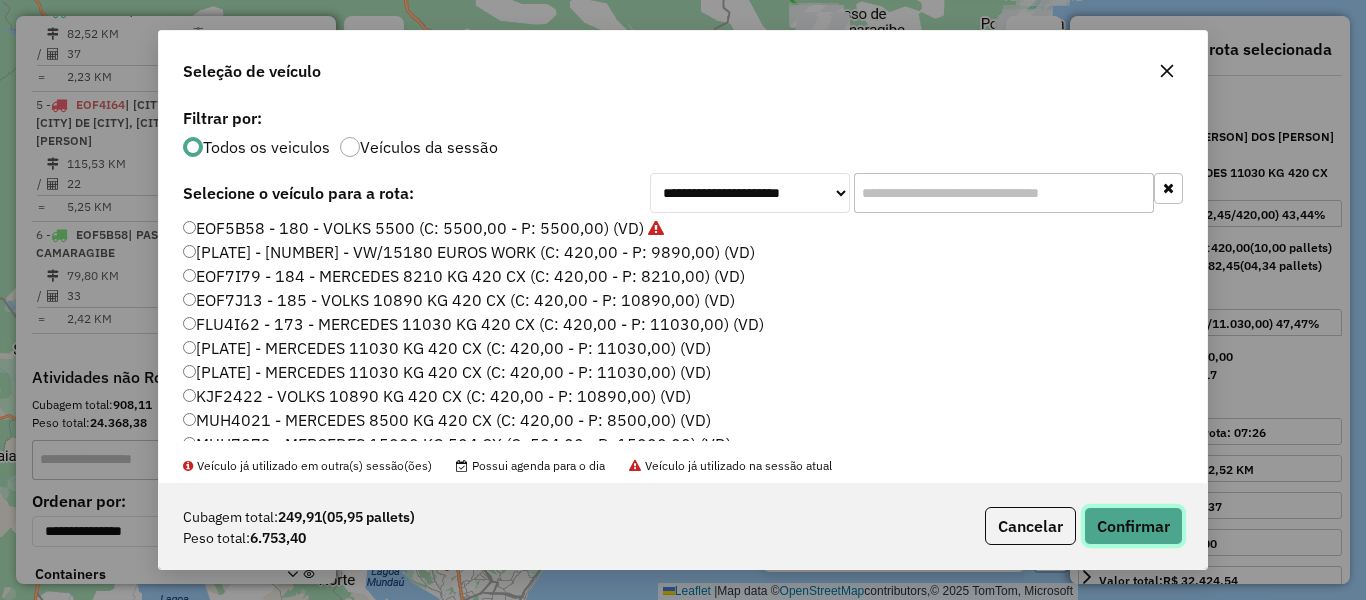 click on "Confirmar" 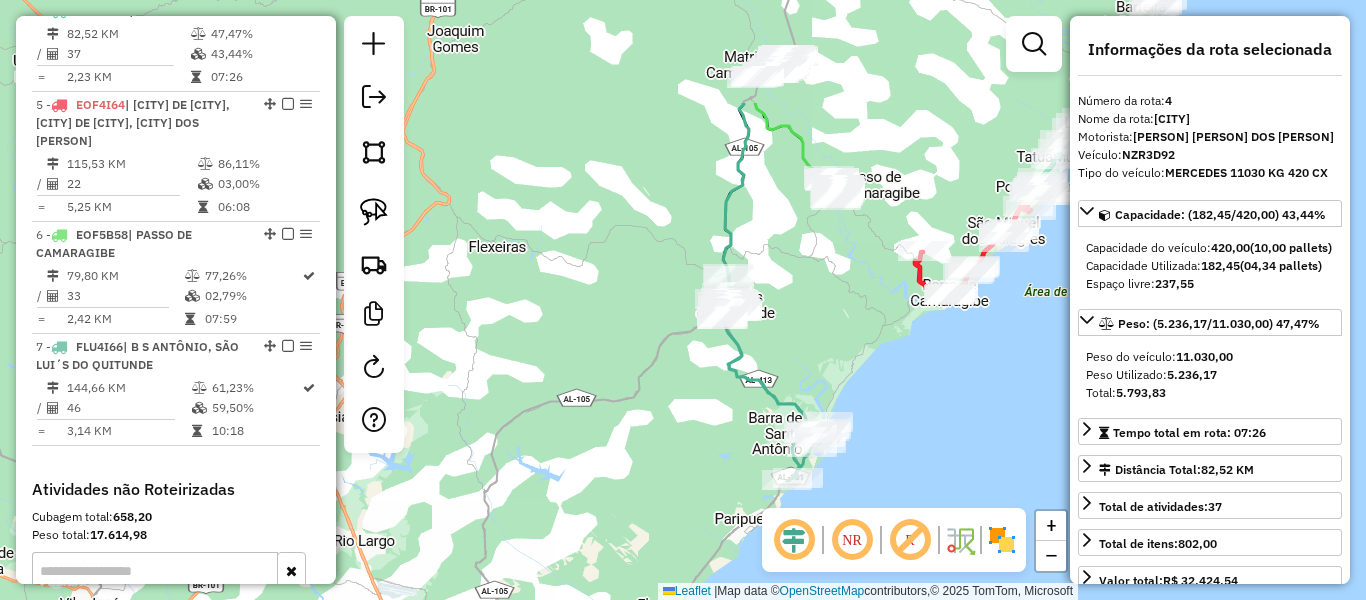 drag, startPoint x: 919, startPoint y: 349, endPoint x: 904, endPoint y: 461, distance: 113 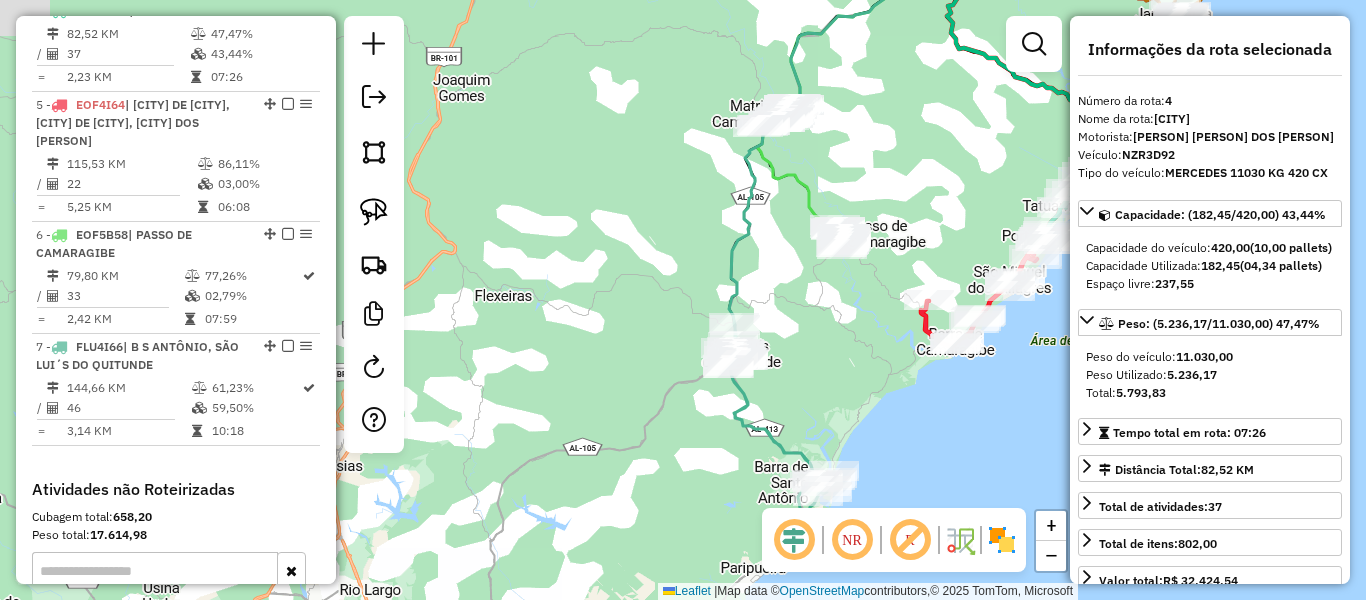 drag, startPoint x: 802, startPoint y: 287, endPoint x: 707, endPoint y: 345, distance: 111.305885 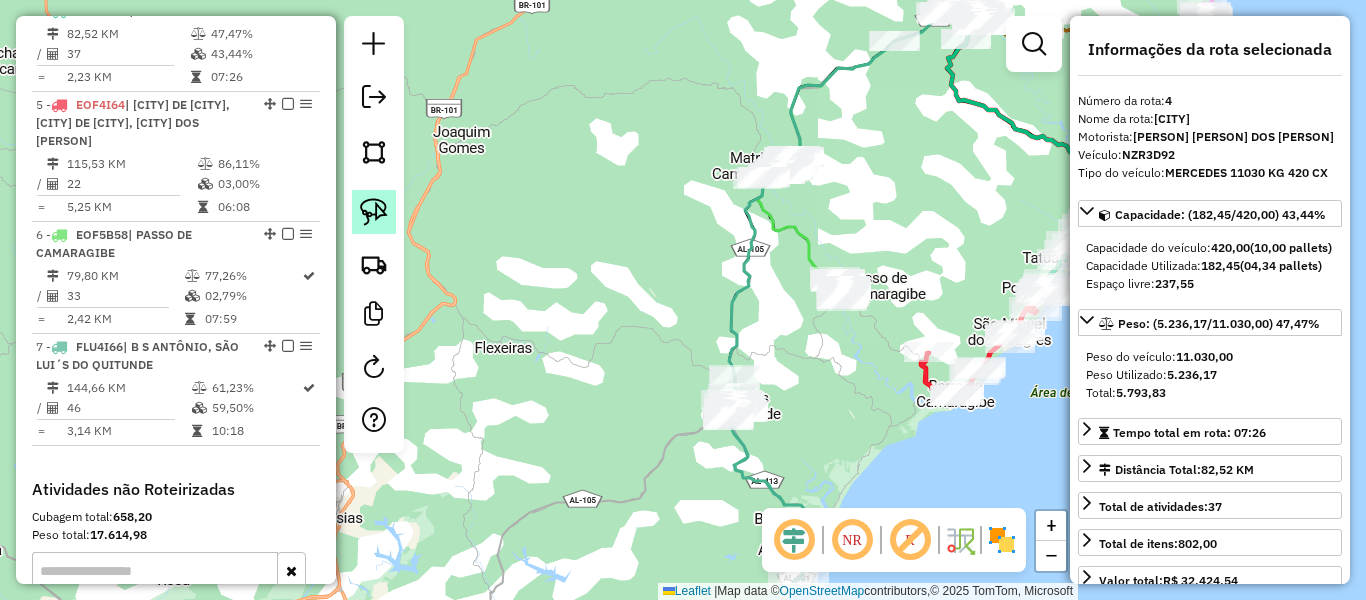 click 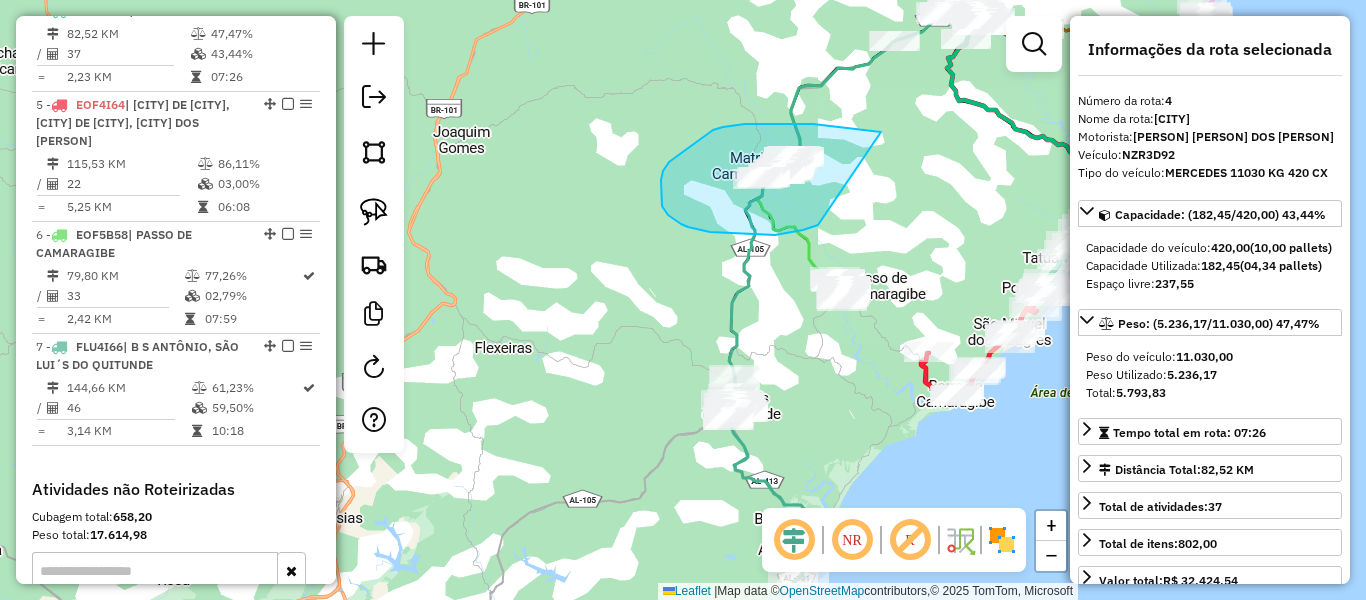 drag, startPoint x: 881, startPoint y: 132, endPoint x: 834, endPoint y: 218, distance: 98.005104 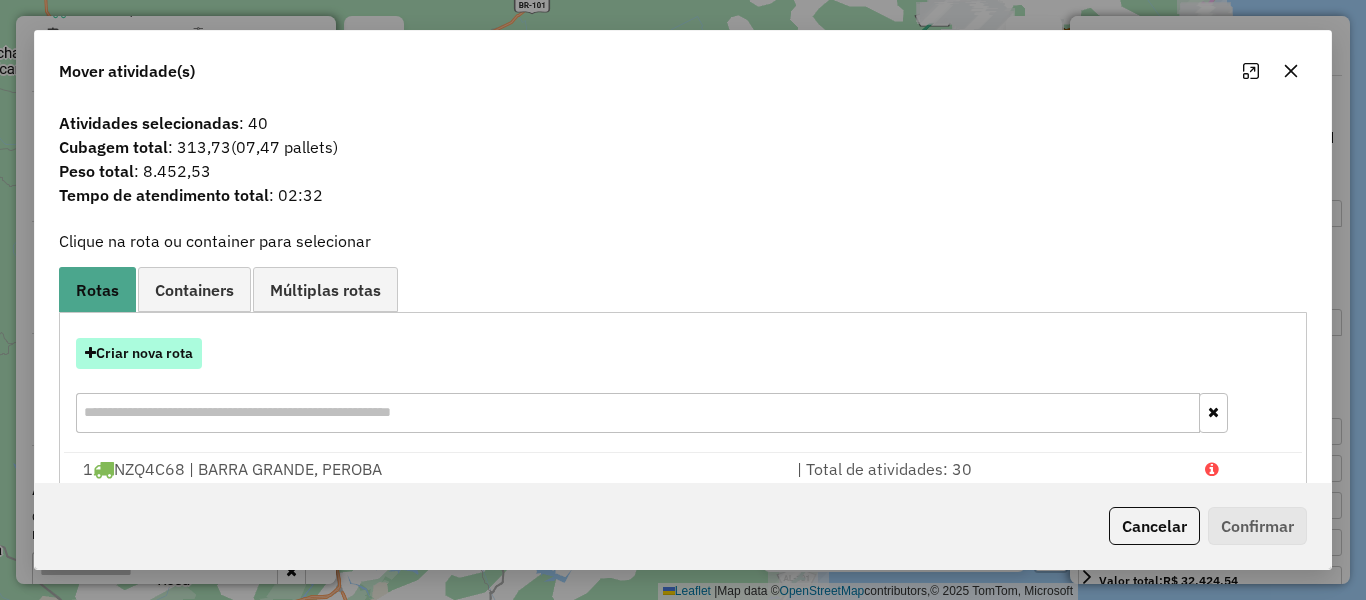 click on "Criar nova rota" at bounding box center (139, 353) 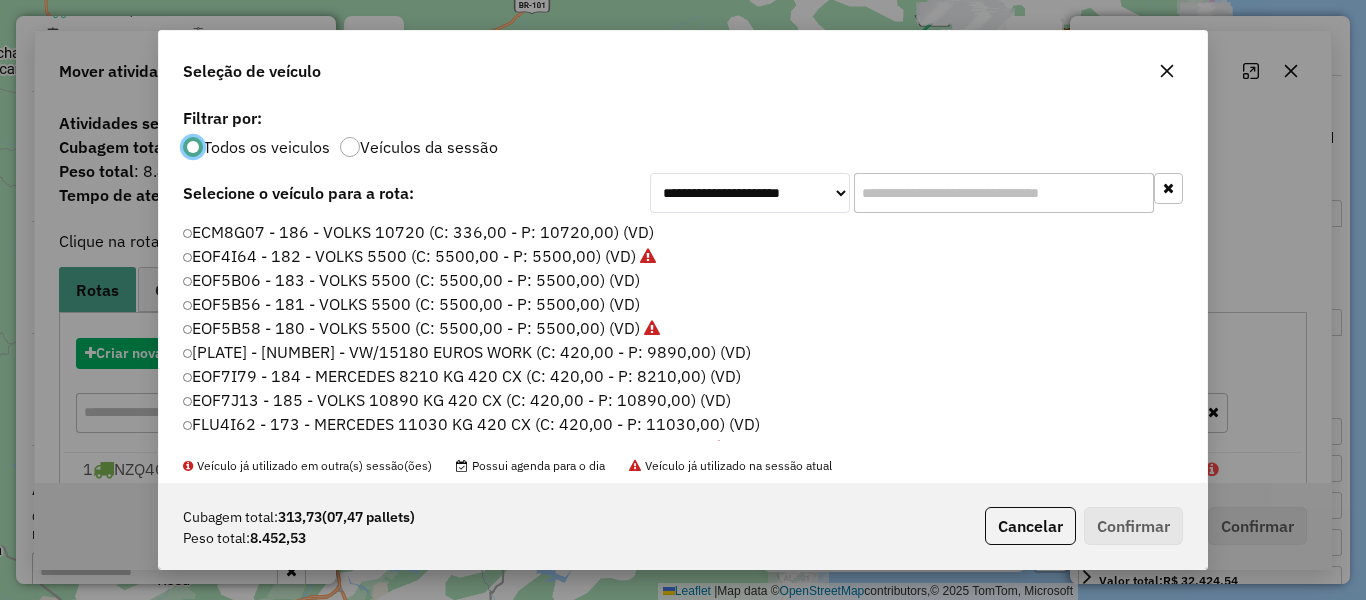 scroll, scrollTop: 11, scrollLeft: 6, axis: both 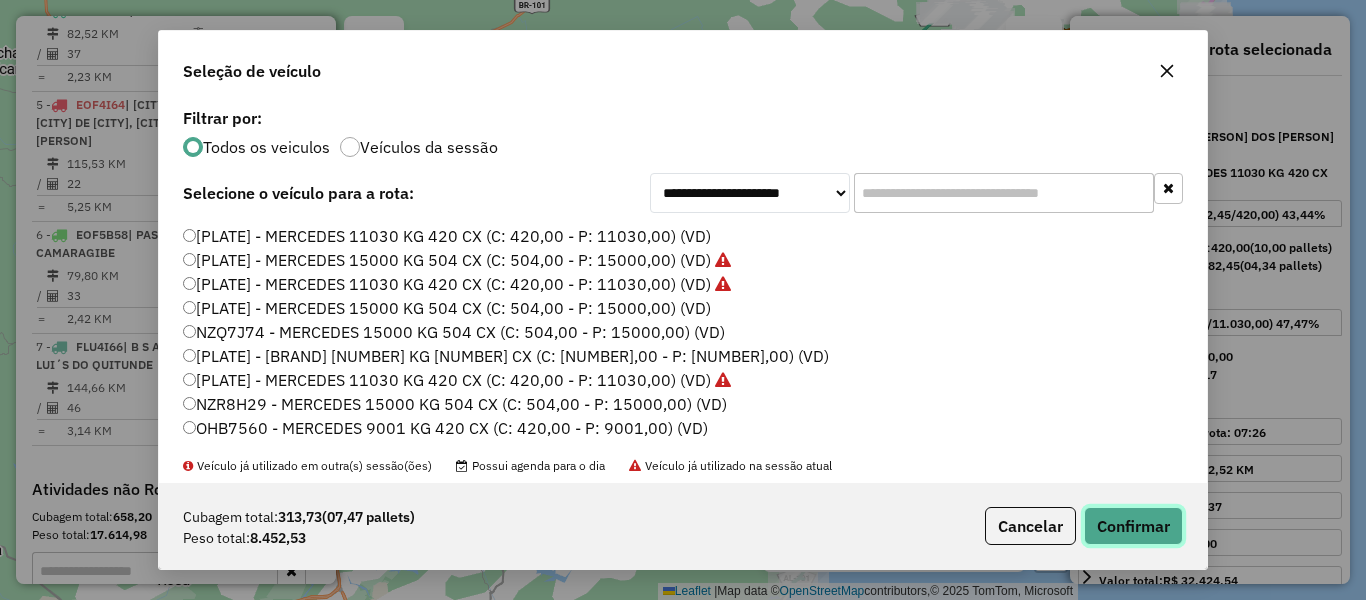 click on "Confirmar" 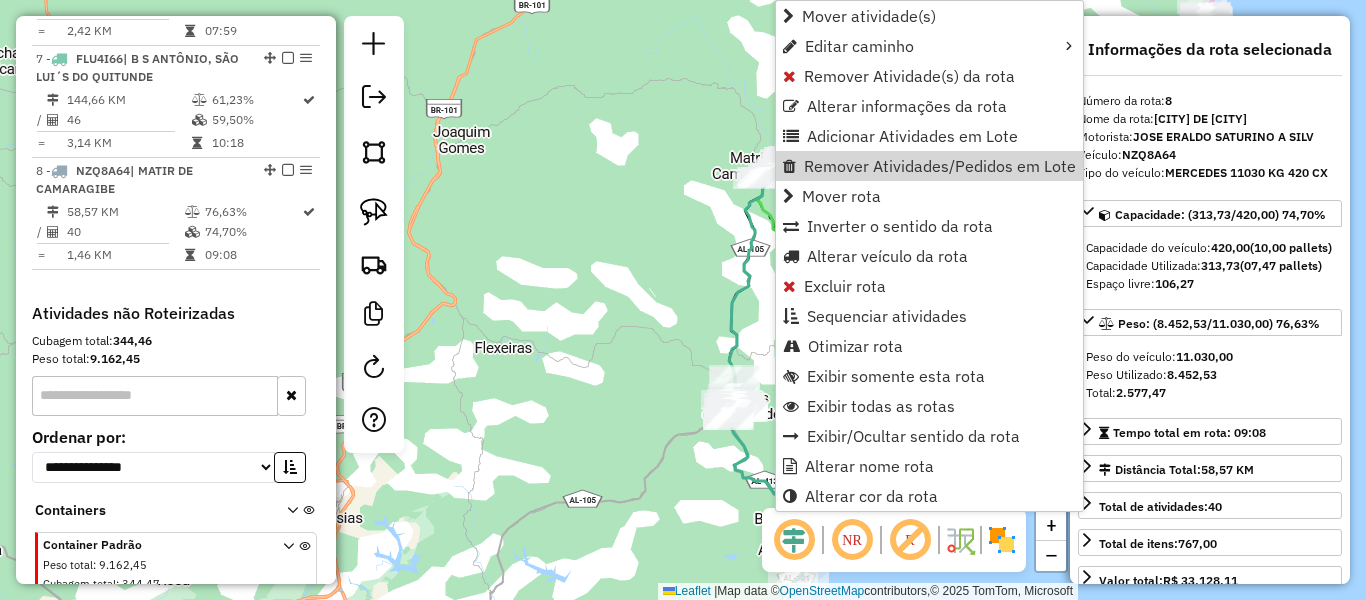 scroll, scrollTop: 1514, scrollLeft: 0, axis: vertical 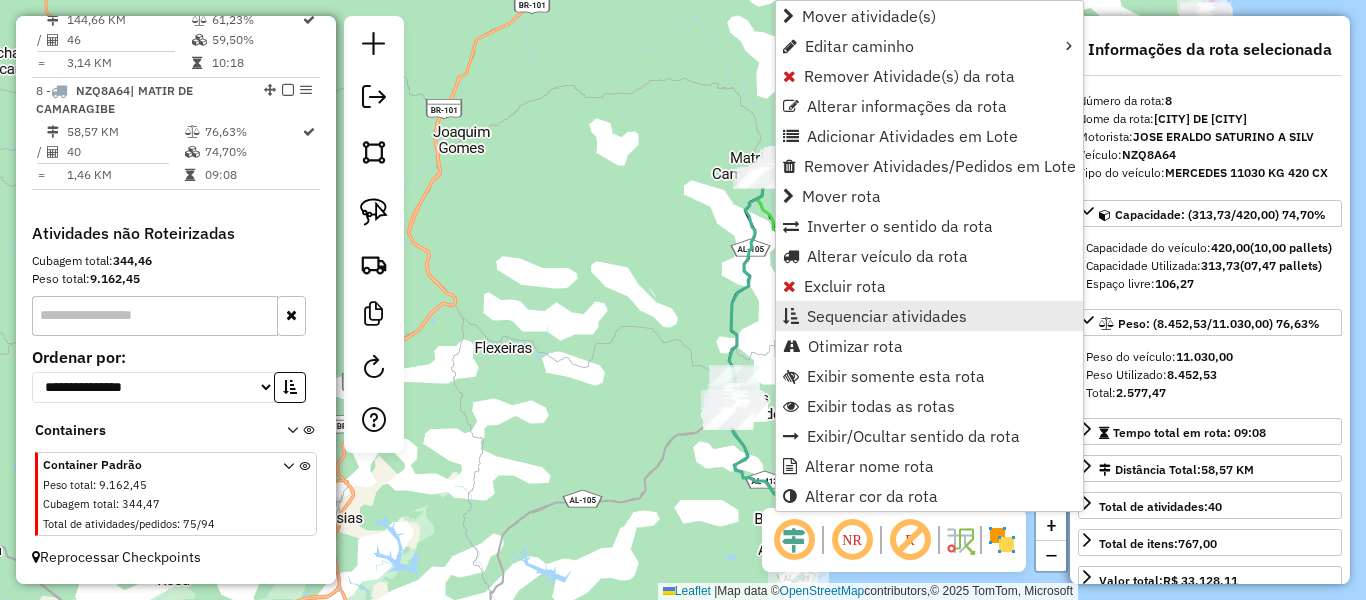 click on "Sequenciar atividades" at bounding box center (887, 316) 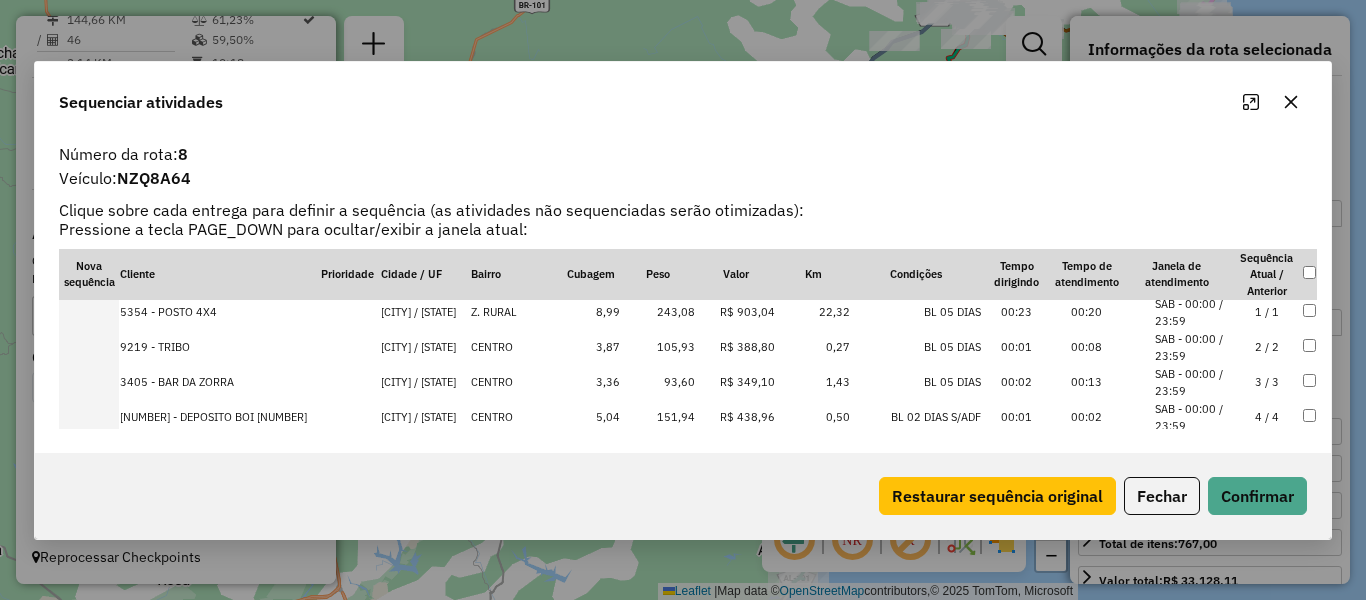 scroll, scrollTop: 0, scrollLeft: 0, axis: both 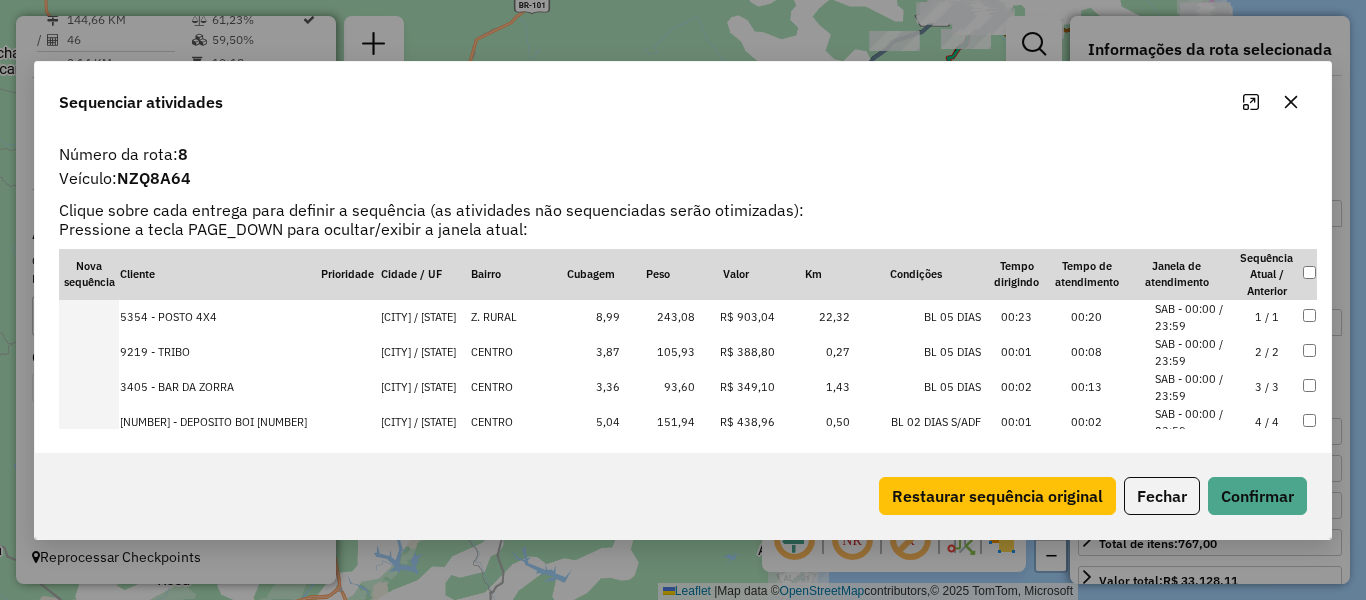 click 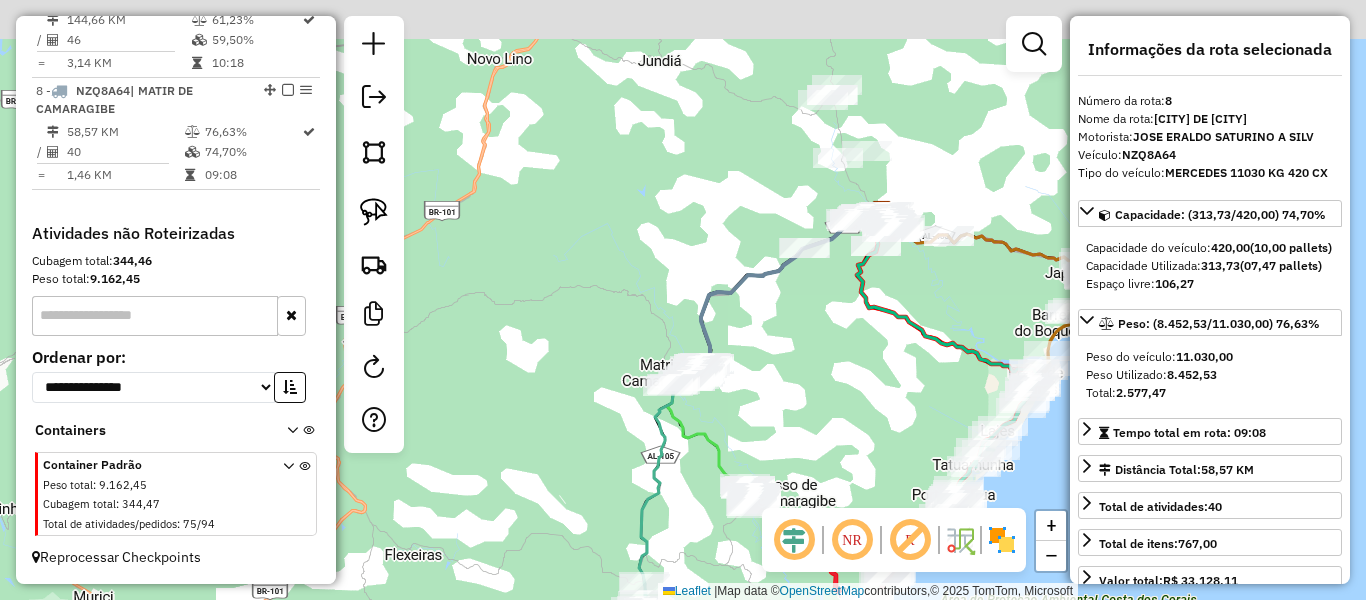 drag, startPoint x: 925, startPoint y: 210, endPoint x: 835, endPoint y: 417, distance: 225.71886 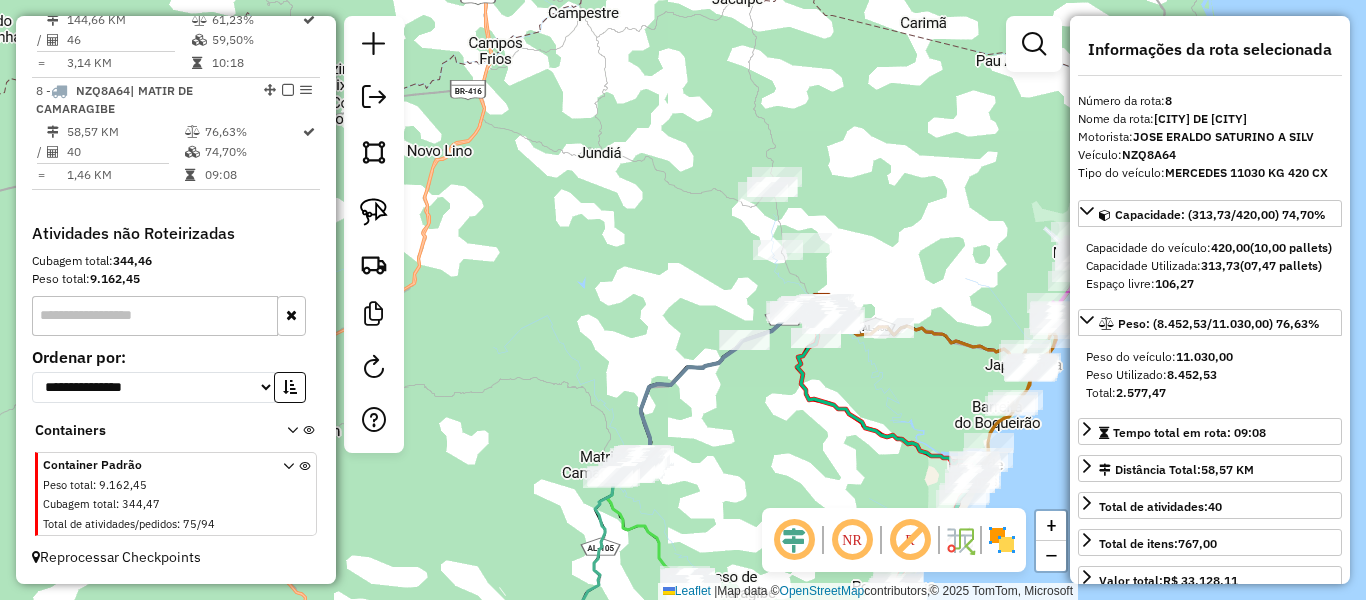drag, startPoint x: 823, startPoint y: 345, endPoint x: 762, endPoint y: 437, distance: 110.38569 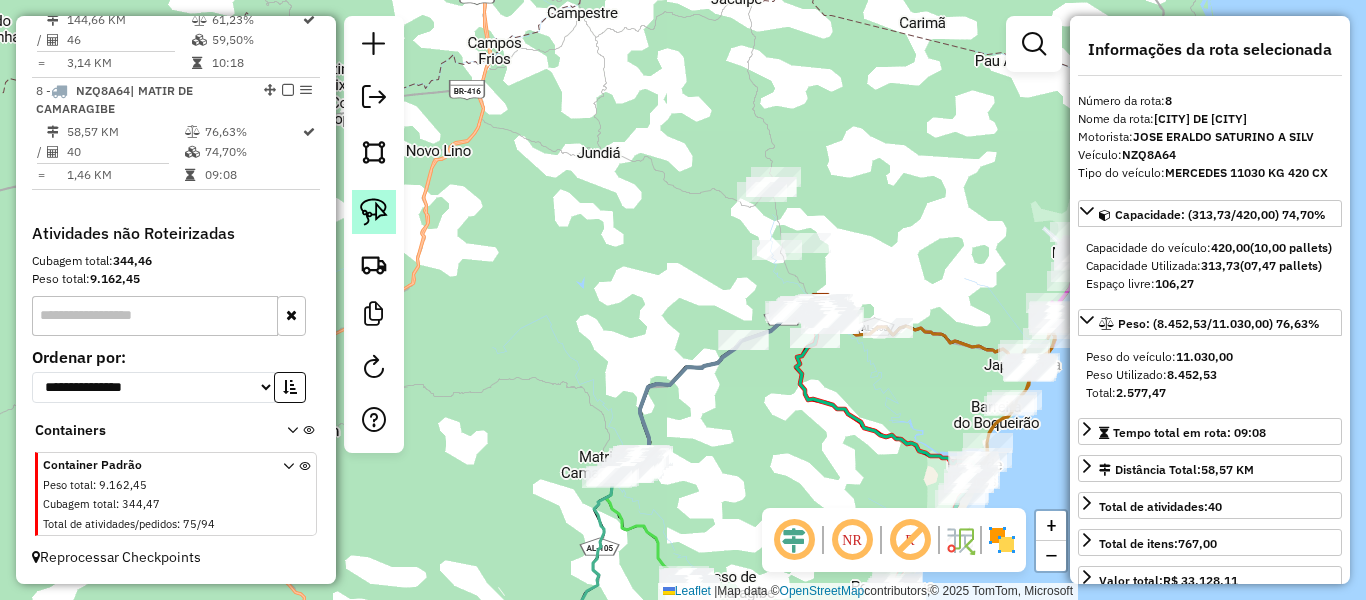 click 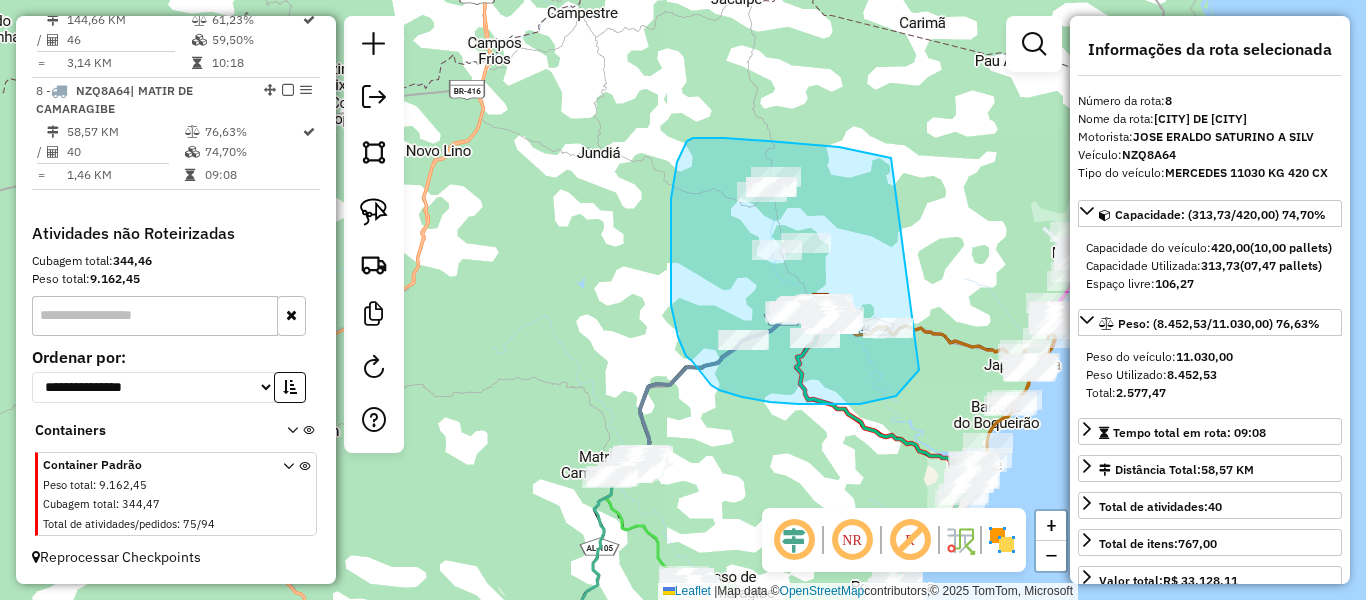 drag, startPoint x: 891, startPoint y: 158, endPoint x: 936, endPoint y: 342, distance: 189.4228 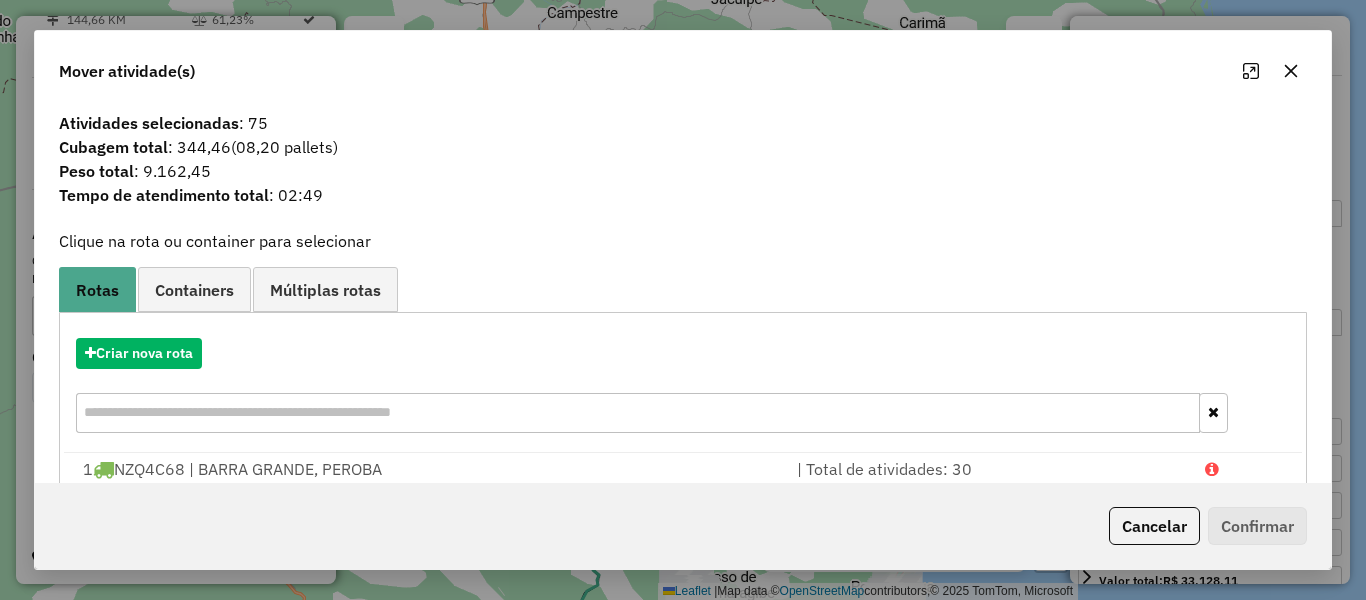 click 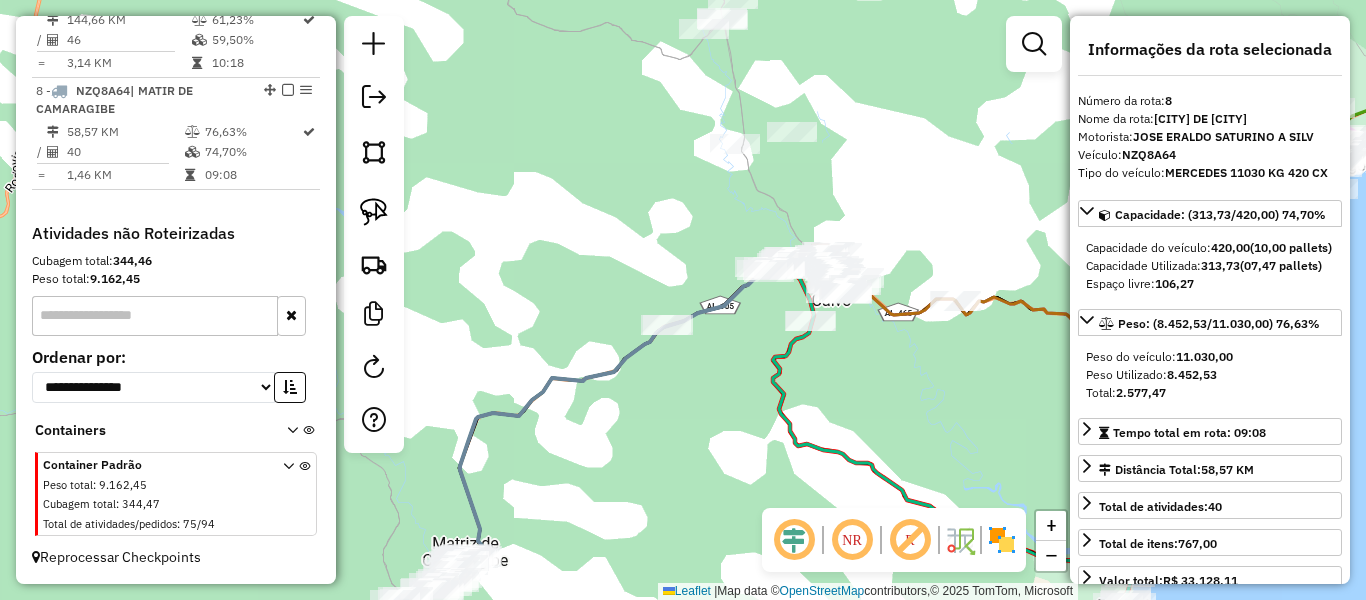 drag, startPoint x: 871, startPoint y: 391, endPoint x: 871, endPoint y: 347, distance: 44 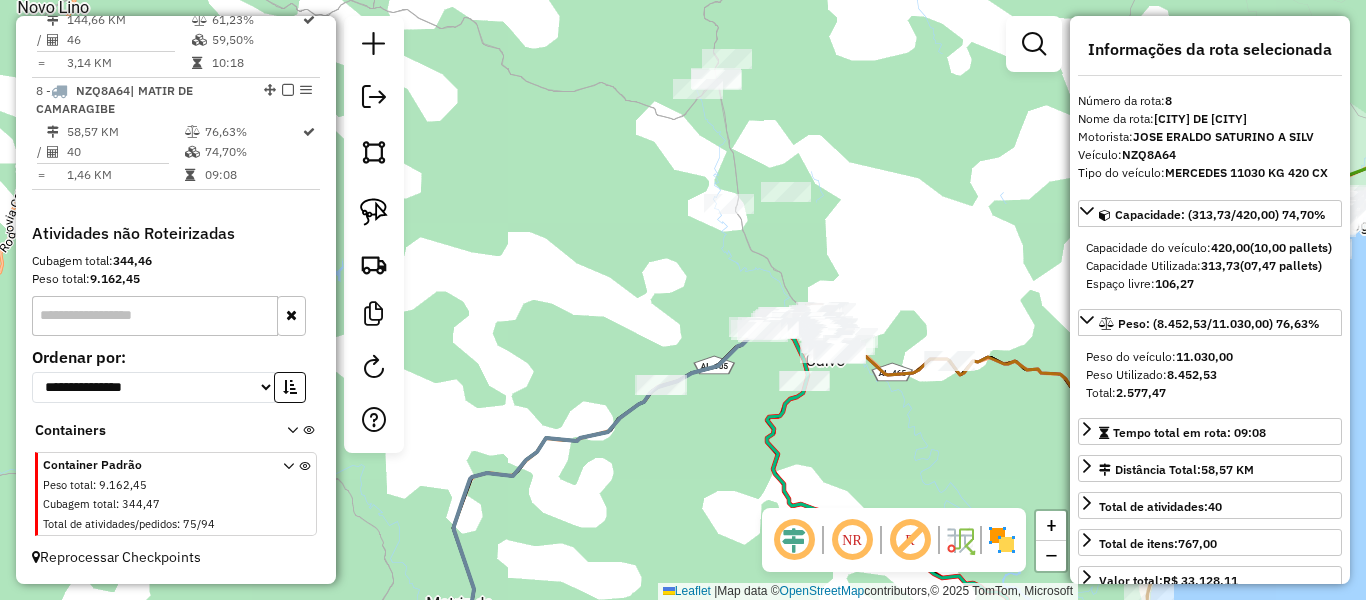 drag, startPoint x: 661, startPoint y: 210, endPoint x: 655, endPoint y: 279, distance: 69.260376 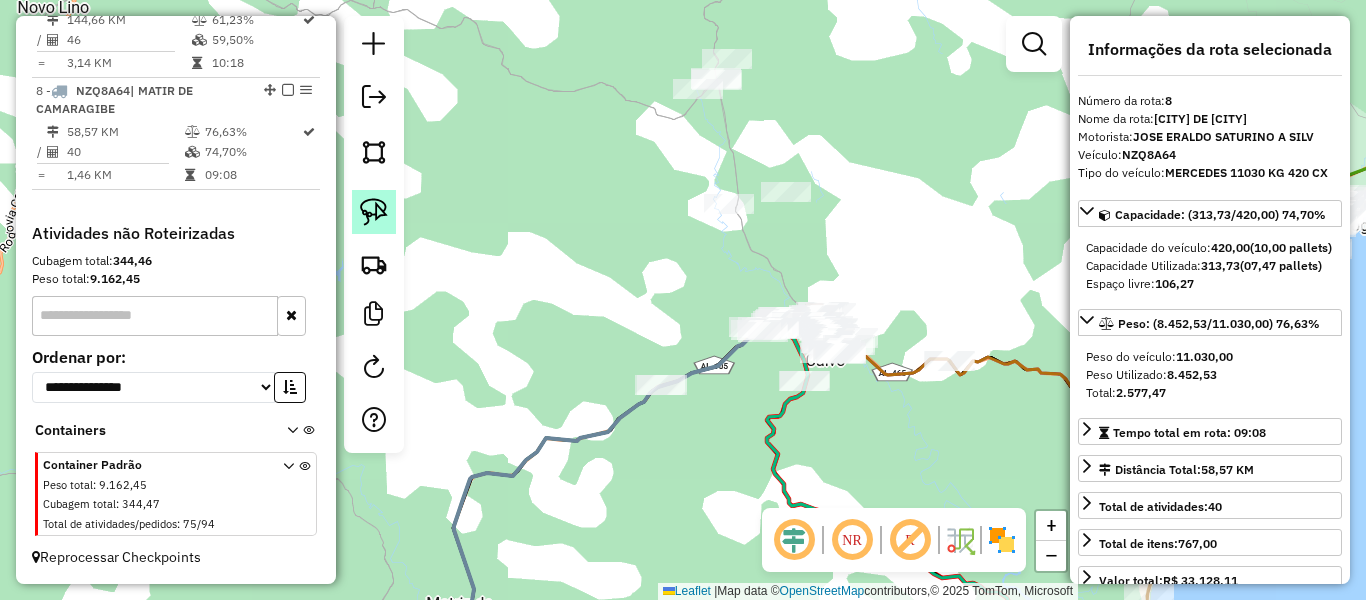 click 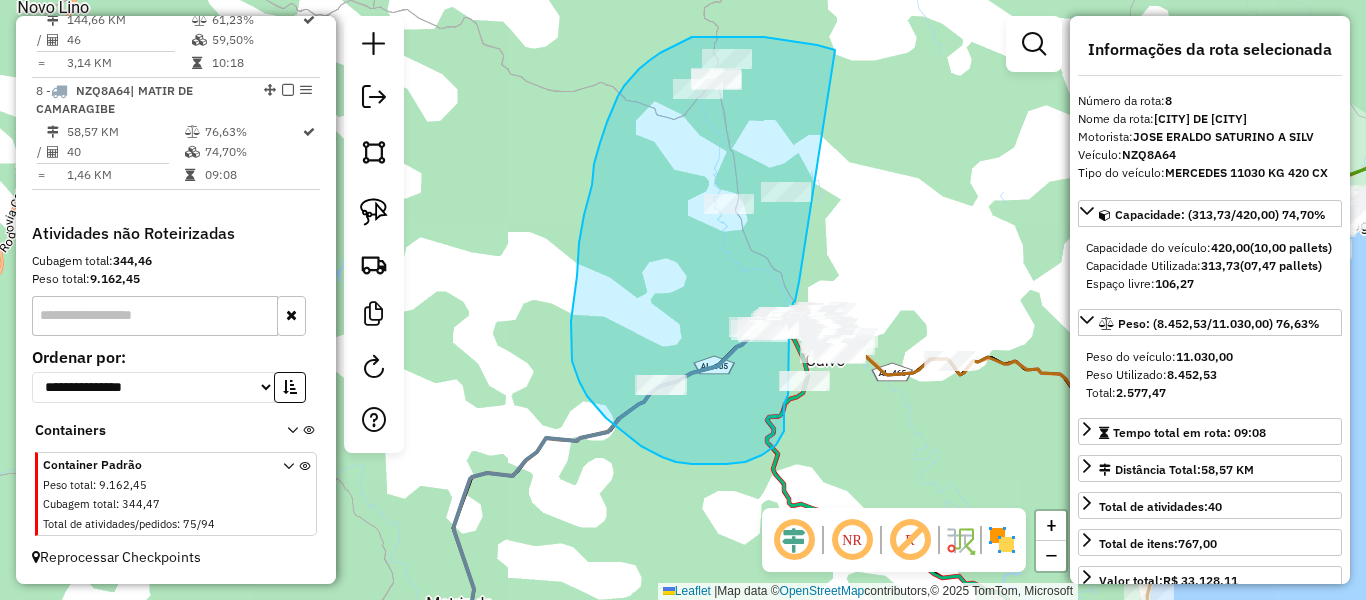 drag, startPoint x: 835, startPoint y: 50, endPoint x: 809, endPoint y: 253, distance: 204.65825 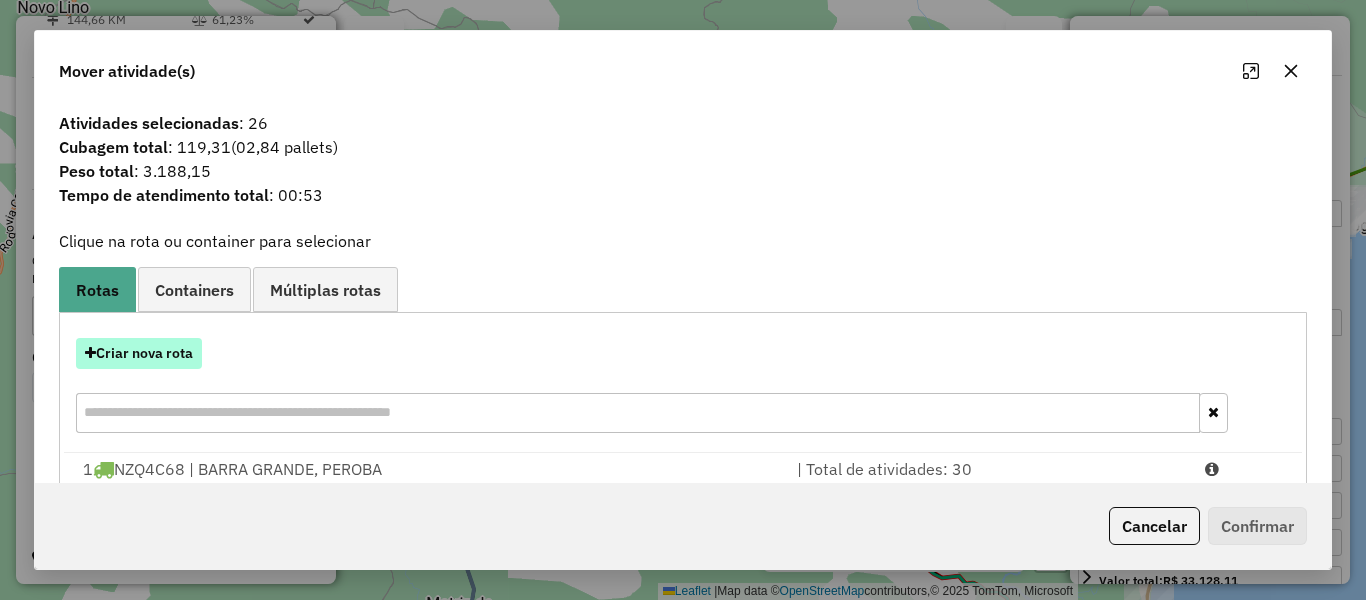 click on "Criar nova rota" at bounding box center [139, 353] 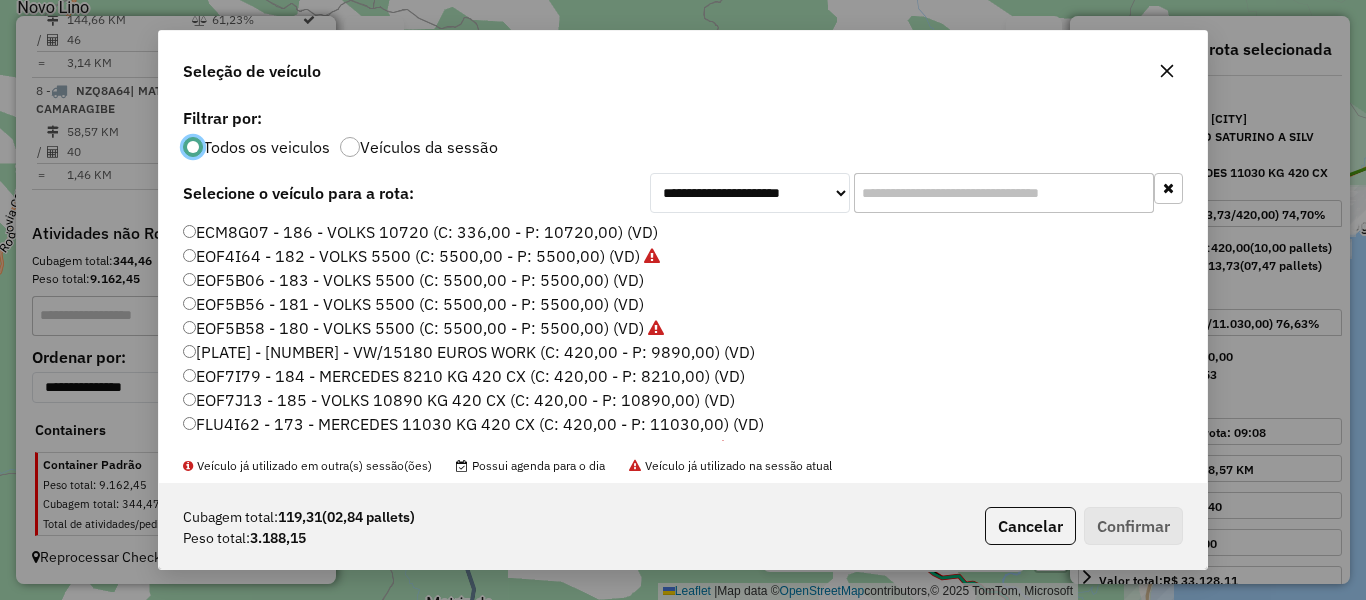 scroll, scrollTop: 11, scrollLeft: 6, axis: both 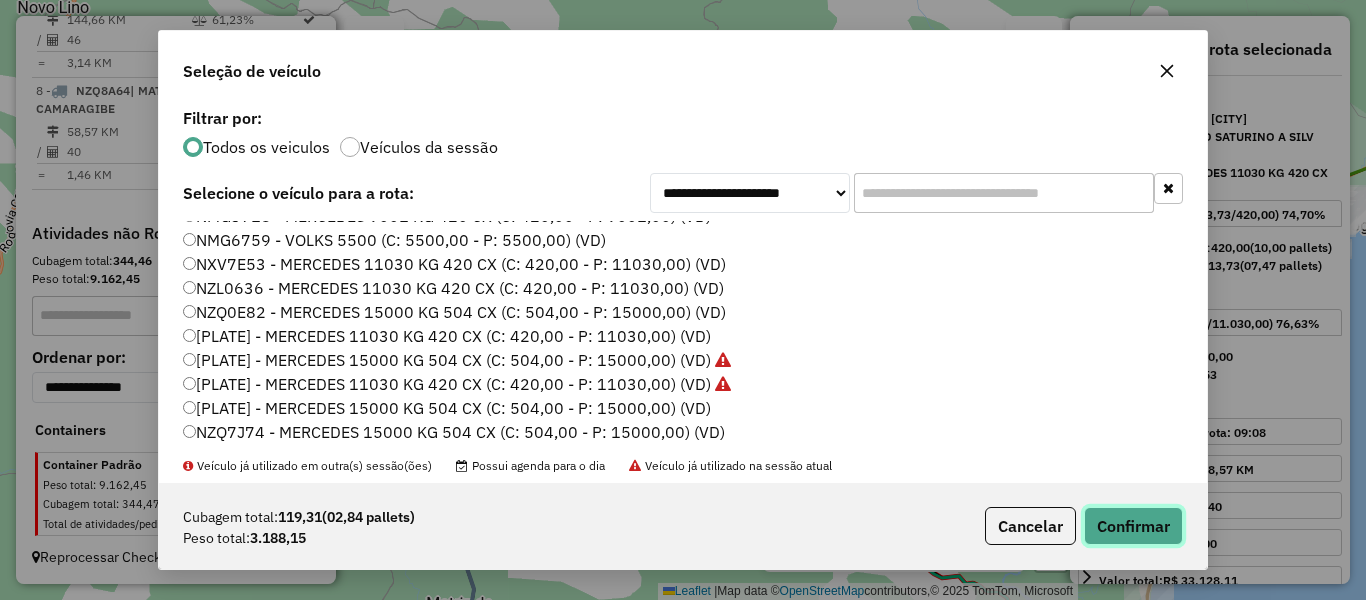 click on "Confirmar" 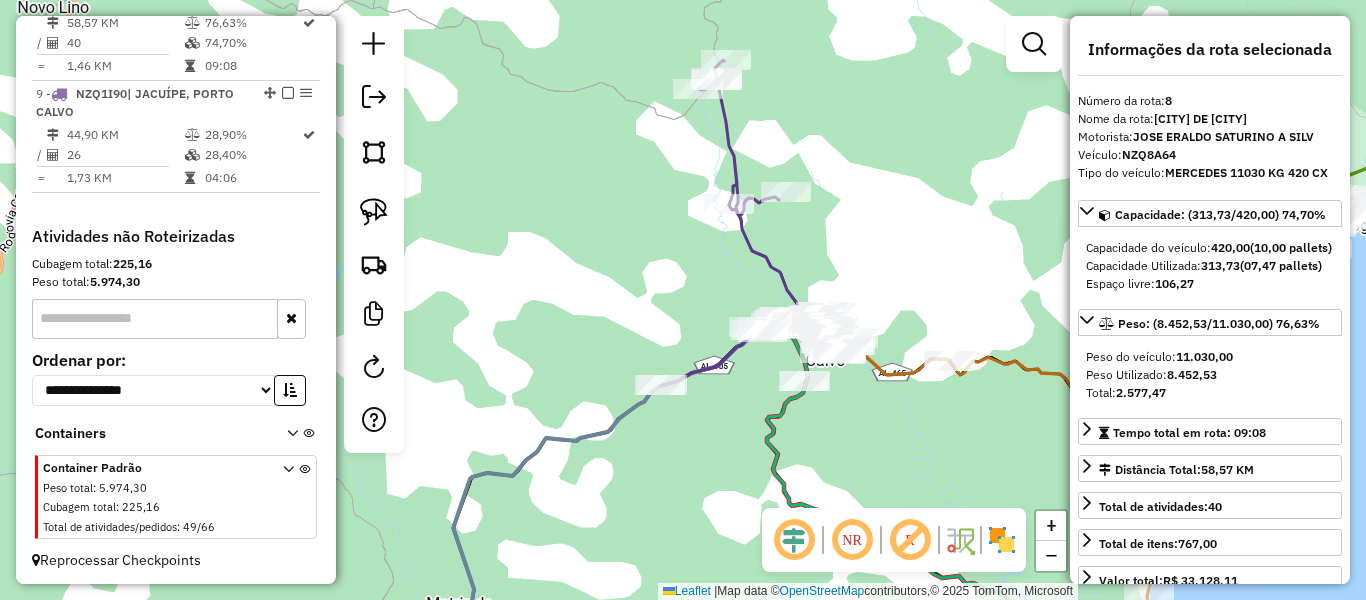 scroll, scrollTop: 1576, scrollLeft: 0, axis: vertical 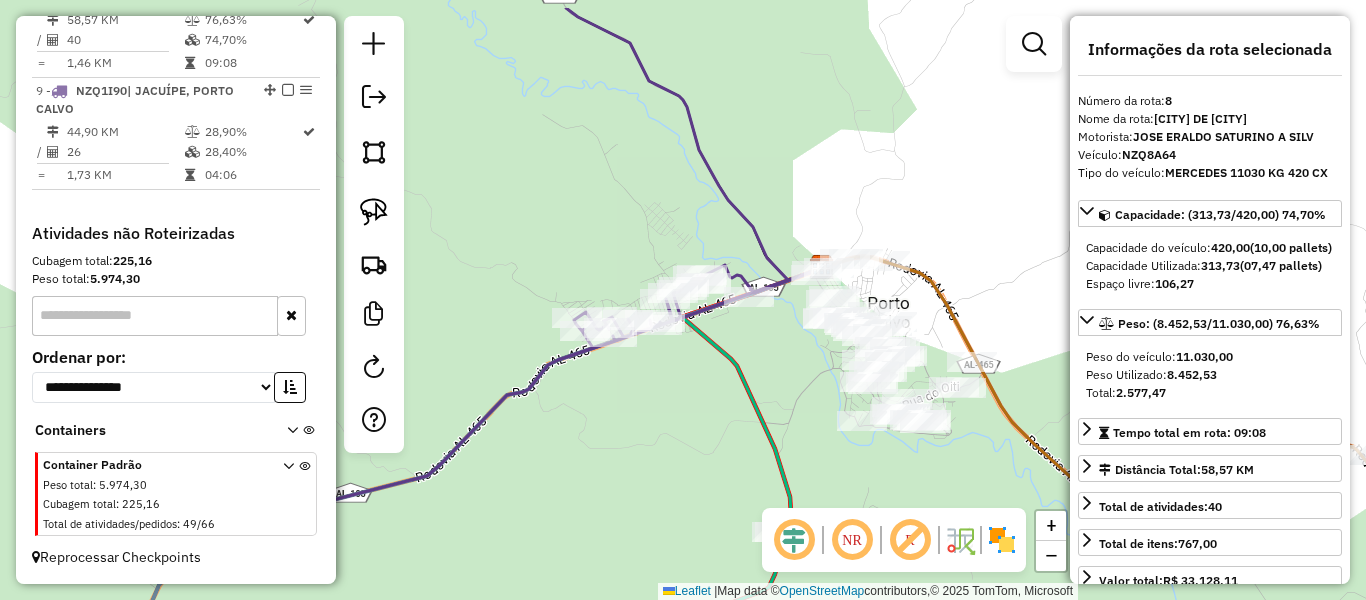 drag, startPoint x: 883, startPoint y: 452, endPoint x: 923, endPoint y: 520, distance: 78.892334 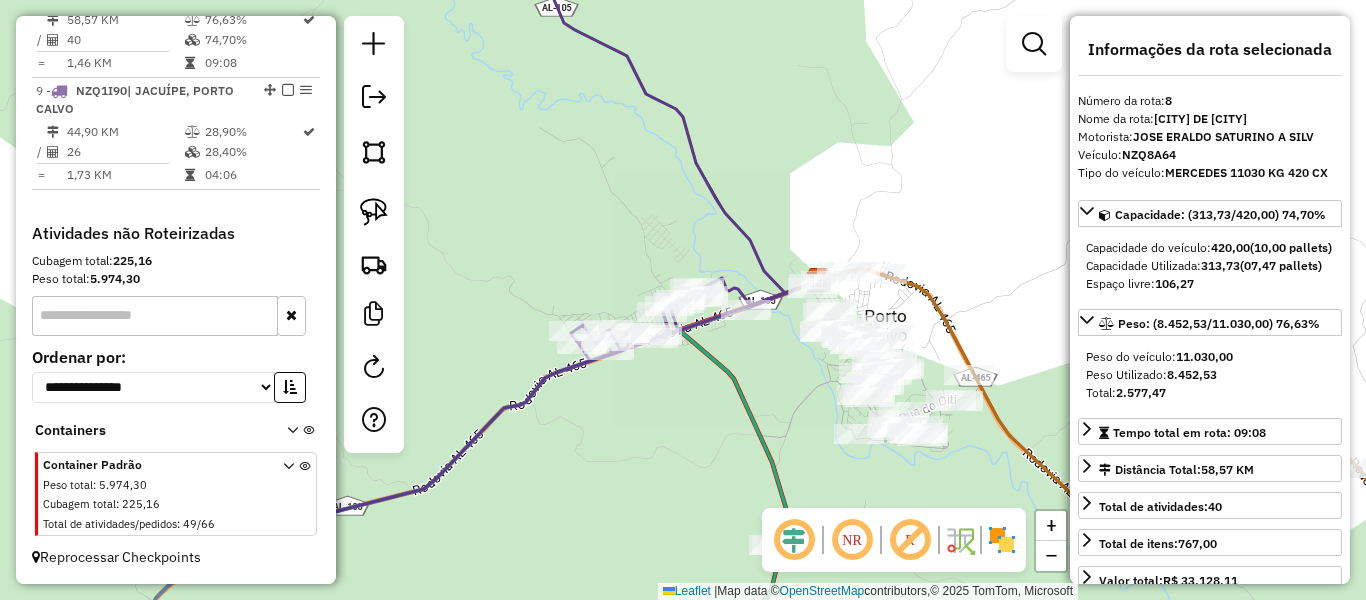 drag, startPoint x: 793, startPoint y: 381, endPoint x: 789, endPoint y: 397, distance: 16.492422 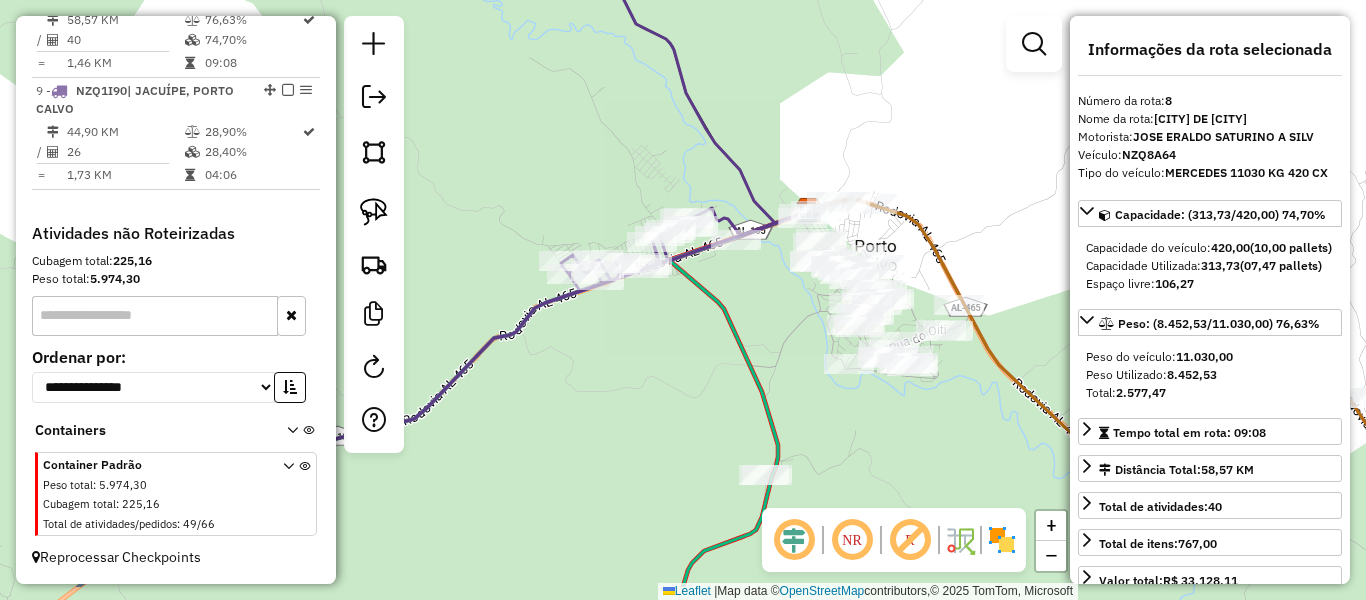 drag, startPoint x: 620, startPoint y: 221, endPoint x: 611, endPoint y: 138, distance: 83.48653 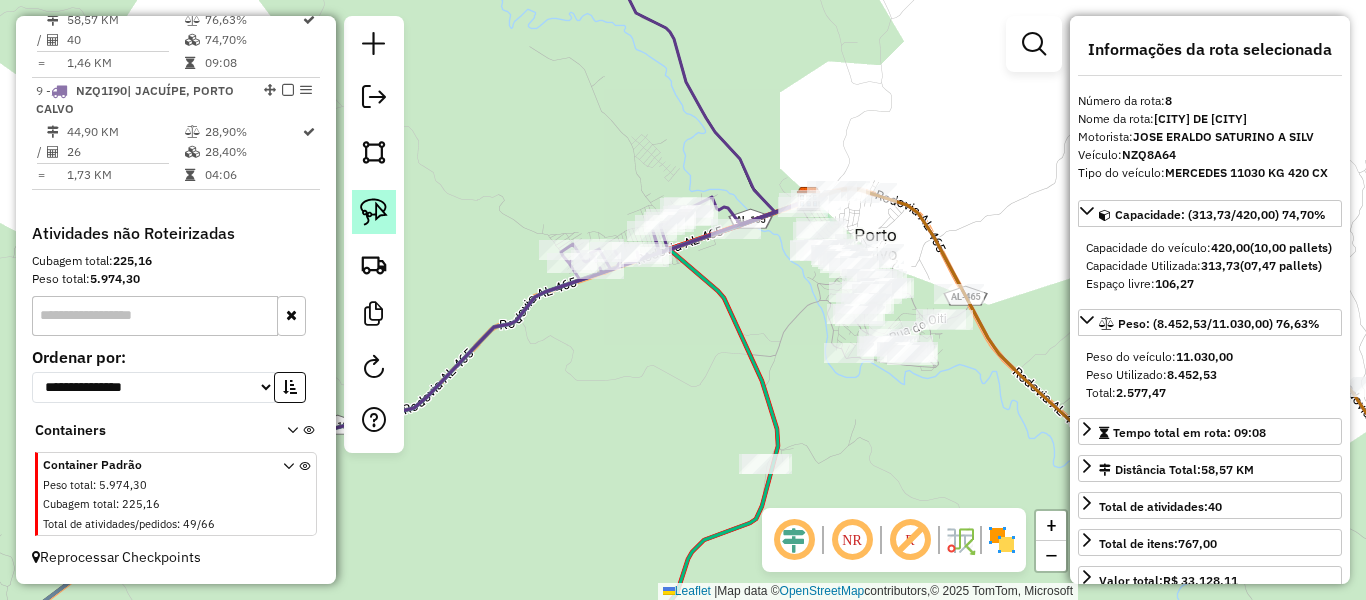 click 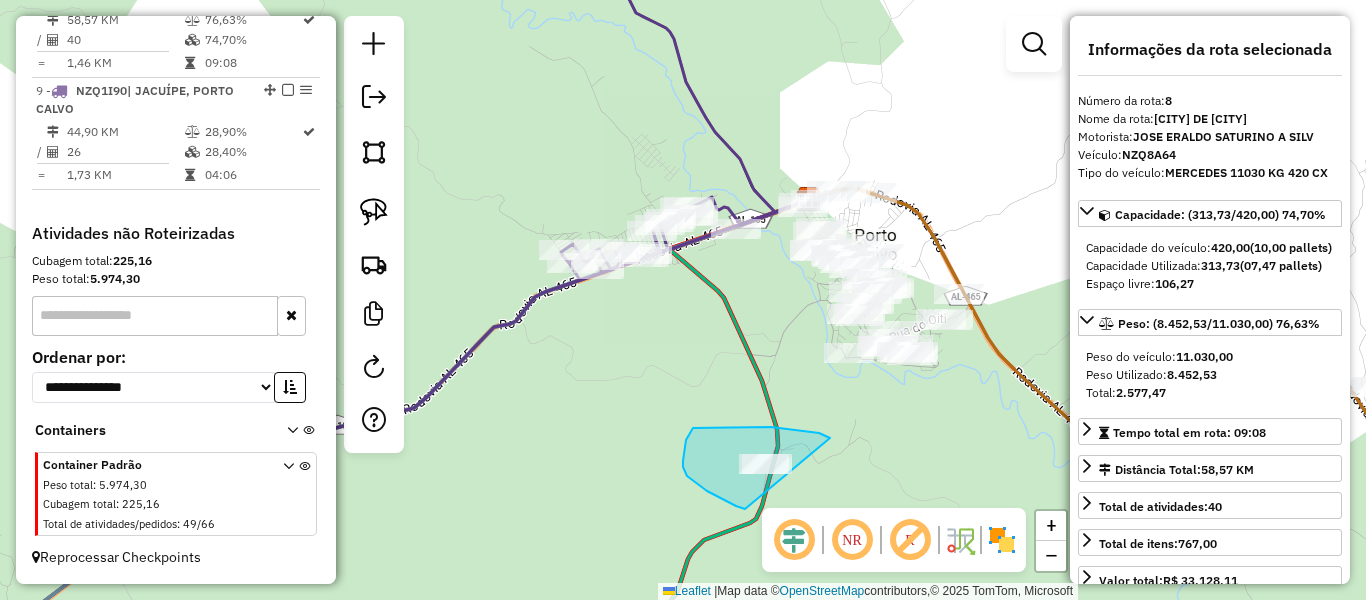 drag, startPoint x: 830, startPoint y: 438, endPoint x: 808, endPoint y: 483, distance: 50.08992 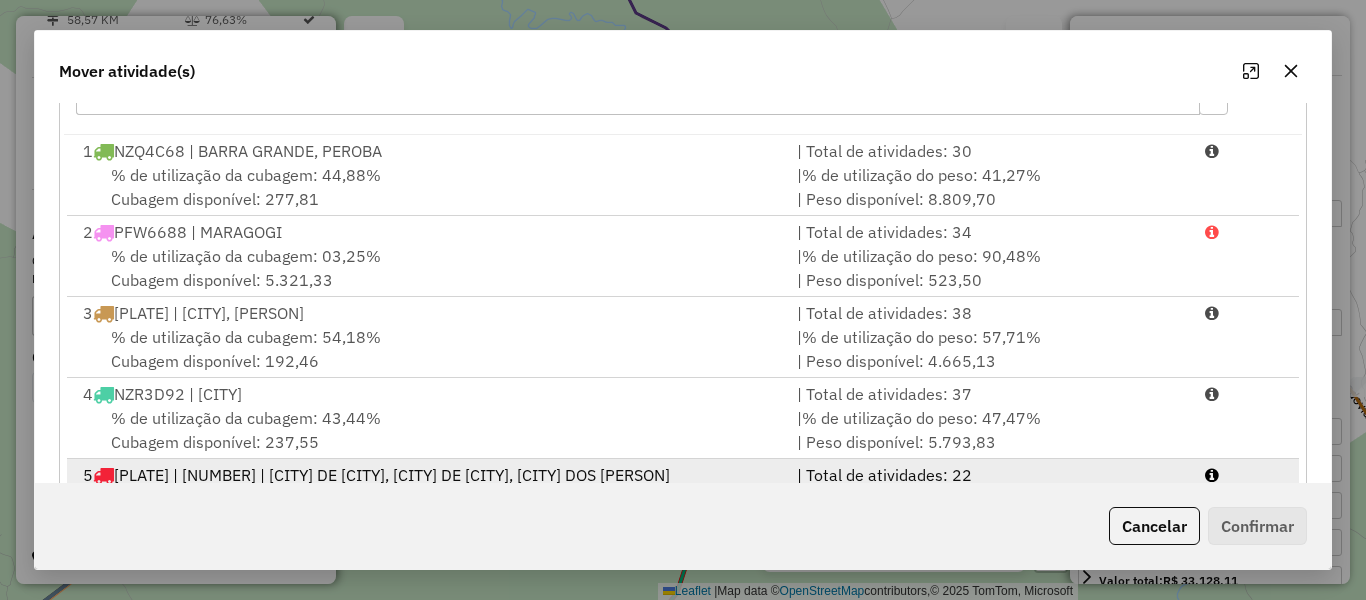 scroll, scrollTop: 404, scrollLeft: 0, axis: vertical 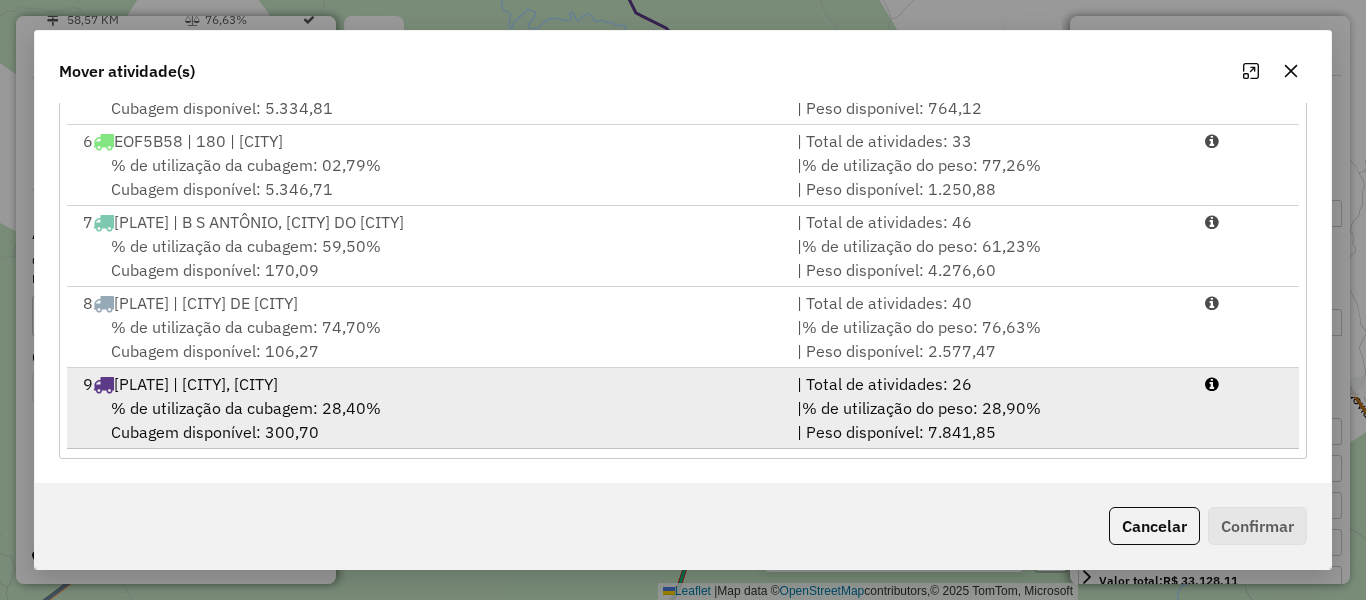 click on "9  NZQ1I90 | JACUÍPE, PORTO CALVO" at bounding box center (428, 384) 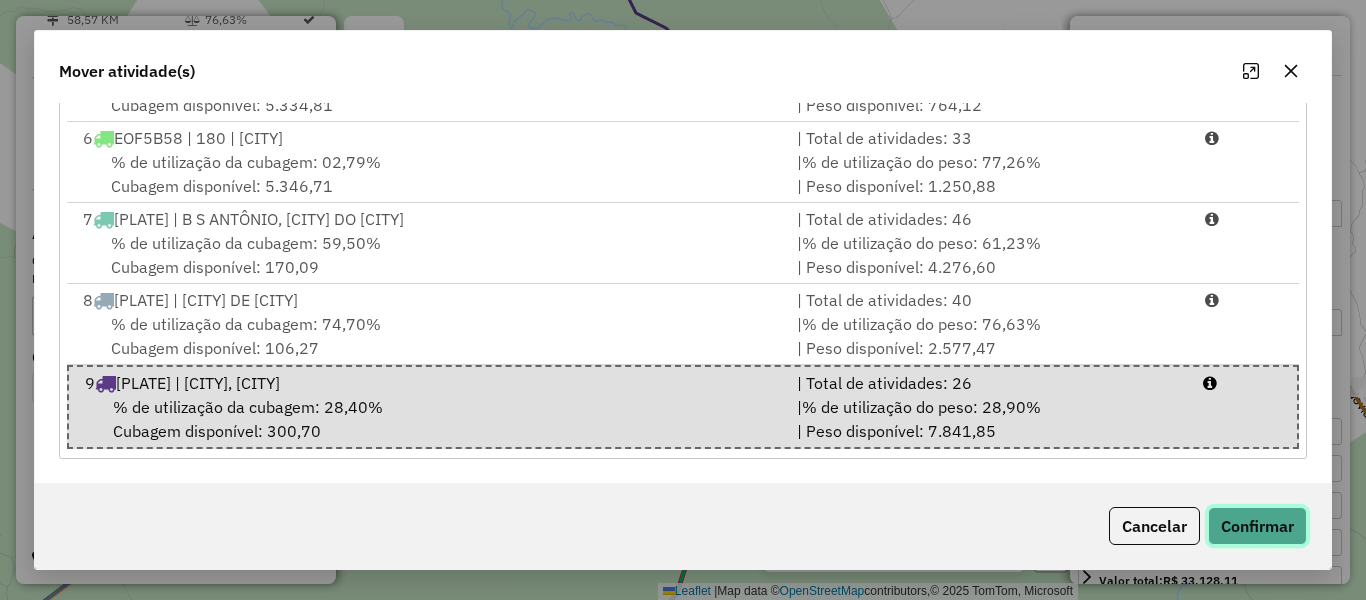 click on "Confirmar" 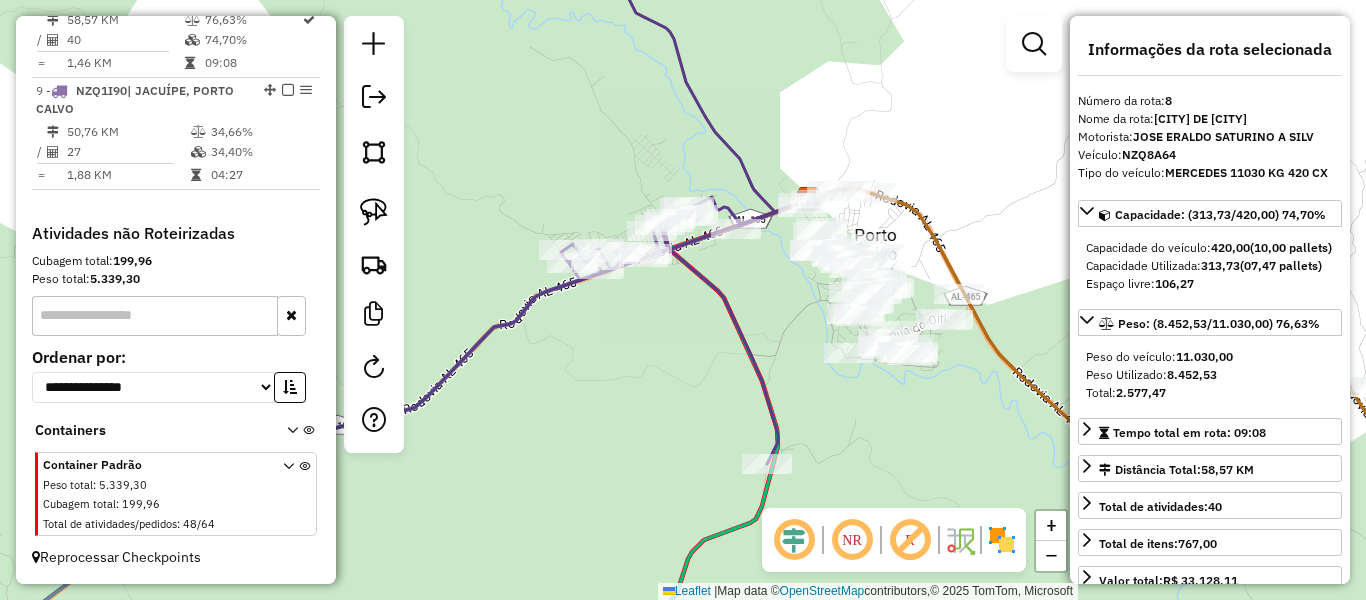 scroll, scrollTop: 0, scrollLeft: 0, axis: both 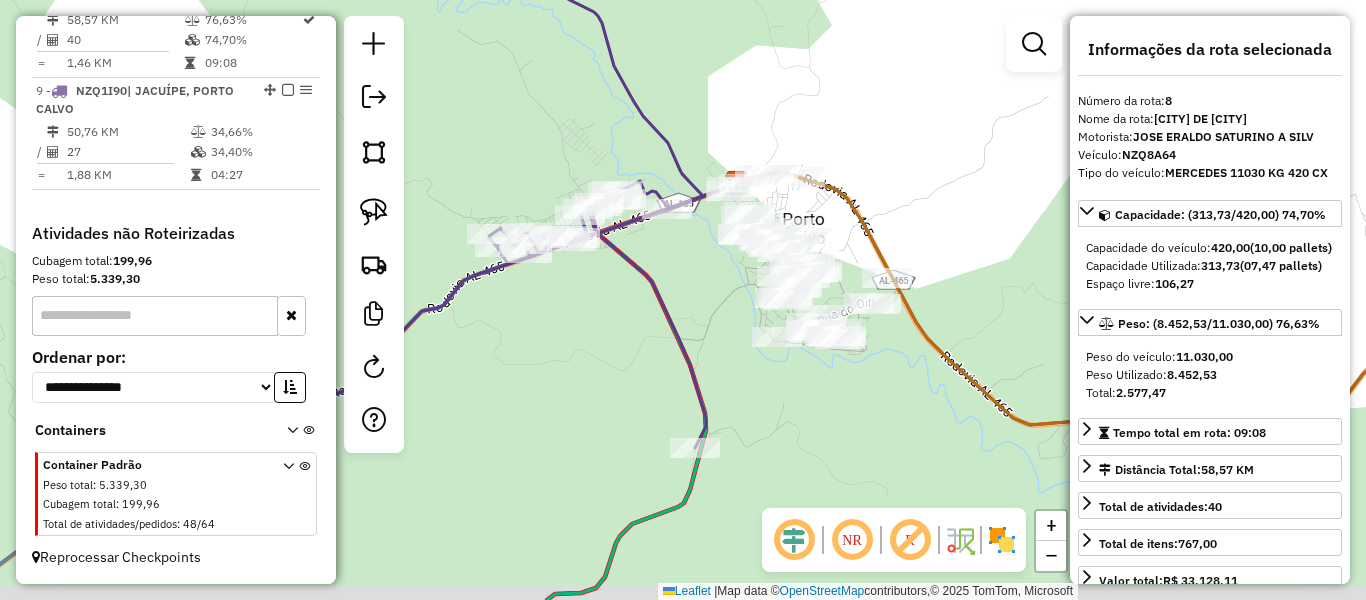 drag, startPoint x: 733, startPoint y: 214, endPoint x: 654, endPoint y: 198, distance: 80.60397 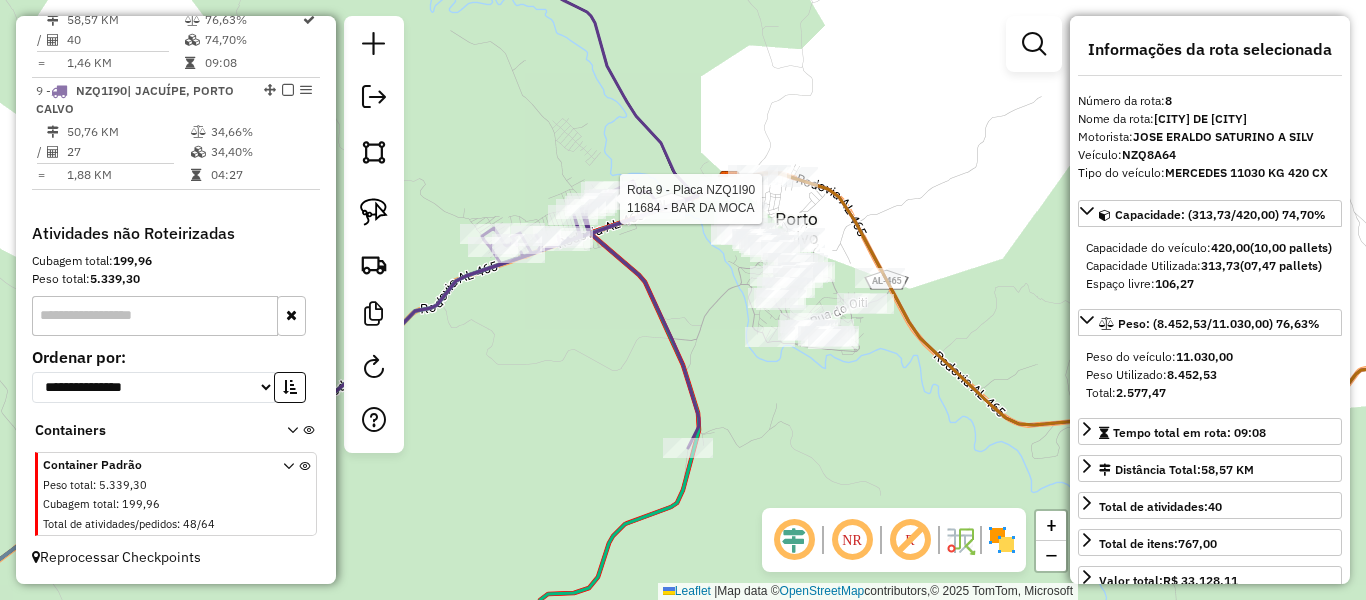 click on "Rota 9 - Placa NZQ1I90  11684 - BAR DA MOCA Janela de atendimento Grade de atendimento Capacidade Transportadoras Veículos Cliente Pedidos  Rotas Selecione os dias de semana para filtrar as janelas de atendimento  Seg   Ter   Qua   Qui   Sex   Sáb   Dom  Informe o período da janela de atendimento: De: Até:  Filtrar exatamente a janela do cliente  Considerar janela de atendimento padrão  Selecione os dias de semana para filtrar as grades de atendimento  Seg   Ter   Qua   Qui   Sex   Sáb   Dom   Considerar clientes sem dia de atendimento cadastrado  Clientes fora do dia de atendimento selecionado Filtrar as atividades entre os valores definidos abaixo:  Peso mínimo:   Peso máximo:   Cubagem mínima:   Cubagem máxima:   De:   Até:  Filtrar as atividades entre o tempo de atendimento definido abaixo:  De:   Até:   Considerar capacidade total dos clientes não roteirizados Transportadora: Selecione um ou mais itens Tipo de veículo: Selecione um ou mais itens Veículo: Selecione um ou mais itens Nome: +" 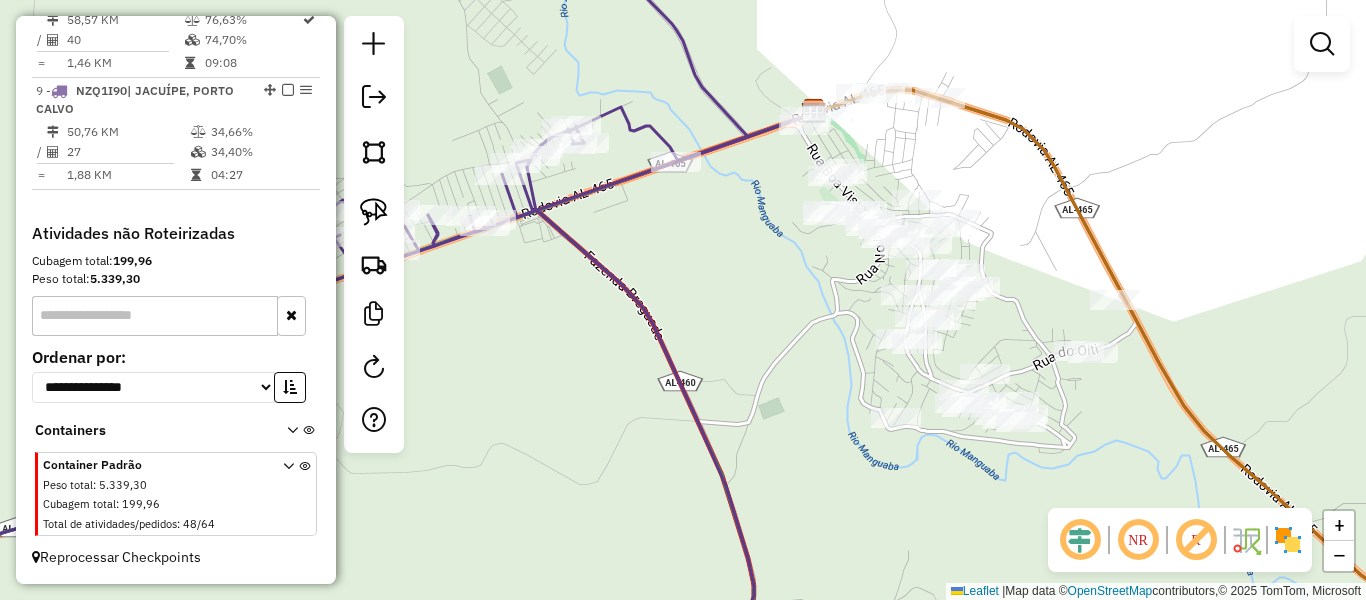 drag, startPoint x: 672, startPoint y: 269, endPoint x: 659, endPoint y: 272, distance: 13.341664 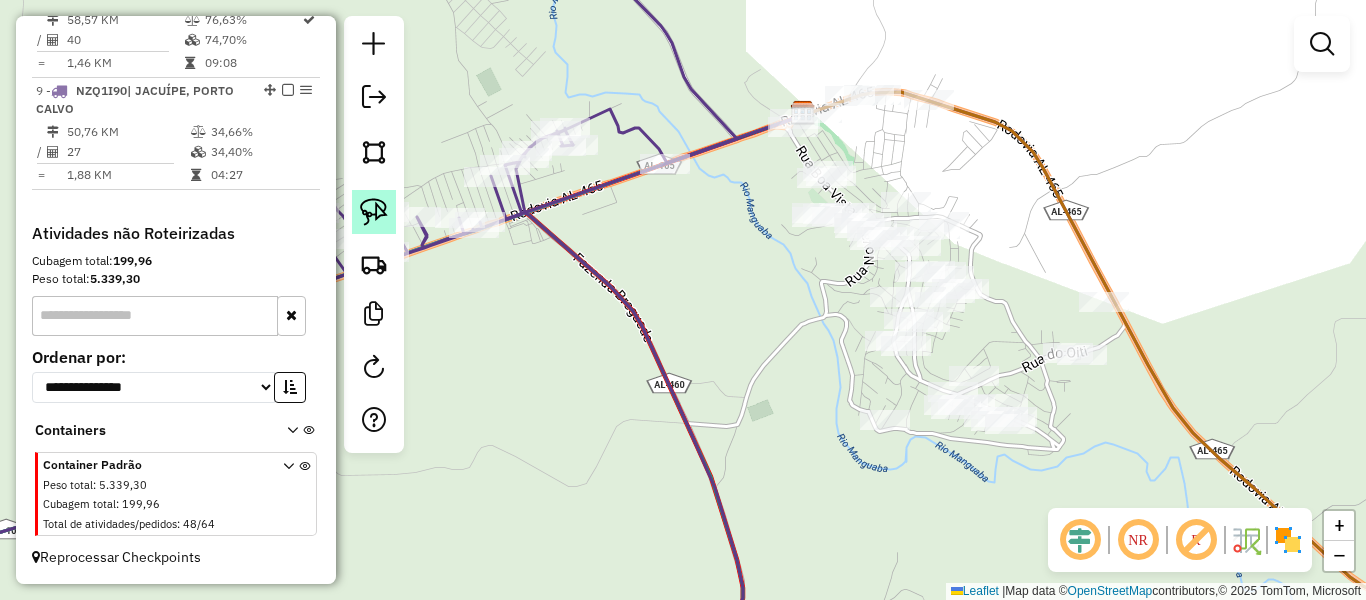 click 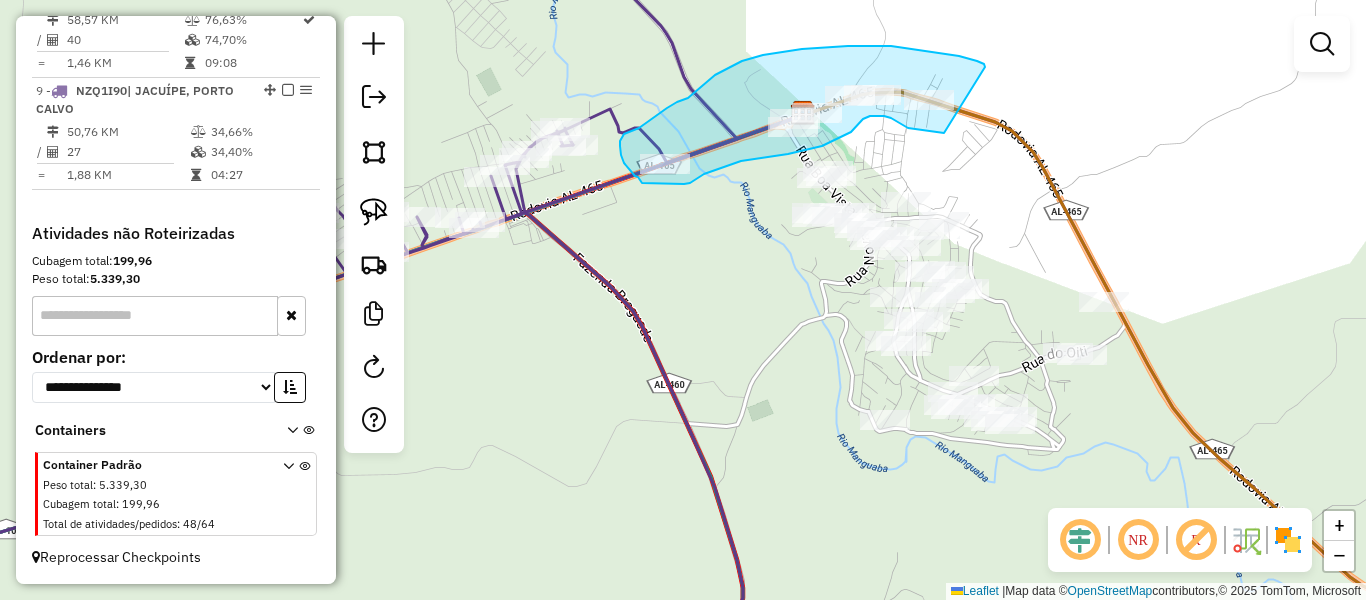 drag, startPoint x: 985, startPoint y: 67, endPoint x: 964, endPoint y: 120, distance: 57.00877 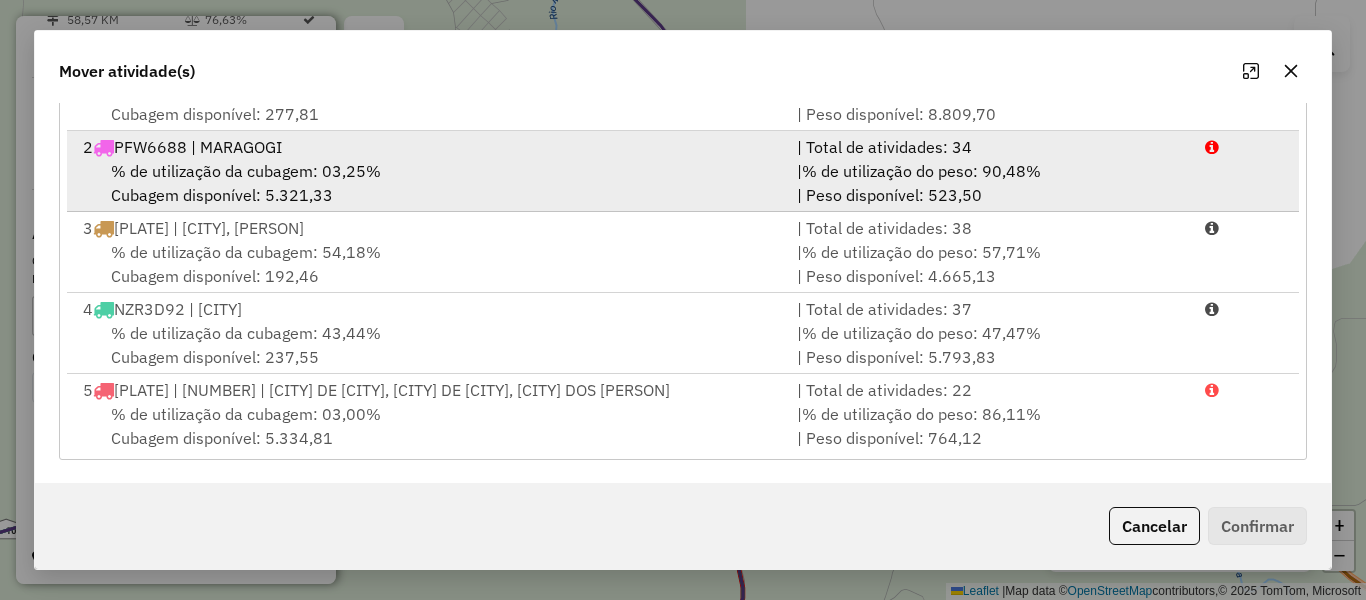 scroll, scrollTop: 404, scrollLeft: 0, axis: vertical 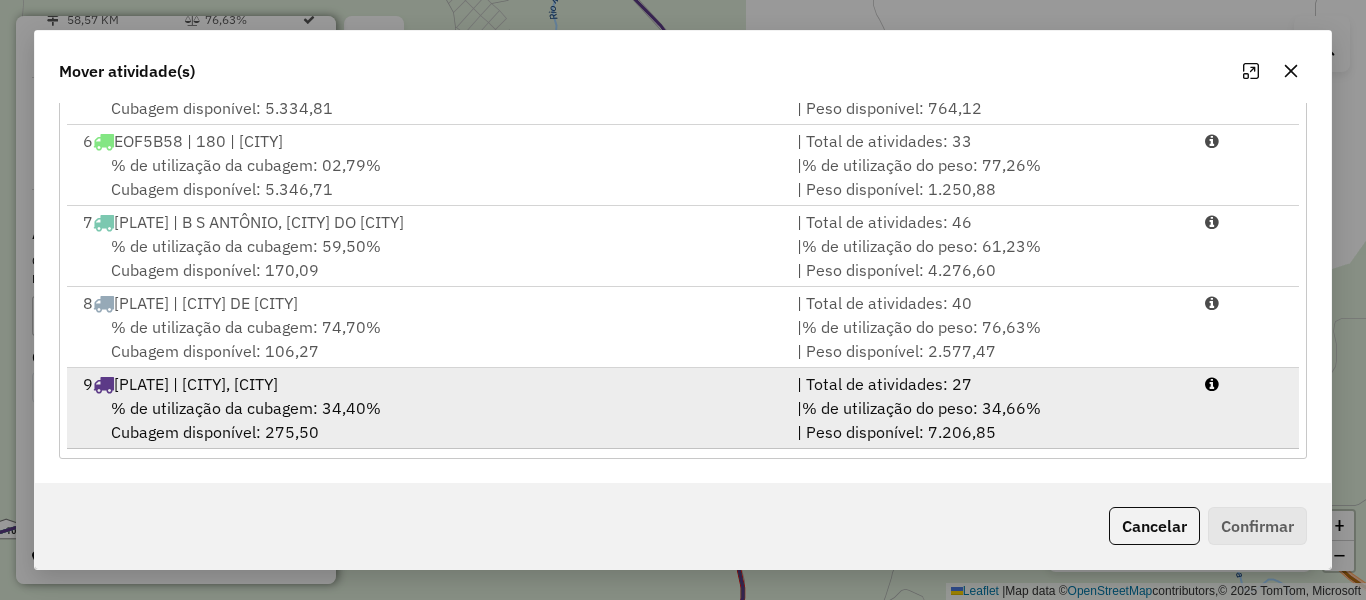 click on "9  NZQ1I90 | JACUÍPE, PORTO CALVO" at bounding box center [428, 384] 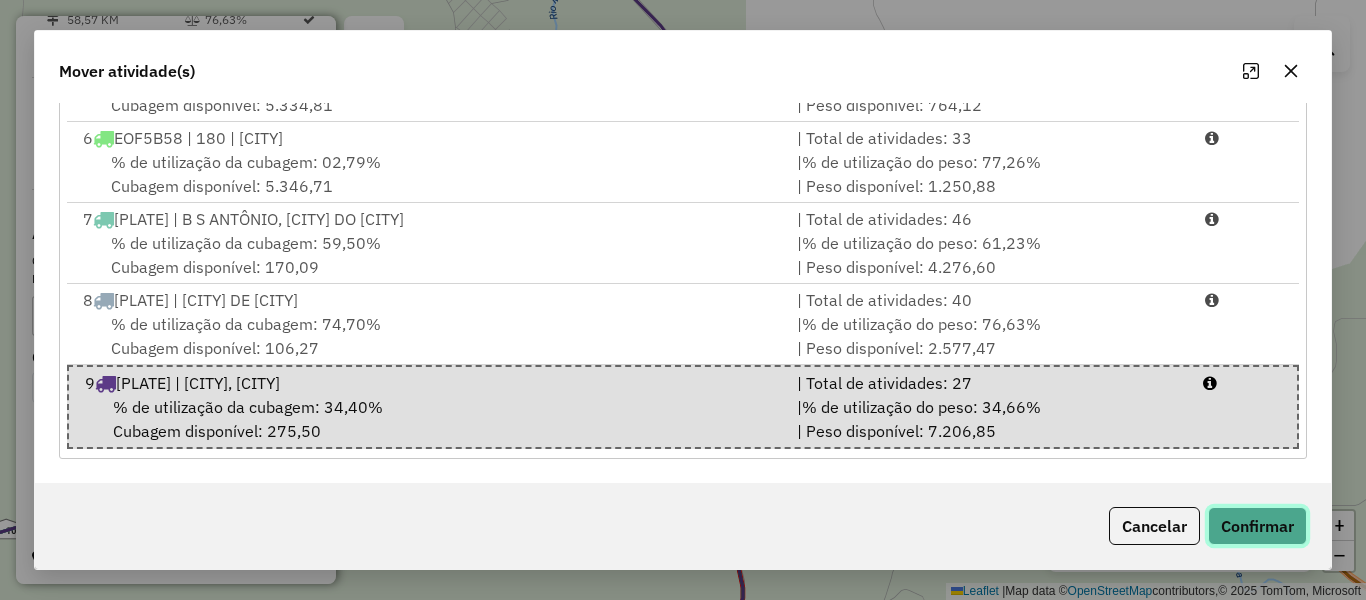 click on "Confirmar" 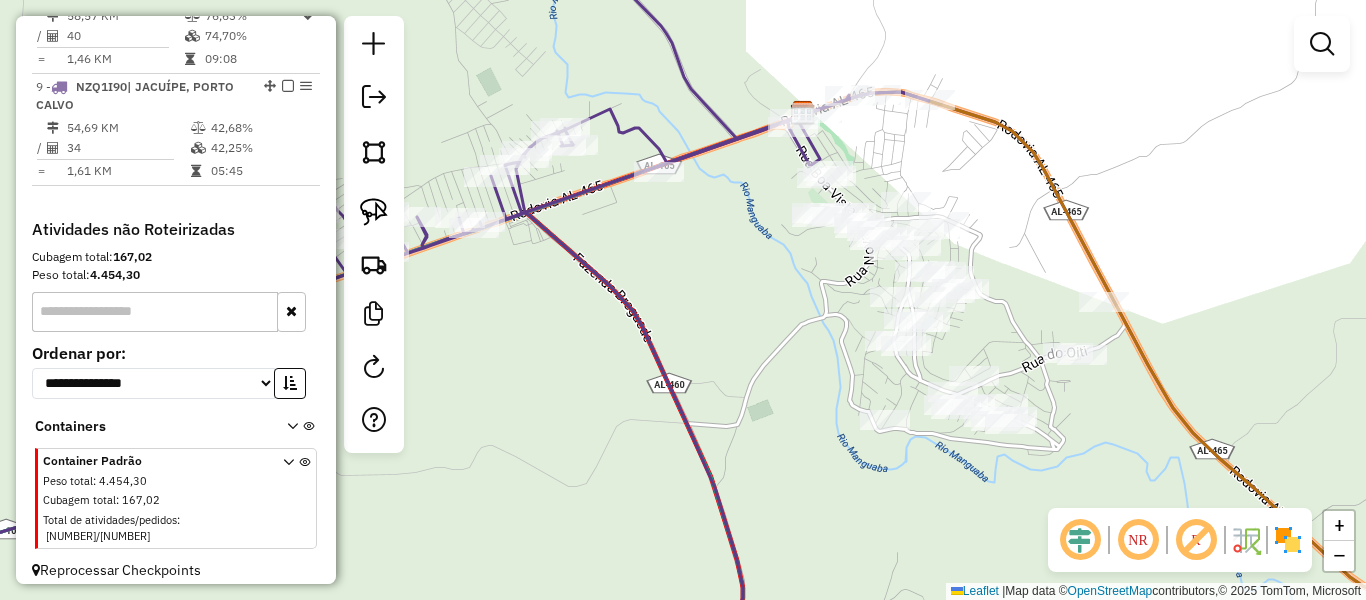 scroll, scrollTop: 0, scrollLeft: 0, axis: both 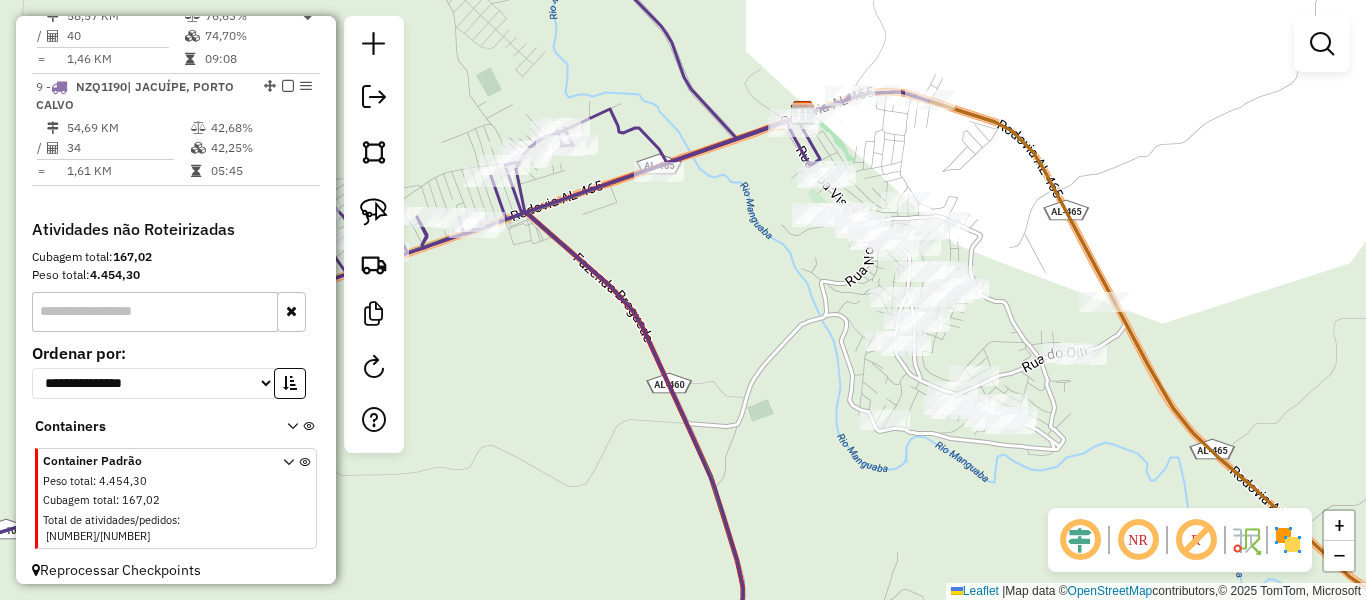 click on "Janela de atendimento Grade de atendimento Capacidade Transportadoras Veículos Cliente Pedidos  Rotas Selecione os dias de semana para filtrar as janelas de atendimento  Seg   Ter   Qua   Qui   Sex   Sáb   Dom  Informe o período da janela de atendimento: De: Até:  Filtrar exatamente a janela do cliente  Considerar janela de atendimento padrão  Selecione os dias de semana para filtrar as grades de atendimento  Seg   Ter   Qua   Qui   Sex   Sáb   Dom   Considerar clientes sem dia de atendimento cadastrado  Clientes fora do dia de atendimento selecionado Filtrar as atividades entre os valores definidos abaixo:  Peso mínimo:   Peso máximo:   Cubagem mínima:   Cubagem máxima:   De:   Até:  Filtrar as atividades entre o tempo de atendimento definido abaixo:  De:   Até:   Considerar capacidade total dos clientes não roteirizados Transportadora: Selecione um ou mais itens Tipo de veículo: Selecione um ou mais itens Veículo: Selecione um ou mais itens Motorista: Selecione um ou mais itens Nome: Rótulo:" 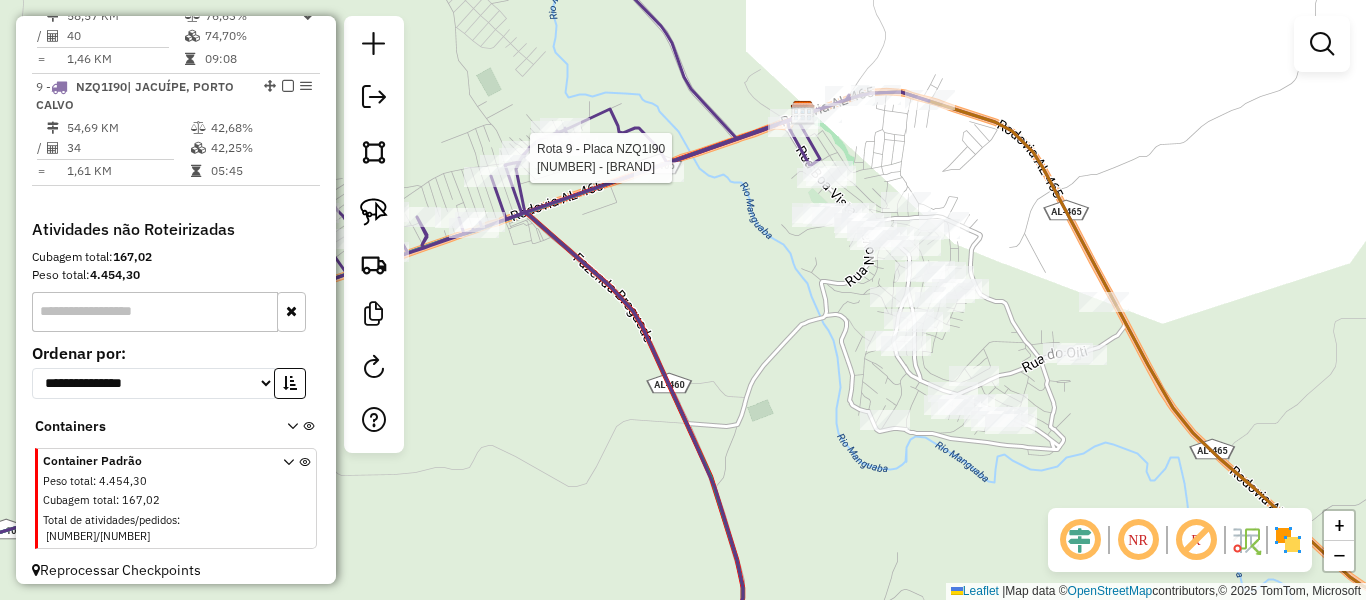 select on "**********" 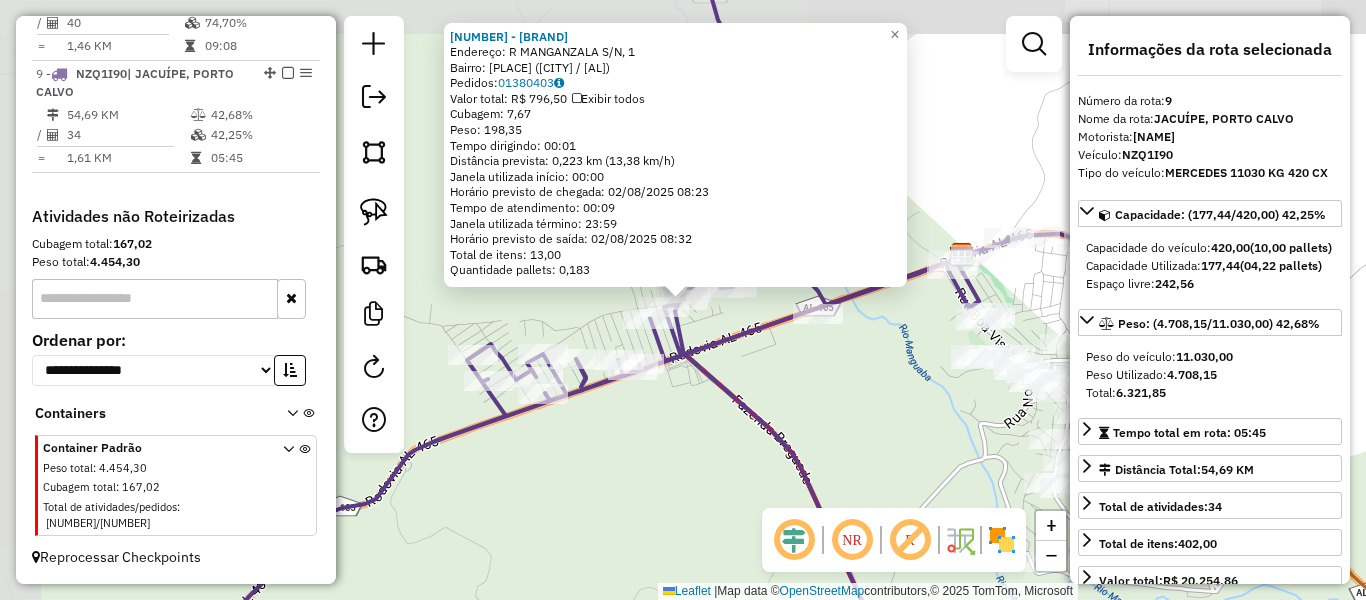 scroll, scrollTop: 1626, scrollLeft: 0, axis: vertical 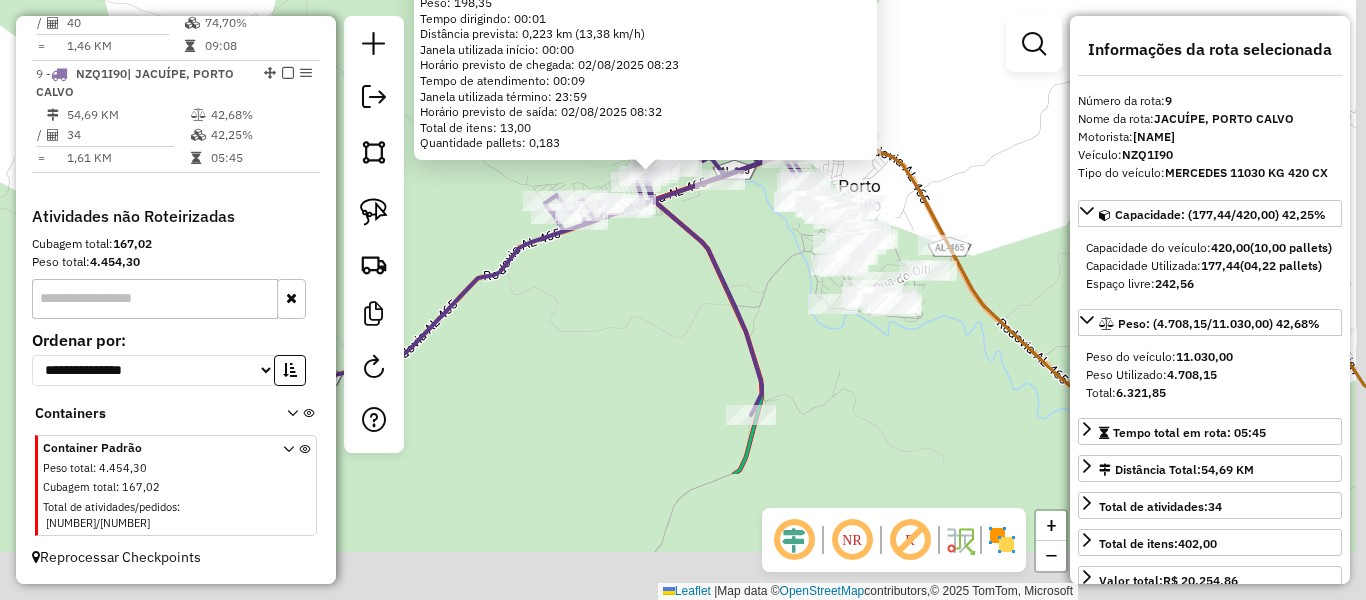 drag, startPoint x: 771, startPoint y: 415, endPoint x: 702, endPoint y: 229, distance: 198.38599 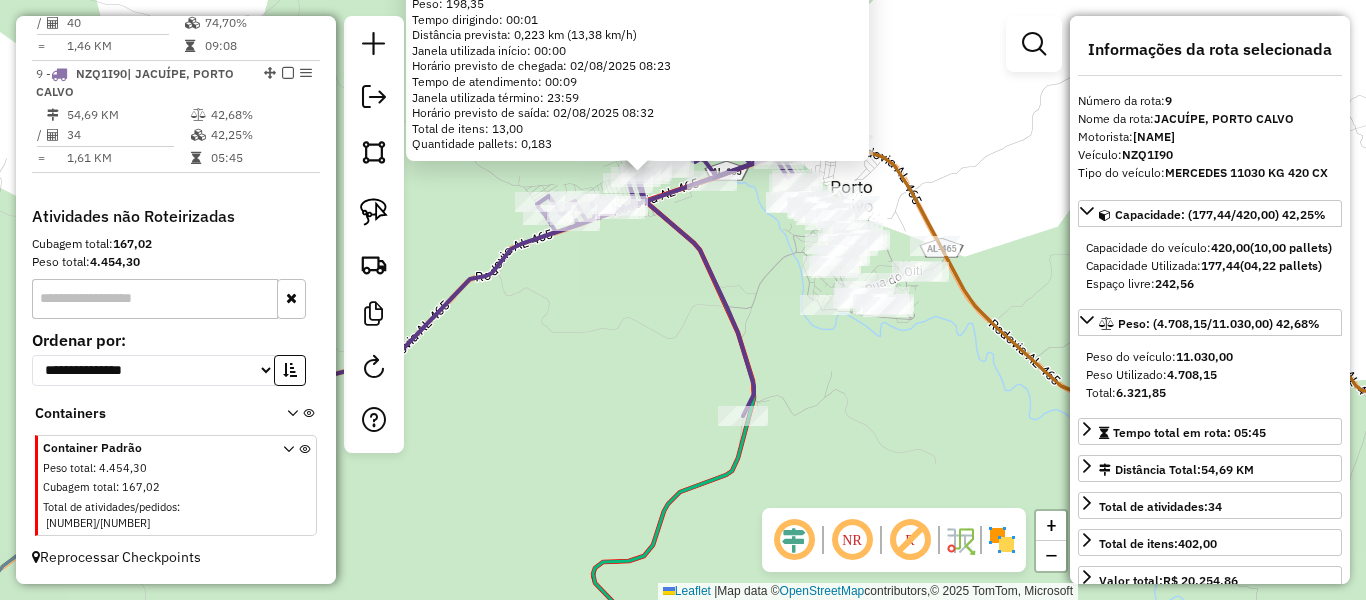 drag, startPoint x: 658, startPoint y: 293, endPoint x: 637, endPoint y: 300, distance: 22.135944 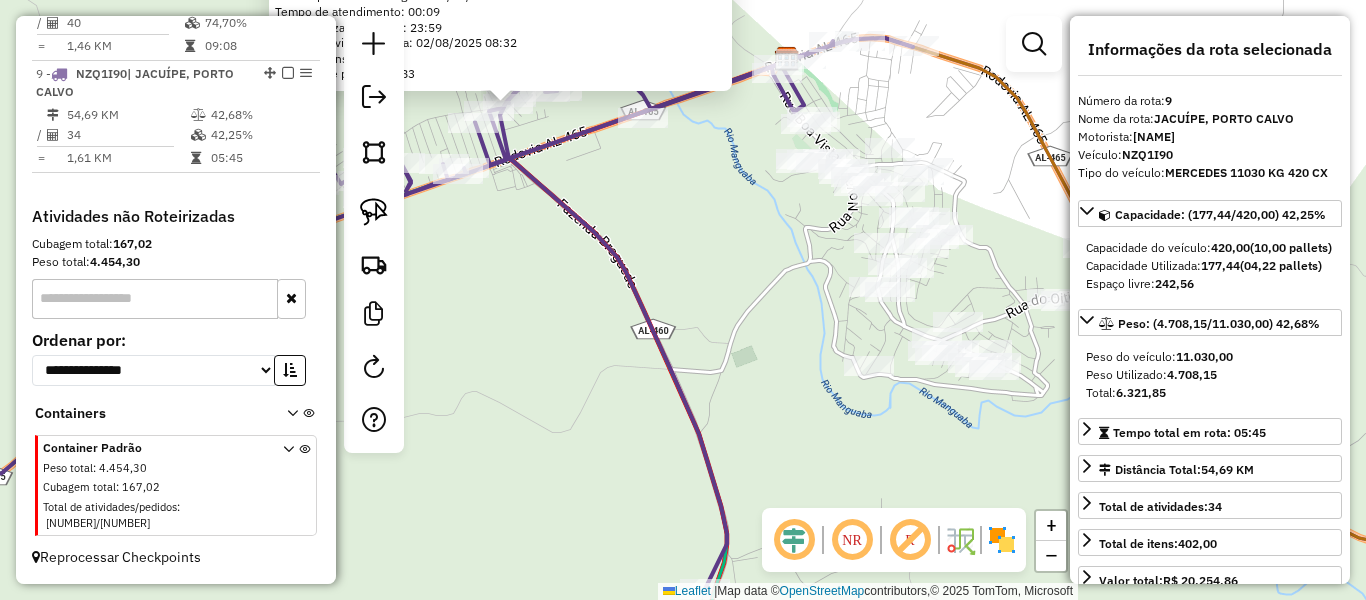 drag, startPoint x: 738, startPoint y: 298, endPoint x: 732, endPoint y: 338, distance: 40.4475 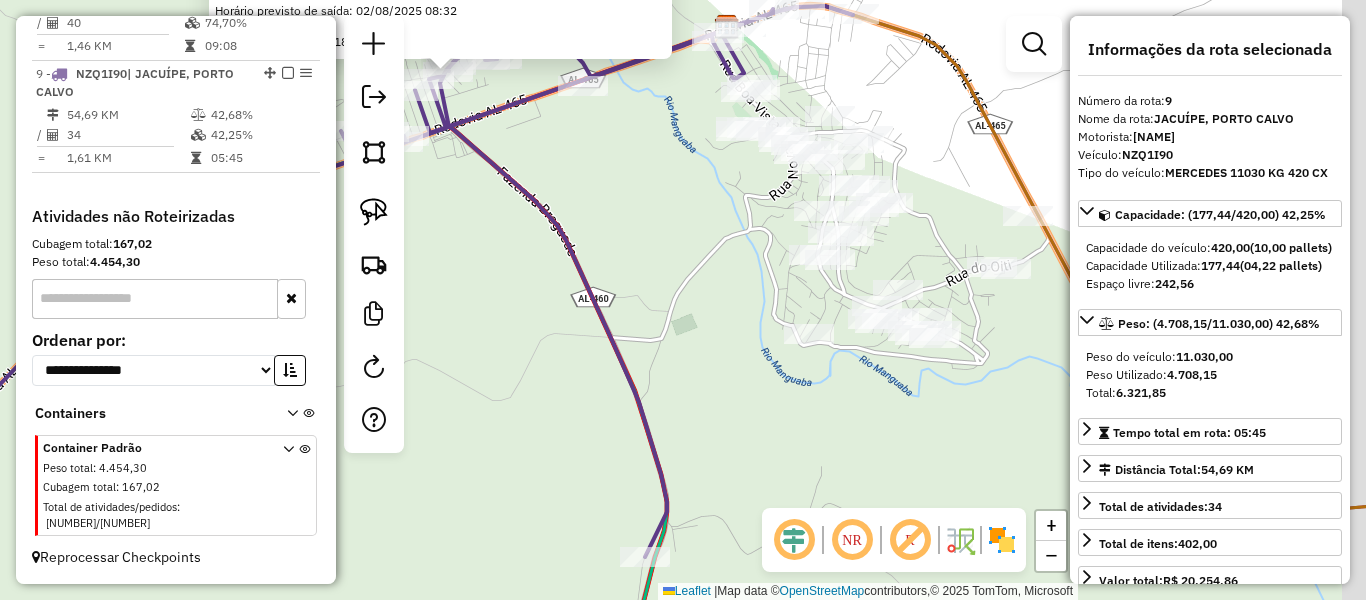 drag, startPoint x: 700, startPoint y: 290, endPoint x: 638, endPoint y: 254, distance: 71.693794 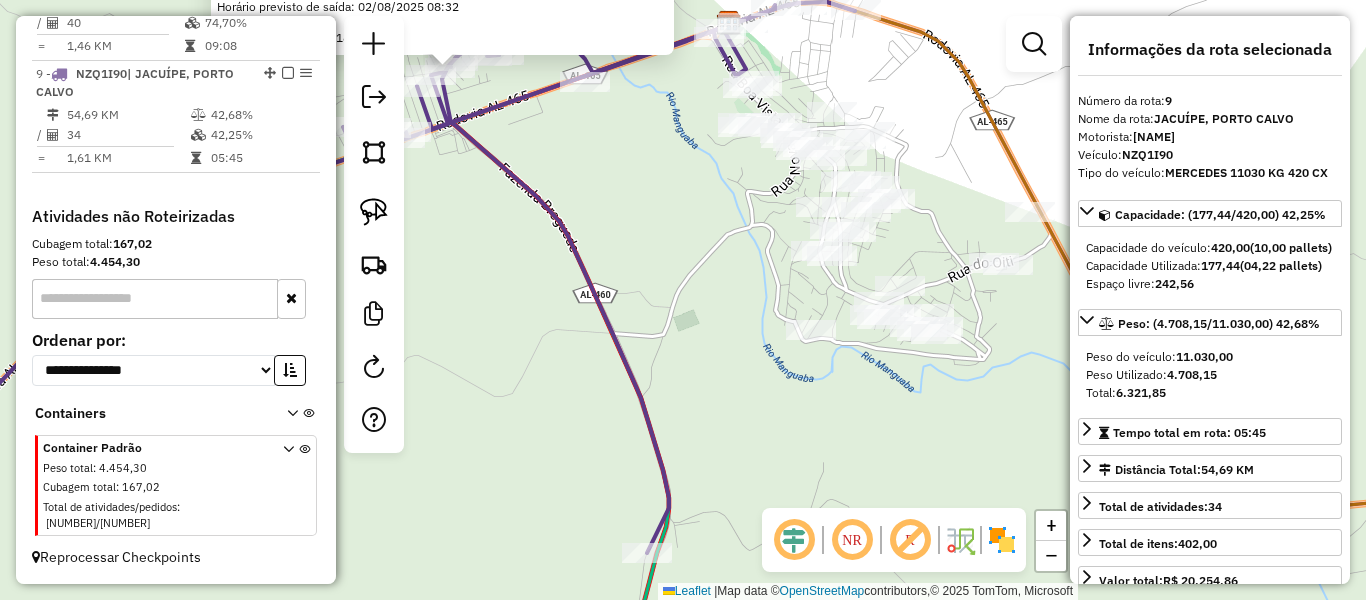 drag, startPoint x: 678, startPoint y: 252, endPoint x: 730, endPoint y: 226, distance: 58.137768 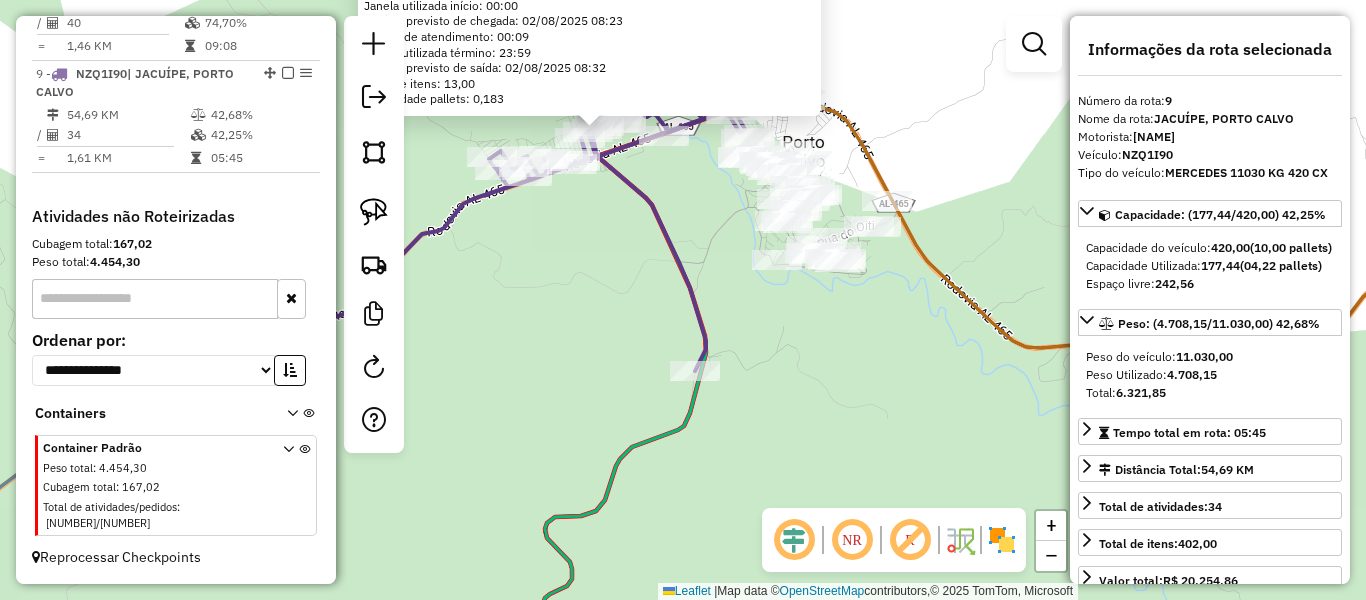 drag, startPoint x: 720, startPoint y: 254, endPoint x: 705, endPoint y: 249, distance: 15.811388 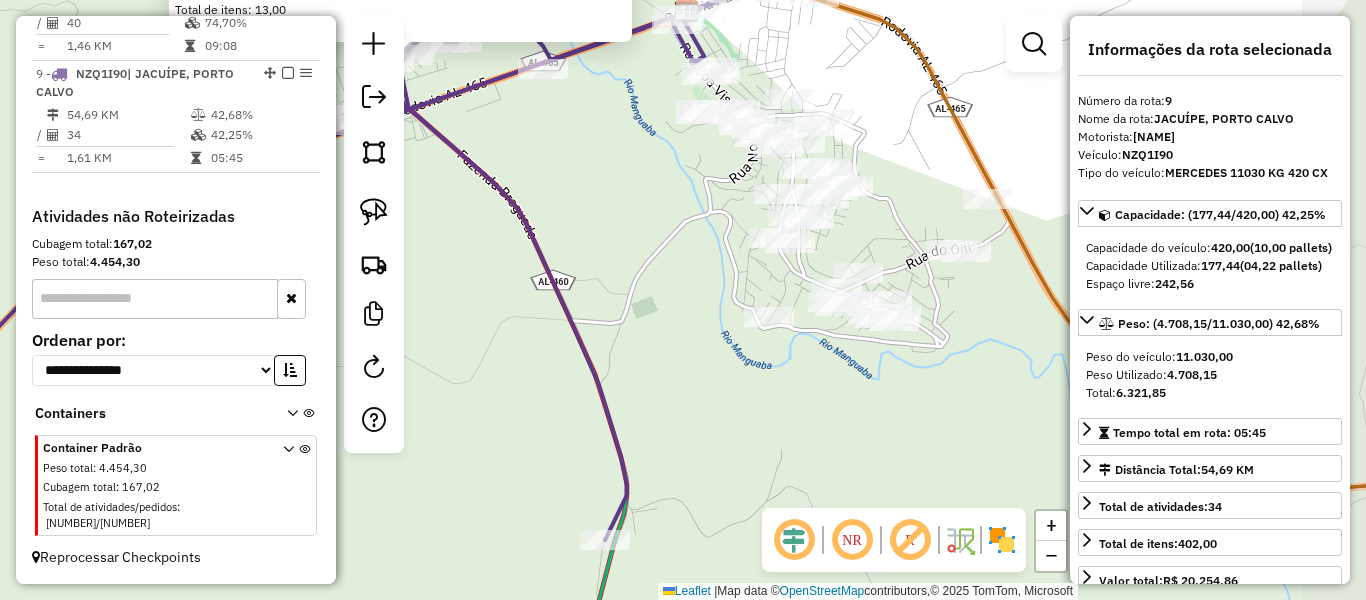drag, startPoint x: 705, startPoint y: 249, endPoint x: 623, endPoint y: 295, distance: 94.02127 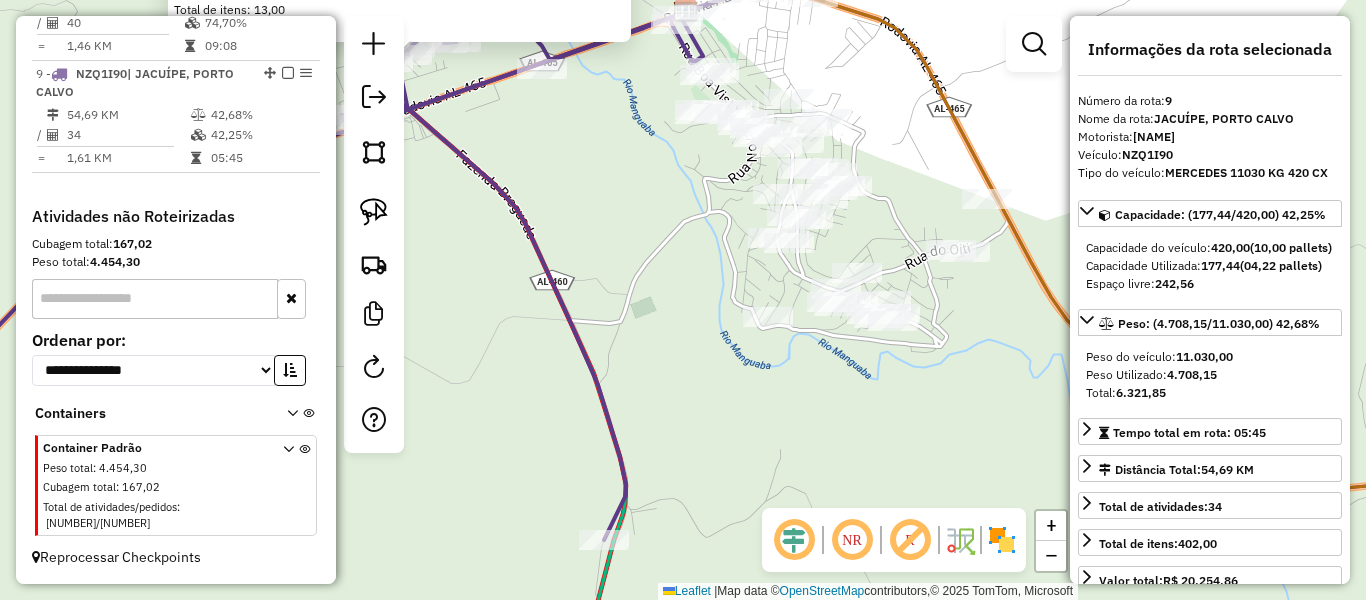 drag, startPoint x: 379, startPoint y: 215, endPoint x: 421, endPoint y: 208, distance: 42.579338 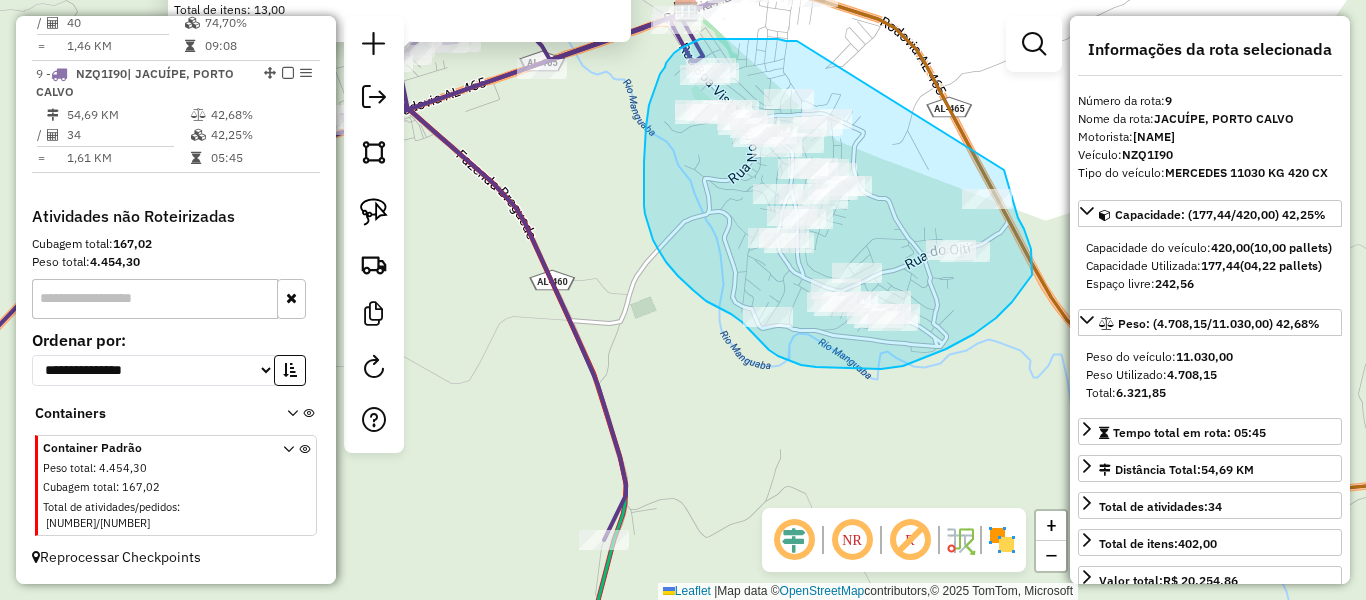 drag, startPoint x: 797, startPoint y: 41, endPoint x: 1002, endPoint y: 168, distance: 241.1514 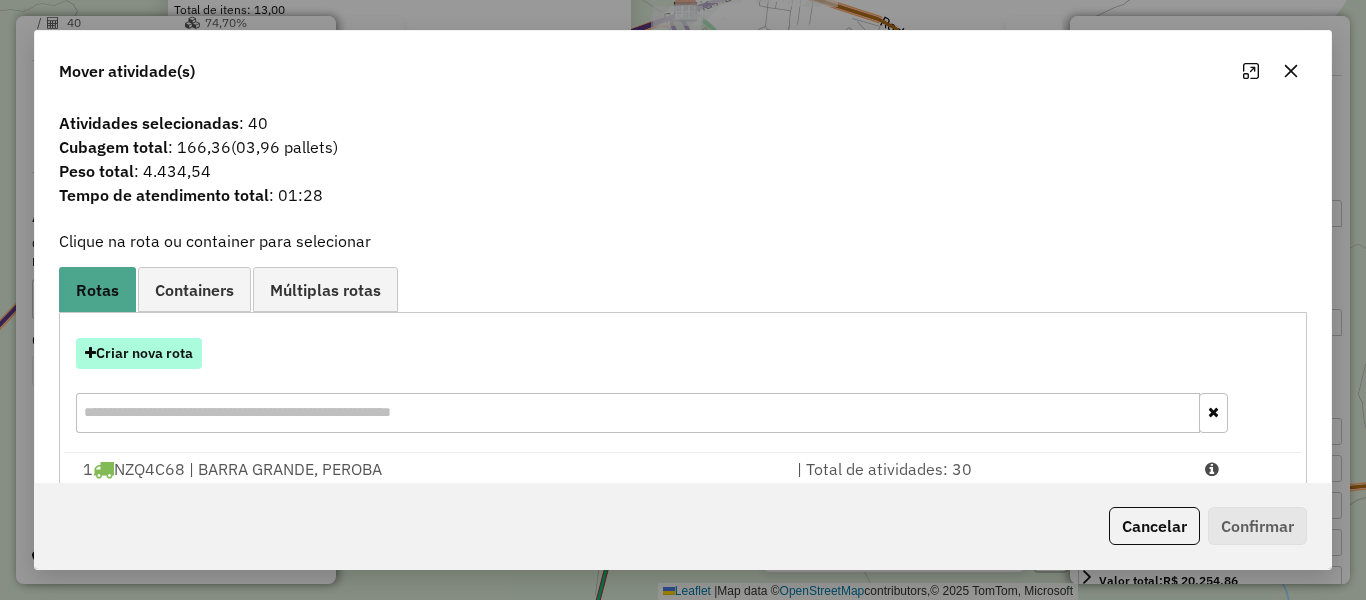 click on "Criar nova rota" at bounding box center (139, 353) 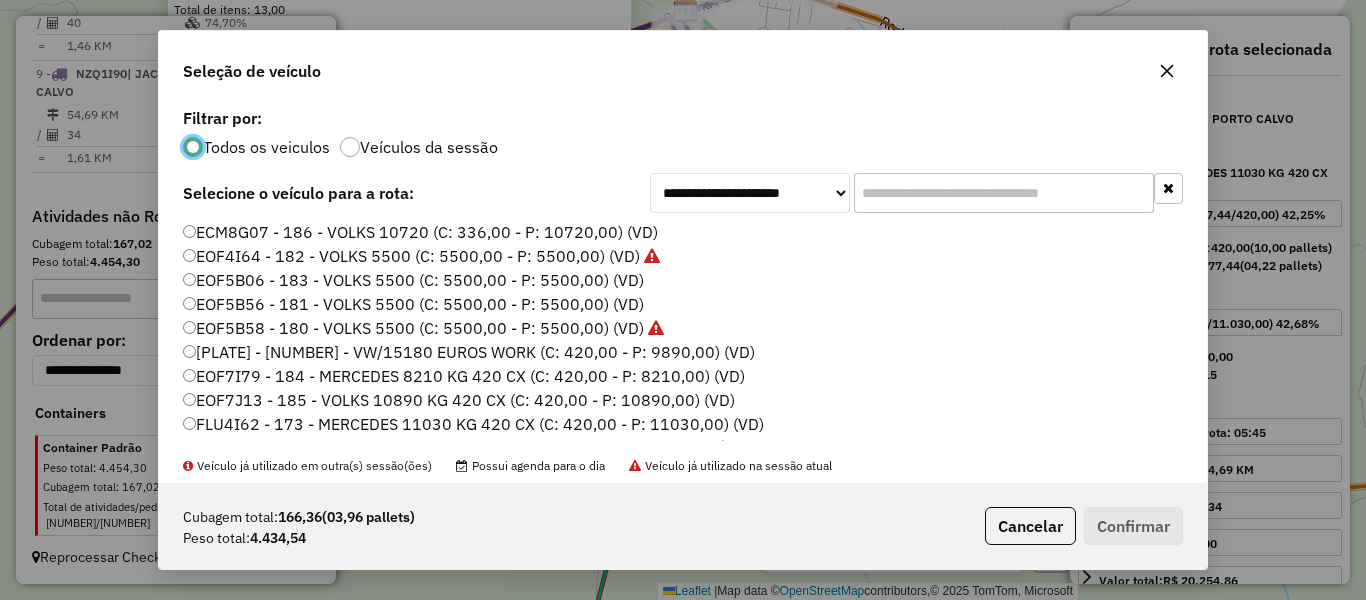 scroll, scrollTop: 11, scrollLeft: 6, axis: both 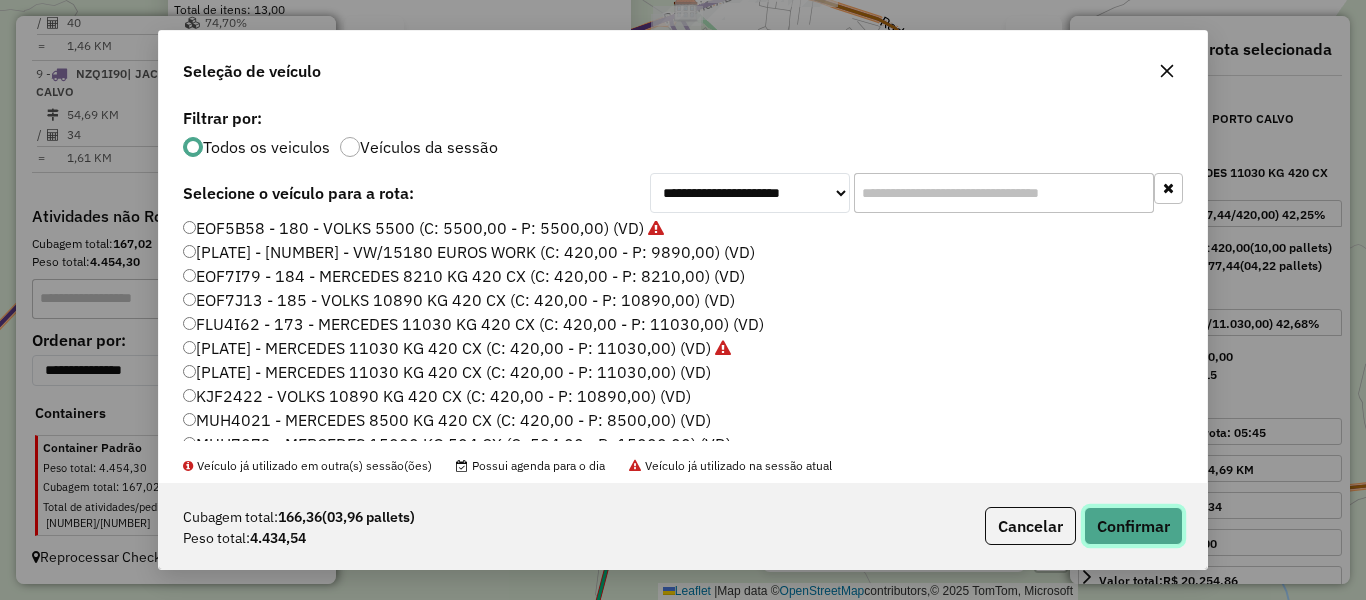 click on "Confirmar" 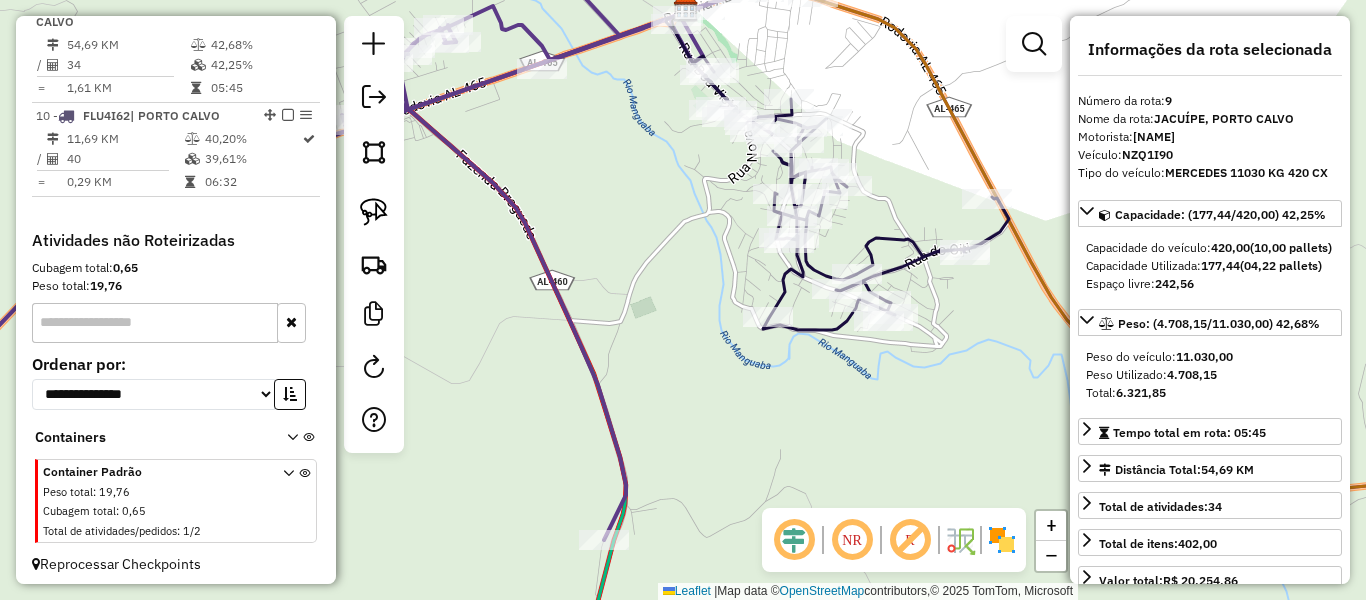 scroll, scrollTop: 1688, scrollLeft: 0, axis: vertical 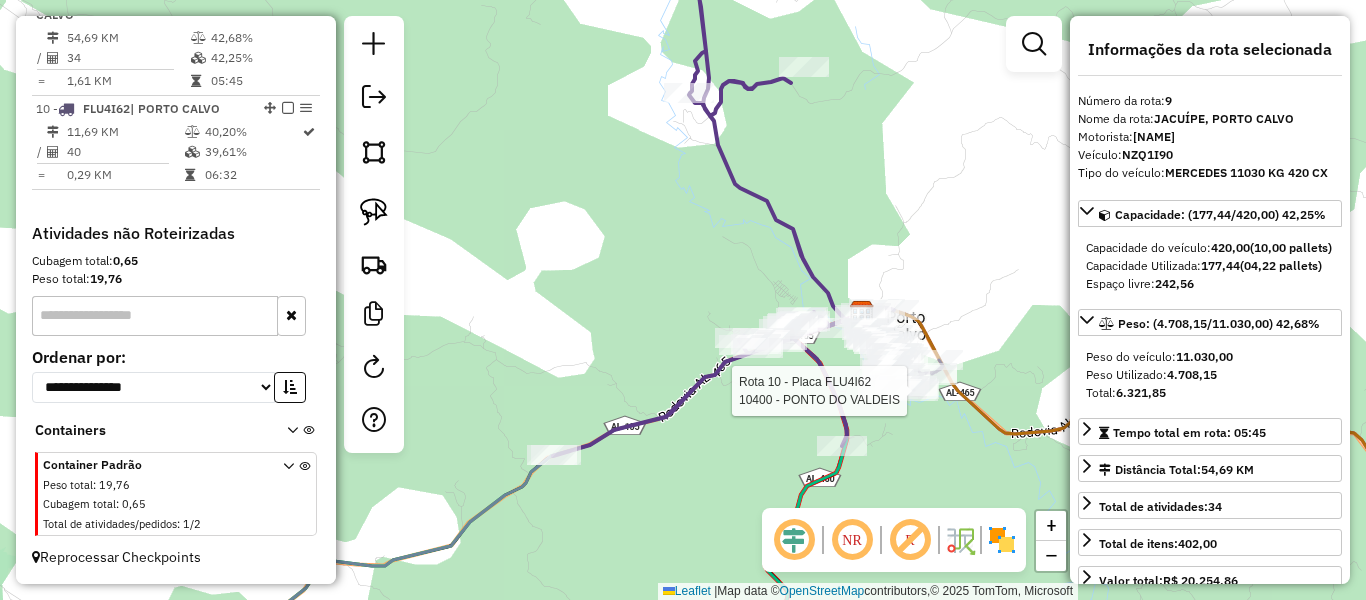 drag, startPoint x: 918, startPoint y: 404, endPoint x: 894, endPoint y: 292, distance: 114.54257 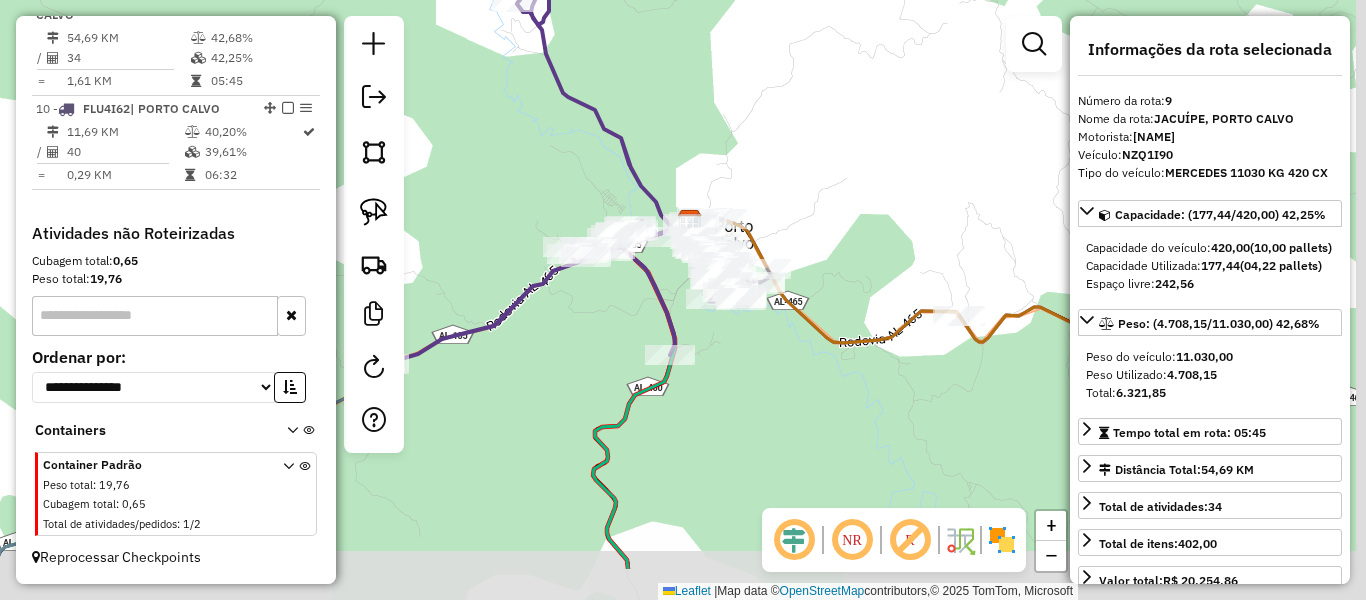 drag, startPoint x: 909, startPoint y: 244, endPoint x: 662, endPoint y: 124, distance: 274.607 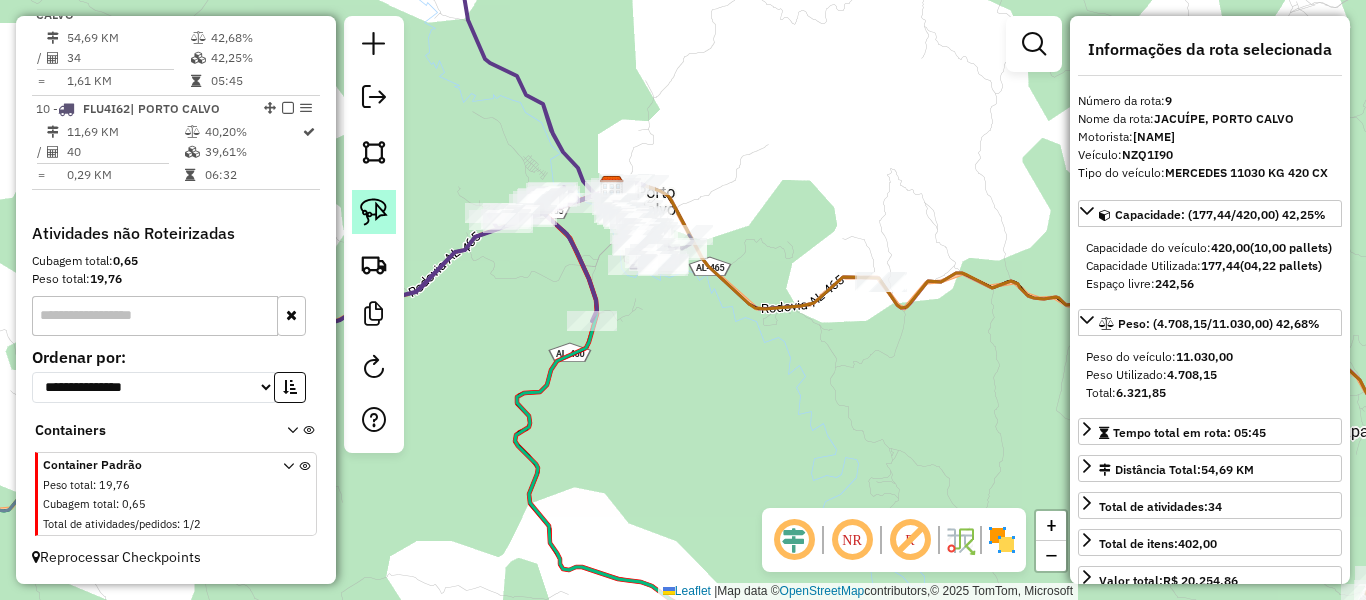 click 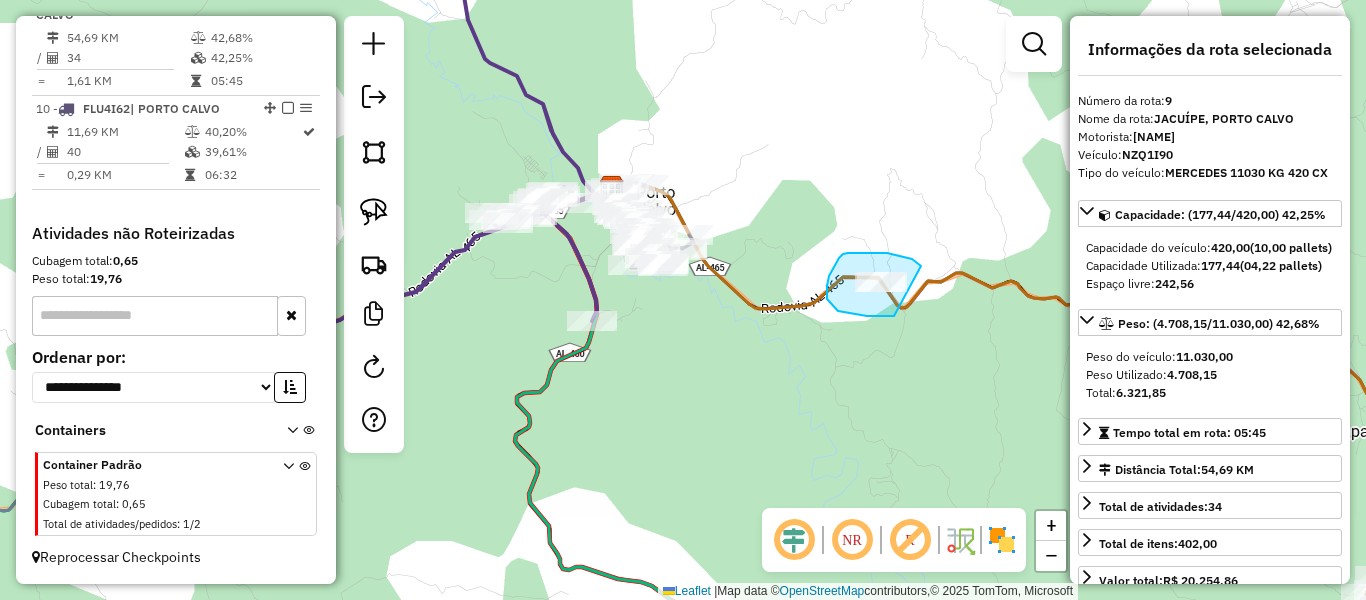 drag, startPoint x: 921, startPoint y: 266, endPoint x: 918, endPoint y: 305, distance: 39.115215 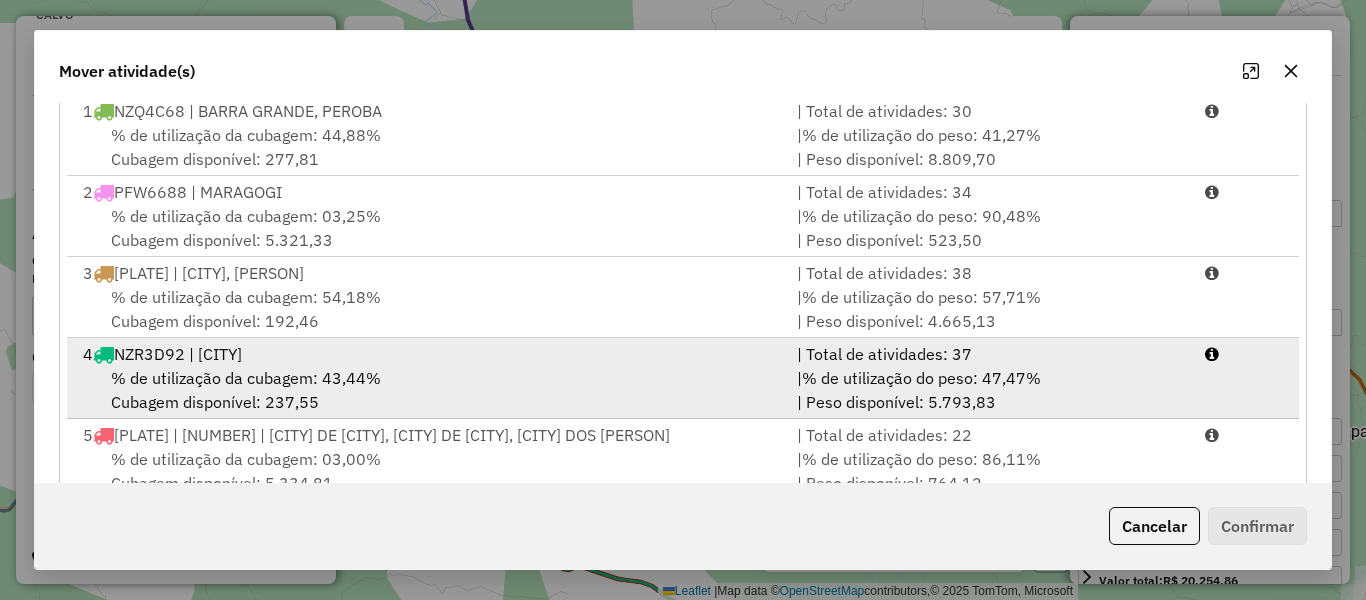 scroll, scrollTop: 404, scrollLeft: 0, axis: vertical 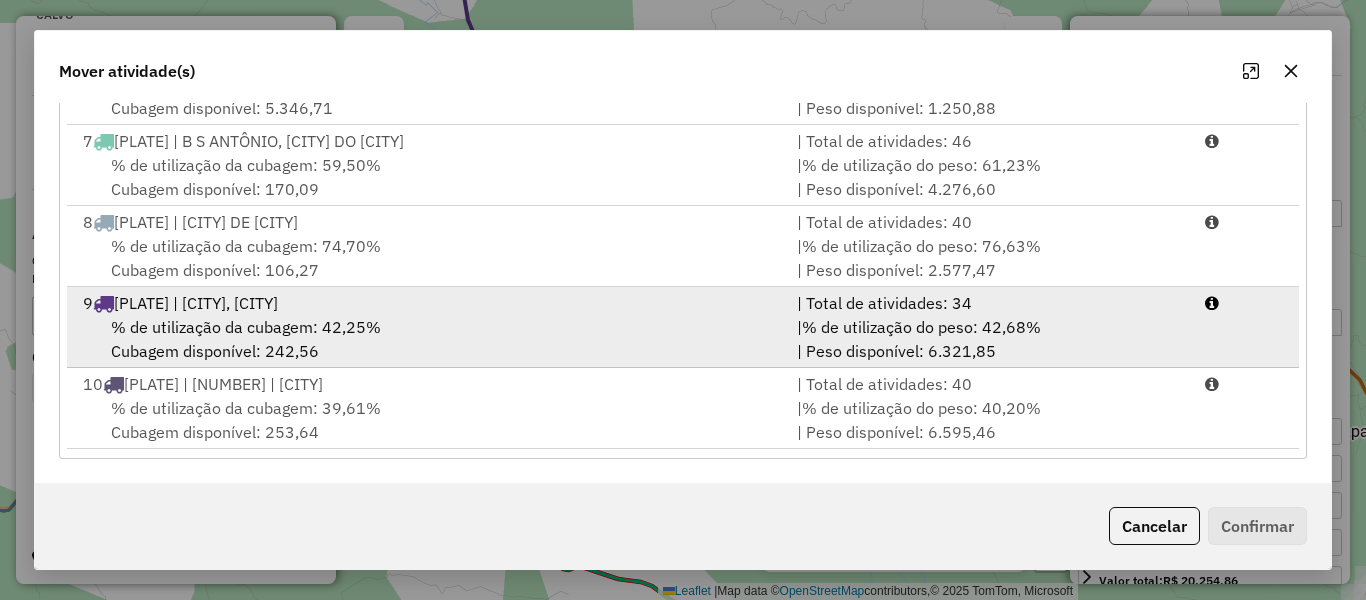 click on "% de utilização da cubagem: 42,25%  Cubagem disponível: 242,56" at bounding box center [428, 339] 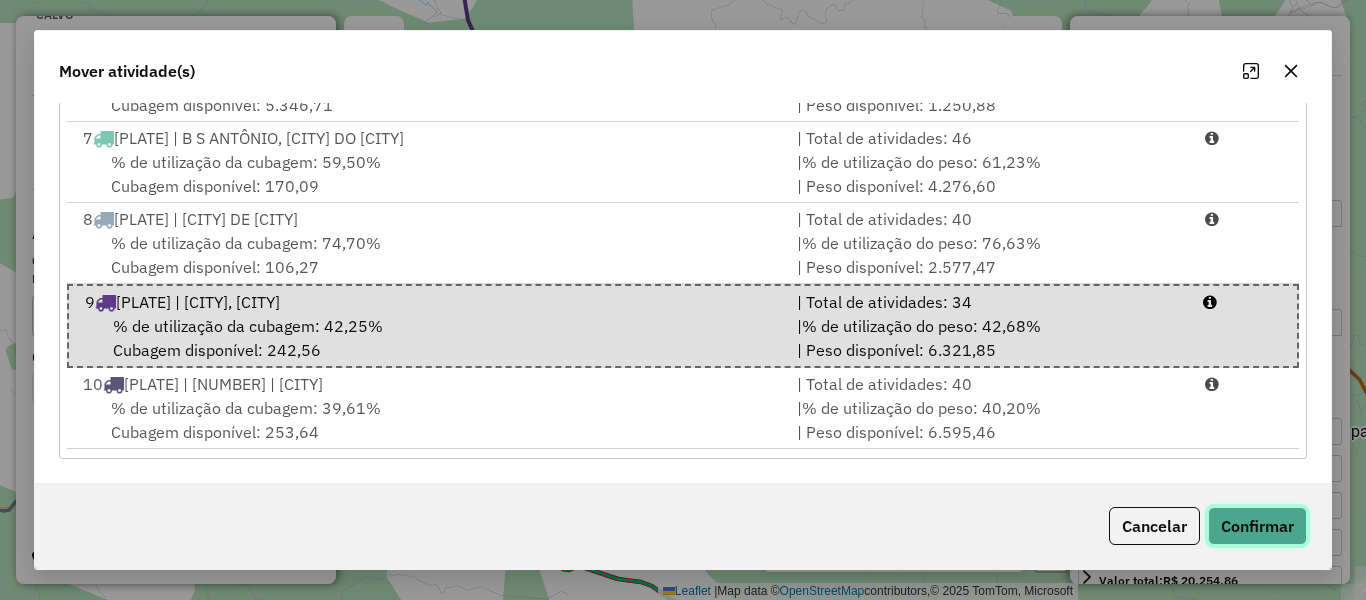 click on "Confirmar" 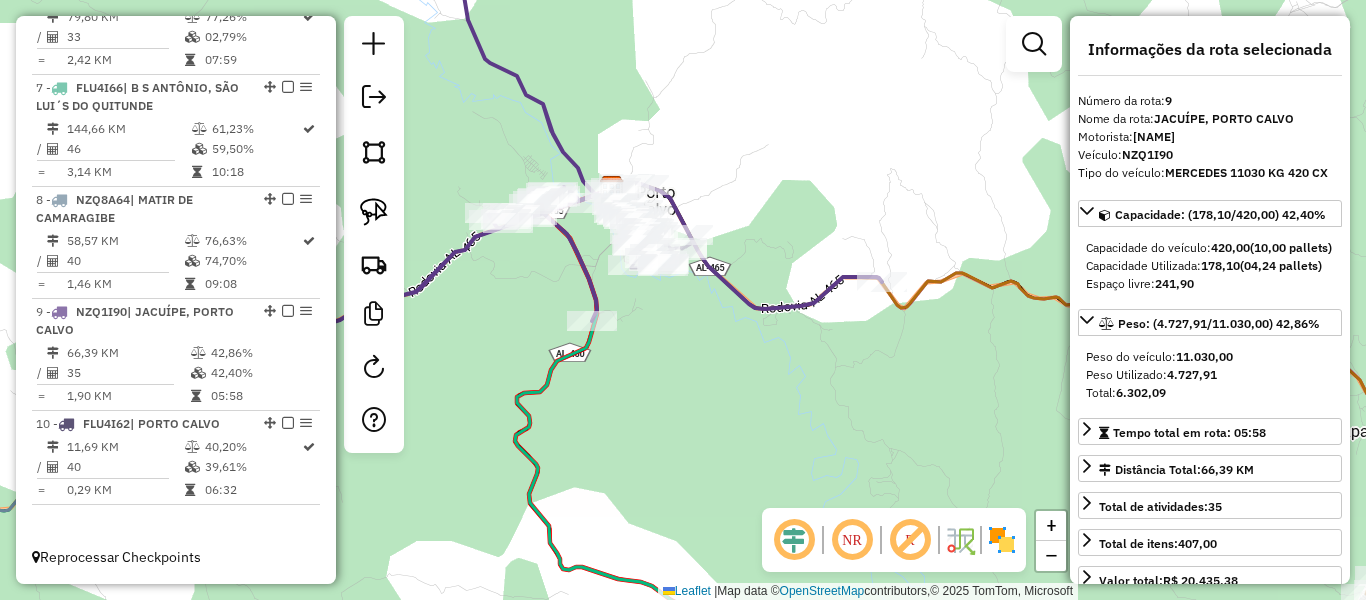 scroll, scrollTop: 1405, scrollLeft: 0, axis: vertical 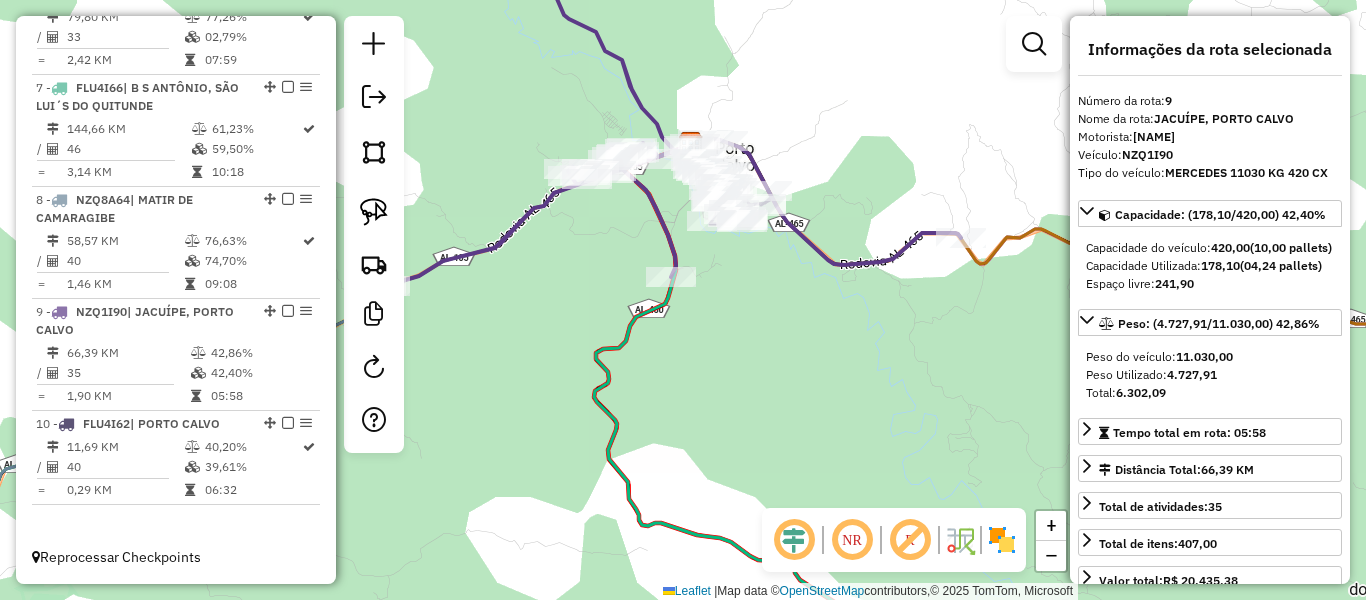drag, startPoint x: 887, startPoint y: 383, endPoint x: 984, endPoint y: 331, distance: 110.059074 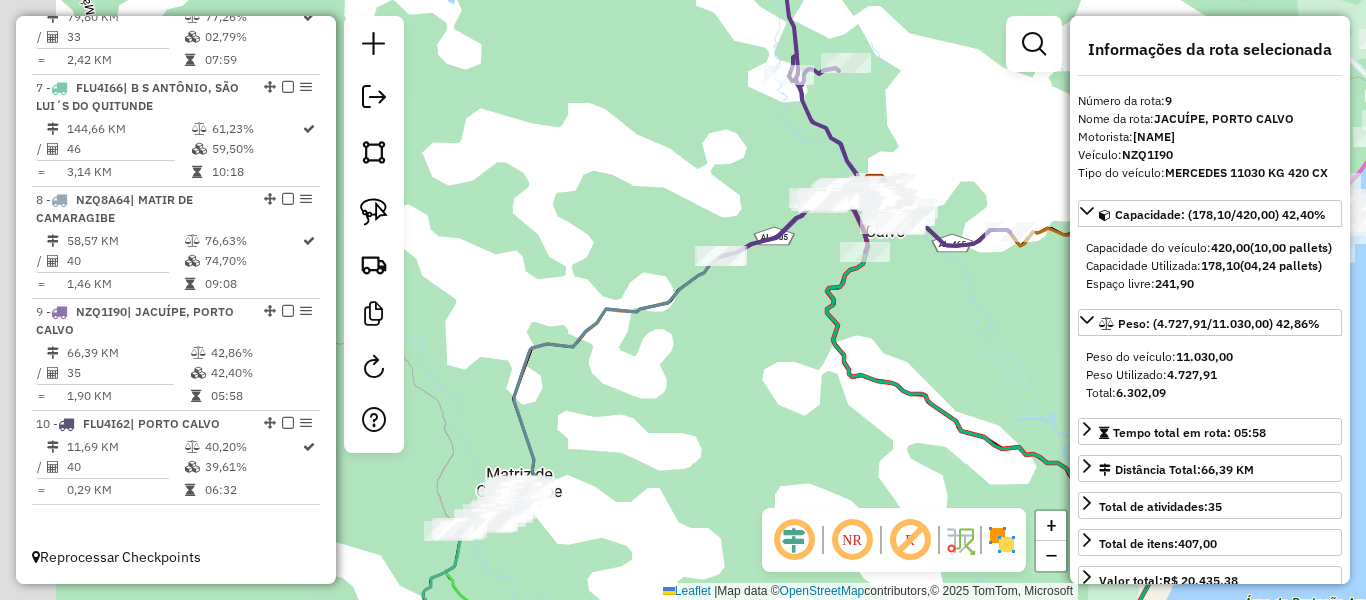 drag, startPoint x: 876, startPoint y: 382, endPoint x: 1021, endPoint y: 255, distance: 192.75372 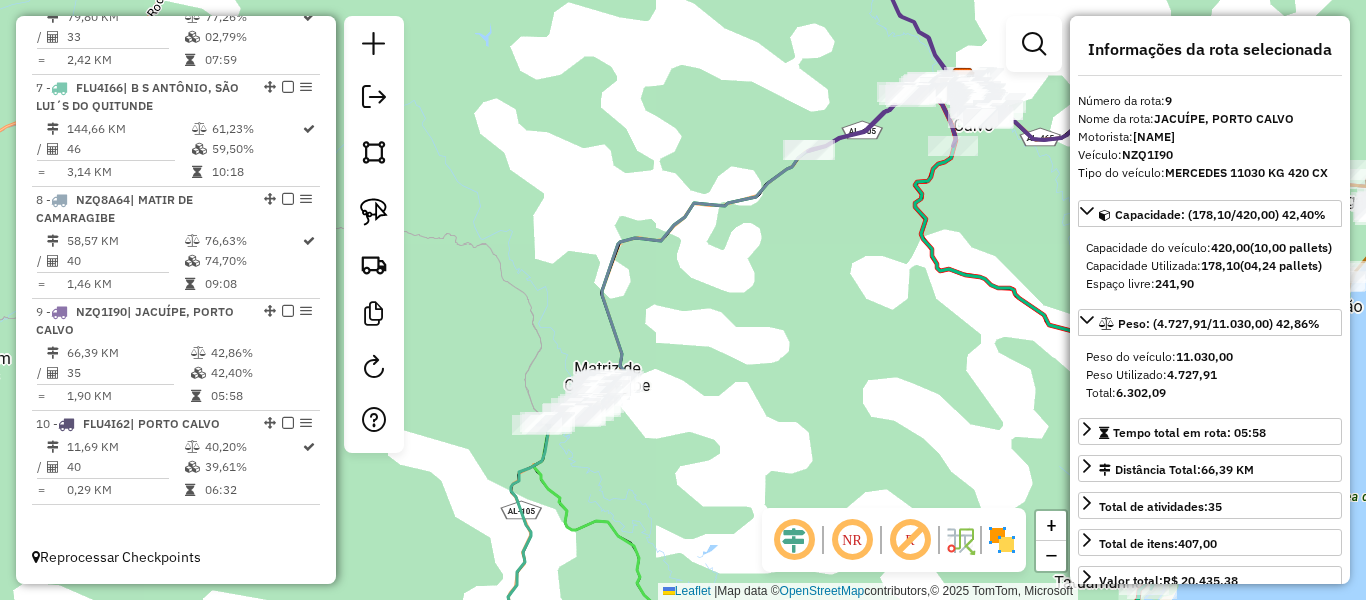 drag, startPoint x: 718, startPoint y: 355, endPoint x: 731, endPoint y: 307, distance: 49.729267 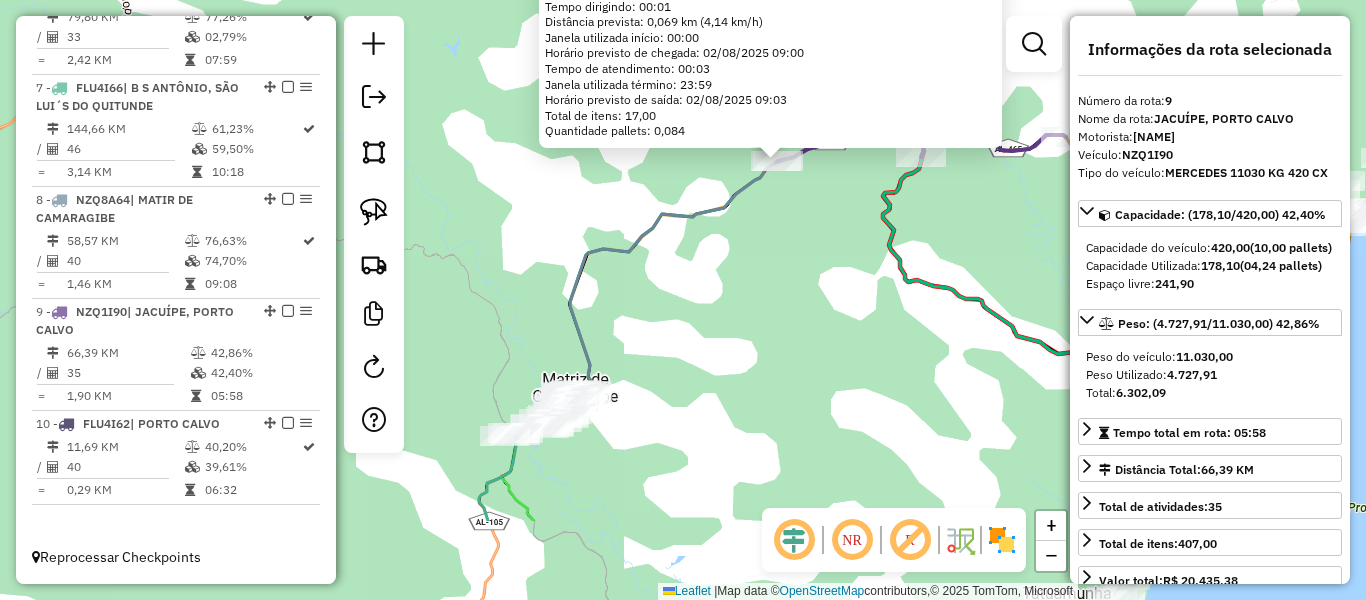 drag, startPoint x: 722, startPoint y: 411, endPoint x: 762, endPoint y: 335, distance: 85.883644 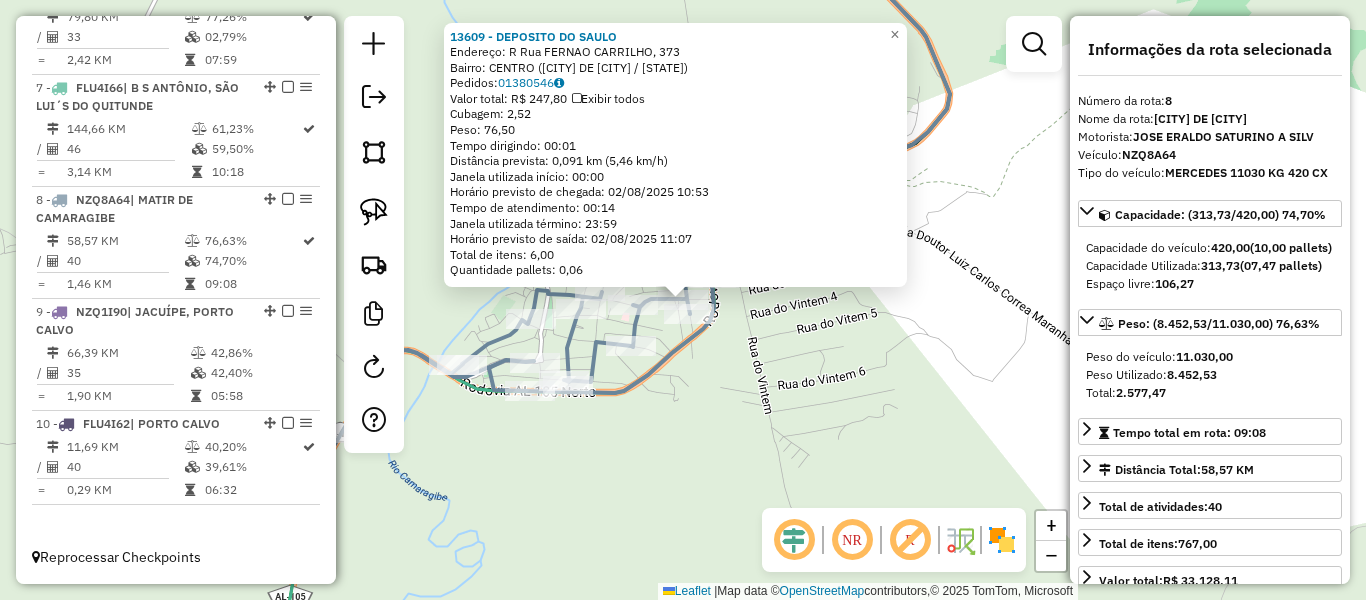 click on "13609 - DEPOSITO DO SAULO  Endereço: R   Rua FERNAO CARRILHO, 373   Bairro: CENTRO (MATRIZ DE CAMARAGIBE / AL)   Pedidos:  01380546   Valor total: R$ 247,80   Exibir todos   Cubagem: 2,52  Peso: 76,50  Tempo dirigindo: 00:01   Distância prevista: 0,091 km (5,46 km/h)   Janela utilizada início: 00:00   Horário previsto de chegada: 02/08/2025 10:53   Tempo de atendimento: 00:14   Janela utilizada término: 23:59   Horário previsto de saída: 02/08/2025 11:07   Total de itens: 6,00   Quantidade pallets: 0,06  × Janela de atendimento Grade de atendimento Capacidade Transportadoras Veículos Cliente Pedidos  Rotas Selecione os dias de semana para filtrar as janelas de atendimento  Seg   Ter   Qua   Qui   Sex   Sáb   Dom  Informe o período da janela de atendimento: De: Até:  Filtrar exatamente a janela do cliente  Considerar janela de atendimento padrão  Selecione os dias de semana para filtrar as grades de atendimento  Seg   Ter   Qua   Qui   Sex   Sáb   Dom   Peso mínimo:   Peso máximo:   De:   De:" 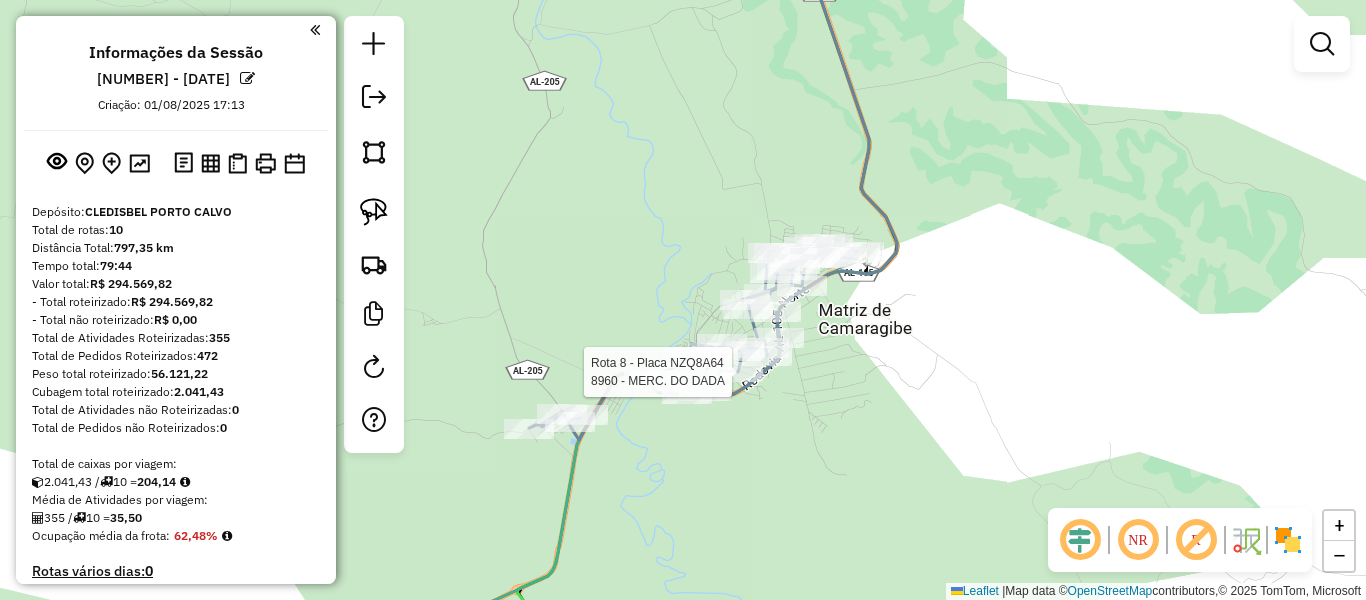 scroll, scrollTop: 0, scrollLeft: 0, axis: both 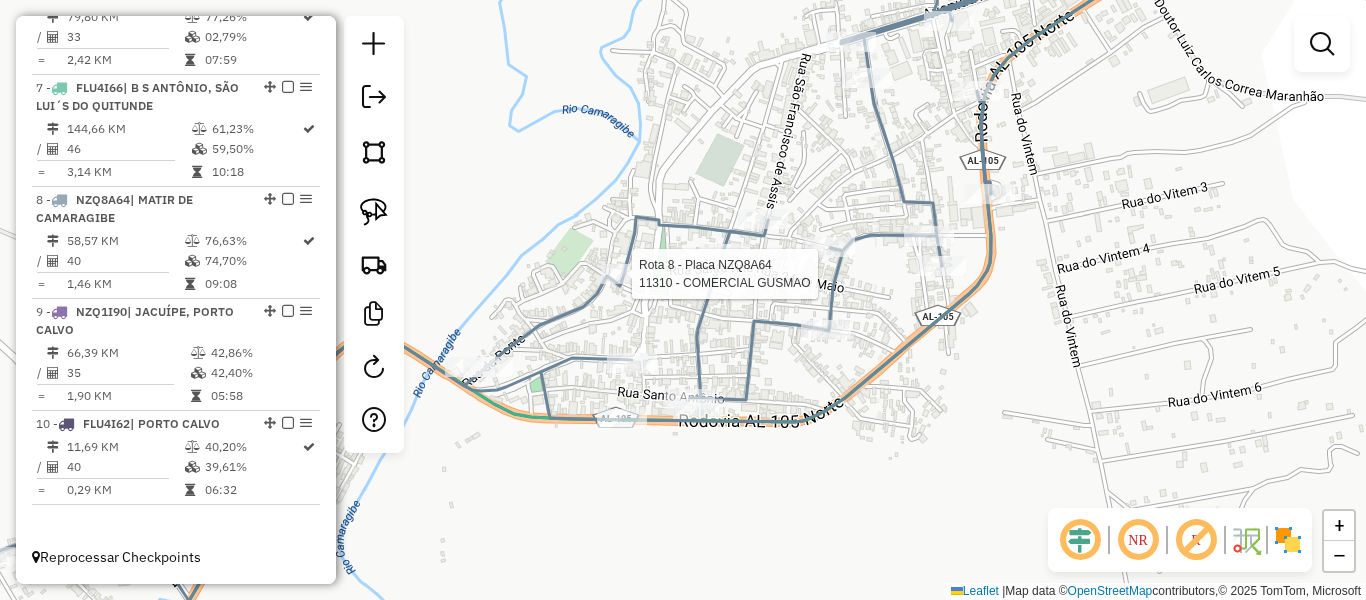 select on "**********" 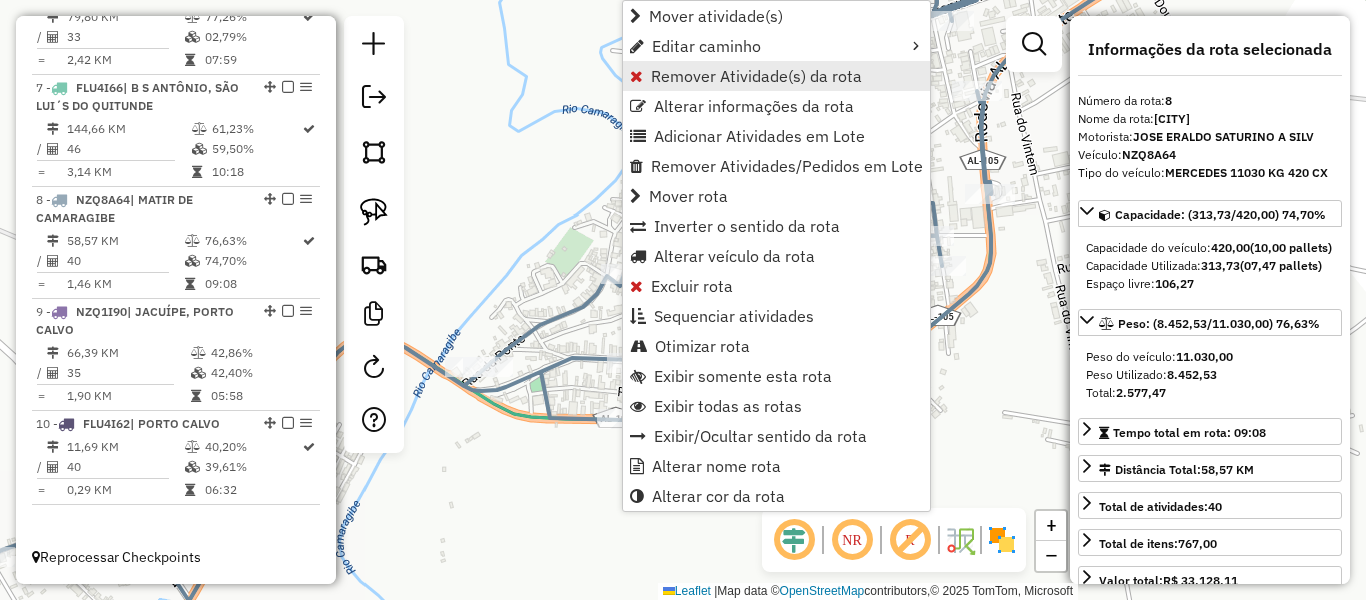 click on "Remover Atividade(s) da rota" at bounding box center [756, 76] 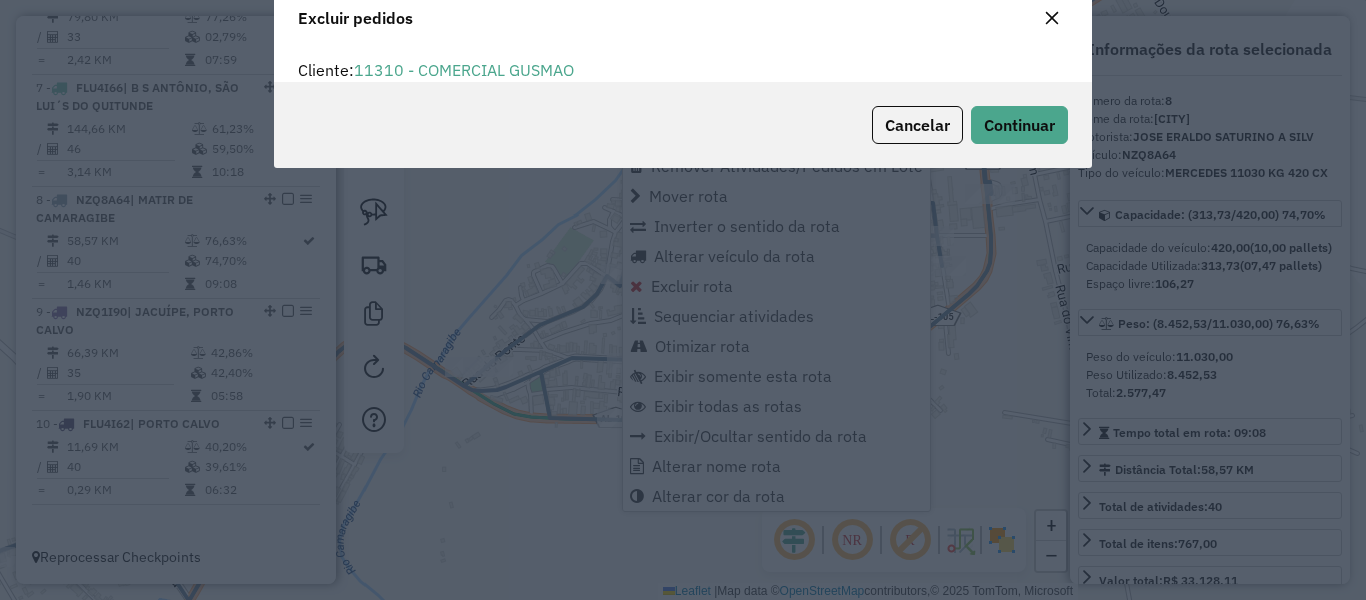 scroll, scrollTop: 12, scrollLeft: 6, axis: both 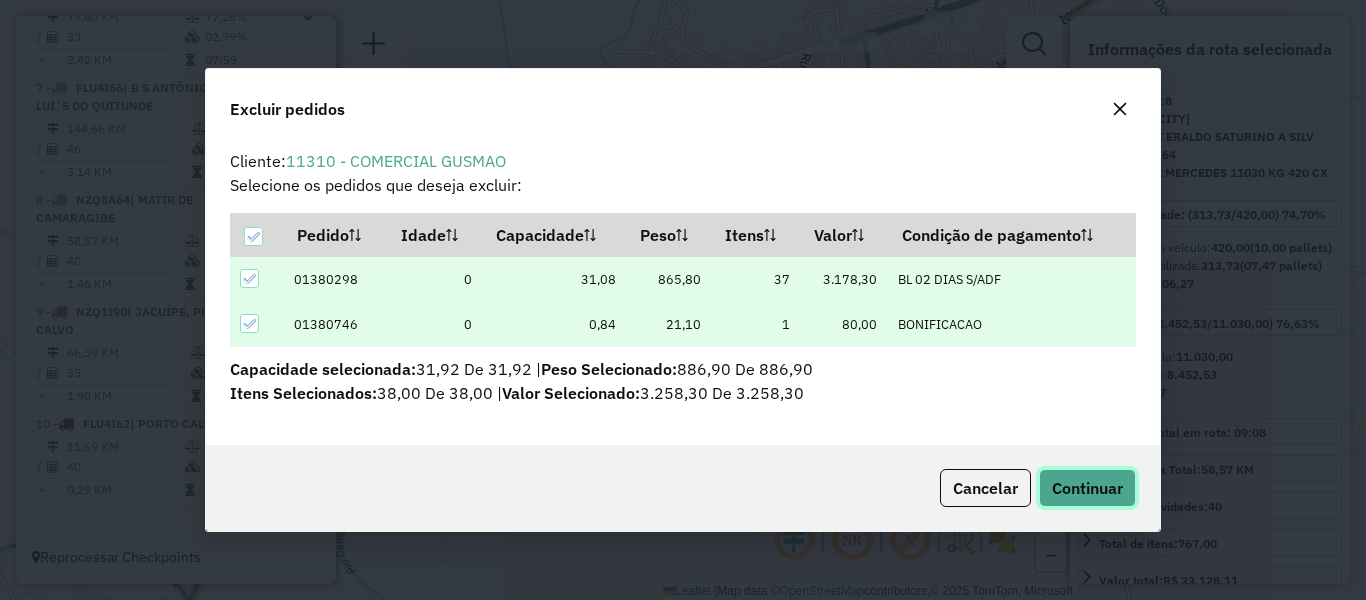 click on "Continuar" 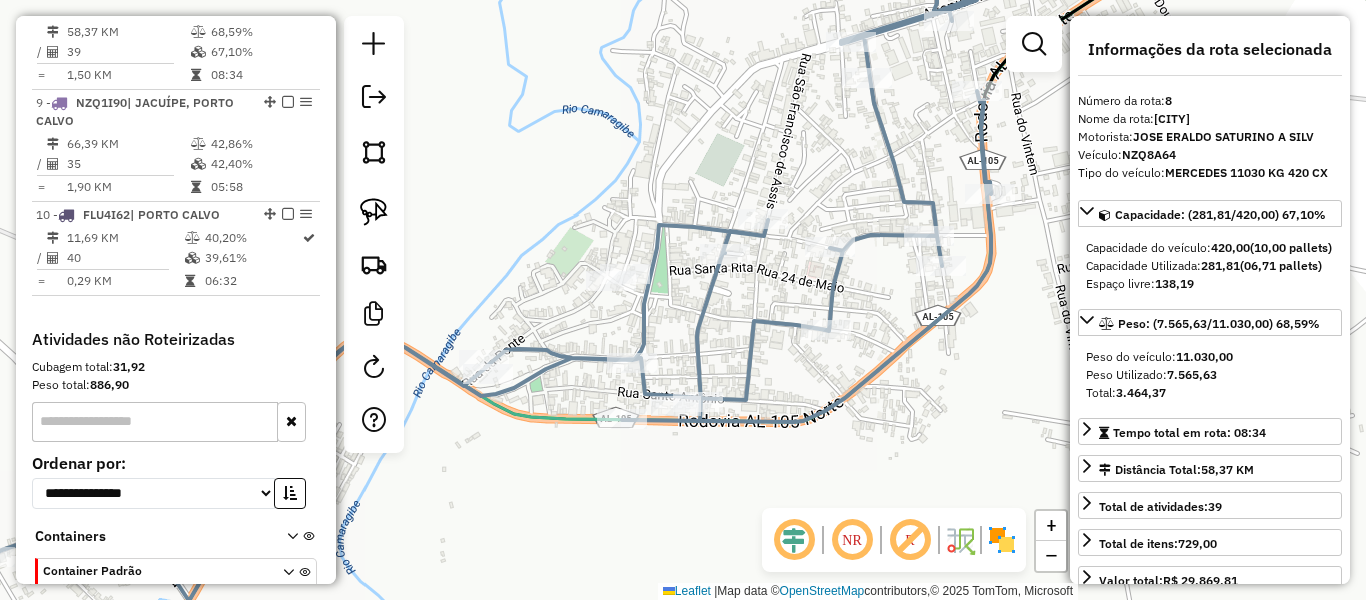 scroll, scrollTop: 1576, scrollLeft: 0, axis: vertical 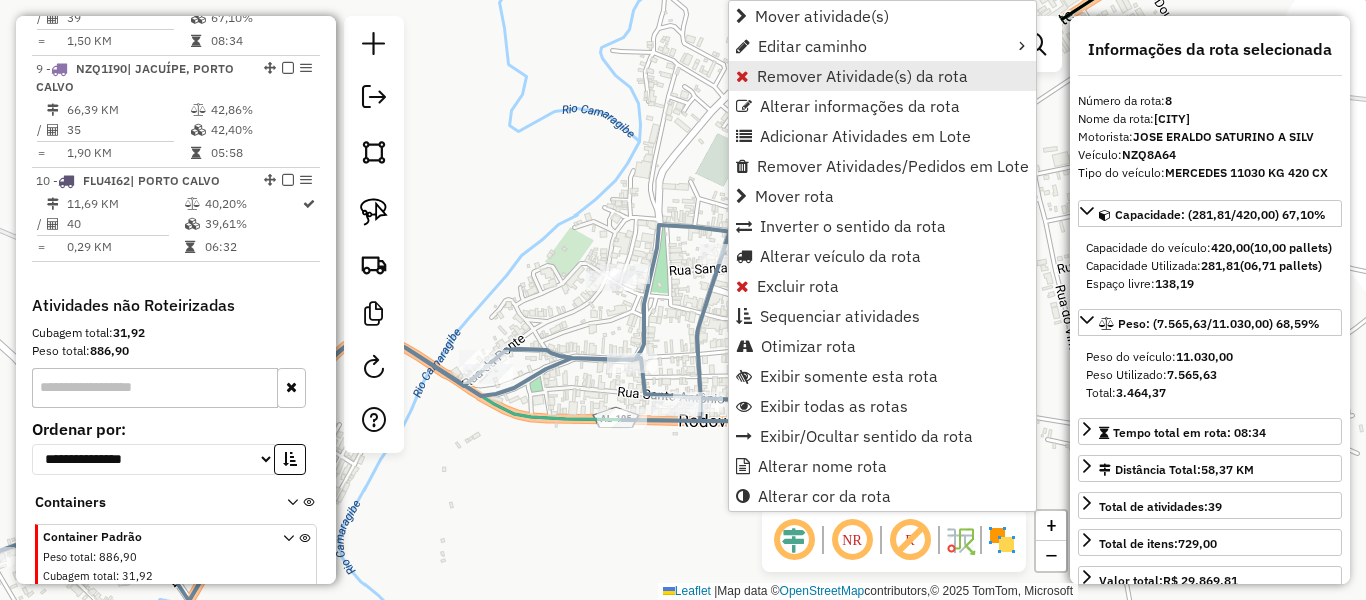 click on "Remover Atividade(s) da rota" at bounding box center [862, 76] 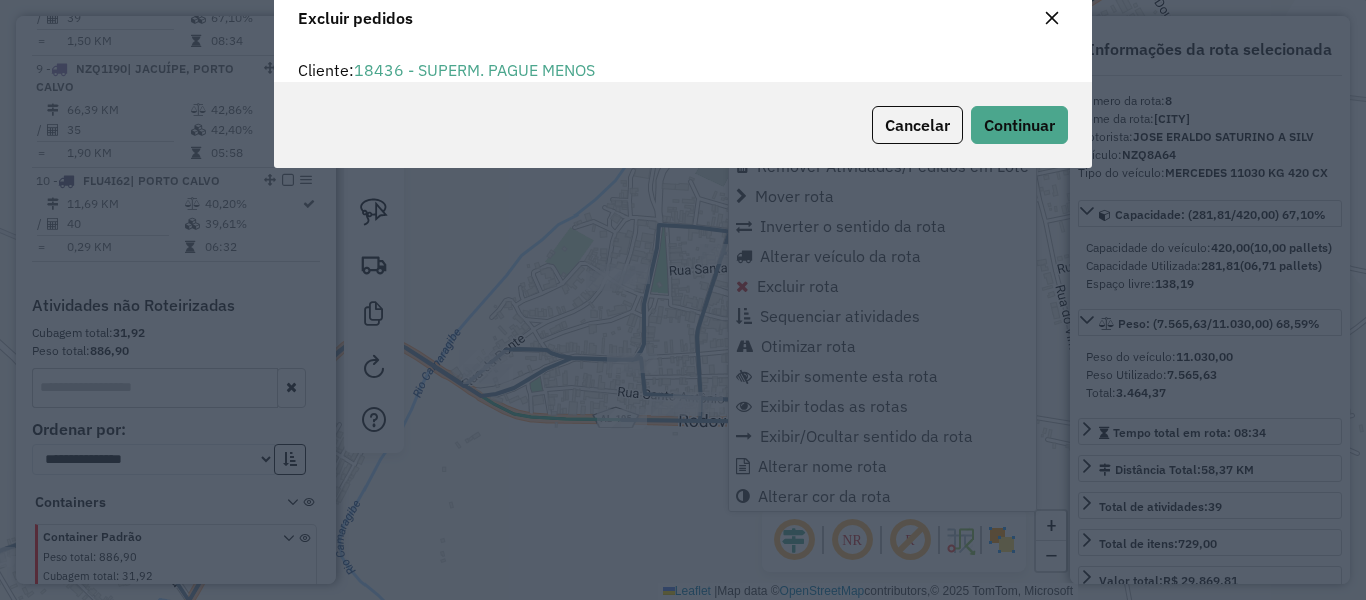 scroll, scrollTop: 12, scrollLeft: 6, axis: both 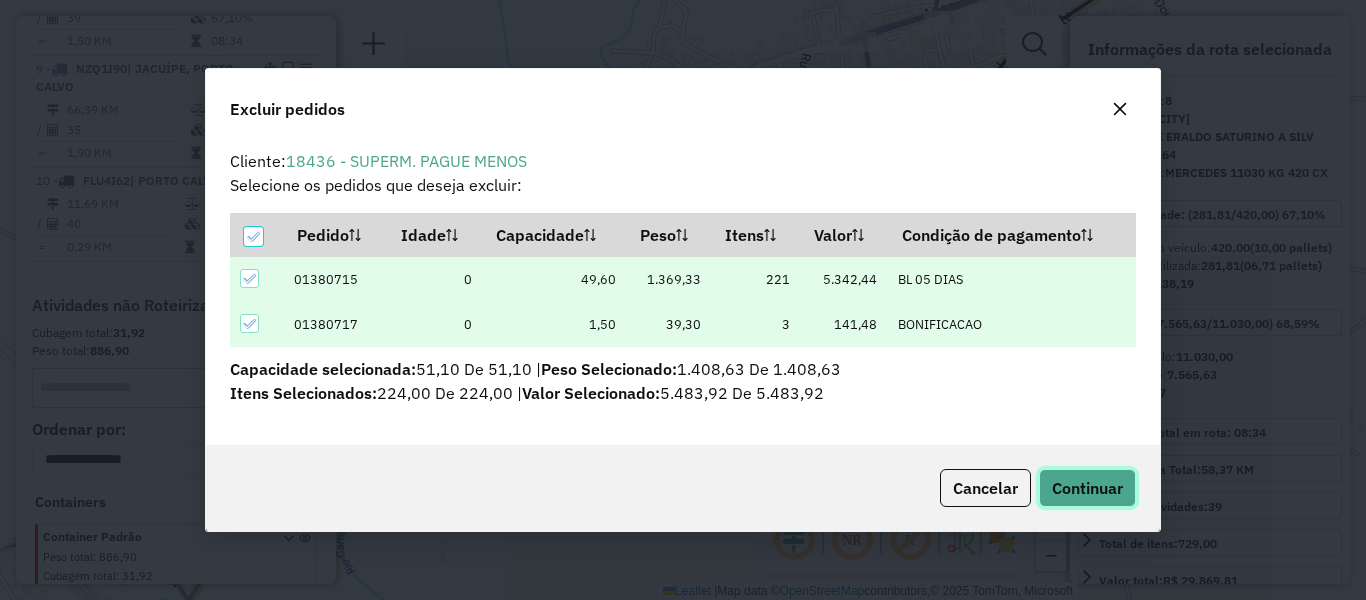 click on "Continuar" 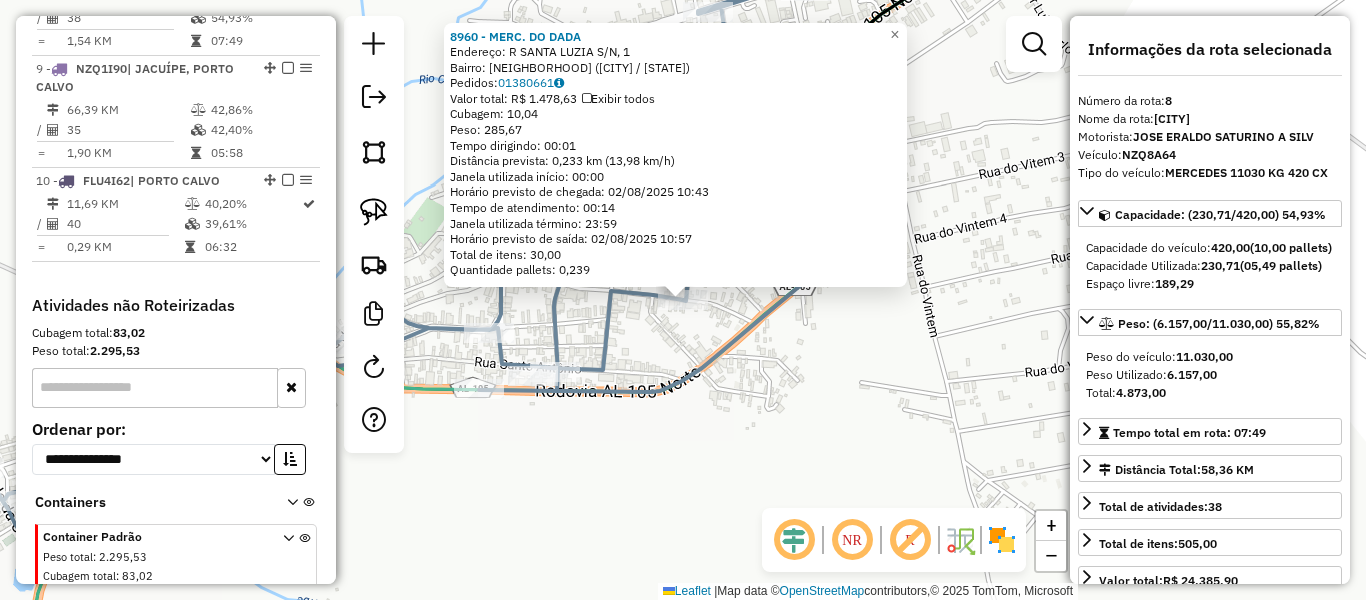 click on "8960 - MERC. DO DADA  Endereço: R   SANTA LUZIA S/N, 1   Bairro: CENTRO (MATRIZ DE CAMARAGIBE / AL)   Pedidos:  01380661   Valor total: R$ 1.478,63   Exibir todos   Cubagem: 10,04  Peso: 285,67  Tempo dirigindo: 00:01   Distância prevista: 0,233 km (13,98 km/h)   Janela utilizada início: 00:00   Horário previsto de chegada: 02/08/2025 10:43   Tempo de atendimento: 00:14   Janela utilizada término: 23:59   Horário previsto de saída: 02/08/2025 10:57   Total de itens: 30,00   Quantidade pallets: 0,239  × Janela de atendimento Grade de atendimento Capacidade Transportadoras Veículos Cliente Pedidos  Rotas Selecione os dias de semana para filtrar as janelas de atendimento  Seg   Ter   Qua   Qui   Sex   Sáb   Dom  Informe o período da janela de atendimento: De: Até:  Filtrar exatamente a janela do cliente  Considerar janela de atendimento padrão  Selecione os dias de semana para filtrar as grades de atendimento  Seg   Ter   Qua   Qui   Sex   Sáb   Dom   Clientes fora do dia de atendimento selecionado" 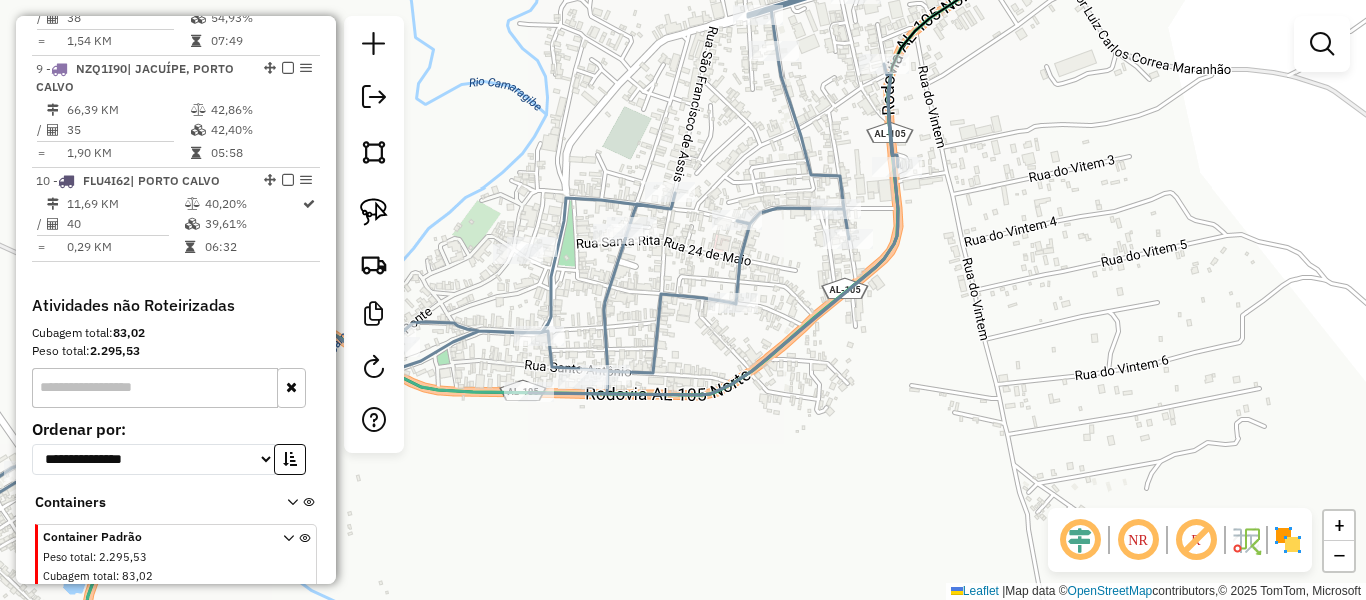 drag, startPoint x: 788, startPoint y: 386, endPoint x: 838, endPoint y: 389, distance: 50.08992 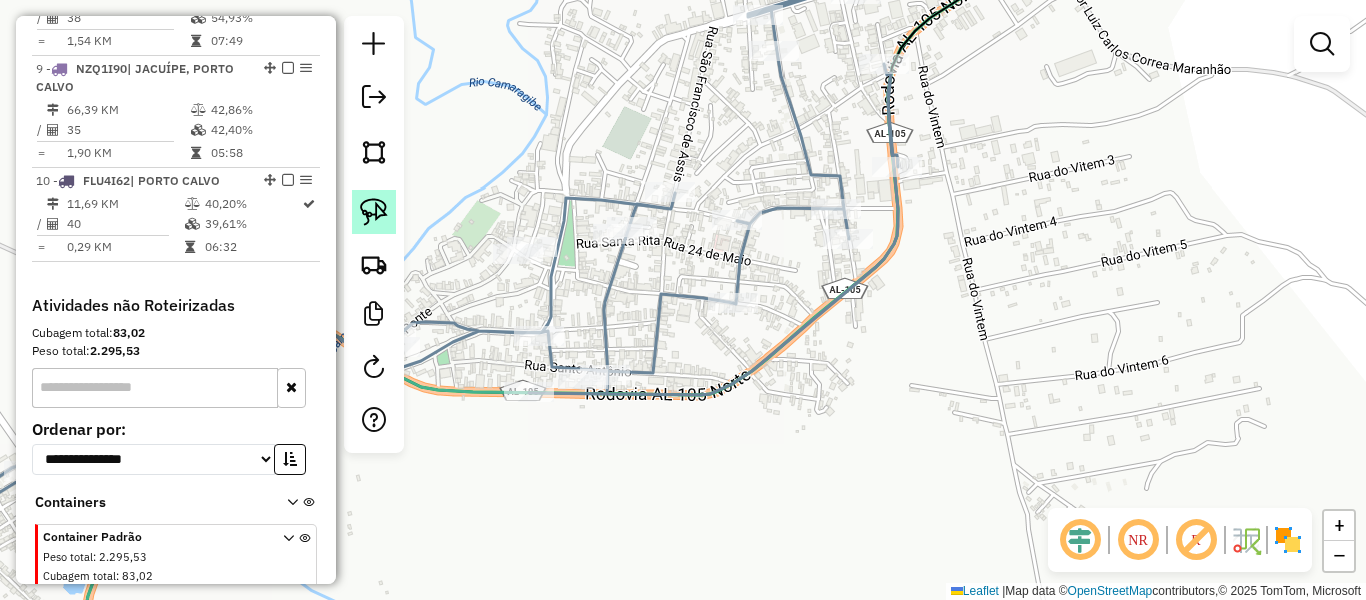 click 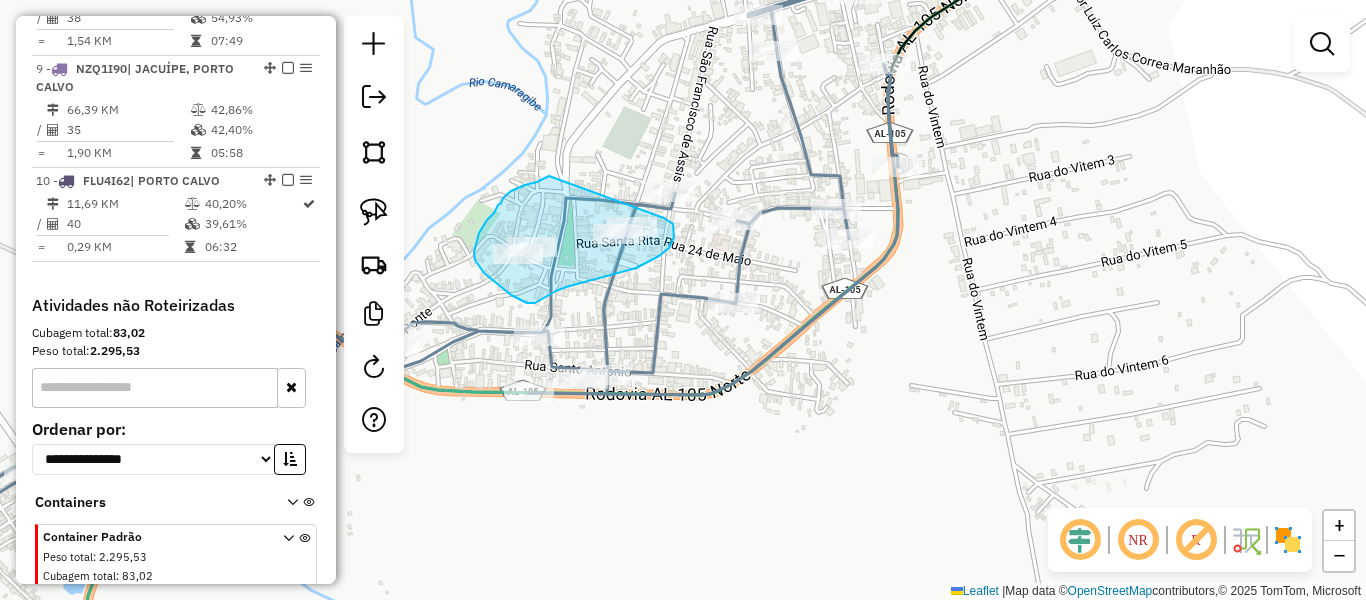 drag, startPoint x: 549, startPoint y: 176, endPoint x: 659, endPoint y: 216, distance: 117.047 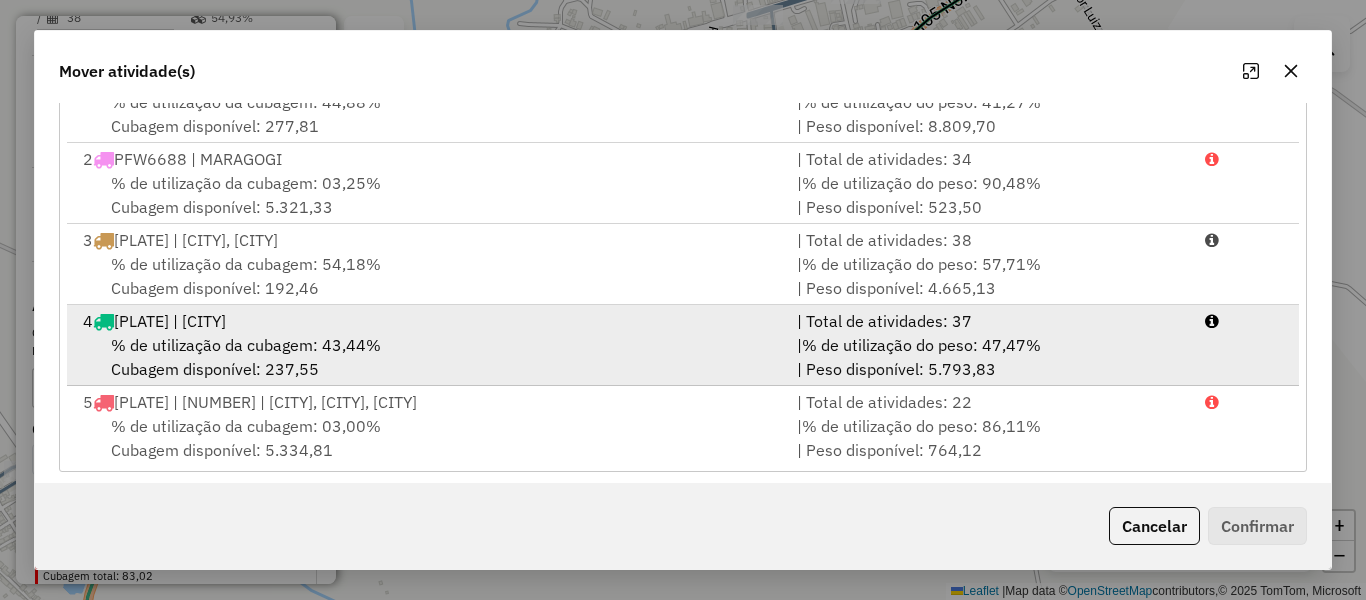 scroll, scrollTop: 404, scrollLeft: 0, axis: vertical 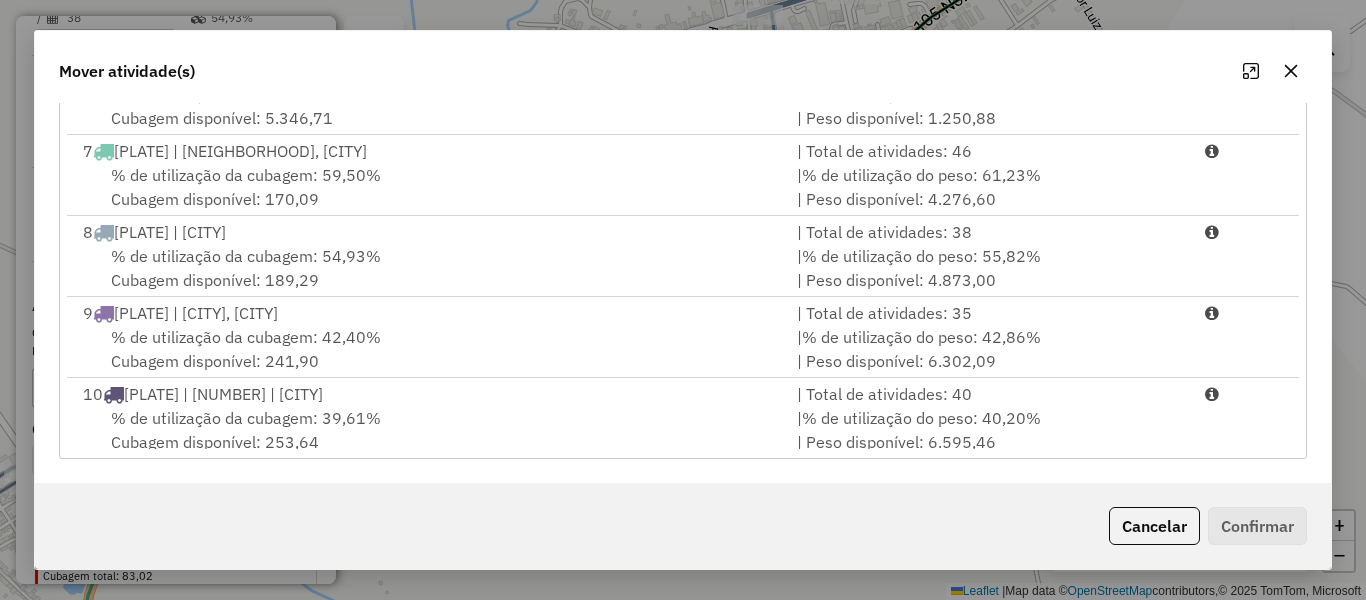 click on "% de utilização da cubagem: 42,40%" at bounding box center [246, 337] 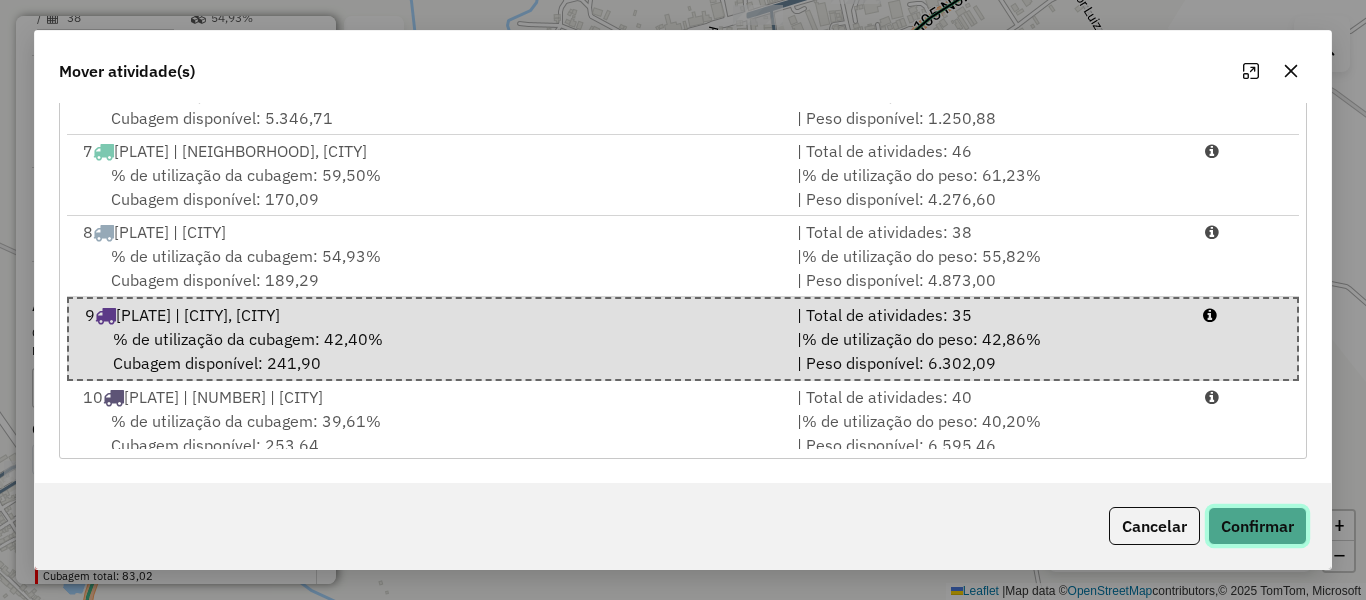 click on "Confirmar" 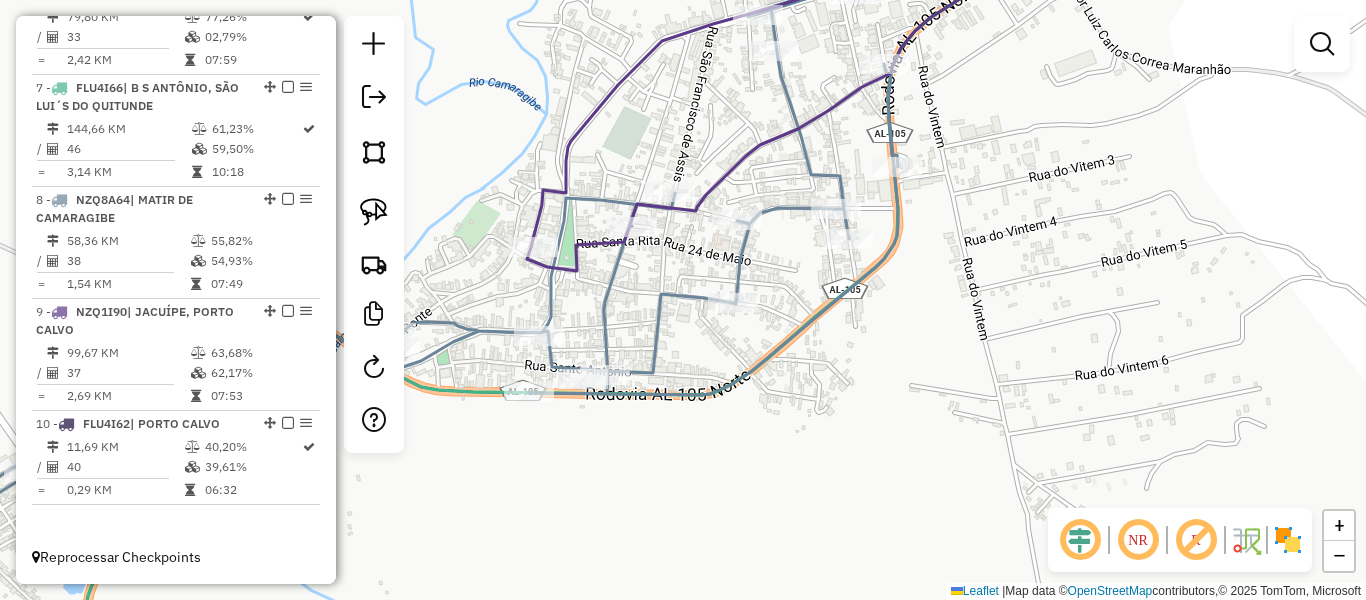 scroll, scrollTop: 1405, scrollLeft: 0, axis: vertical 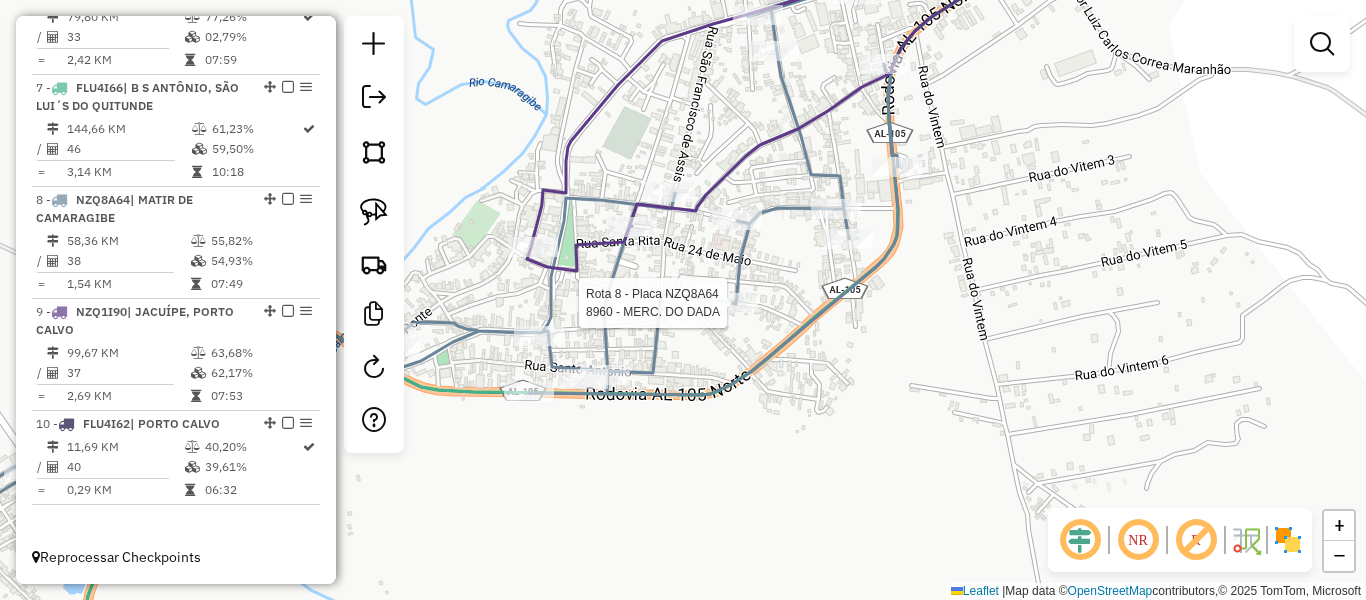 select on "**********" 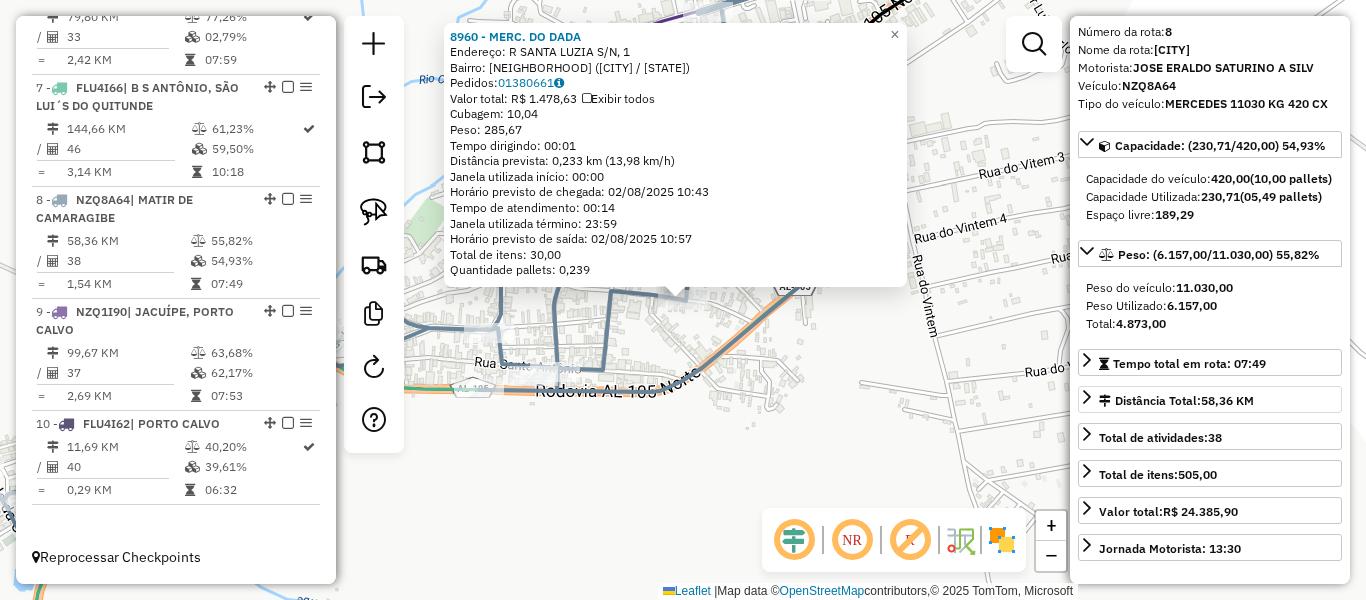 scroll, scrollTop: 100, scrollLeft: 0, axis: vertical 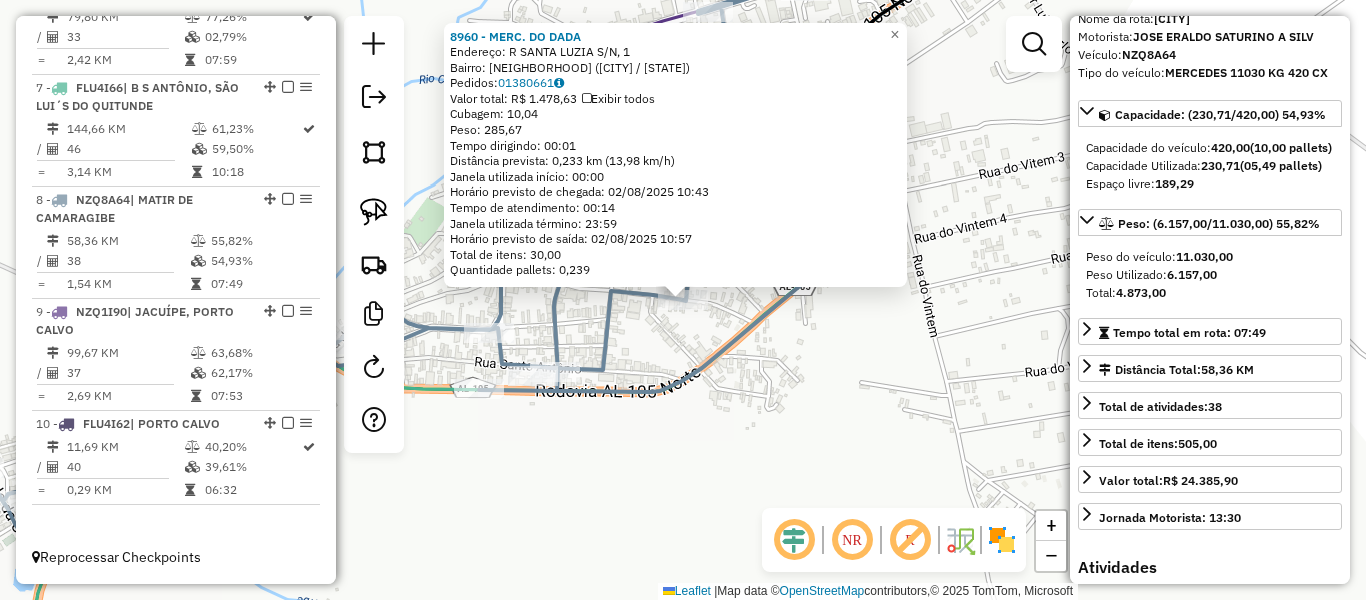 click on "8960 - MERC. DO DADA  Endereço: R   SANTA LUZIA S/N, 1   Bairro: CENTRO (MATRIZ DE CAMARAGIBE / AL)   Pedidos:  01380661   Valor total: R$ 1.478,63   Exibir todos   Cubagem: 10,04  Peso: 285,67  Tempo dirigindo: 00:01   Distância prevista: 0,233 km (13,98 km/h)   Janela utilizada início: 00:00   Horário previsto de chegada: 02/08/2025 10:43   Tempo de atendimento: 00:14   Janela utilizada término: 23:59   Horário previsto de saída: 02/08/2025 10:57   Total de itens: 30,00   Quantidade pallets: 0,239  × Janela de atendimento Grade de atendimento Capacidade Transportadoras Veículos Cliente Pedidos  Rotas Selecione os dias de semana para filtrar as janelas de atendimento  Seg   Ter   Qua   Qui   Sex   Sáb   Dom  Informe o período da janela de atendimento: De: Até:  Filtrar exatamente a janela do cliente  Considerar janela de atendimento padrão  Selecione os dias de semana para filtrar as grades de atendimento  Seg   Ter   Qua   Qui   Sex   Sáb   Dom   Clientes fora do dia de atendimento selecionado" 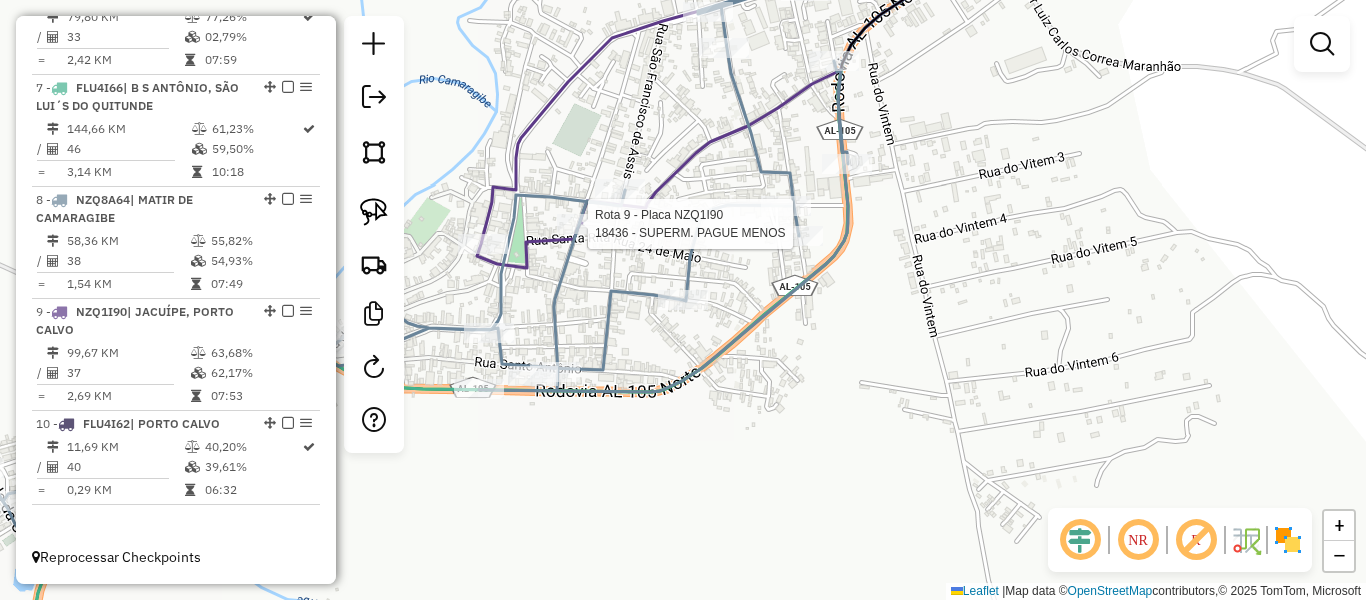 select on "**********" 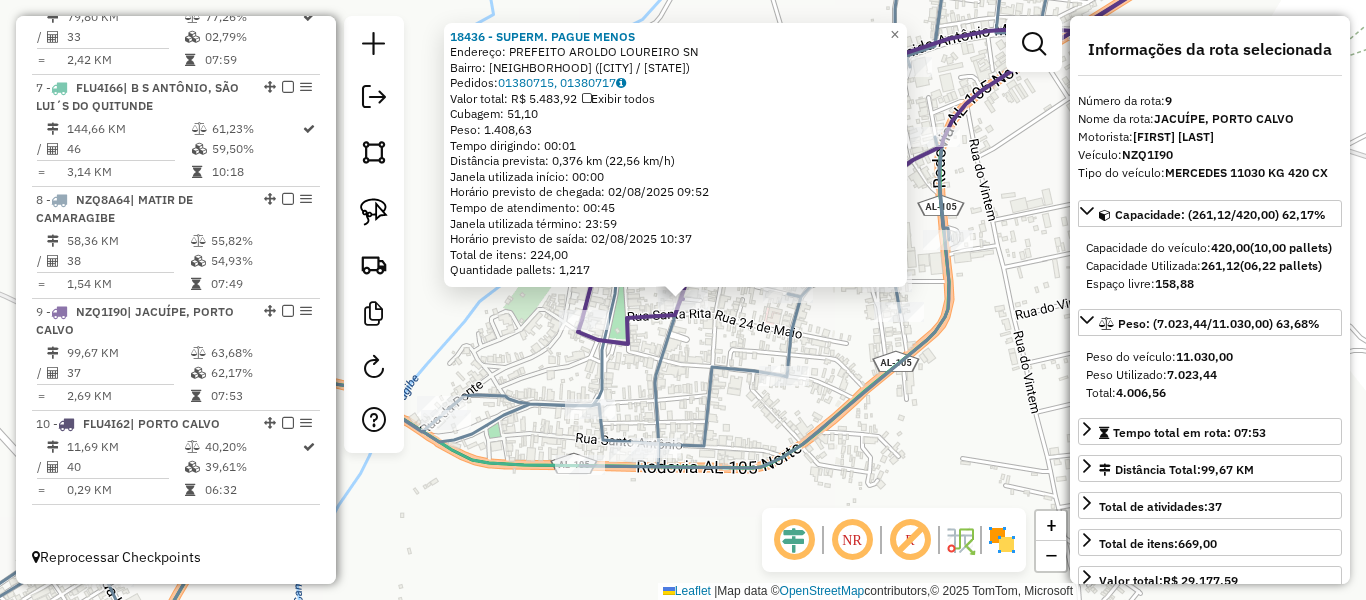 click on "18436 - SUPERM. PAGUE MENOS  Endereço:  PREFEITO AROLDO LOUREIRO SN   Bairro: CENTRO (MATRIZ DE CAMARAGIBE / AL)   Pedidos:  01380715, 01380717   Valor total: R$ 5.483,92   Exibir todos   Cubagem: 51,10  Peso: 1.408,63  Tempo dirigindo: 00:01   Distância prevista: 0,376 km (22,56 km/h)   Janela utilizada início: 00:00   Horário previsto de chegada: 02/08/2025 09:52   Tempo de atendimento: 00:45   Janela utilizada término: 23:59   Horário previsto de saída: 02/08/2025 10:37   Total de itens: 224,00   Quantidade pallets: 1,217  × Janela de atendimento Grade de atendimento Capacidade Transportadoras Veículos Cliente Pedidos  Rotas Selecione os dias de semana para filtrar as janelas de atendimento  Seg   Ter   Qua   Qui   Sex   Sáb   Dom  Informe o período da janela de atendimento: De: Até:  Filtrar exatamente a janela do cliente  Considerar janela de atendimento padrão  Selecione os dias de semana para filtrar as grades de atendimento  Seg   Ter   Qua   Qui   Sex   Sáb   Dom   Peso mínimo:   De:" 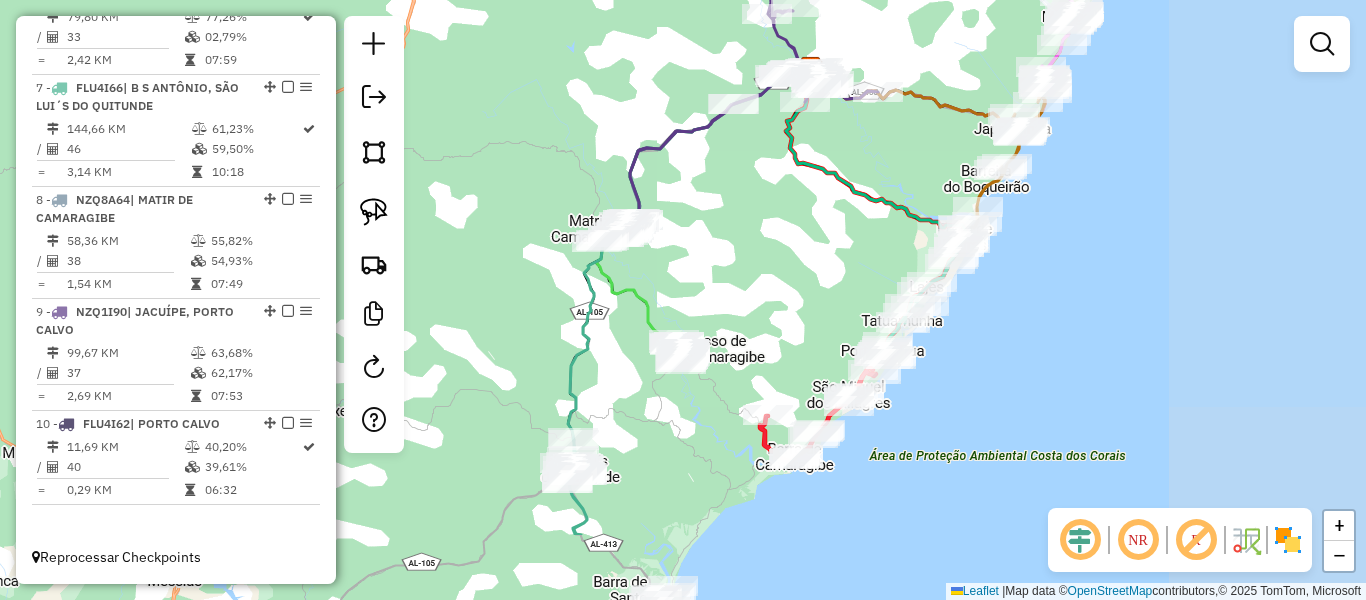 drag, startPoint x: 1132, startPoint y: 351, endPoint x: 799, endPoint y: 203, distance: 364.40775 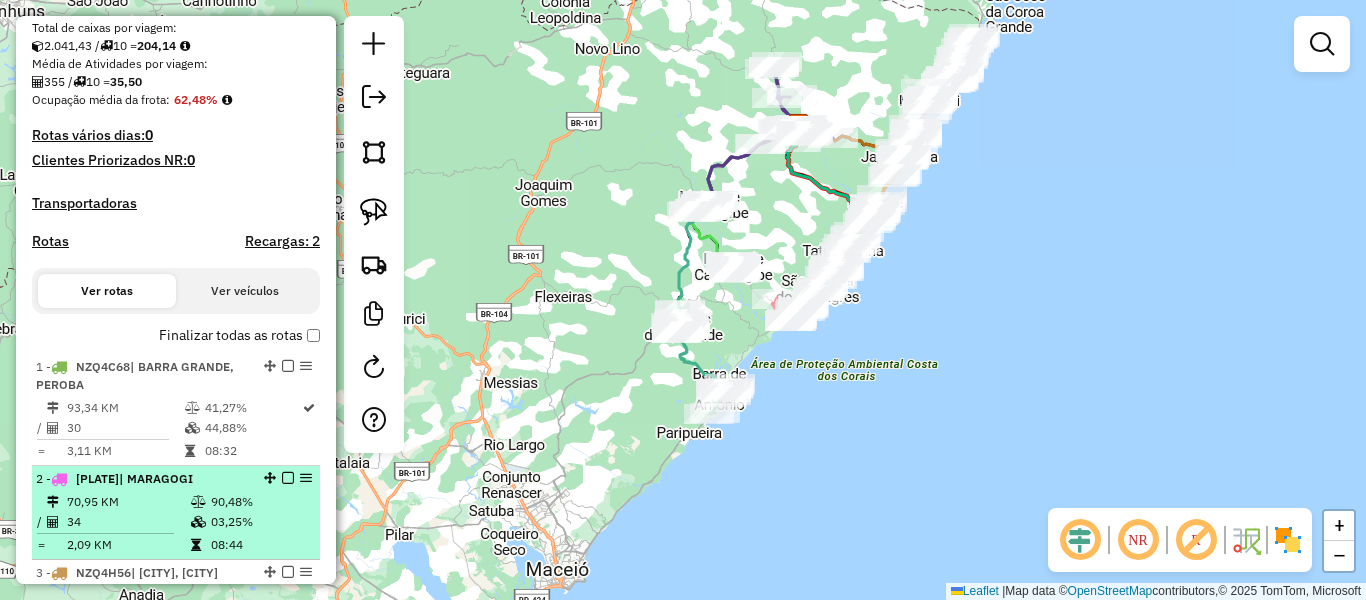 scroll, scrollTop: 405, scrollLeft: 0, axis: vertical 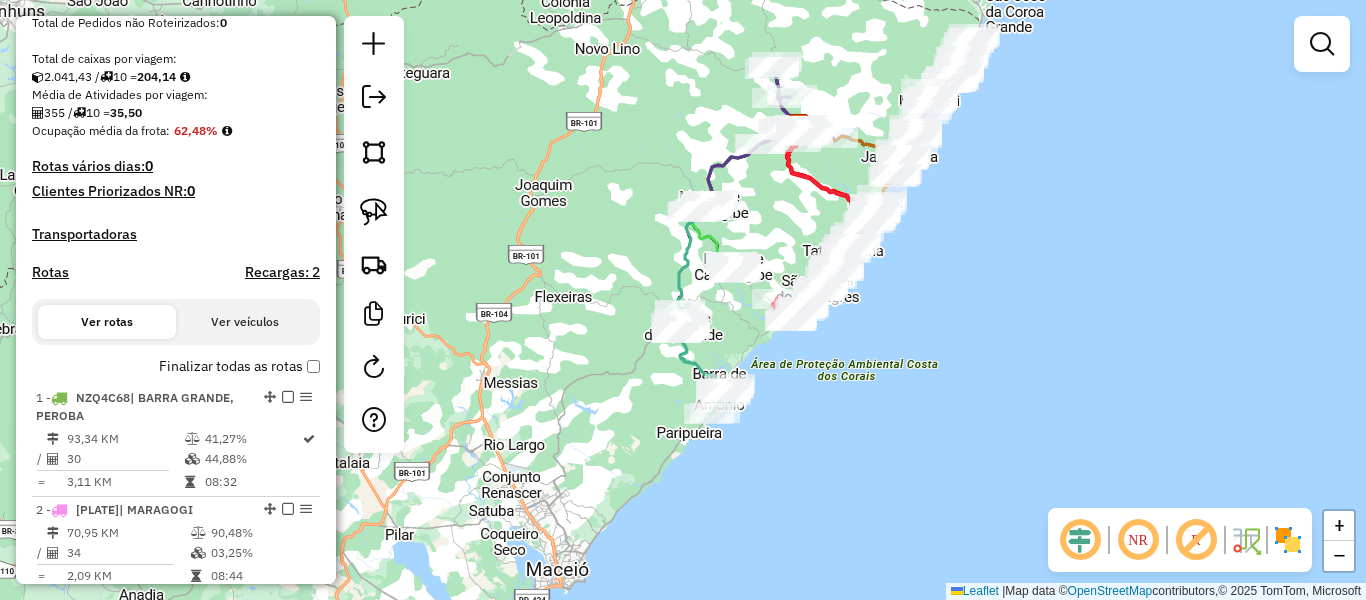 click on "Rotas" at bounding box center (50, 272) 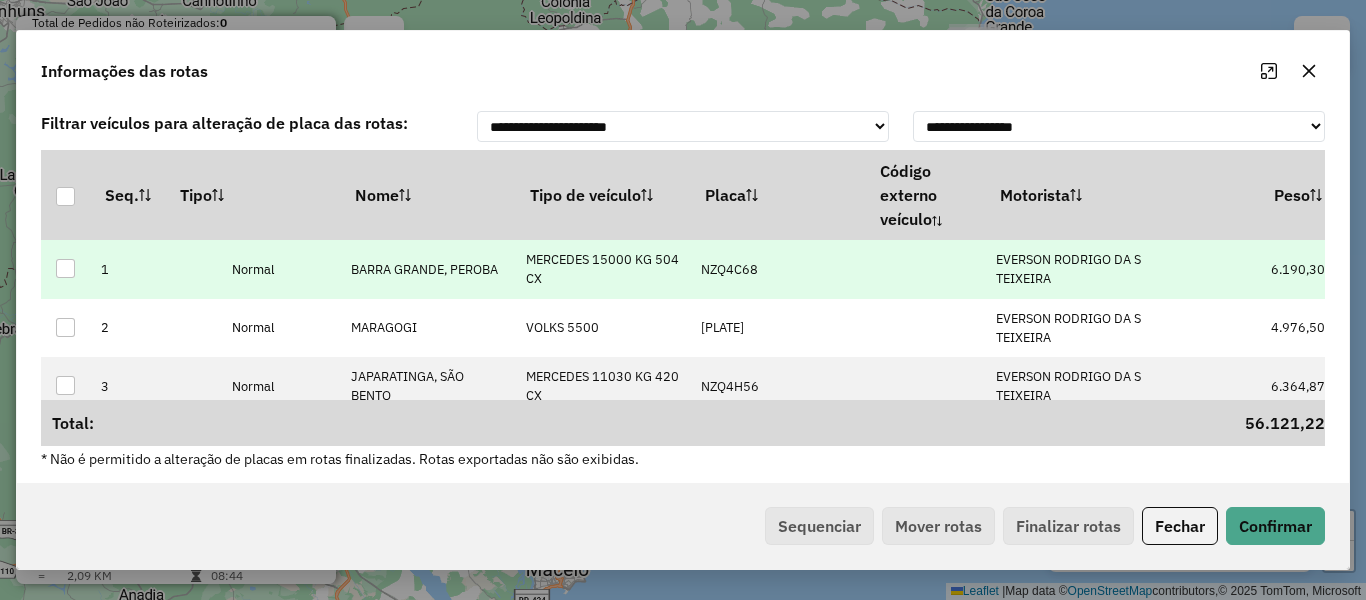 click on "EVERSON RODRIGO DA S TEIXEIRA" at bounding box center (1068, 269) 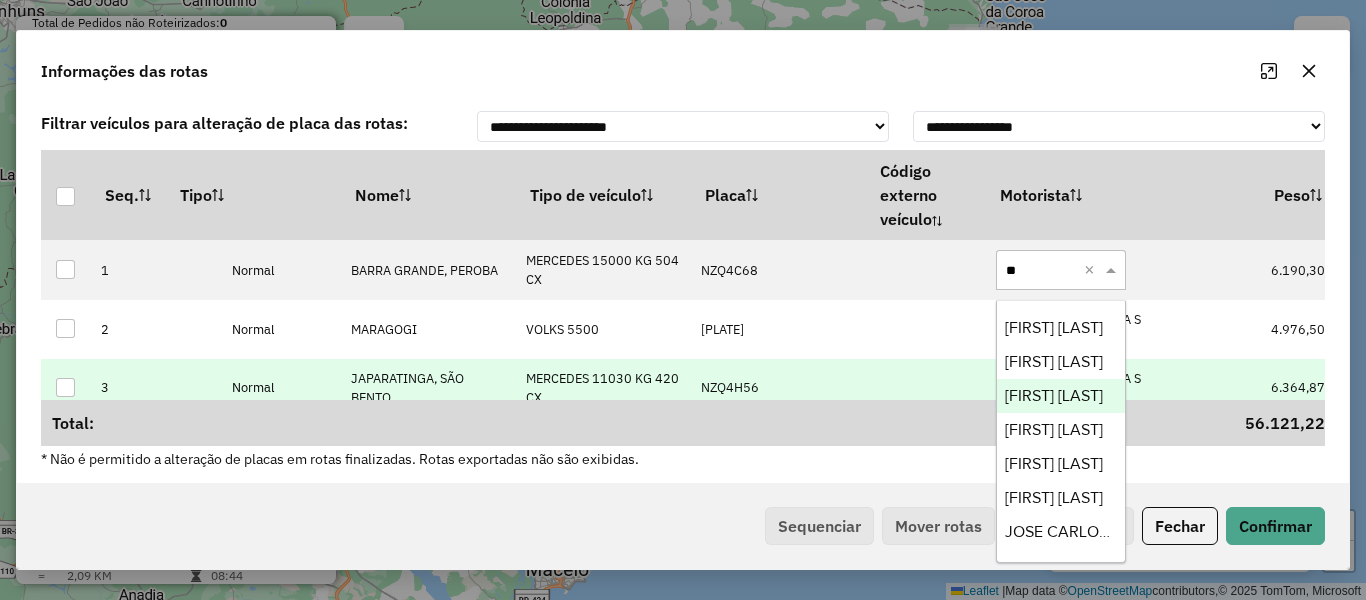 type on "***" 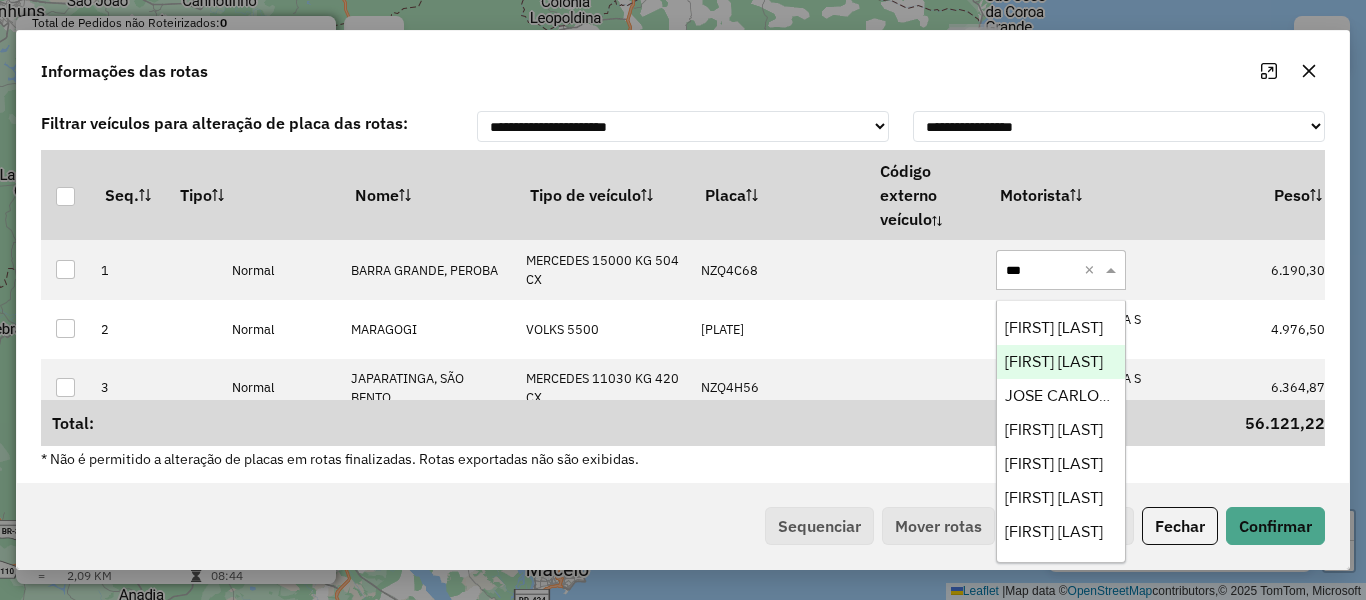 click on "[FIRST] [LAST] [LAST] [LAST]" at bounding box center (1054, 361) 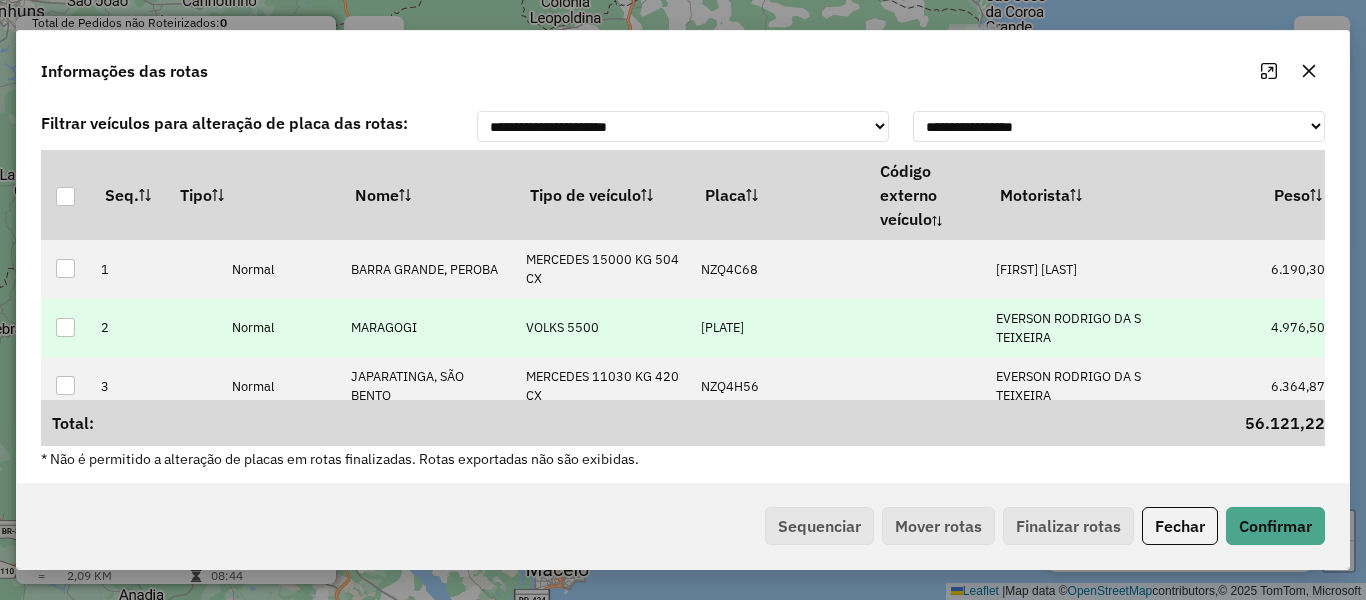 click on "EVERSON RODRIGO DA S TEIXEIRA" at bounding box center [1068, 328] 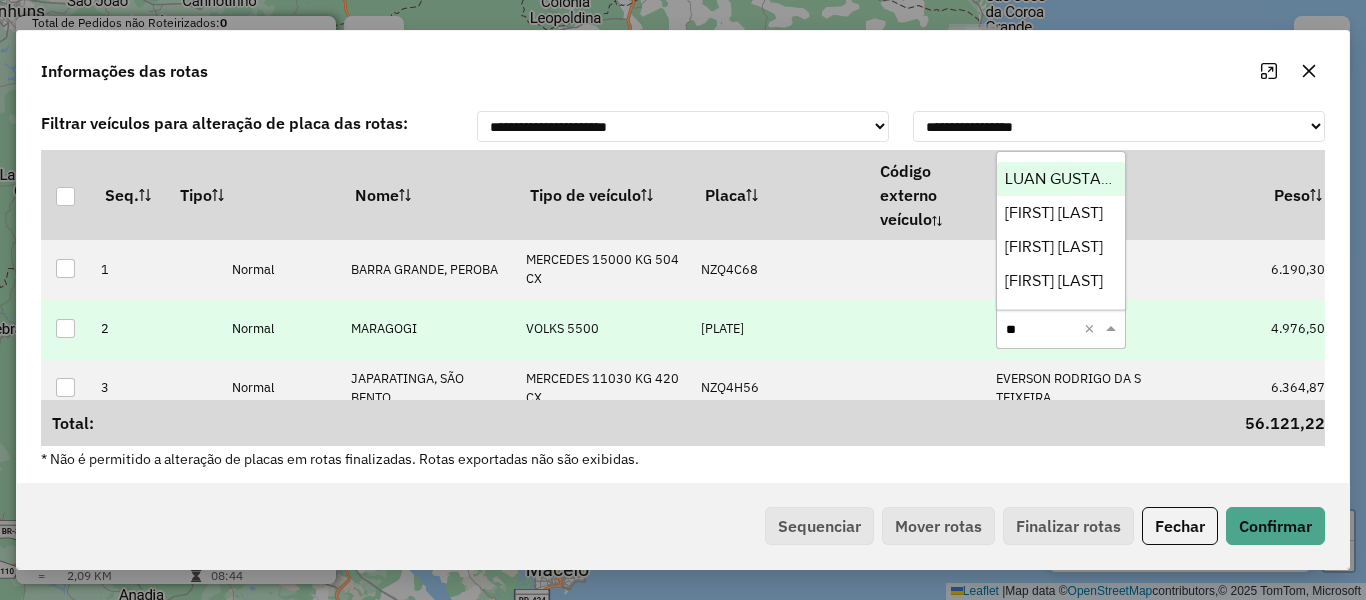 type on "***" 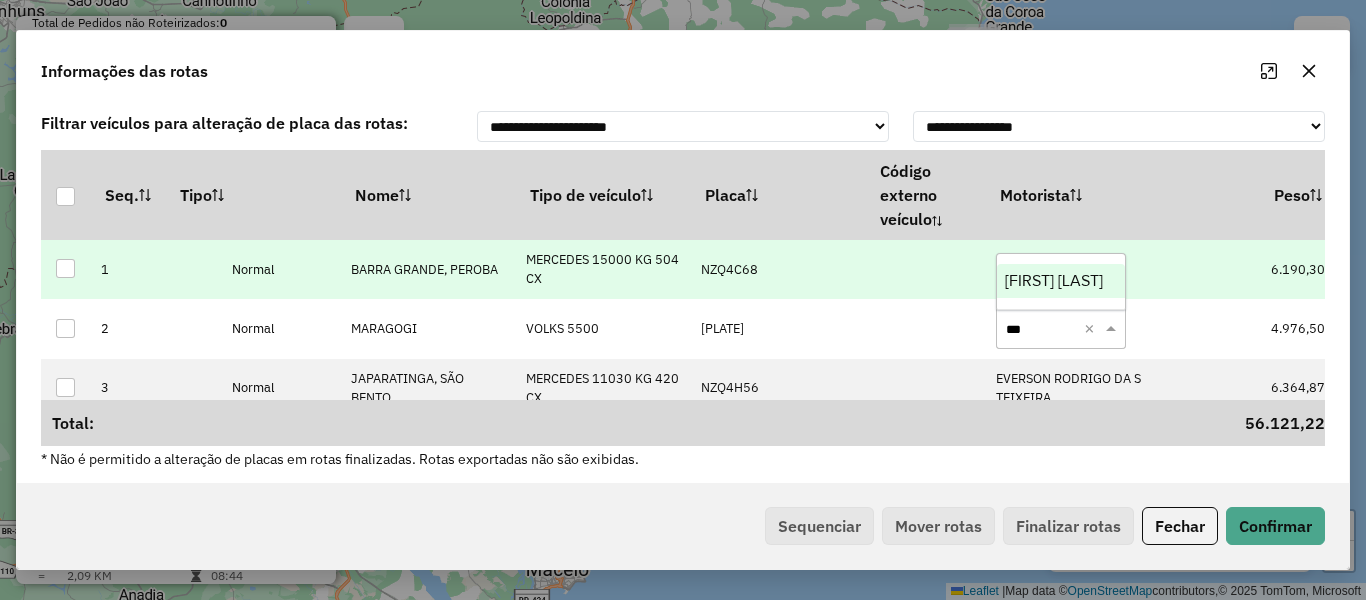 click on "[FIRST] [LAST] [LAST] [LAST]" at bounding box center (1054, 280) 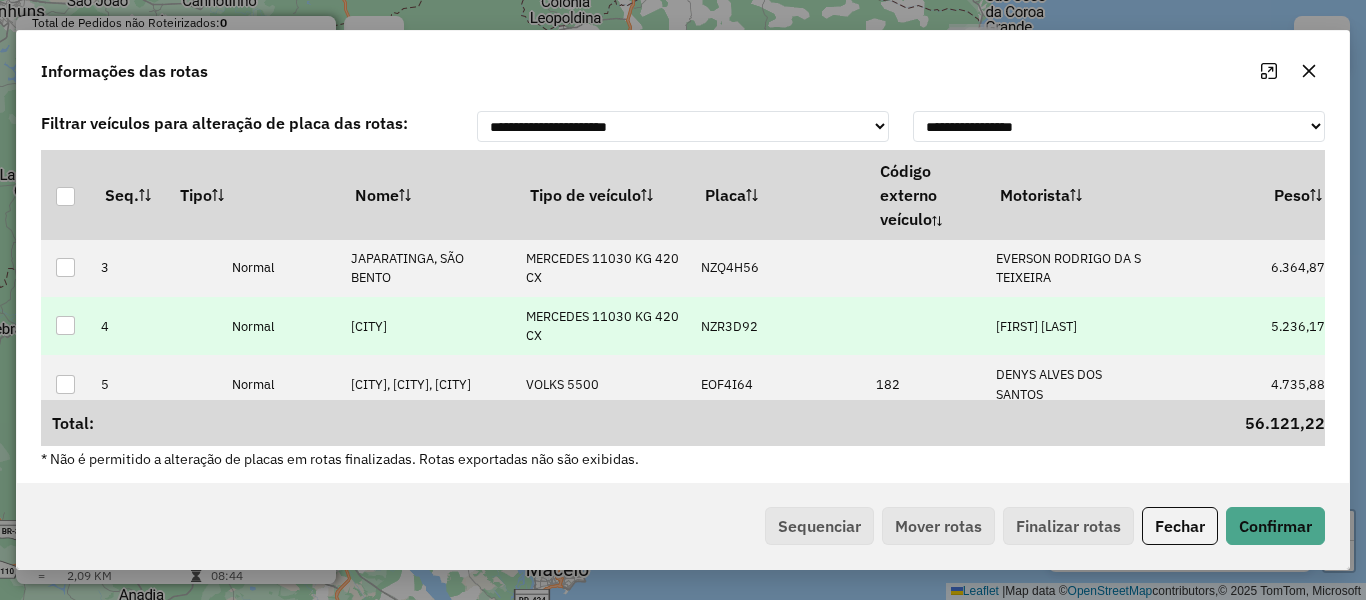 scroll, scrollTop: 200, scrollLeft: 0, axis: vertical 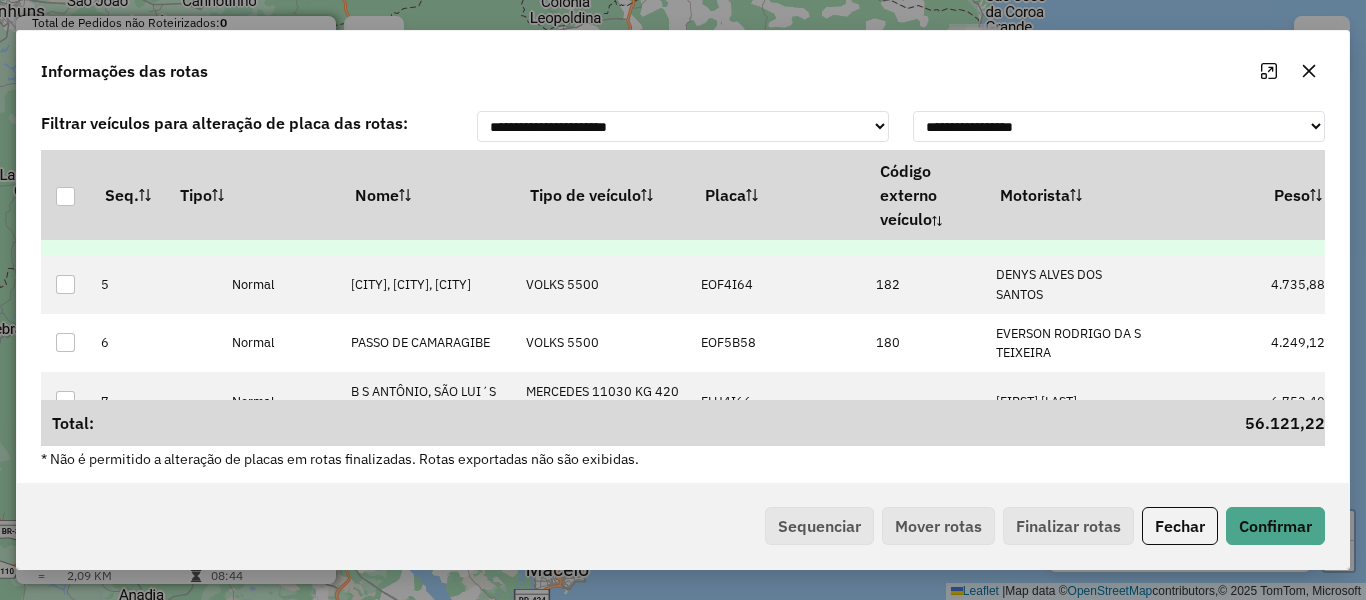 click on "DENYS ALVES DOS SANTOS" at bounding box center [1073, 284] 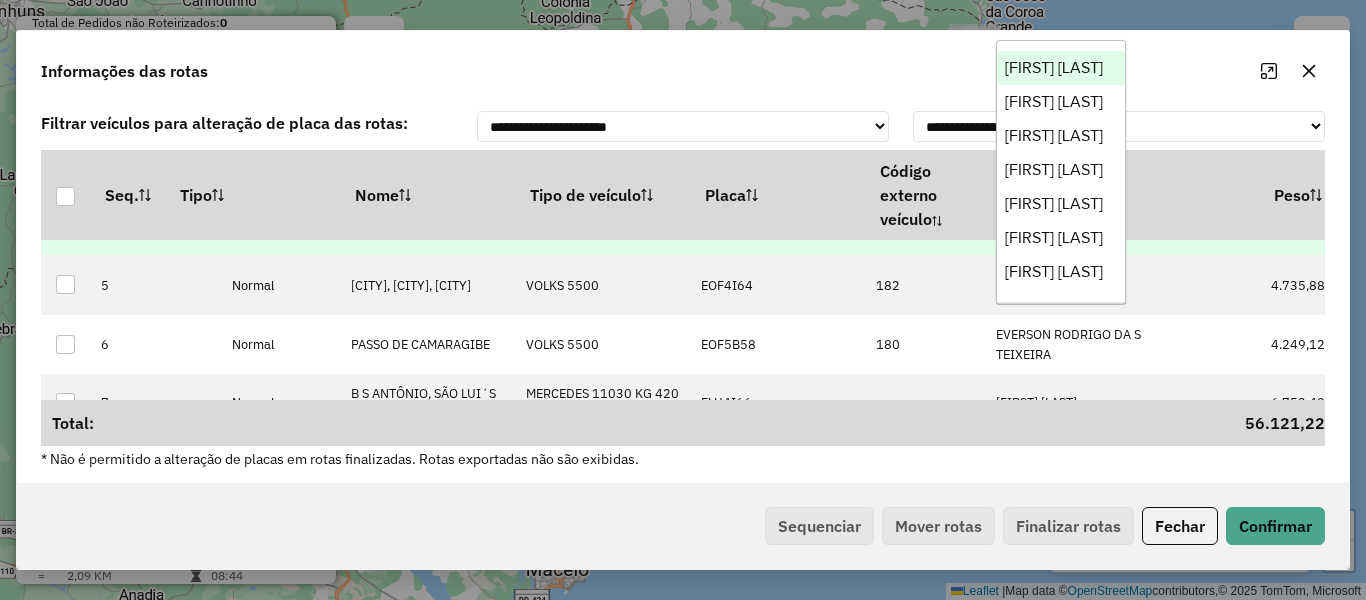 type on "**" 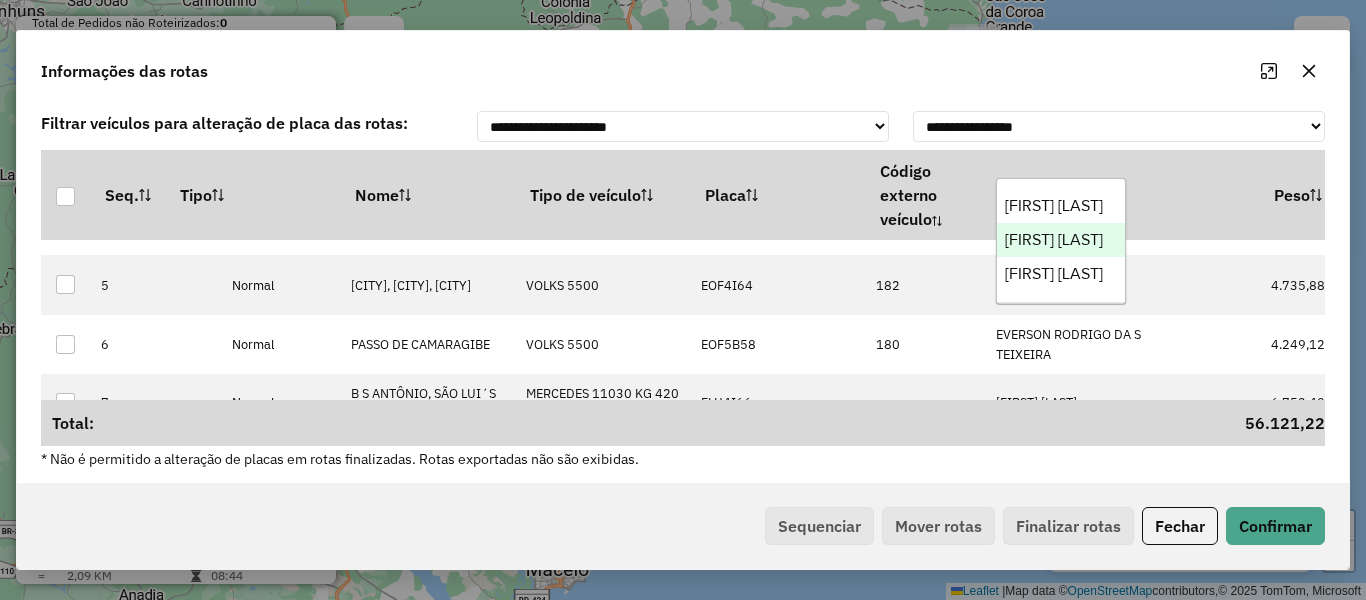 click on "[FIRST] [LAST] [LAST]" at bounding box center (1054, 239) 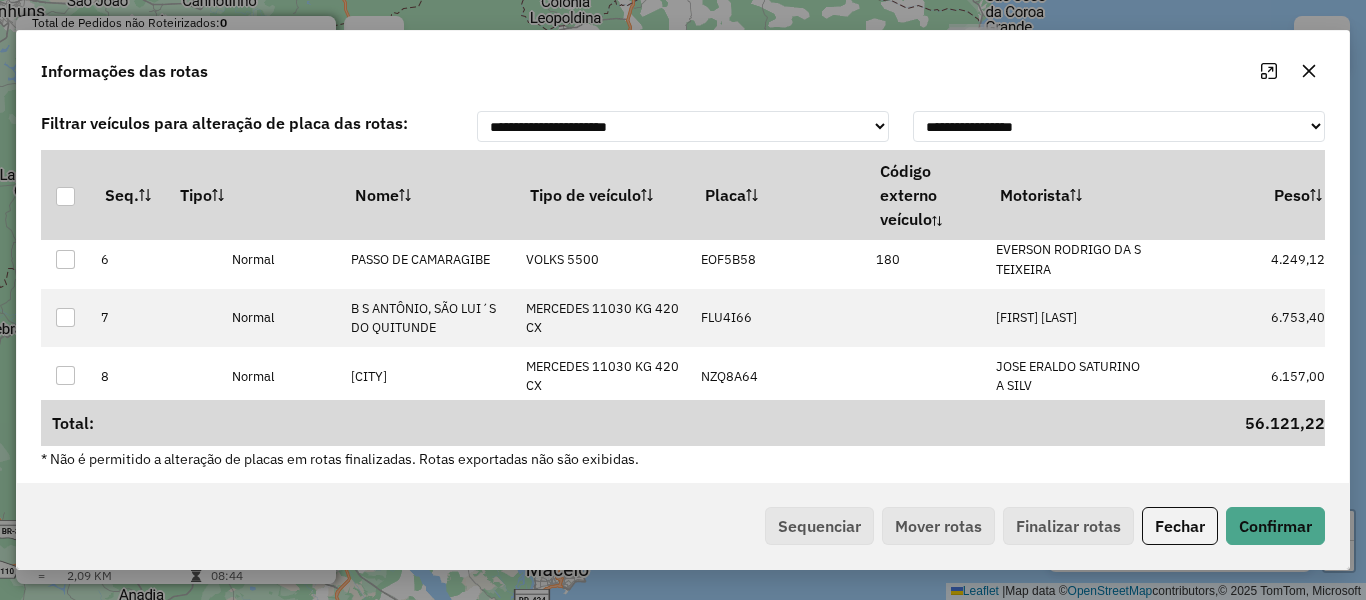 scroll, scrollTop: 300, scrollLeft: 0, axis: vertical 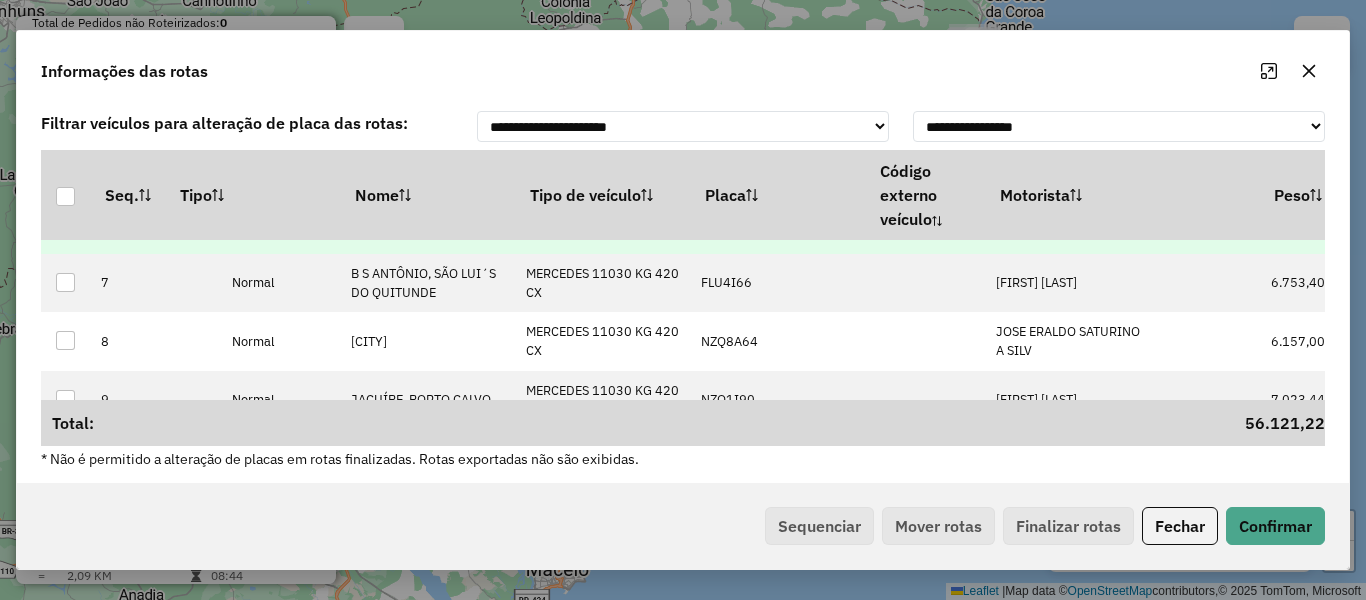 click on "EVERSON RODRIGO DA S TEIXEIRA" at bounding box center [1073, 224] 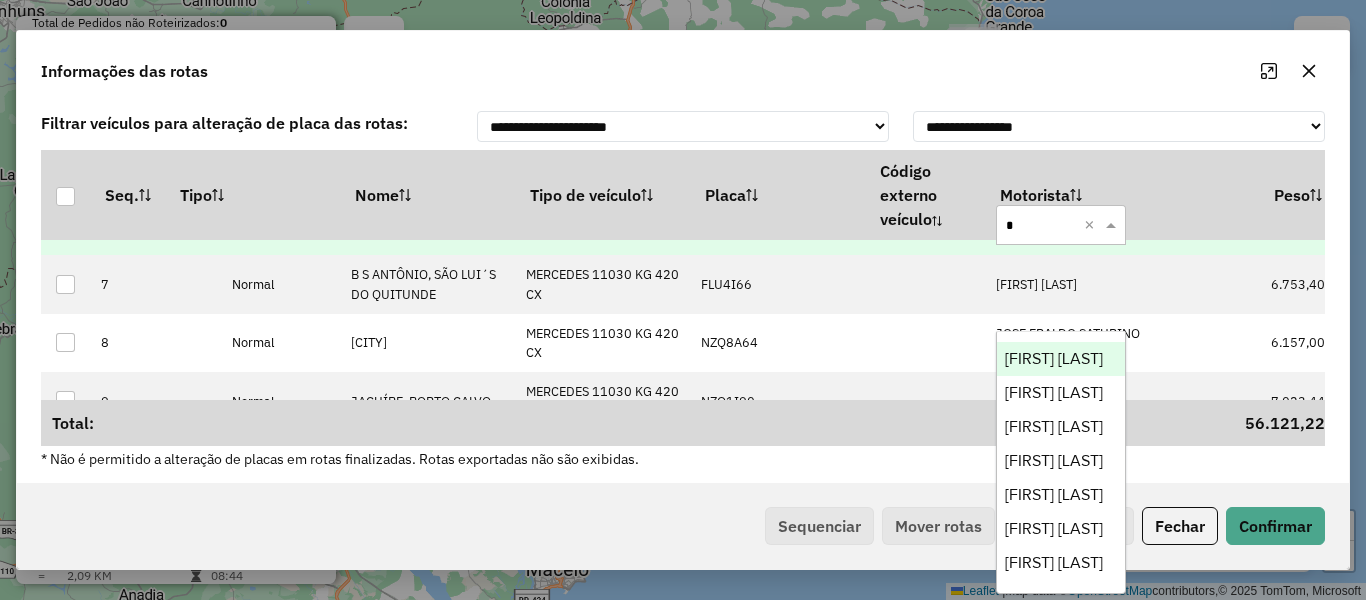 type on "**" 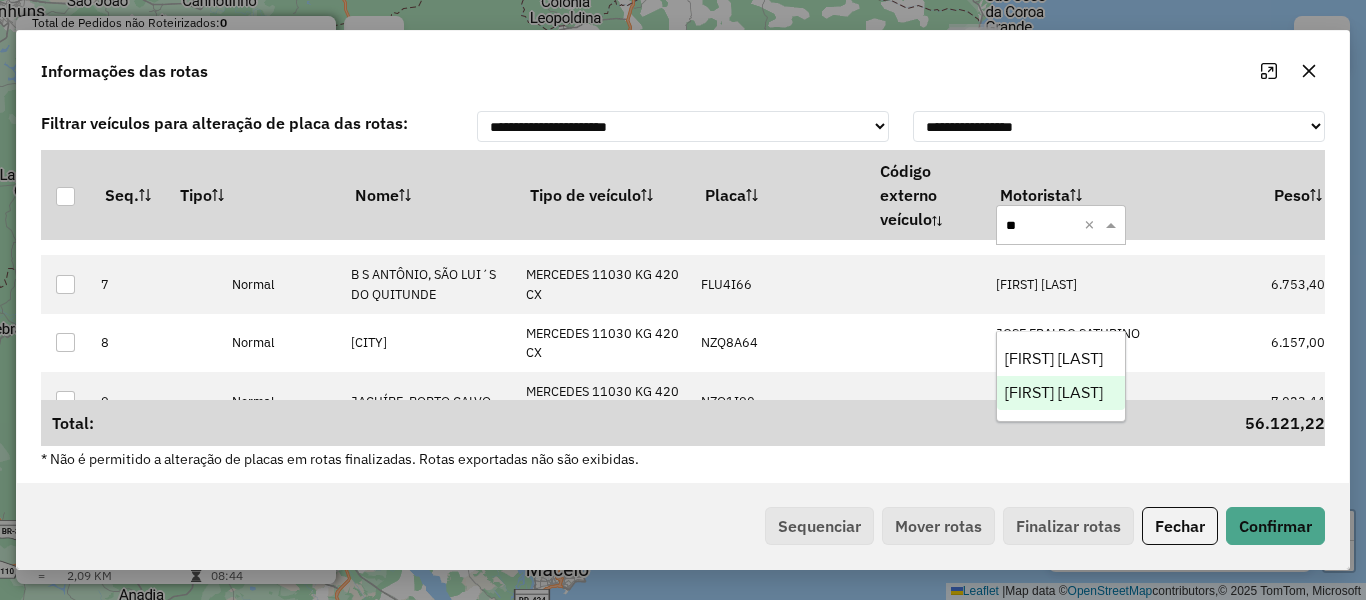 click on "[FIRST] [LAST] [LAST] [LAST]" at bounding box center (1054, 392) 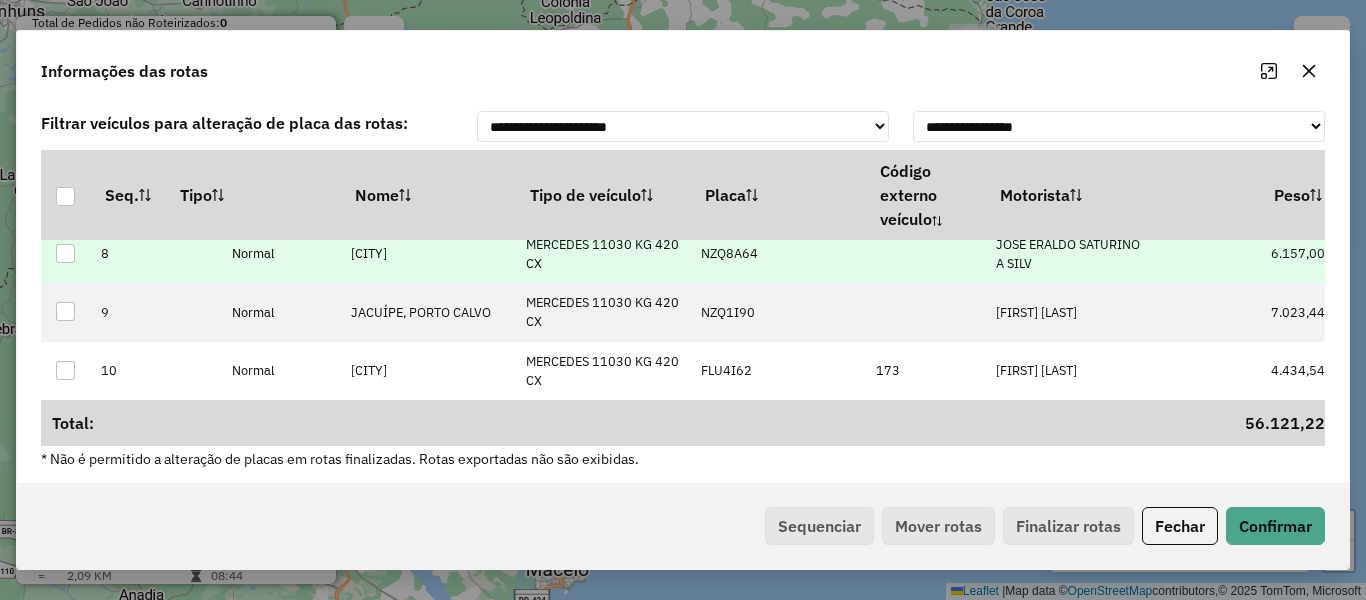 scroll, scrollTop: 468, scrollLeft: 0, axis: vertical 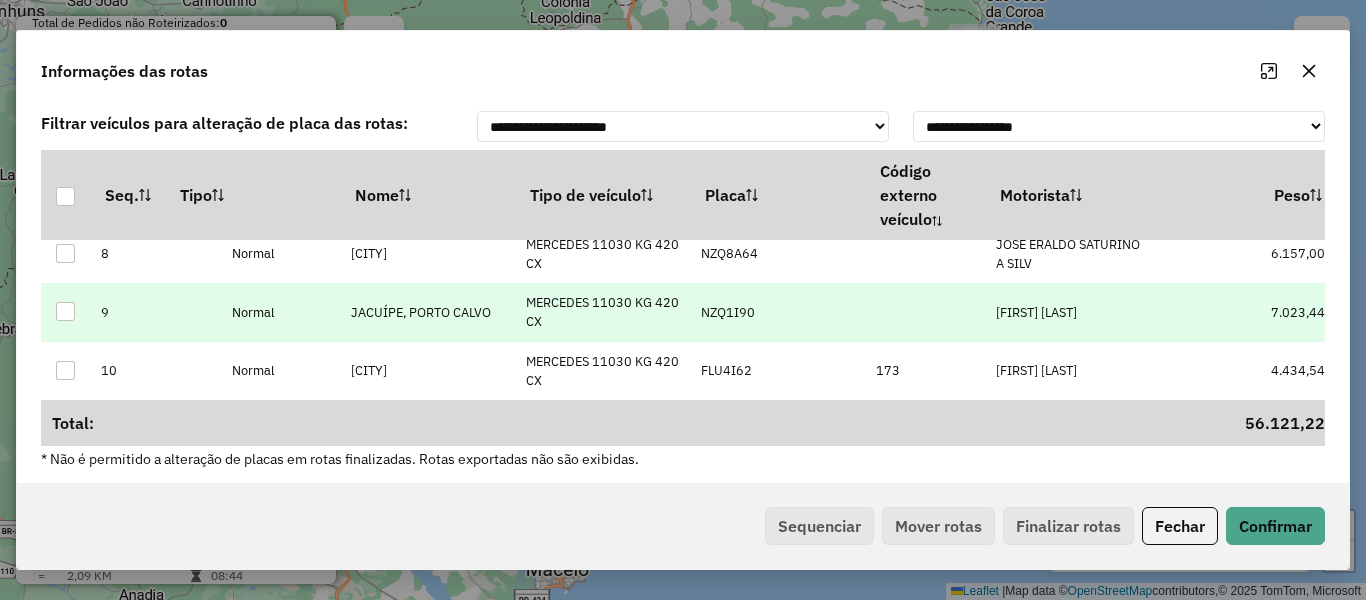 click on "LEONARDO TORRES DIAS" at bounding box center (1036, 312) 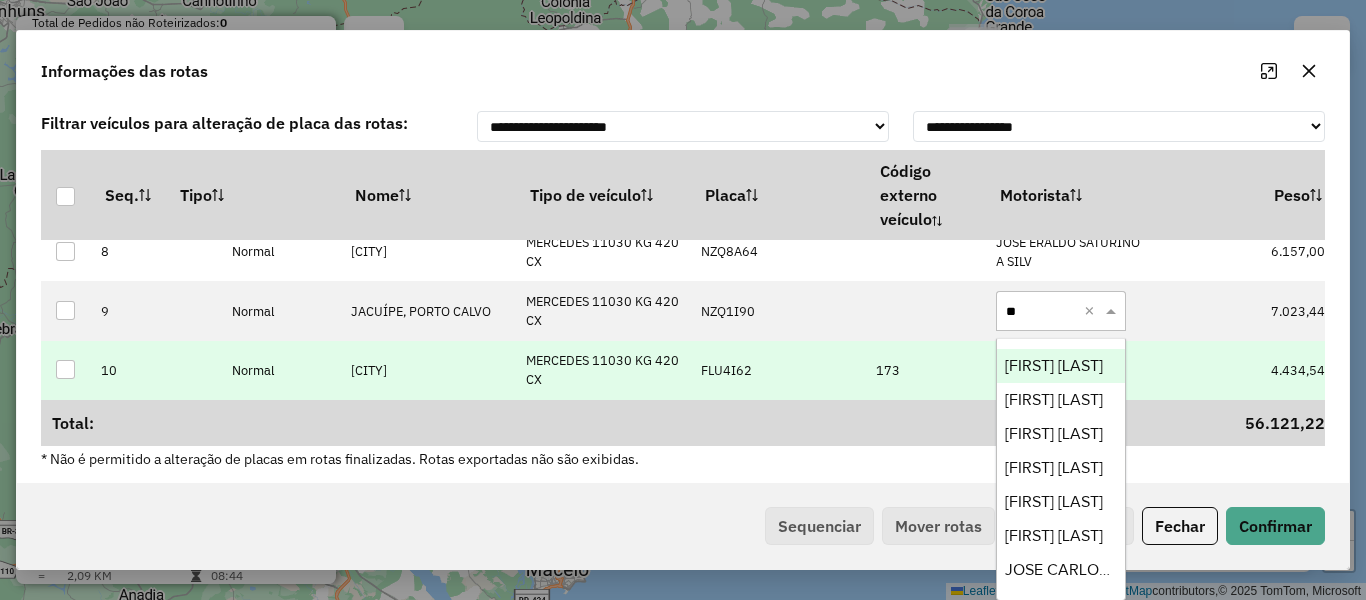 type on "***" 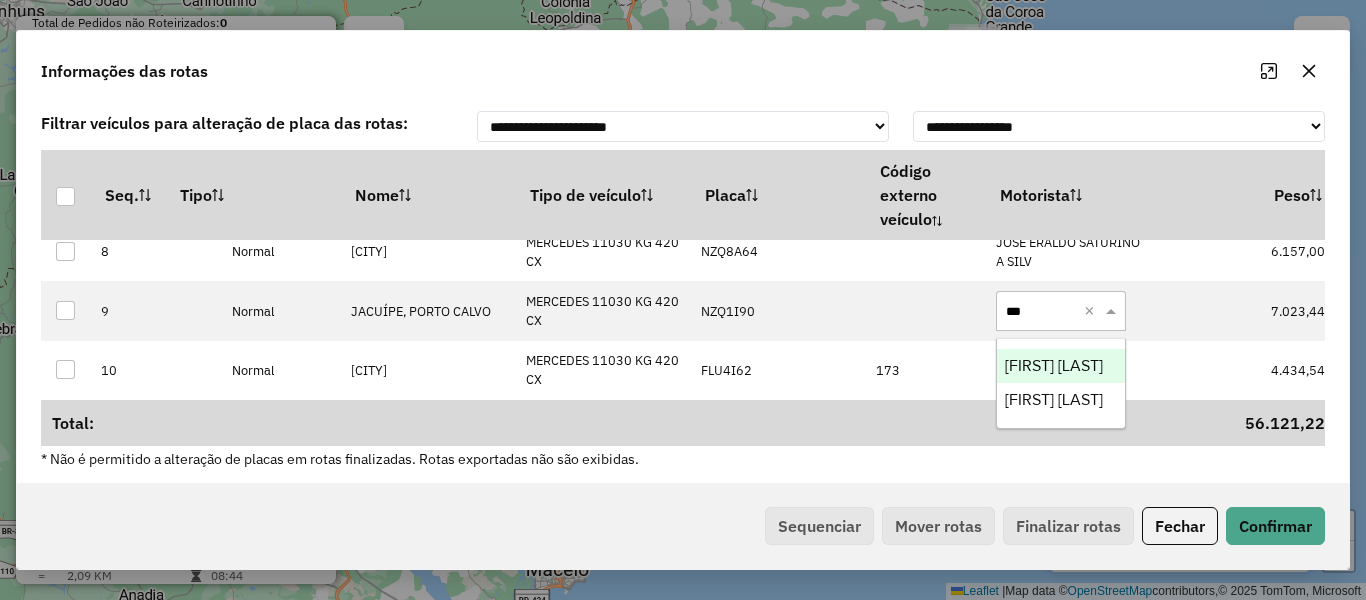 click on "[FIRST] [LAST] [LAST]" at bounding box center (1054, 365) 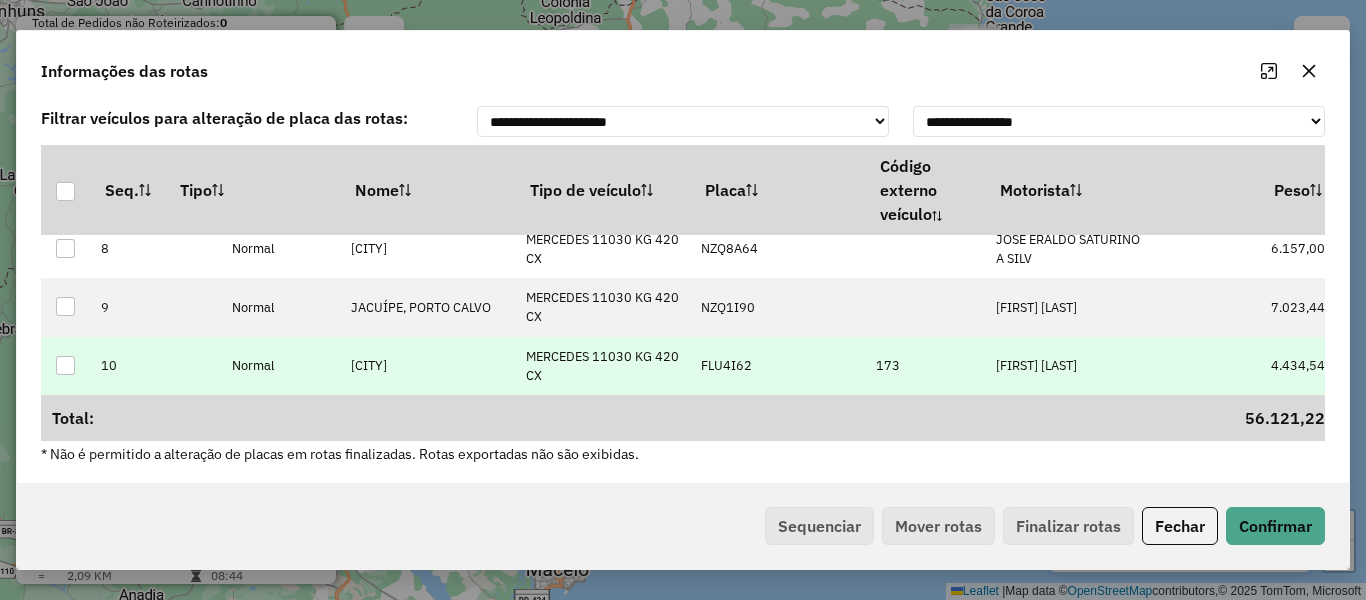 scroll, scrollTop: 6, scrollLeft: 0, axis: vertical 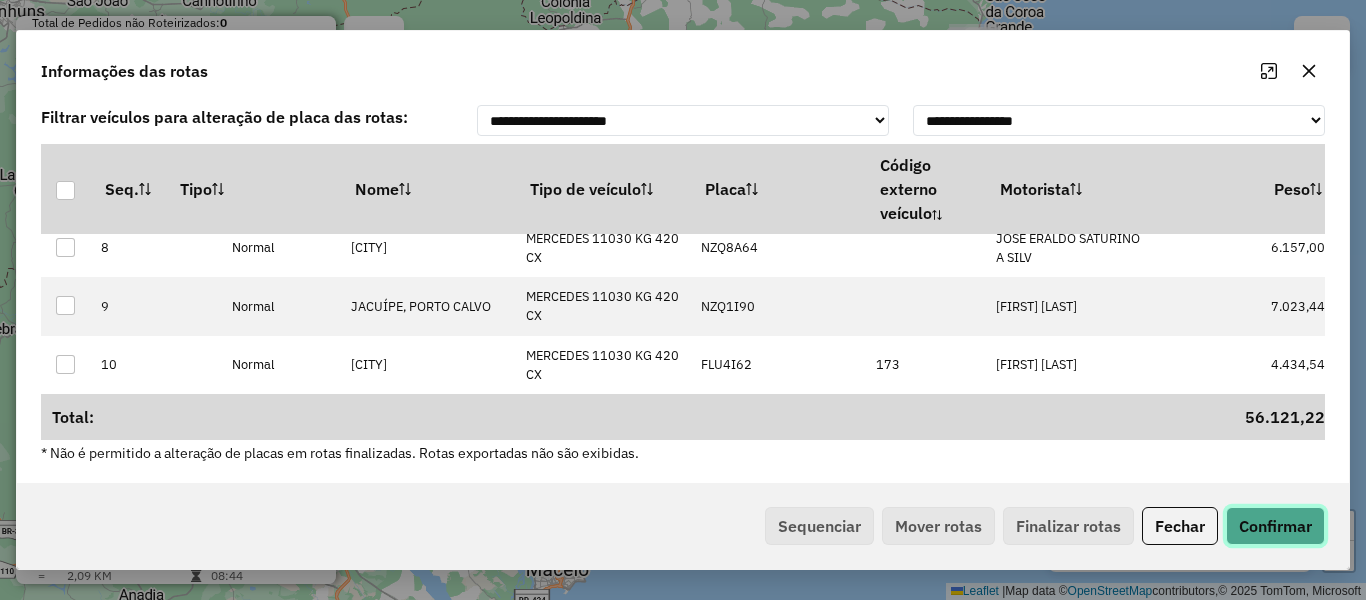 click on "Confirmar" 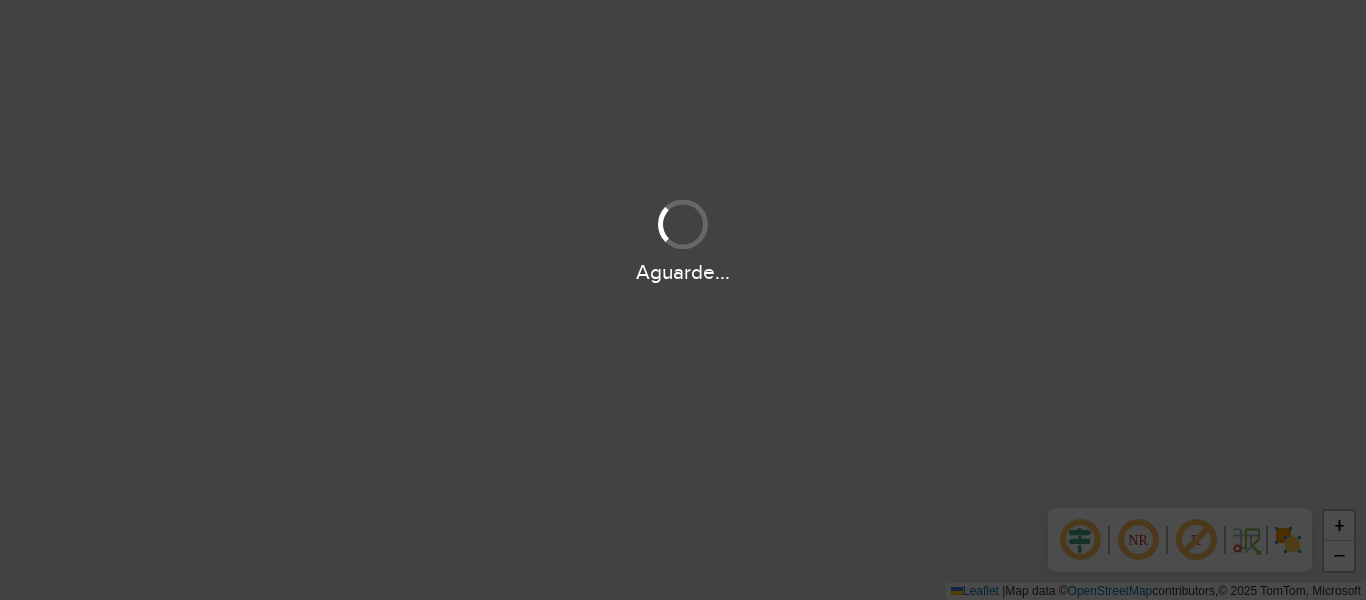 scroll, scrollTop: 0, scrollLeft: 0, axis: both 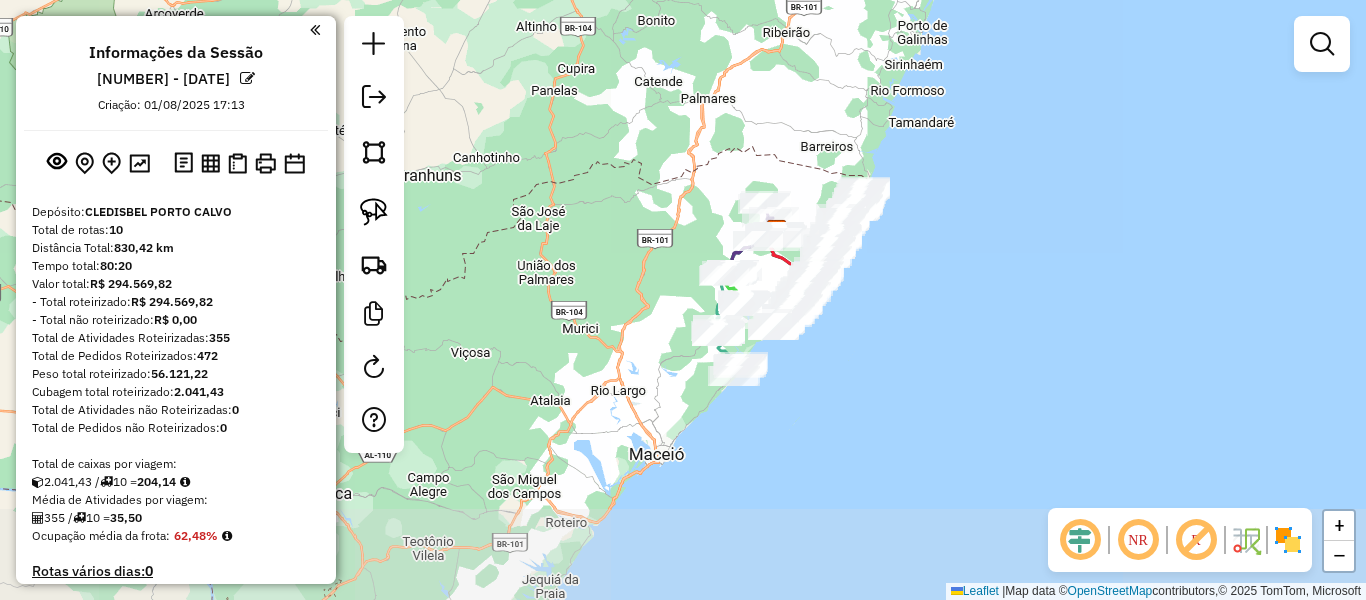 drag, startPoint x: 798, startPoint y: 414, endPoint x: 844, endPoint y: 310, distance: 113.71895 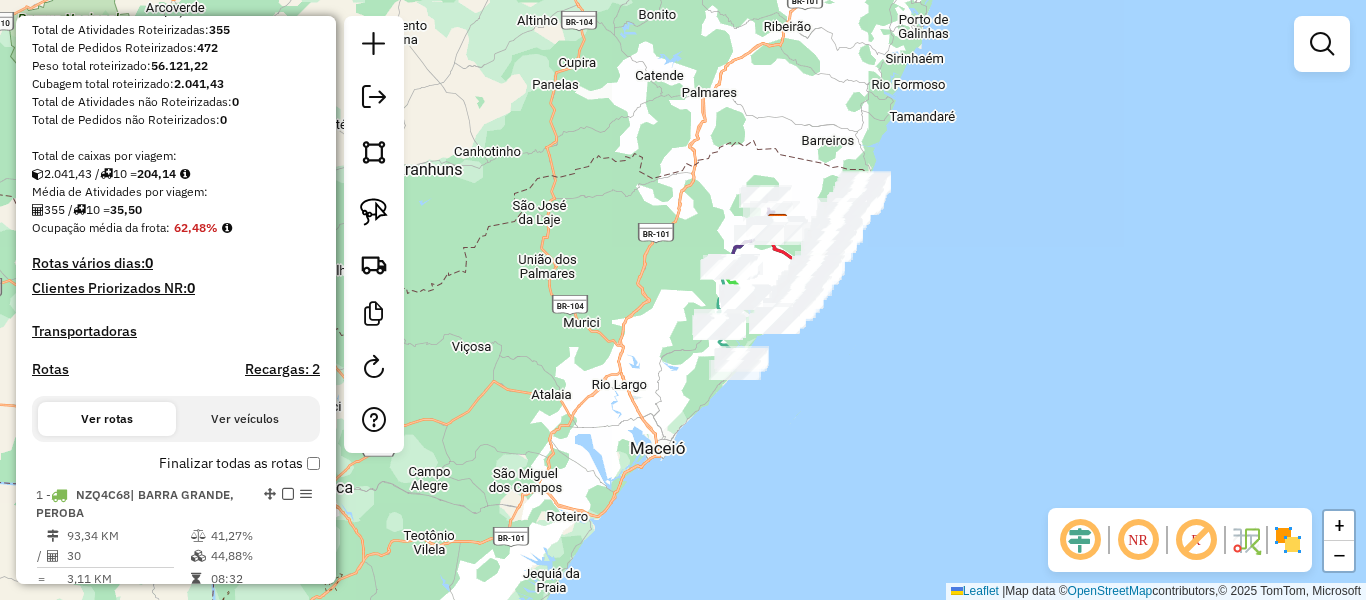 scroll, scrollTop: 400, scrollLeft: 0, axis: vertical 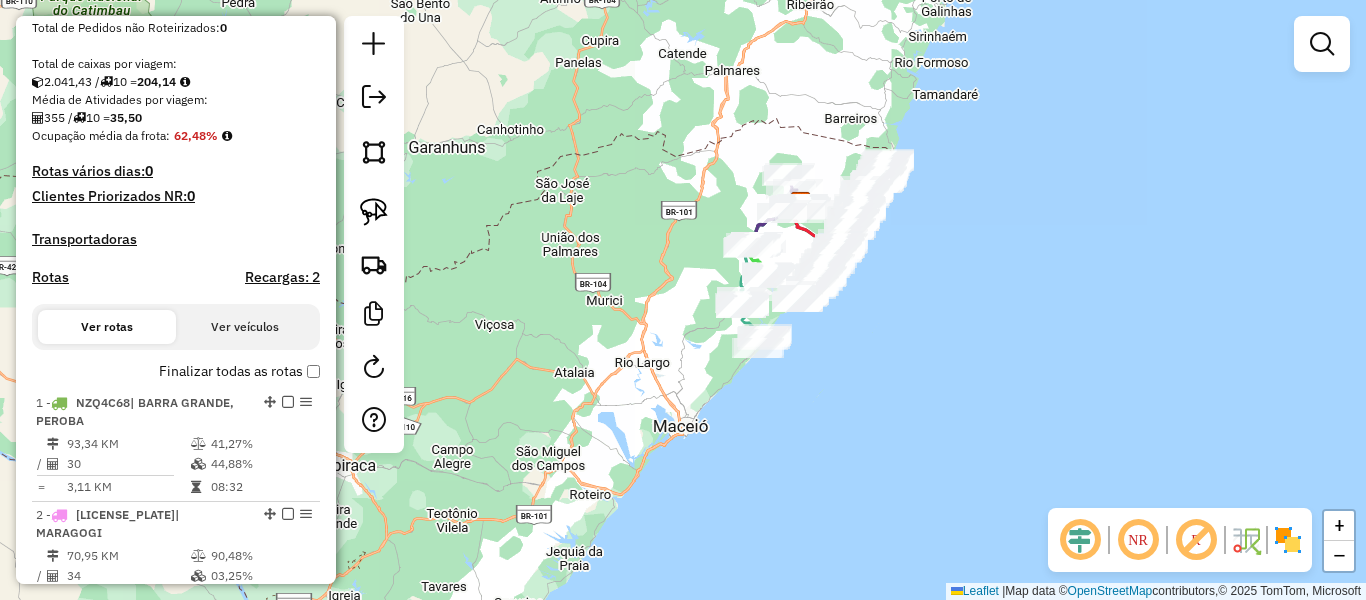 drag, startPoint x: 625, startPoint y: 300, endPoint x: 653, endPoint y: 275, distance: 37.536648 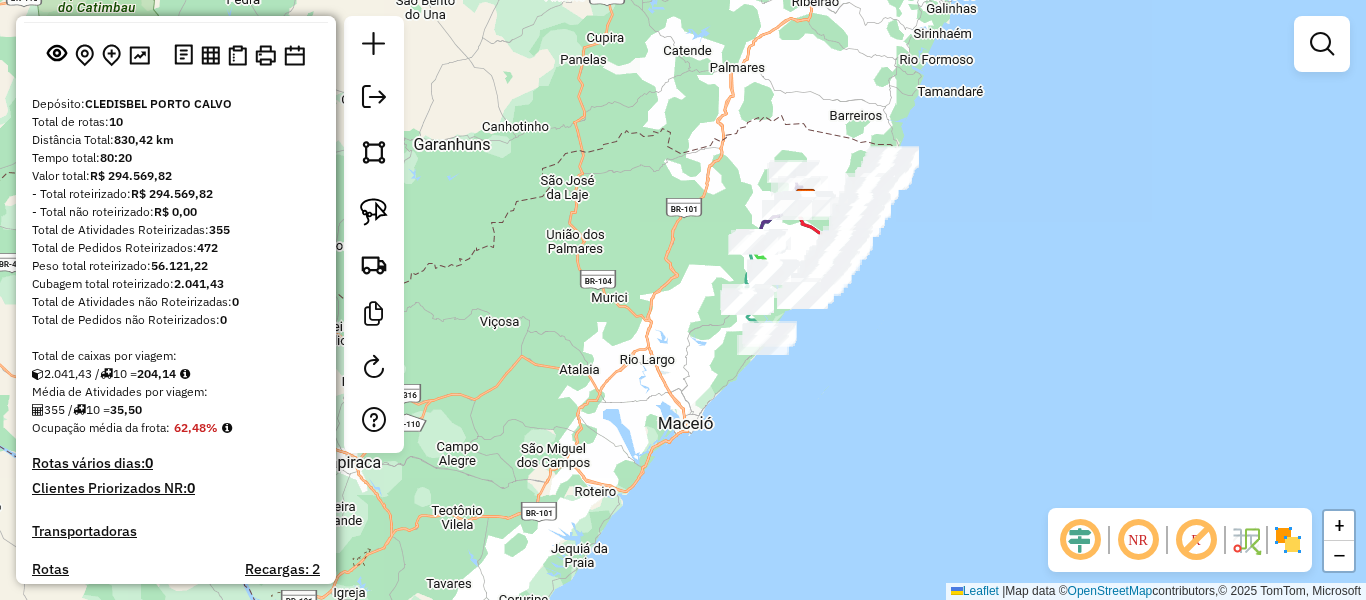 scroll, scrollTop: 100, scrollLeft: 0, axis: vertical 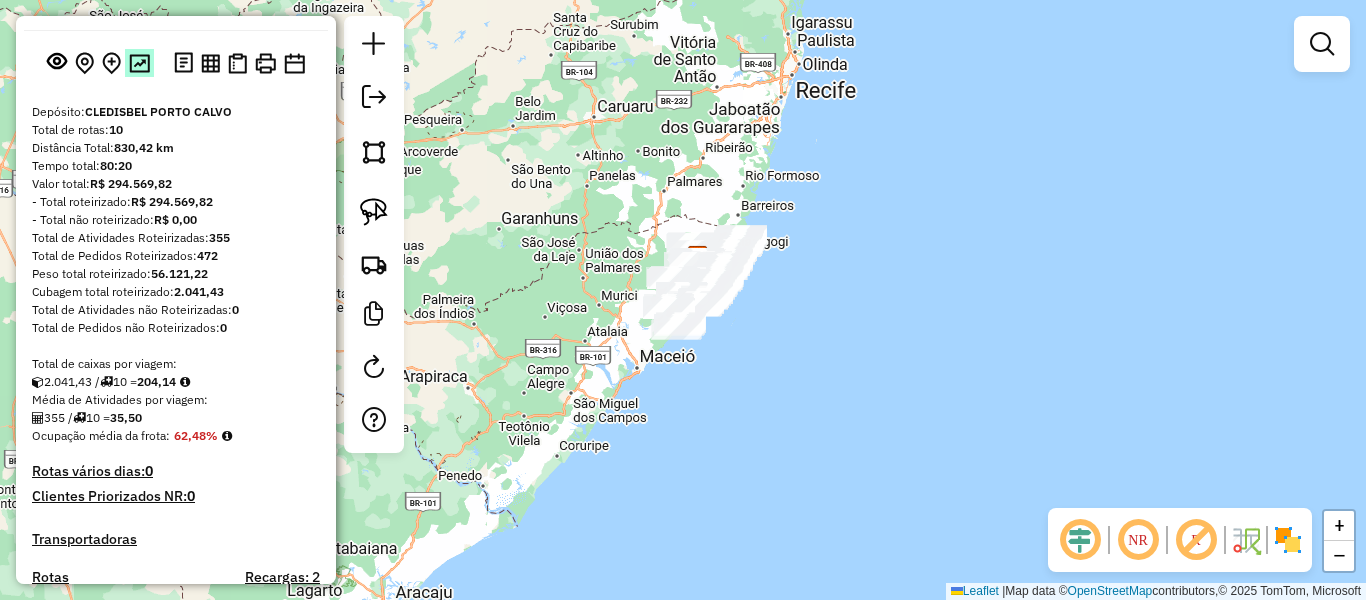 click at bounding box center [139, 63] 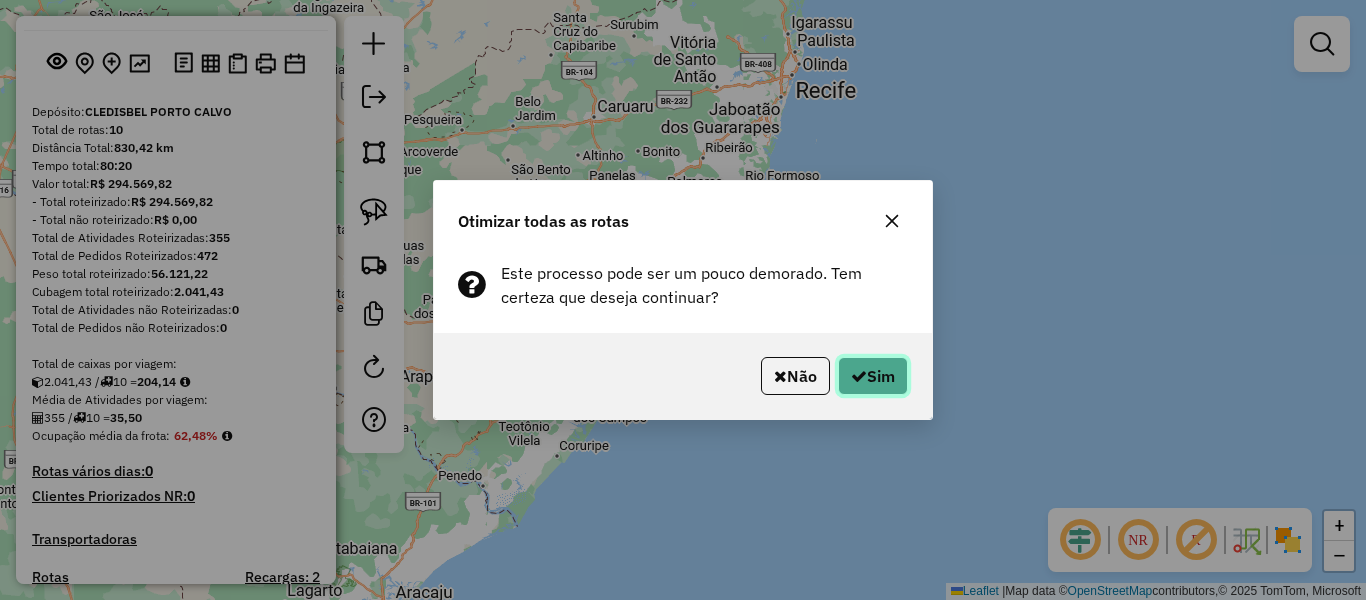 click on "Sim" 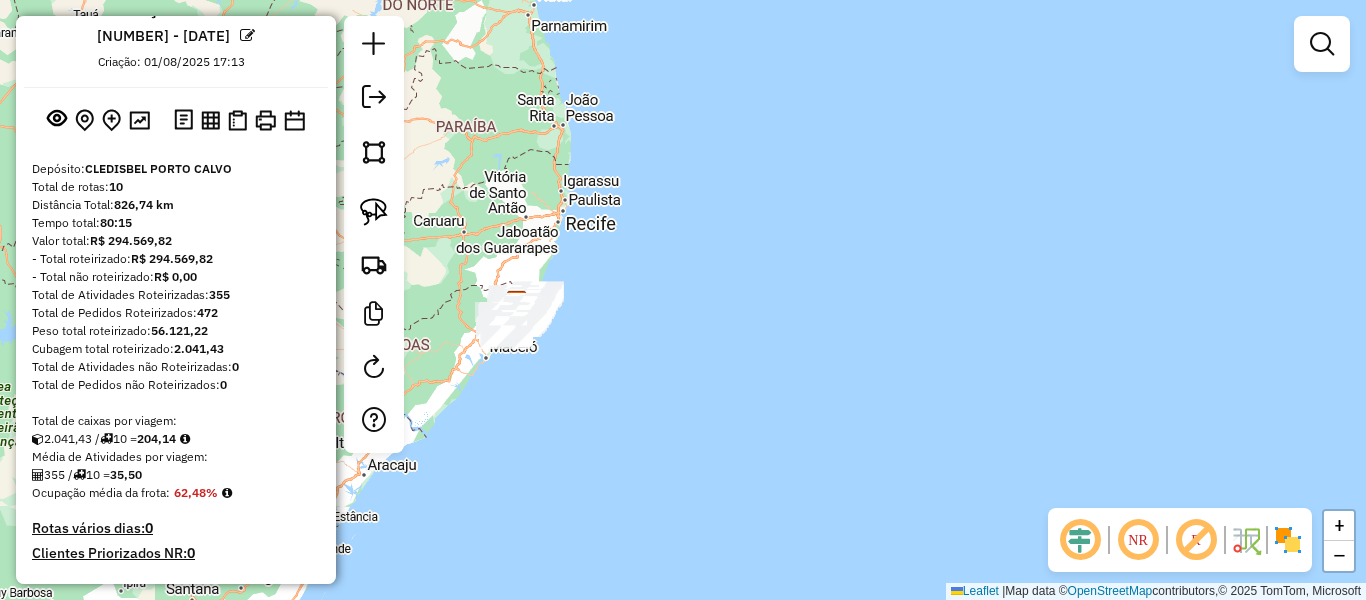 scroll, scrollTop: 0, scrollLeft: 0, axis: both 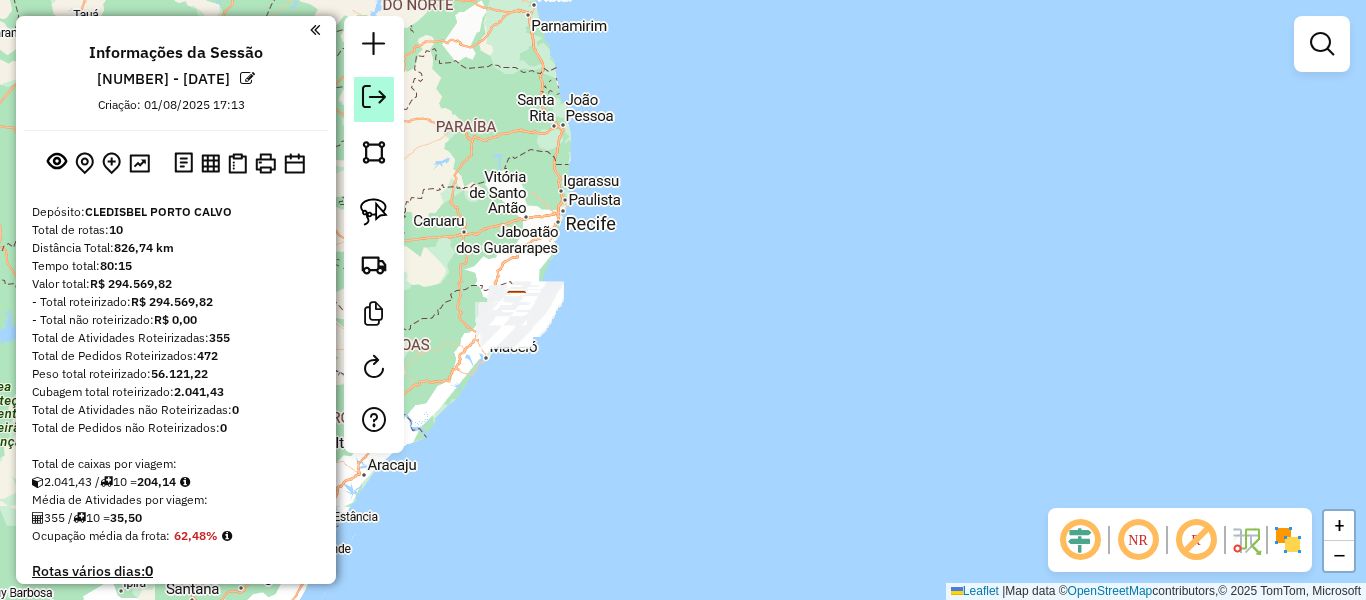 click 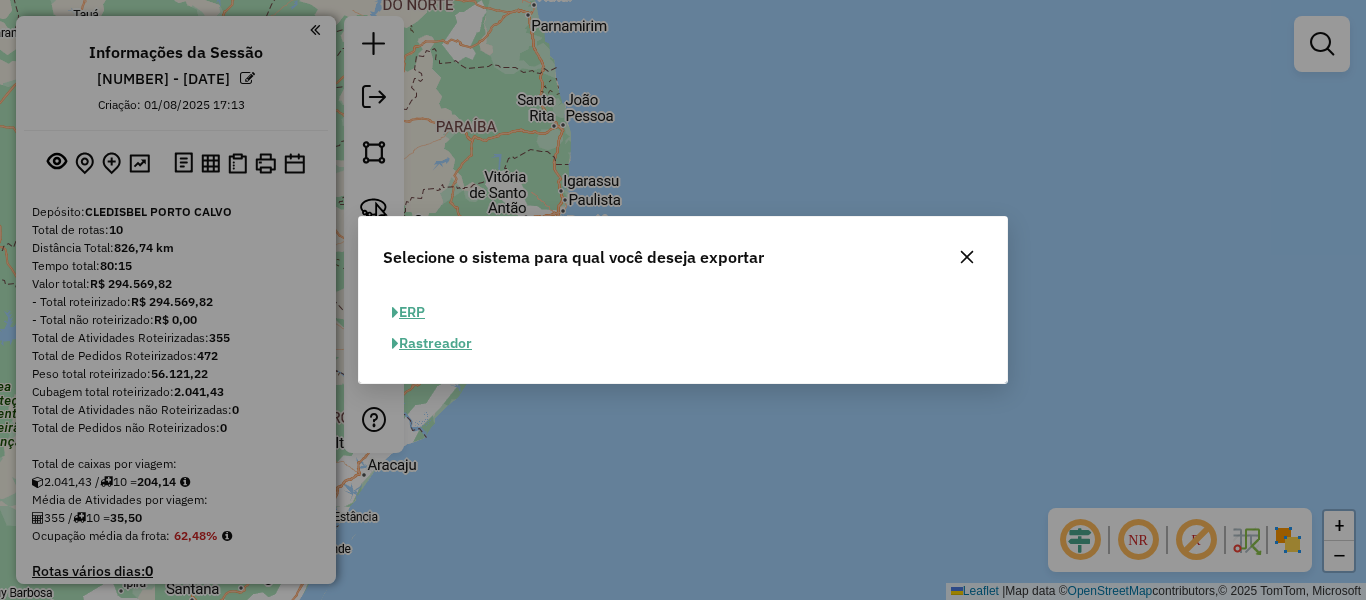 click on "ERP" 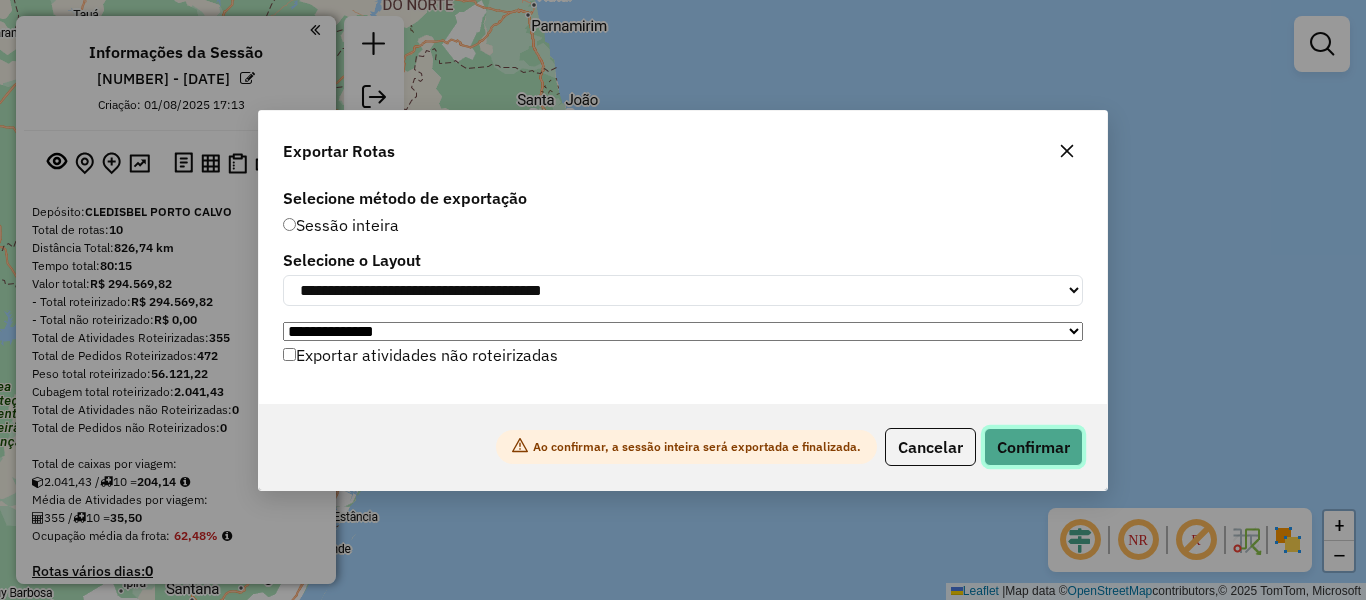 click on "Confirmar" 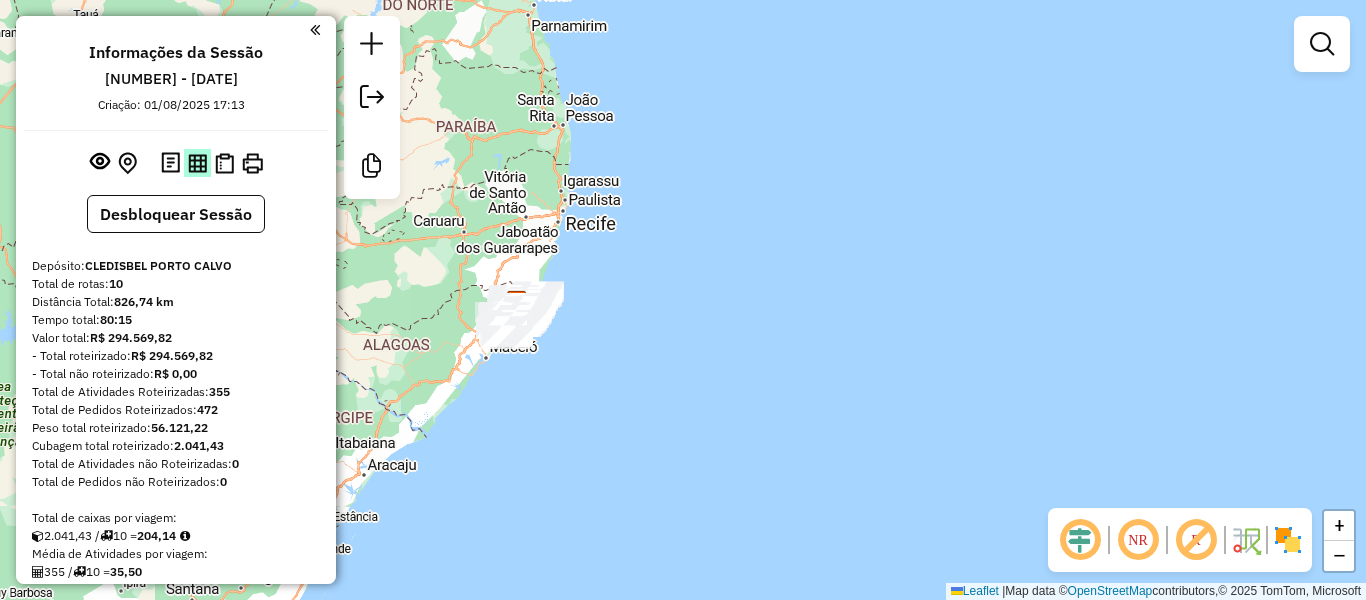 click at bounding box center (197, 163) 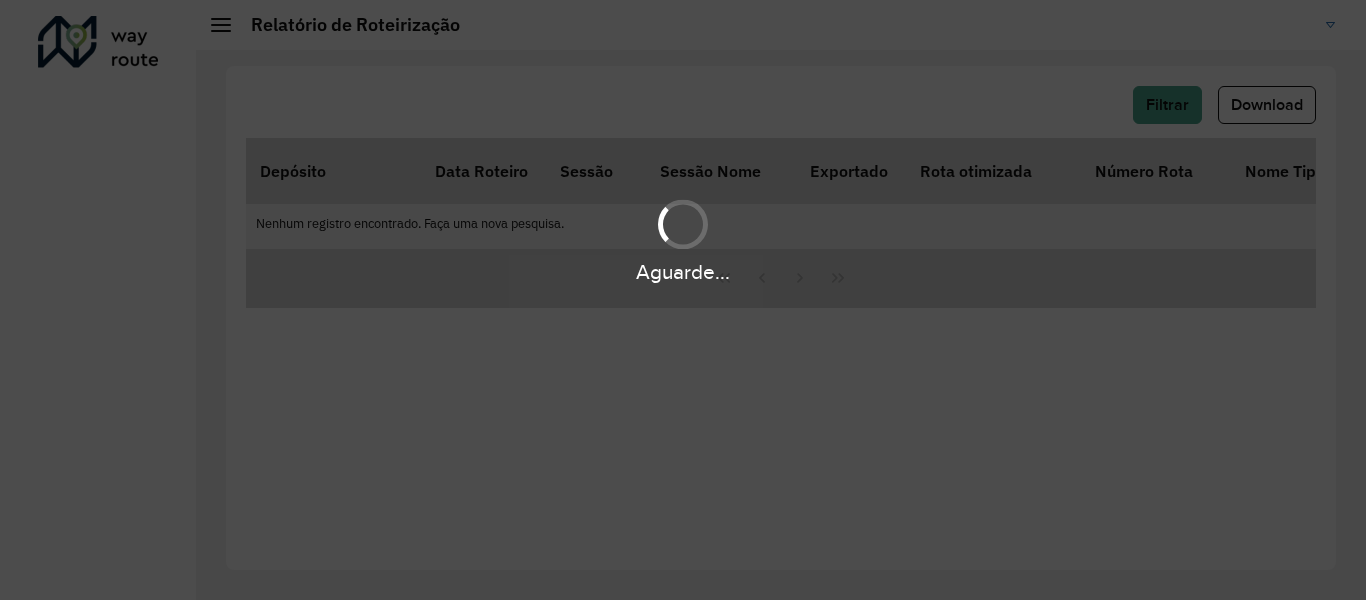 scroll, scrollTop: 0, scrollLeft: 0, axis: both 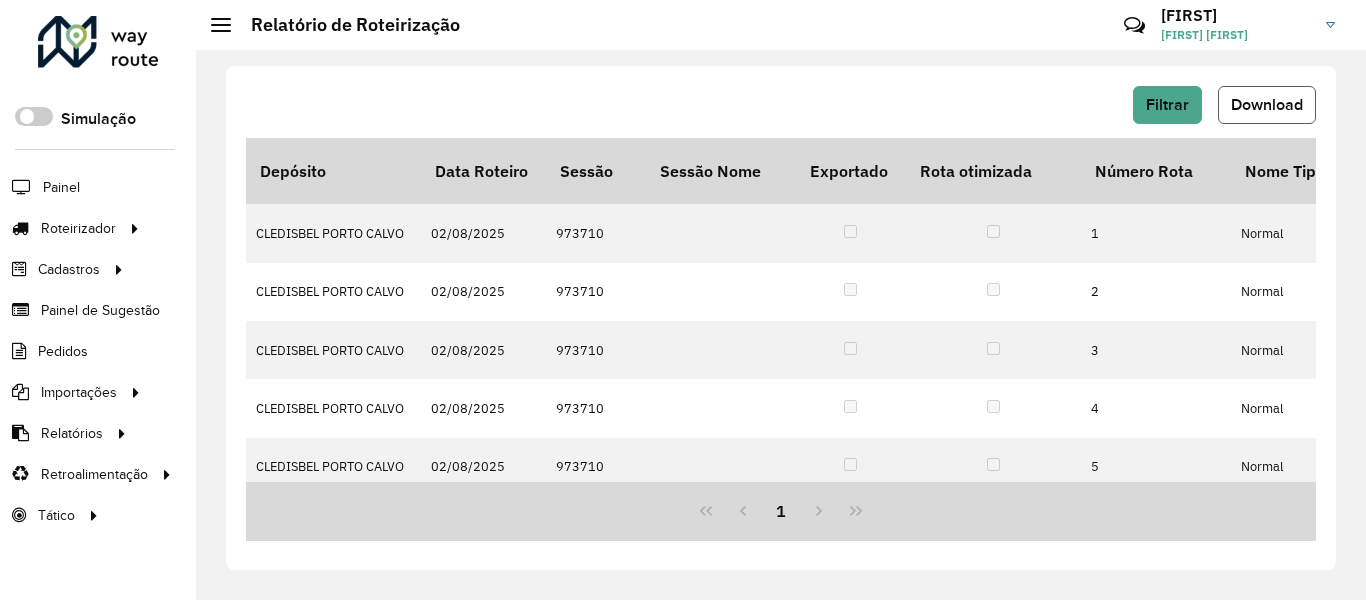 click on "Download" 